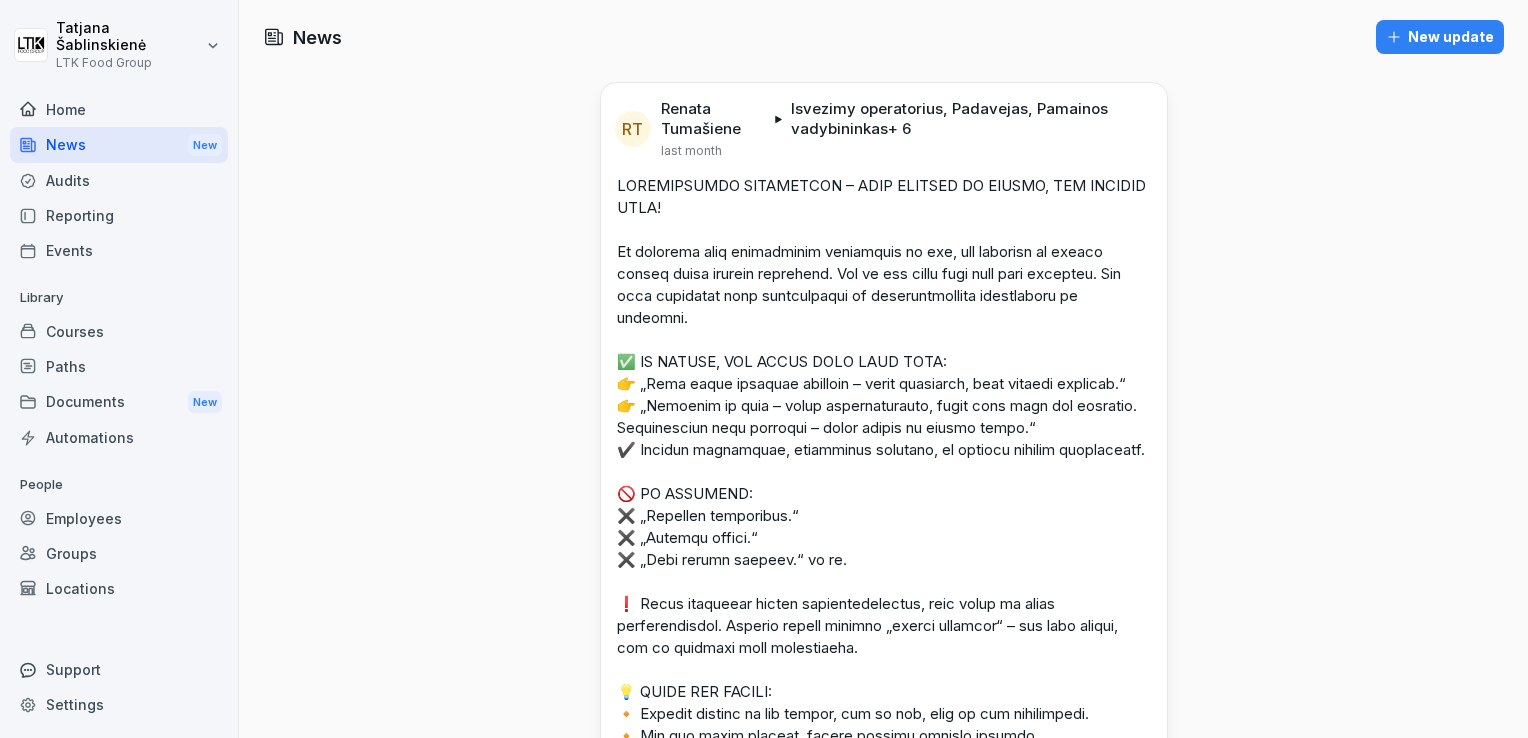 scroll, scrollTop: 0, scrollLeft: 0, axis: both 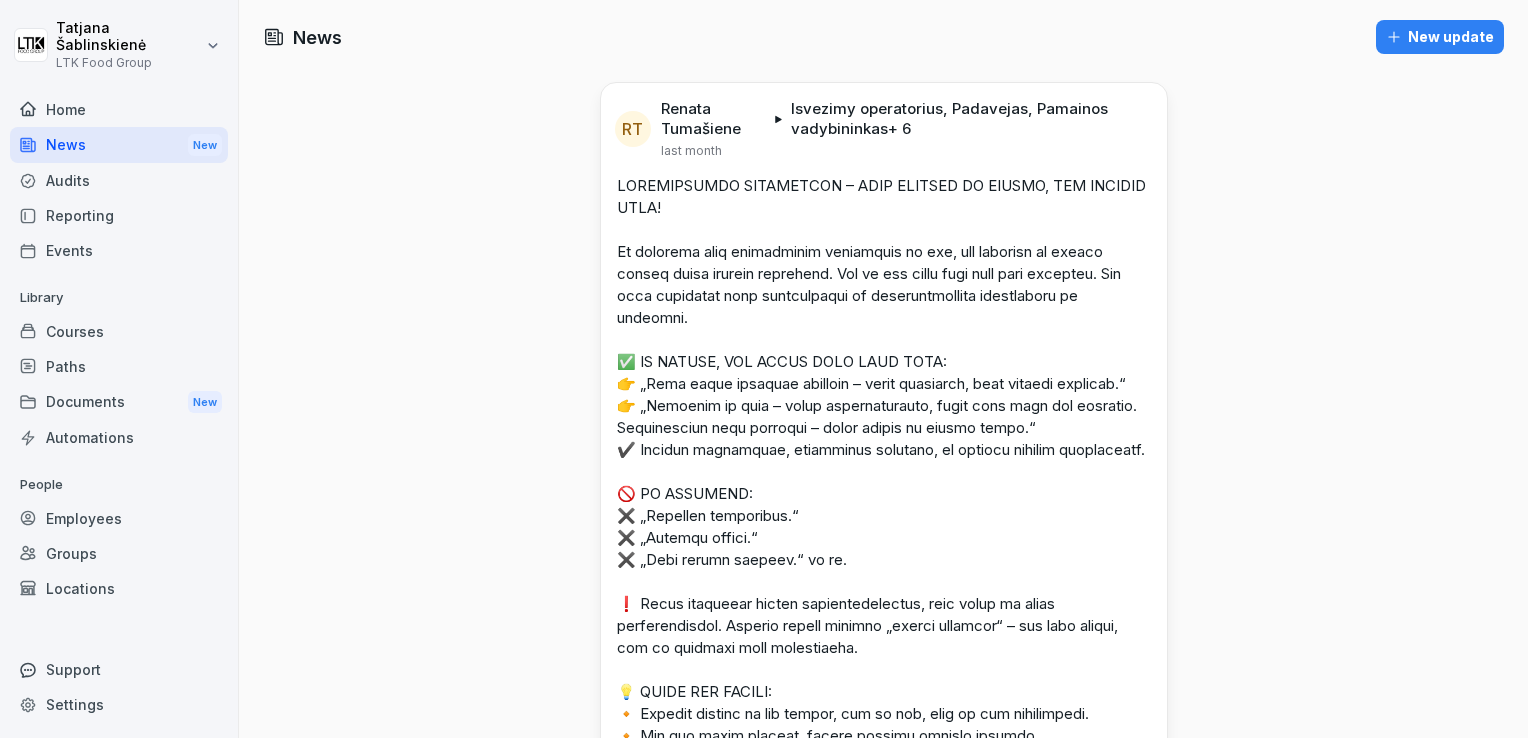 click on "Reporting" at bounding box center (119, 215) 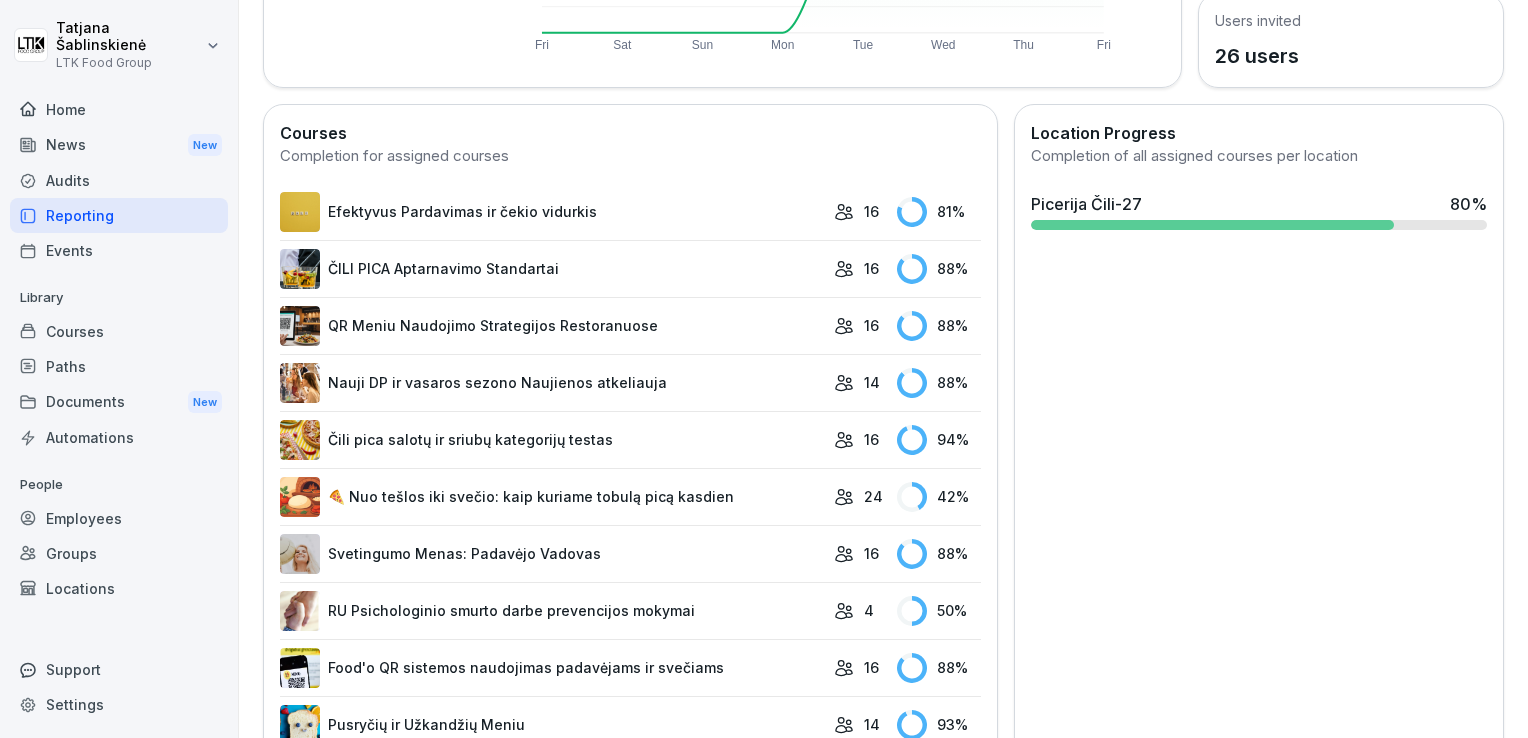 scroll, scrollTop: 520, scrollLeft: 0, axis: vertical 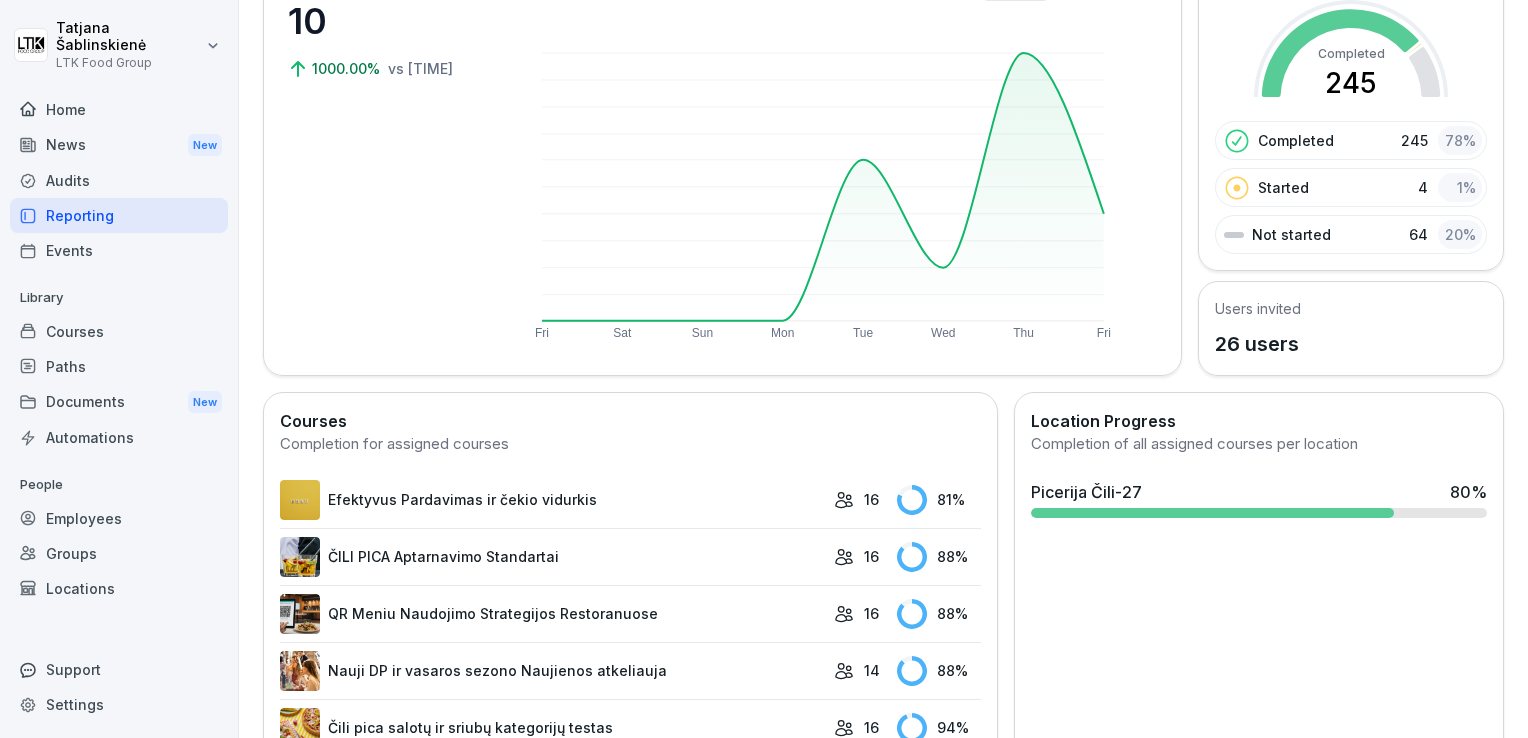 click on "Efektyvus Pardavimas ir čekio vidurkis" at bounding box center [552, 500] 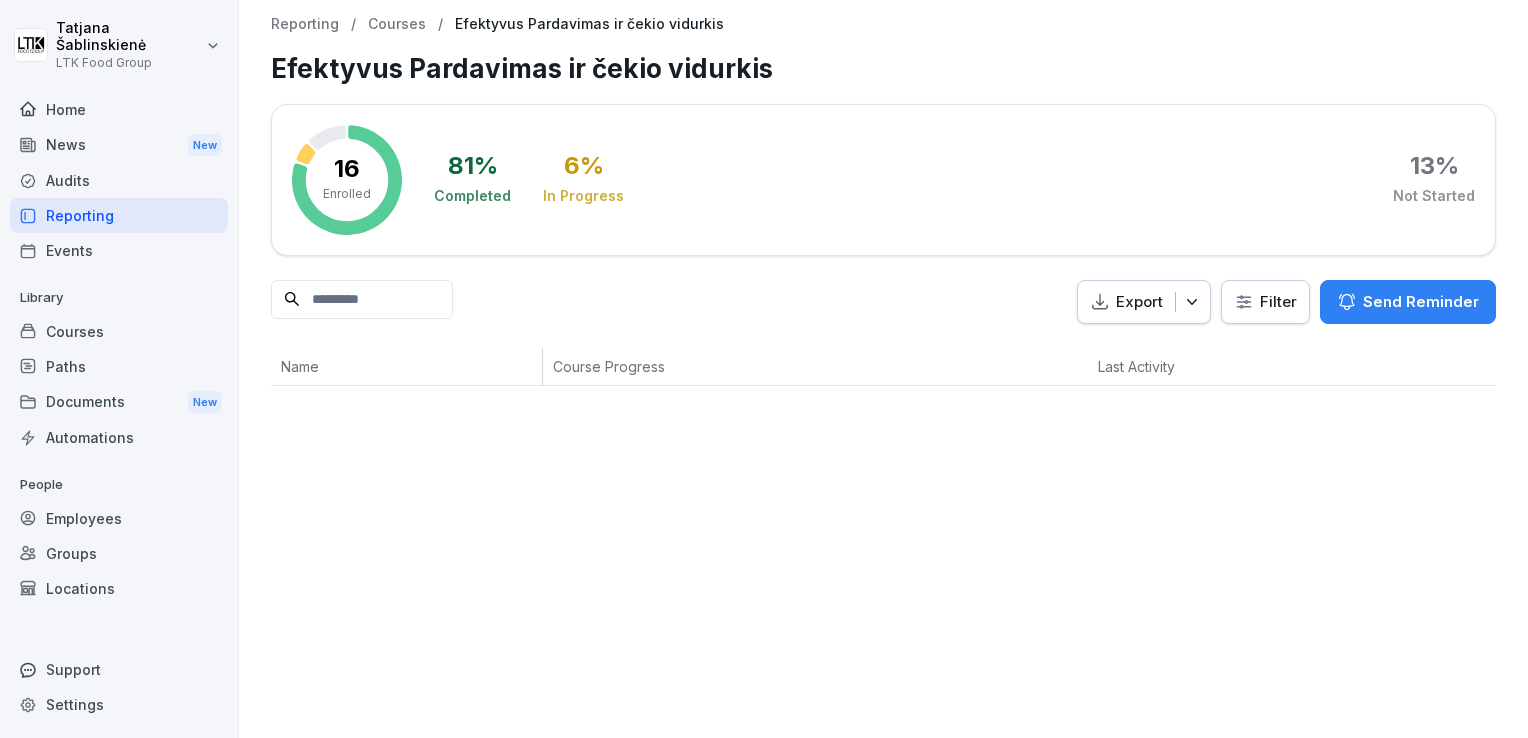 scroll, scrollTop: 0, scrollLeft: 0, axis: both 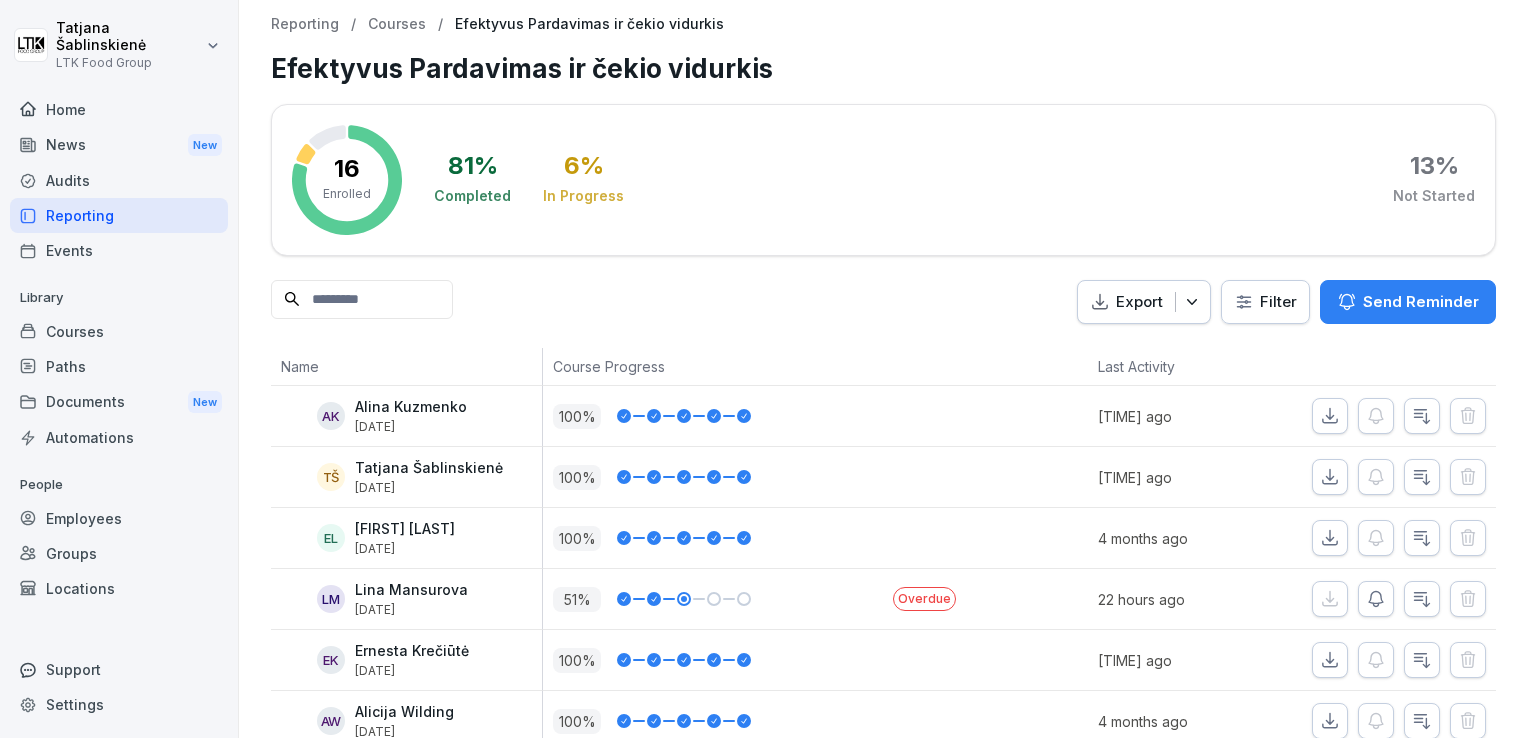 click on "Home" at bounding box center (119, 109) 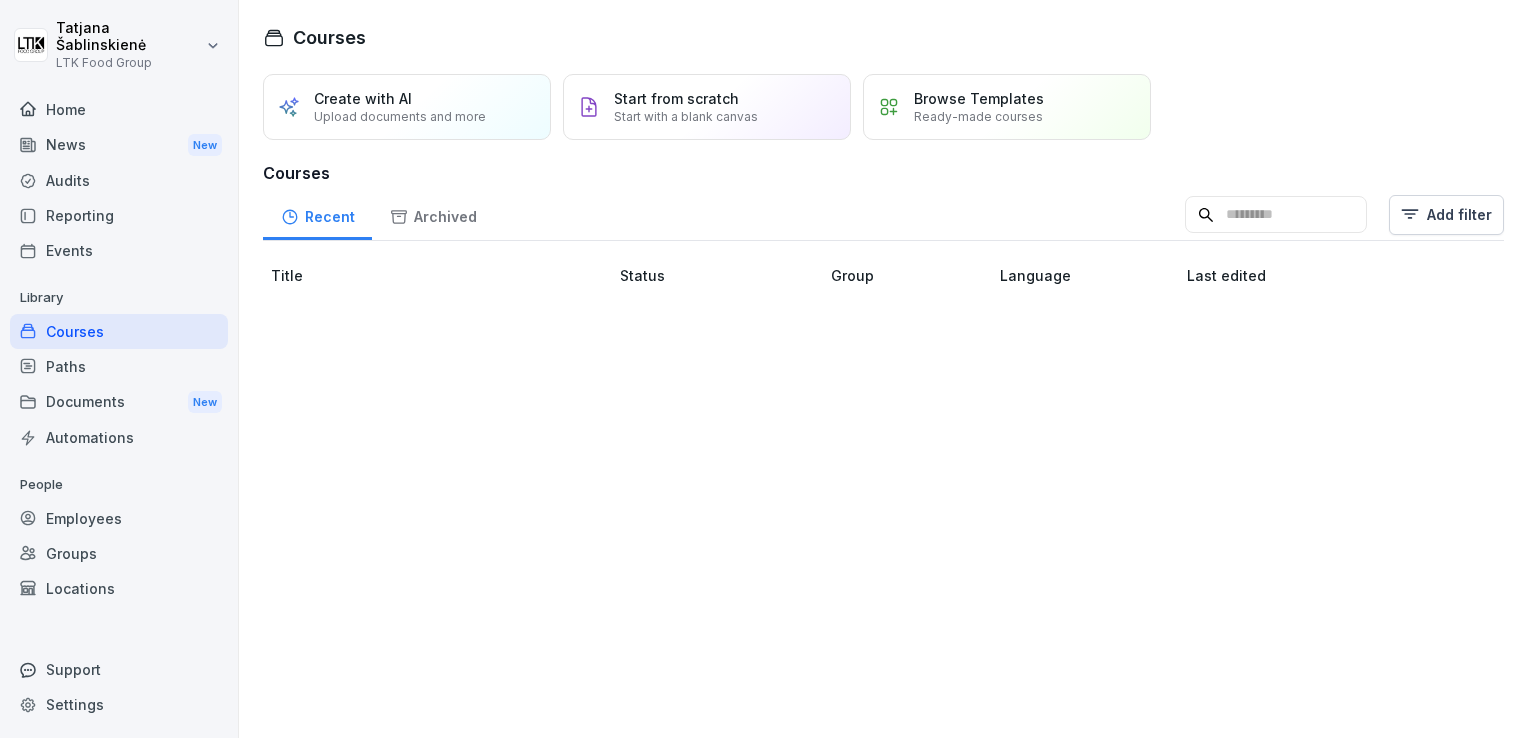 click on "Employees" at bounding box center [119, 518] 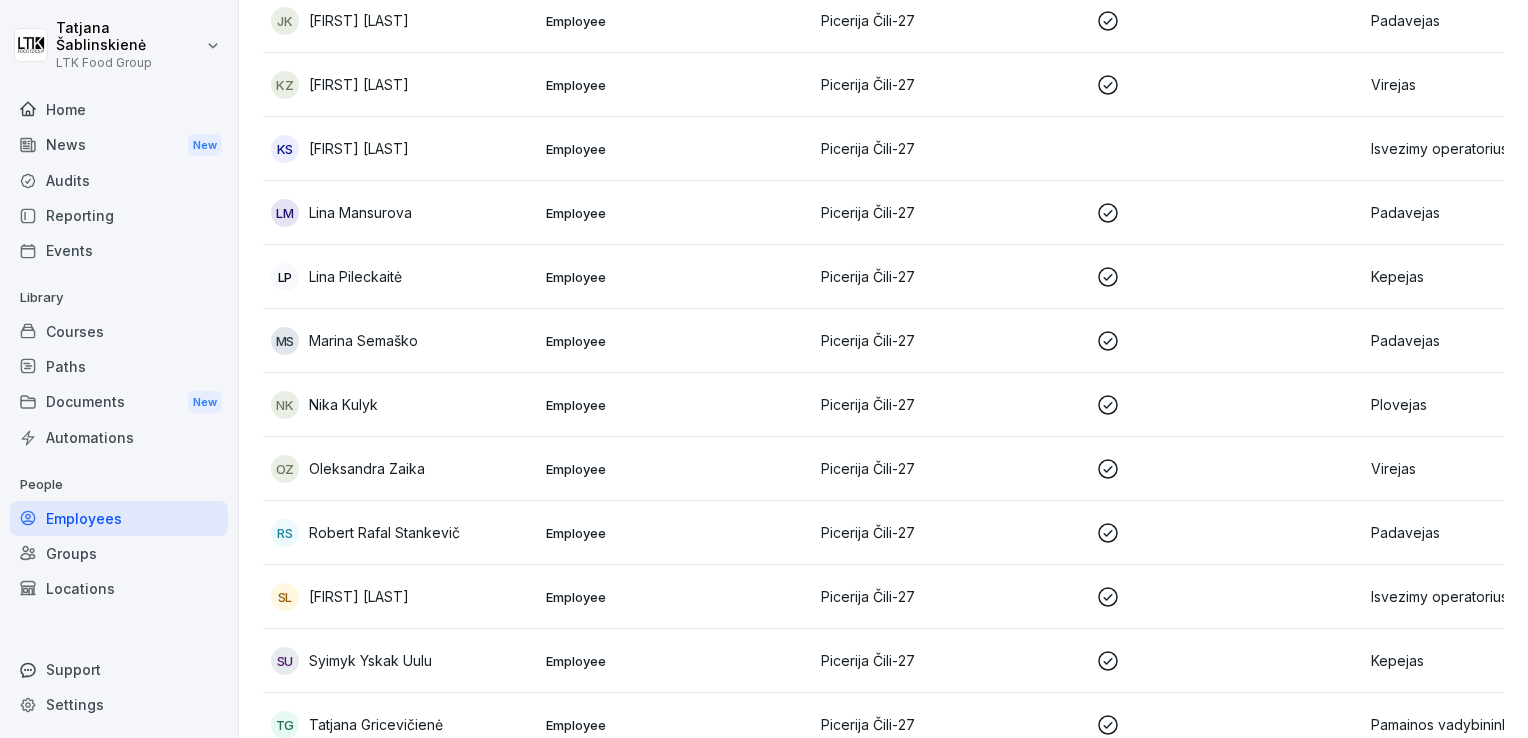 scroll, scrollTop: 900, scrollLeft: 0, axis: vertical 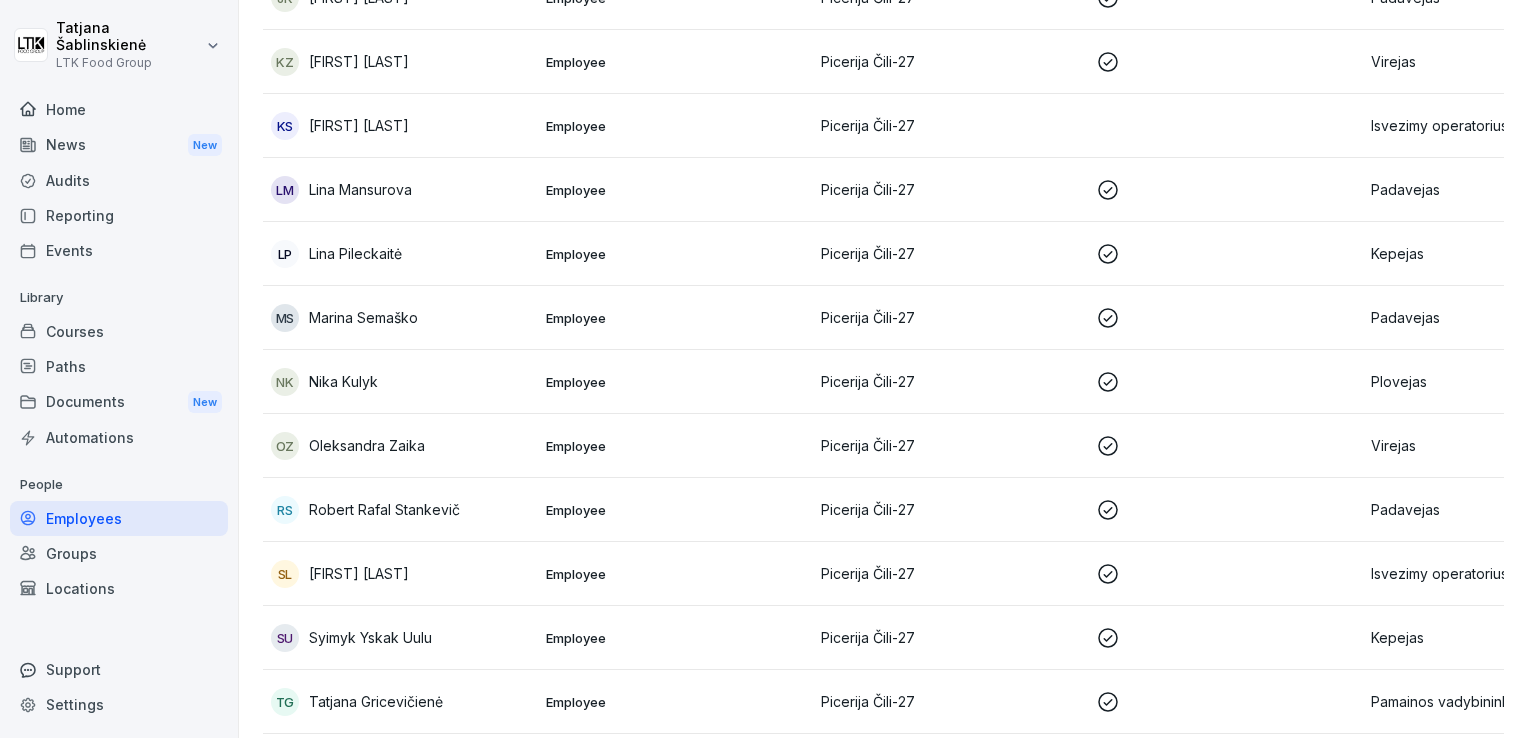 click on "Oleksandra Zaika" at bounding box center [367, 445] 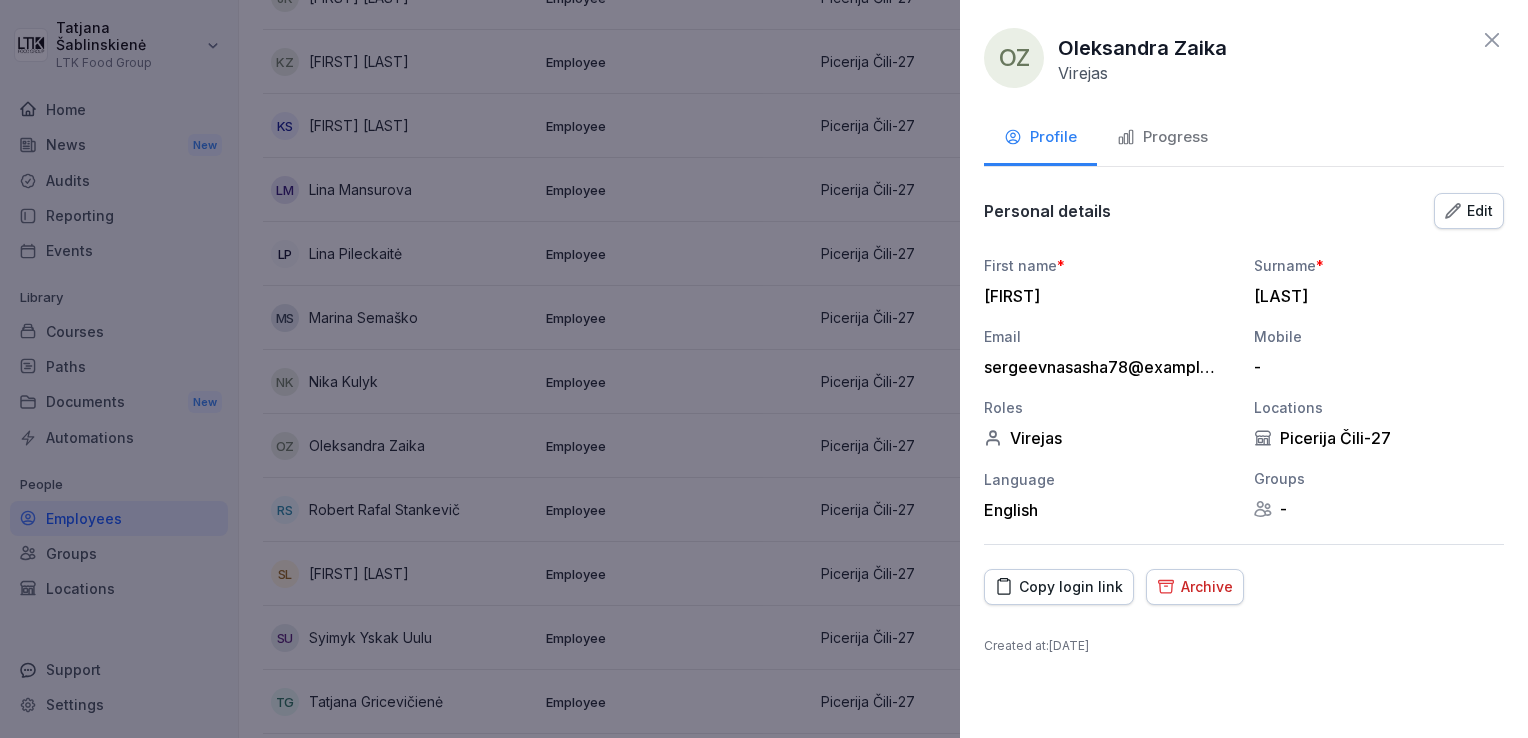 click on "Progress" at bounding box center (1162, 137) 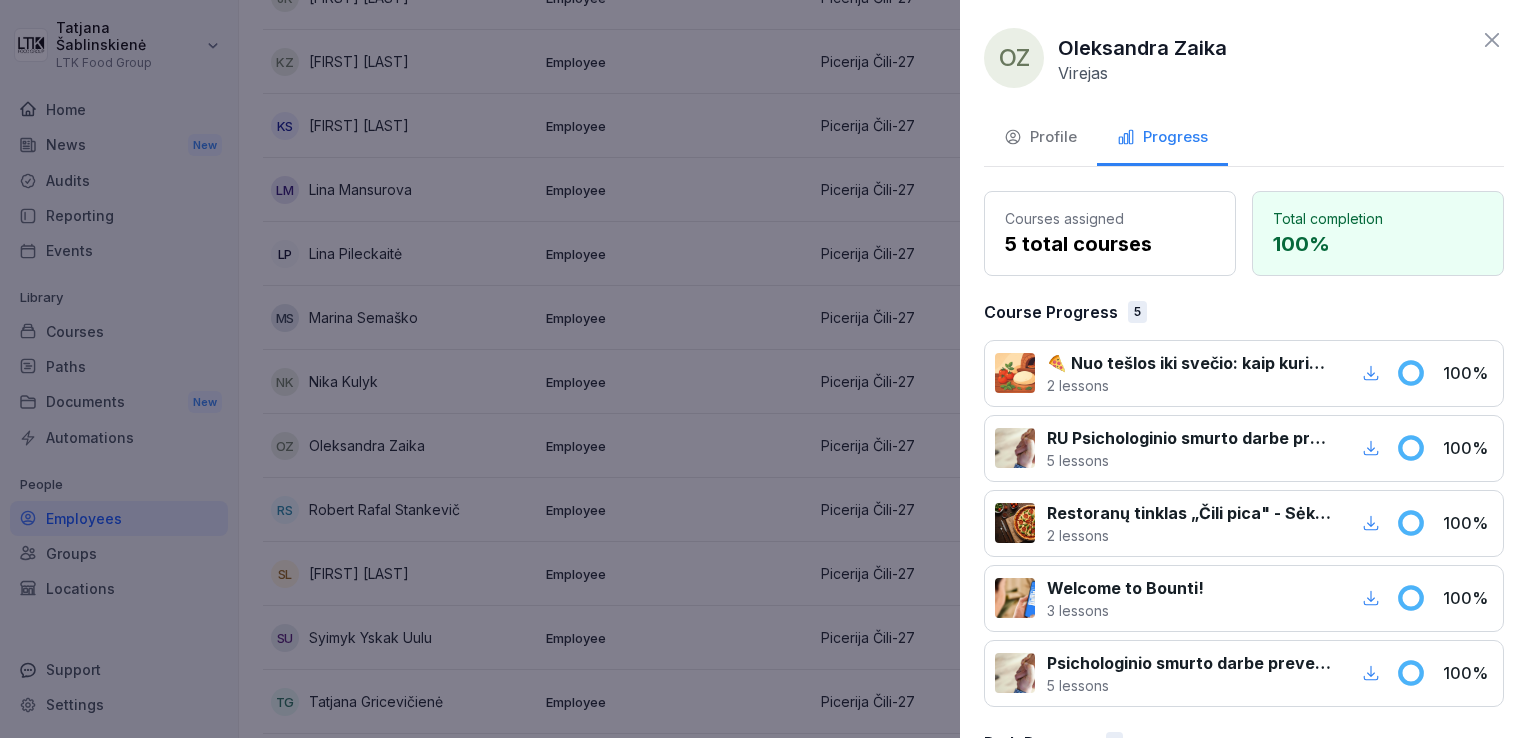 click 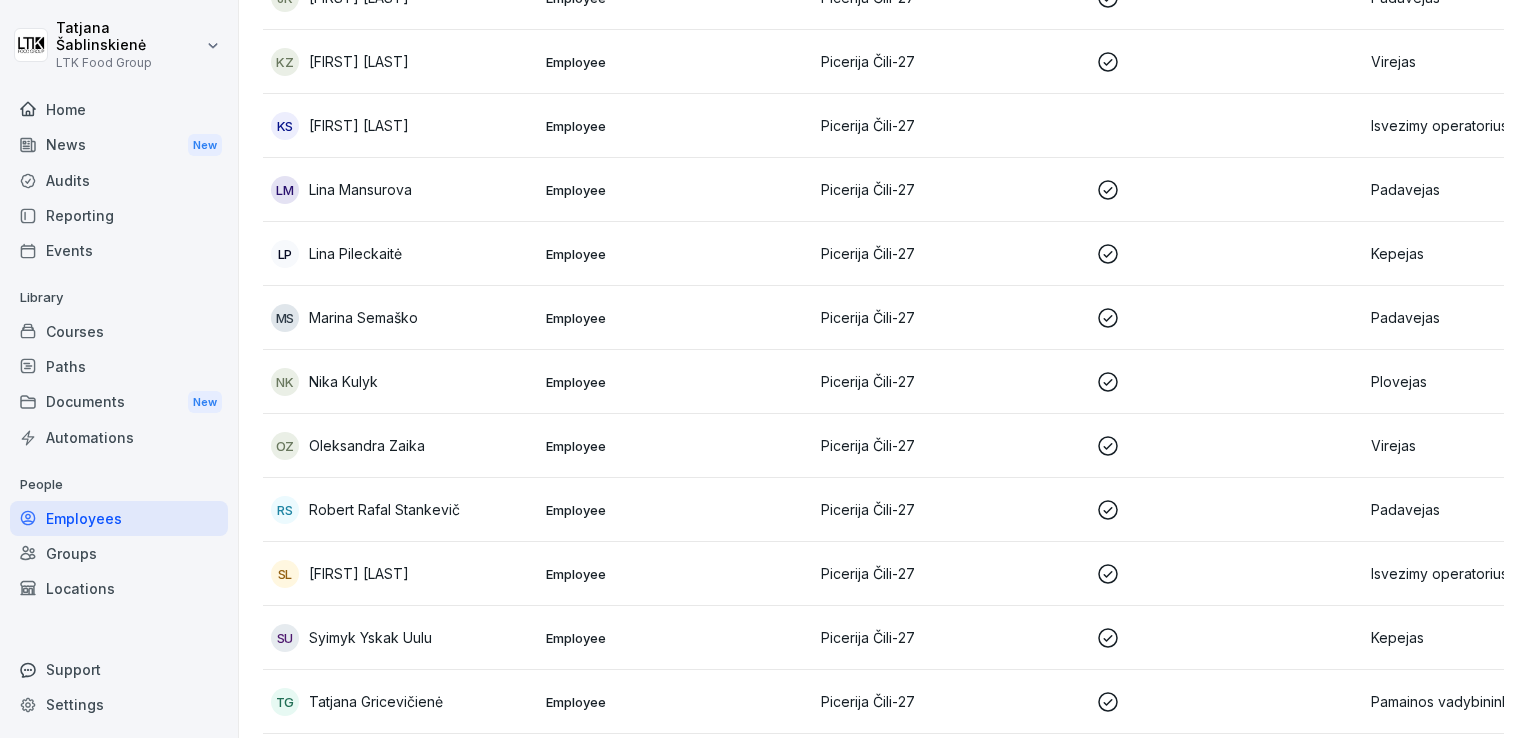click on "Employee" at bounding box center (675, 638) 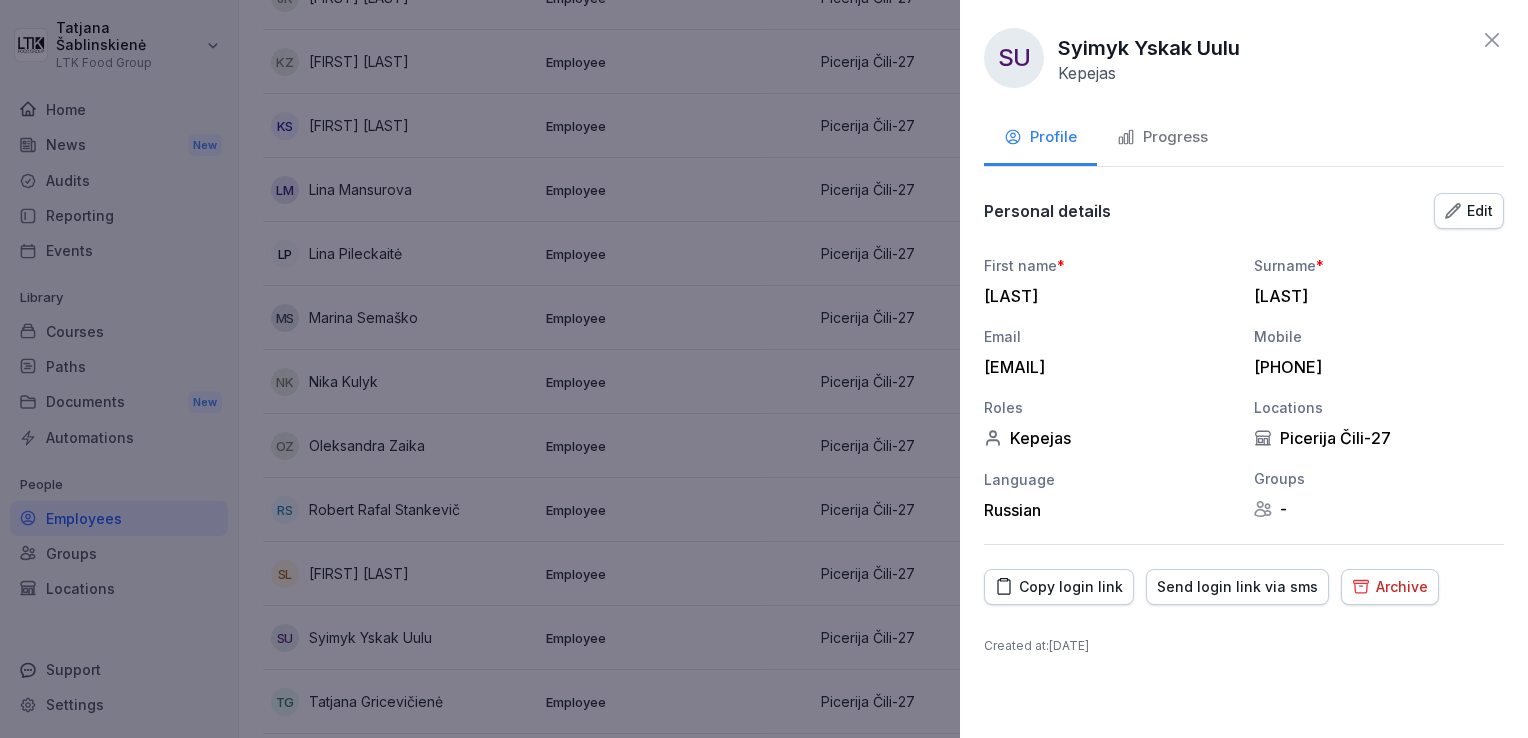 click on "Progress" at bounding box center (1162, 137) 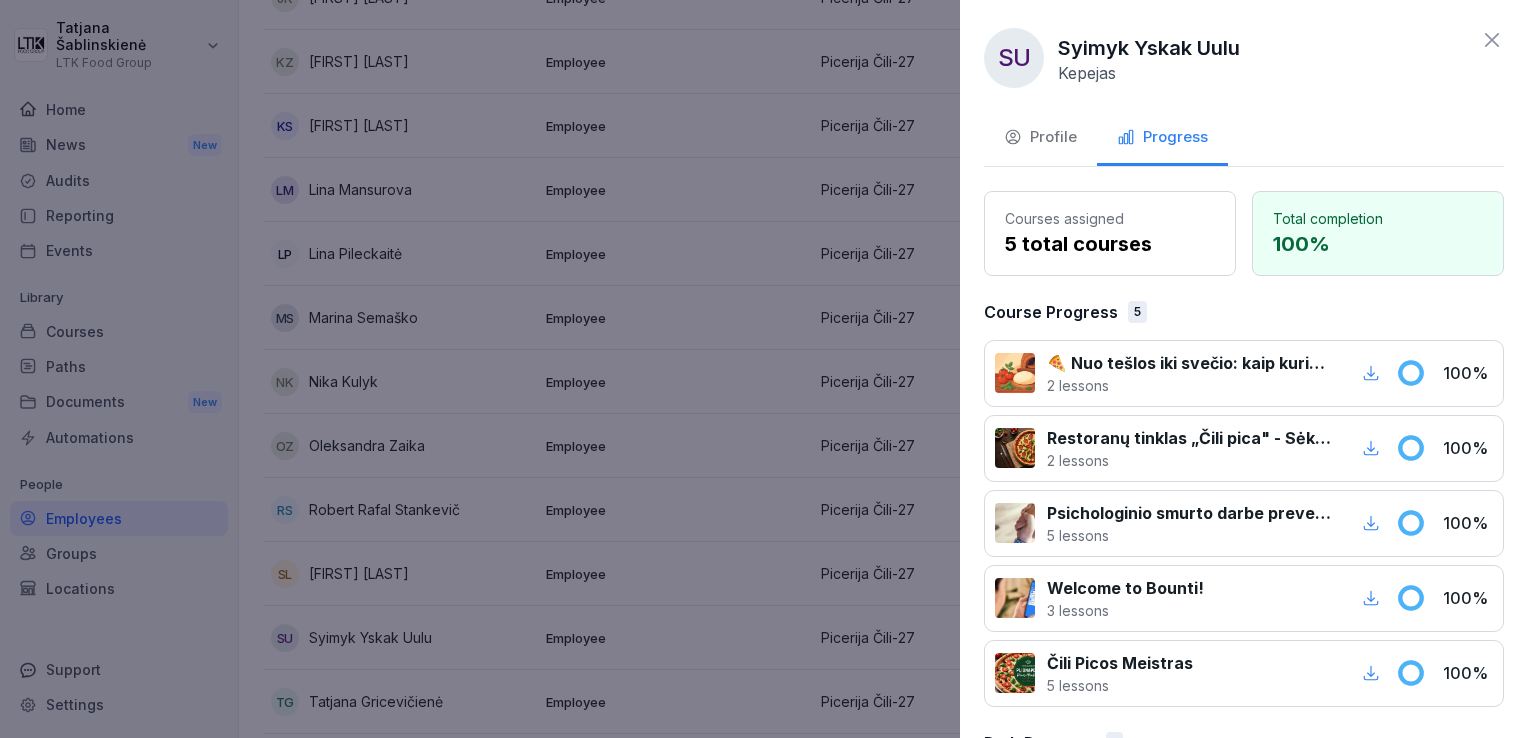 click 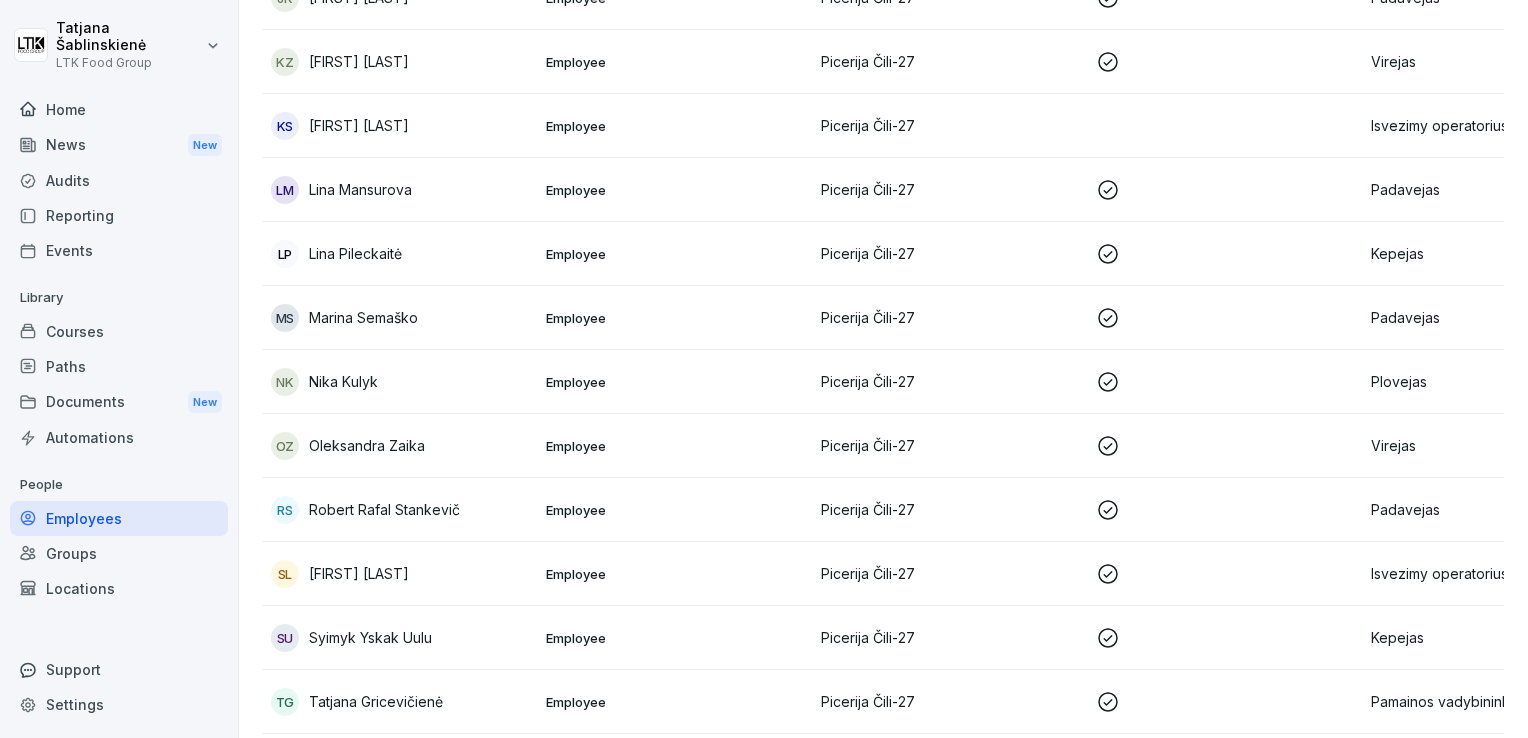 click on "Picerija Čili-27" at bounding box center (950, 701) 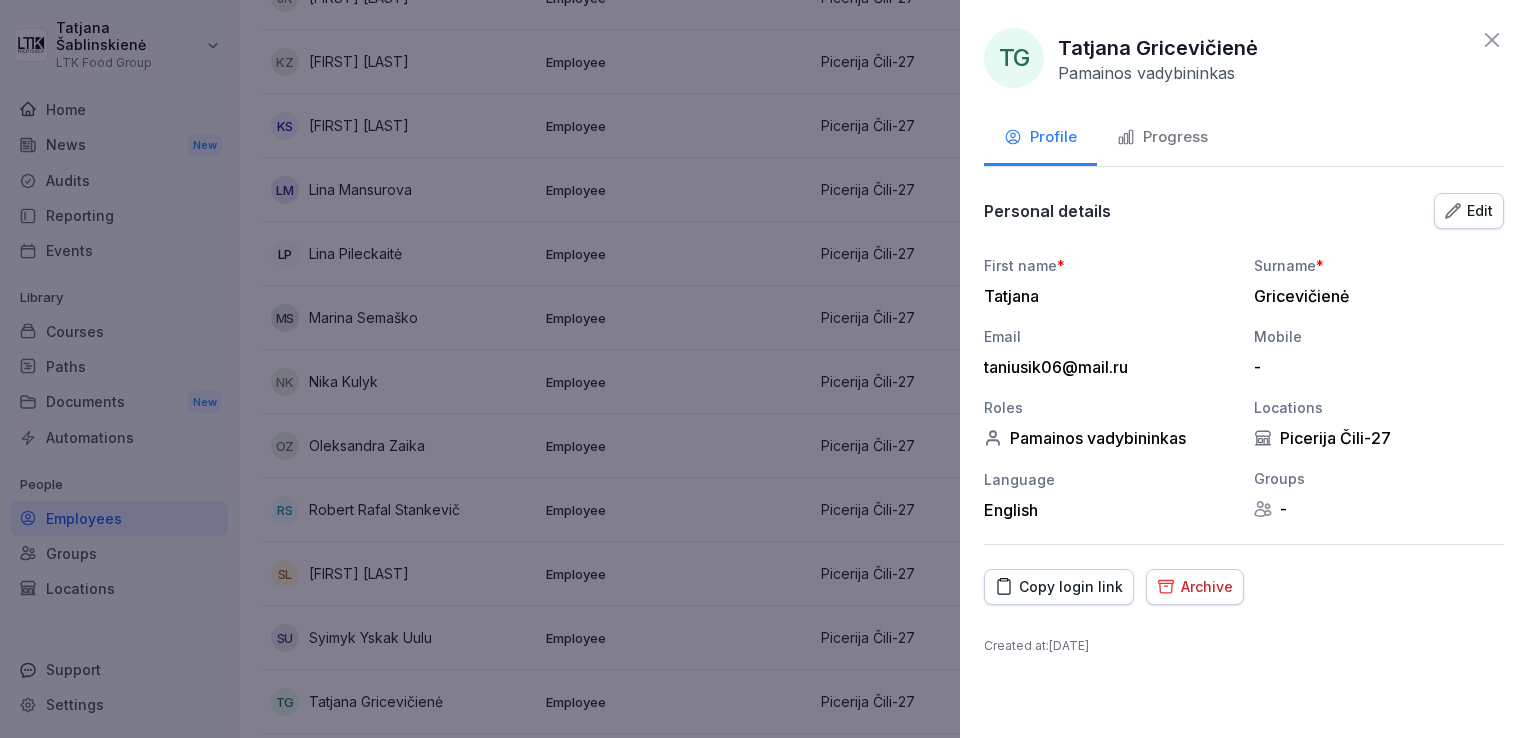 click on "Progress" at bounding box center (1162, 137) 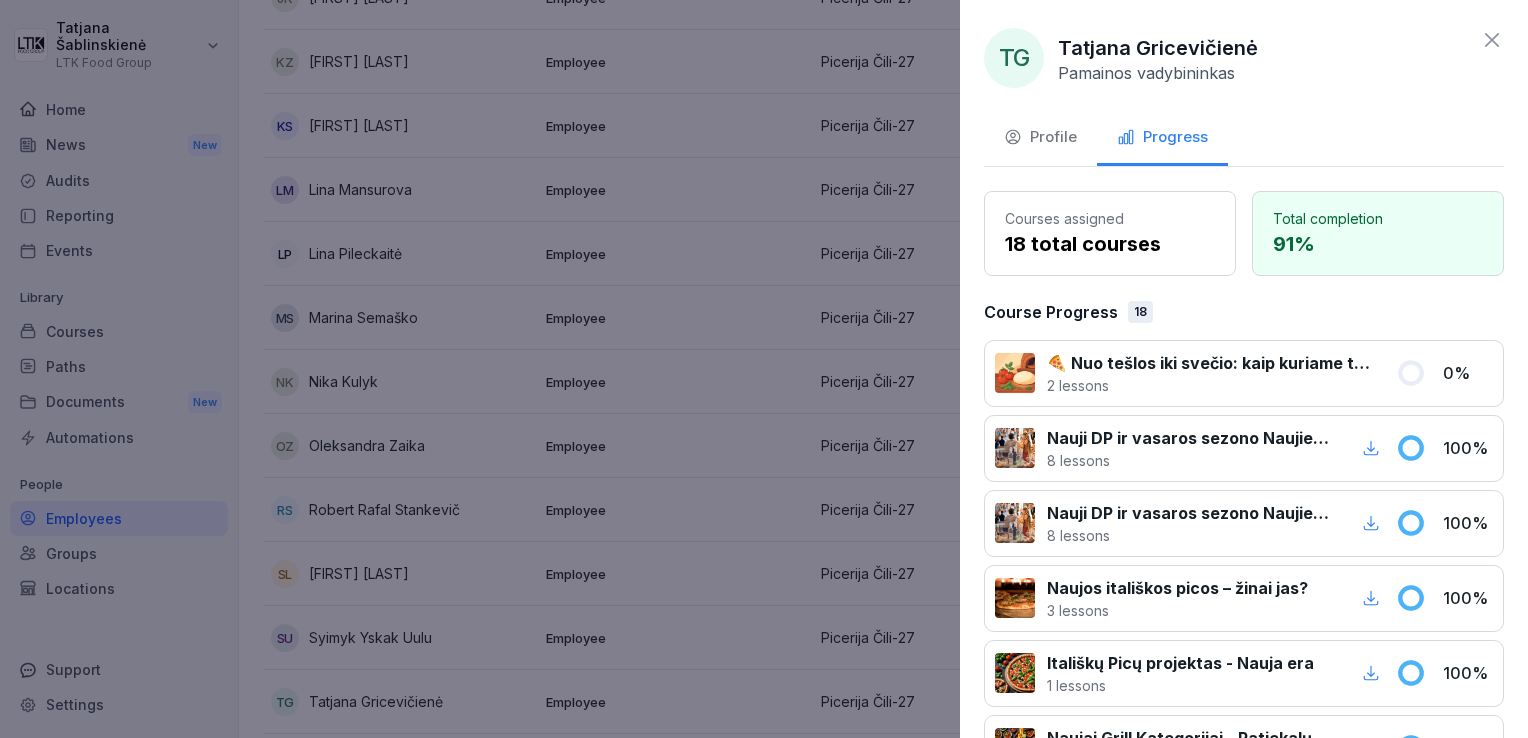 click 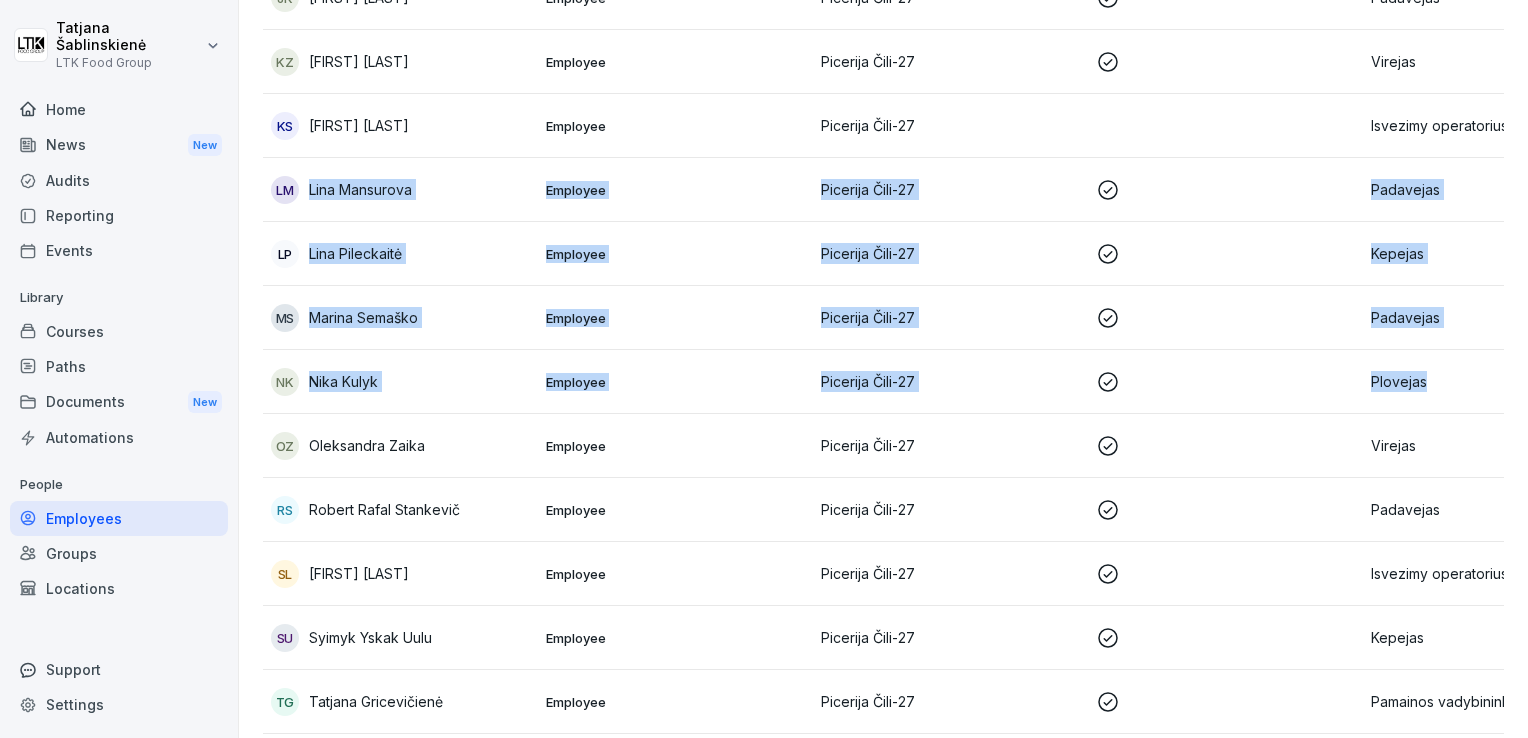 drag, startPoint x: 1511, startPoint y: 403, endPoint x: 1531, endPoint y: 117, distance: 286.69846 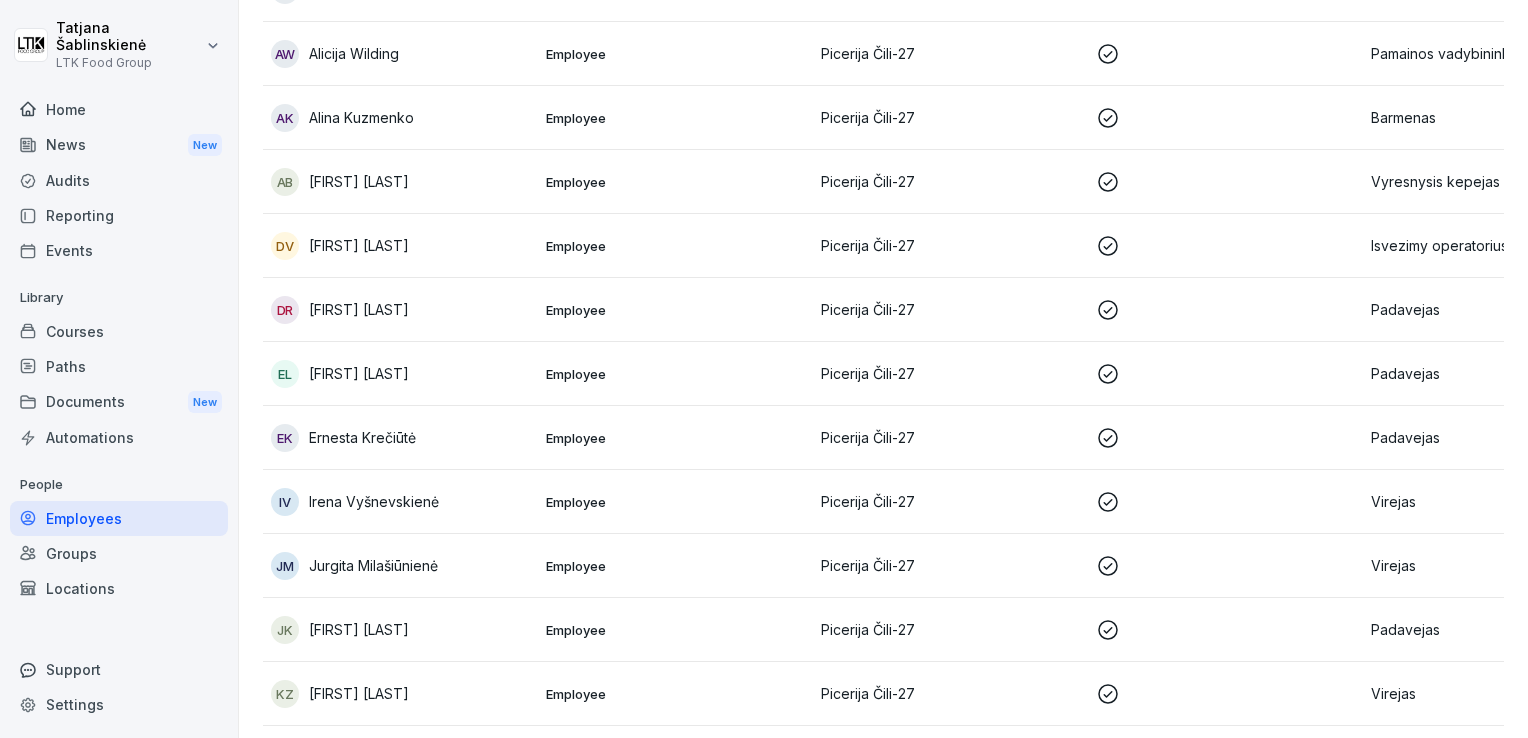 scroll, scrollTop: 0, scrollLeft: 0, axis: both 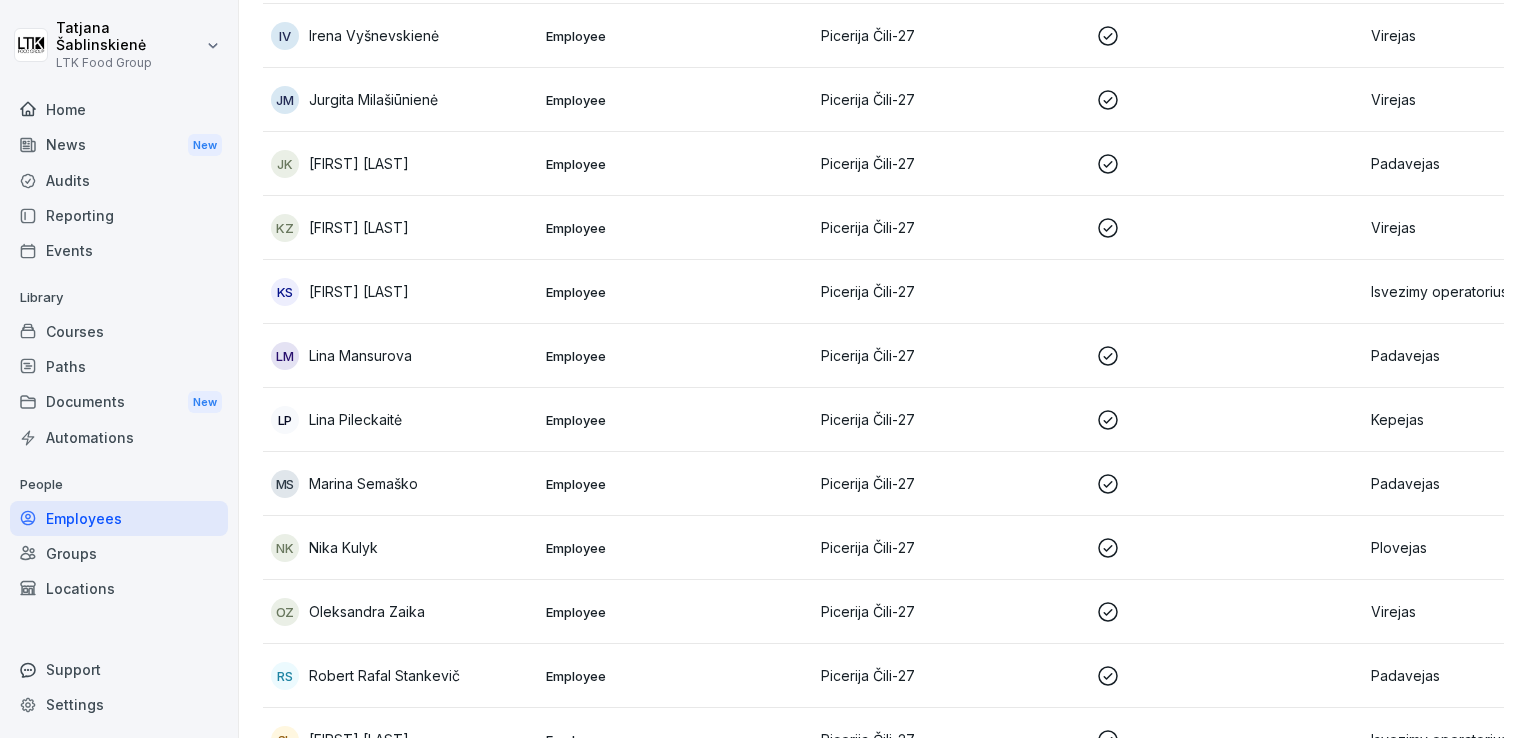 click on "Isvezimy operatorius" at bounding box center (1500, 291) 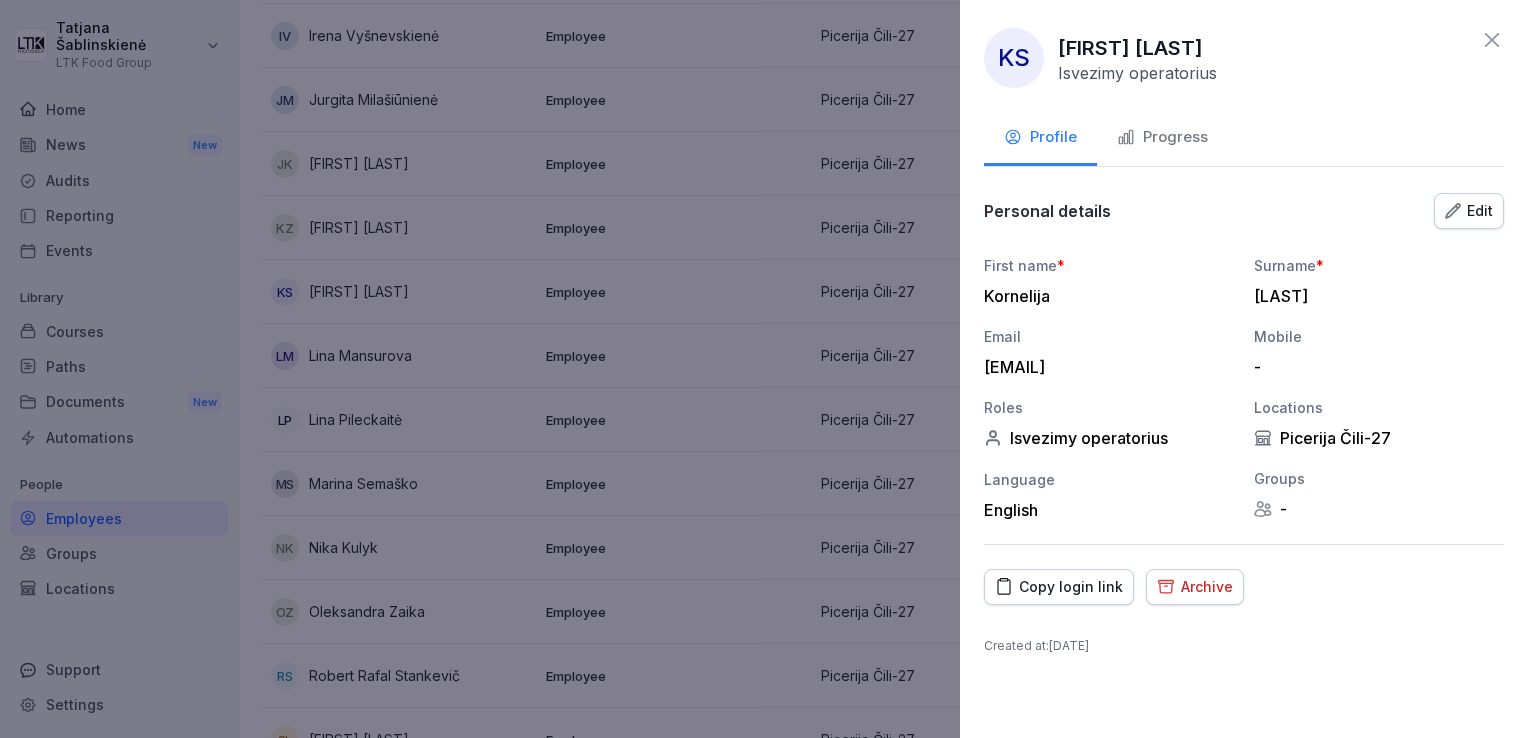 click 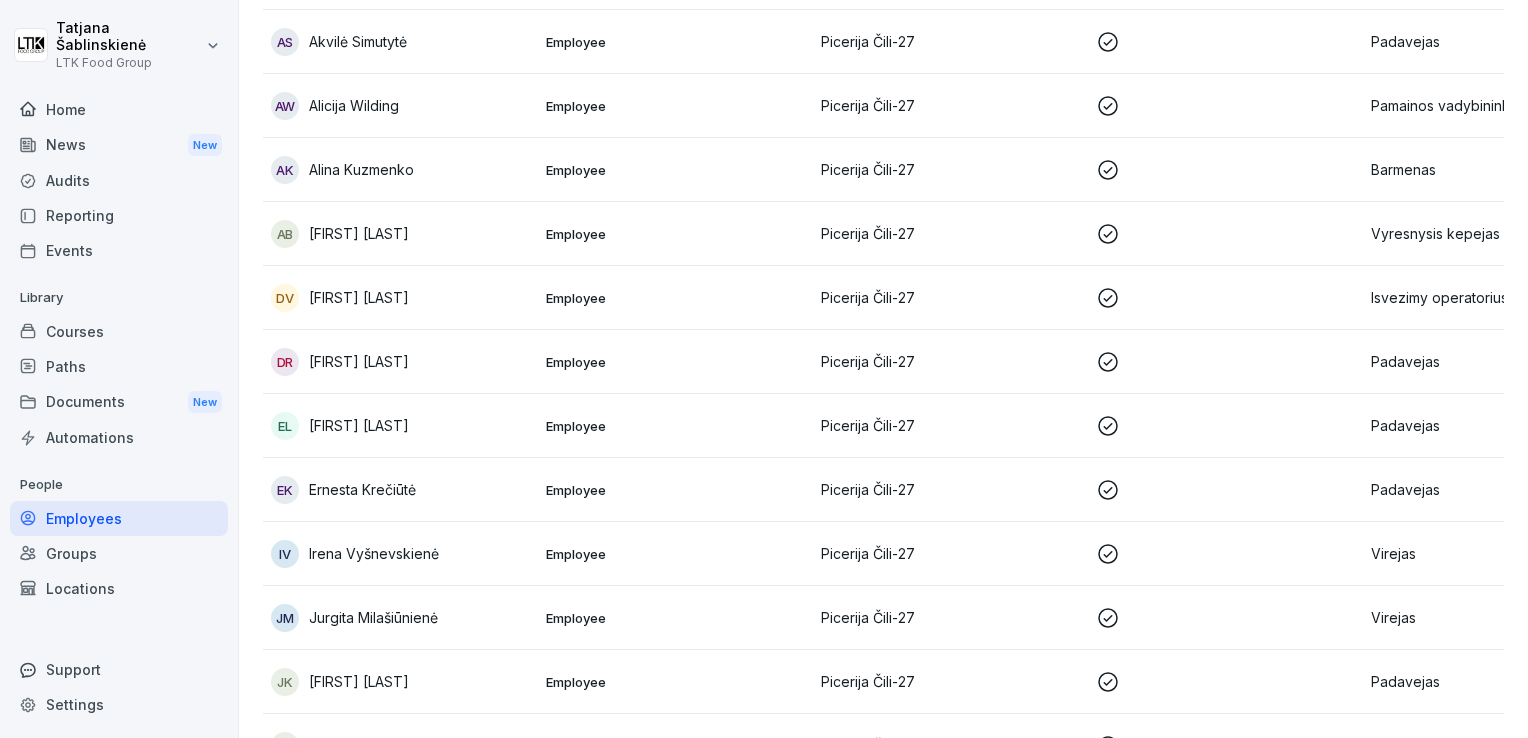 scroll, scrollTop: 327, scrollLeft: 0, axis: vertical 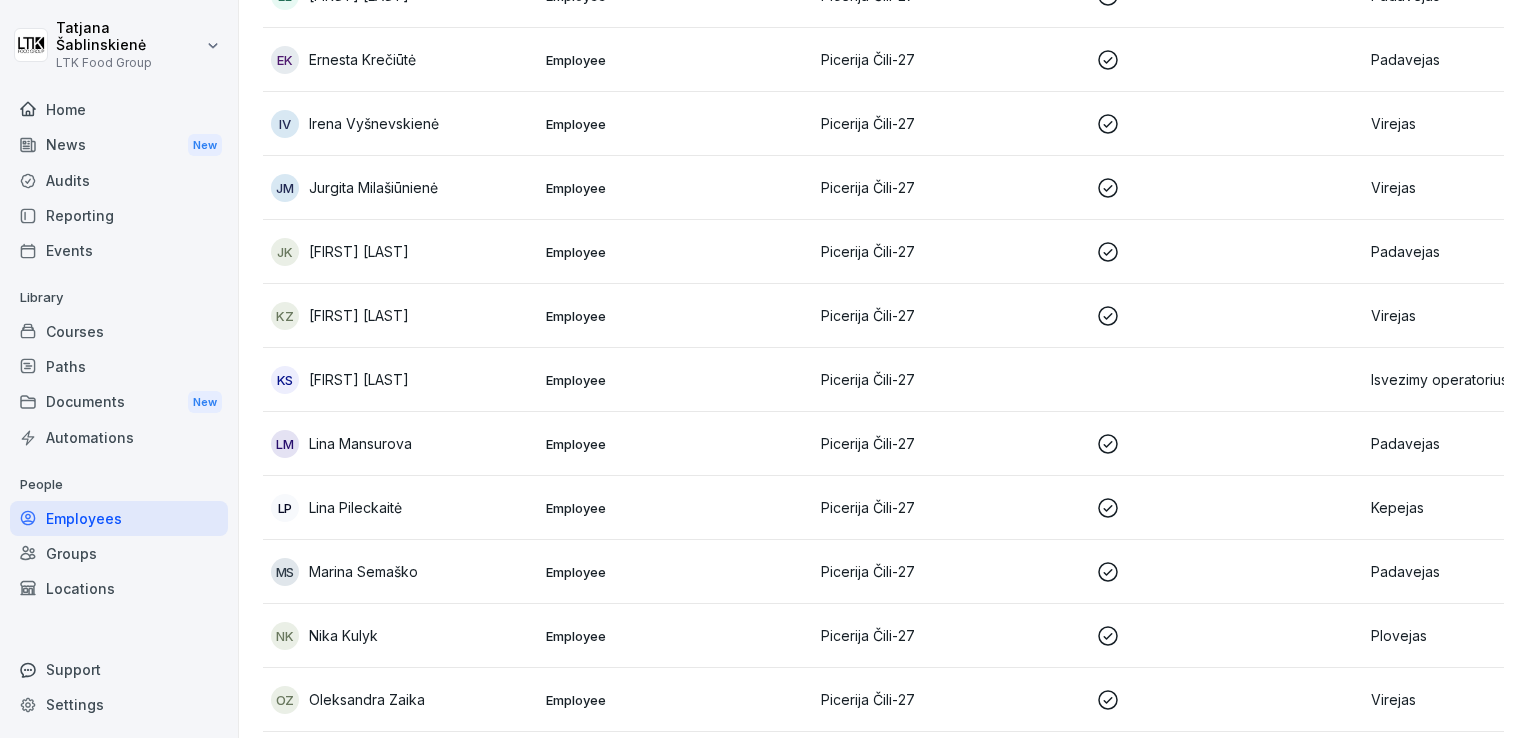click on "Lina Mansurova" at bounding box center [360, 443] 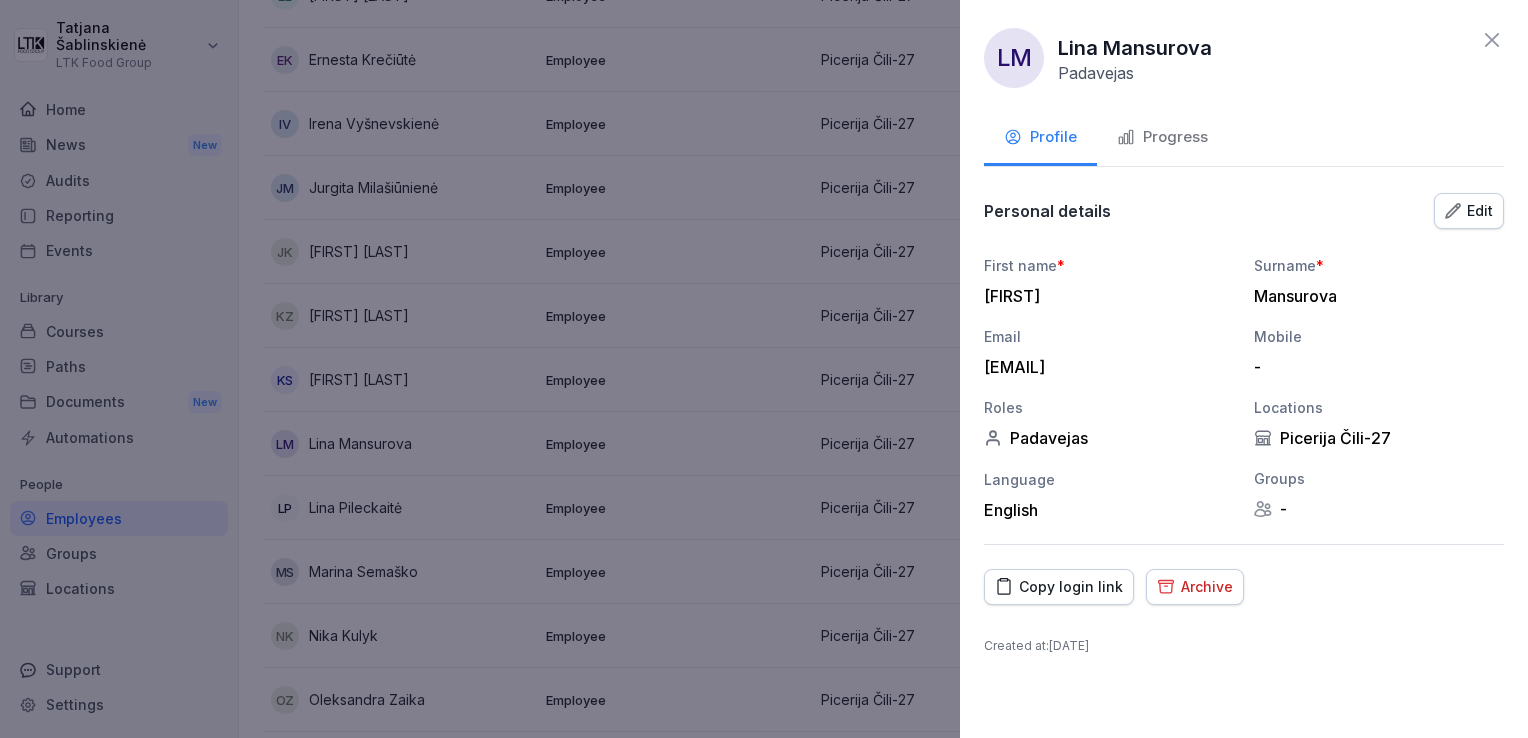 click on "Progress" at bounding box center [1162, 137] 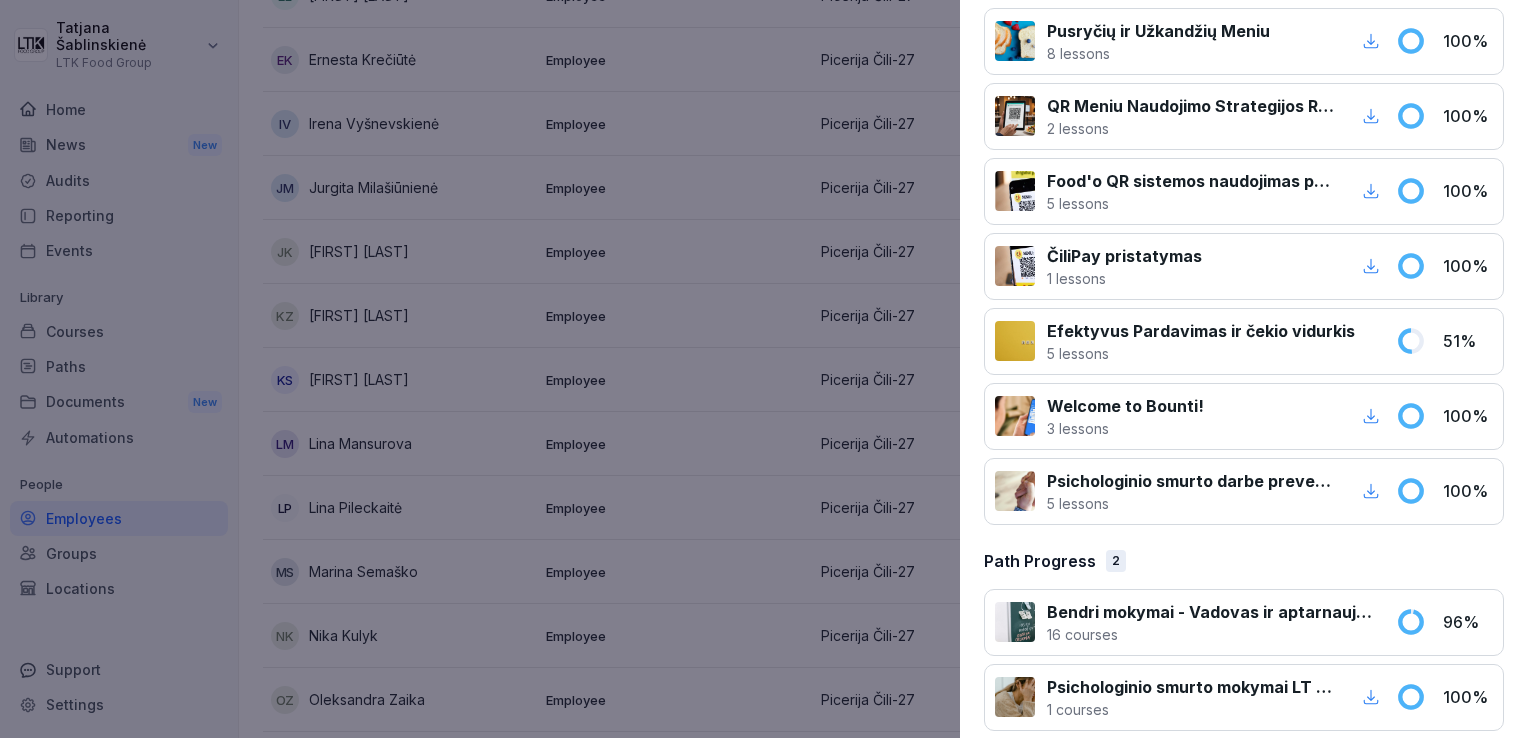 scroll, scrollTop: 1018, scrollLeft: 0, axis: vertical 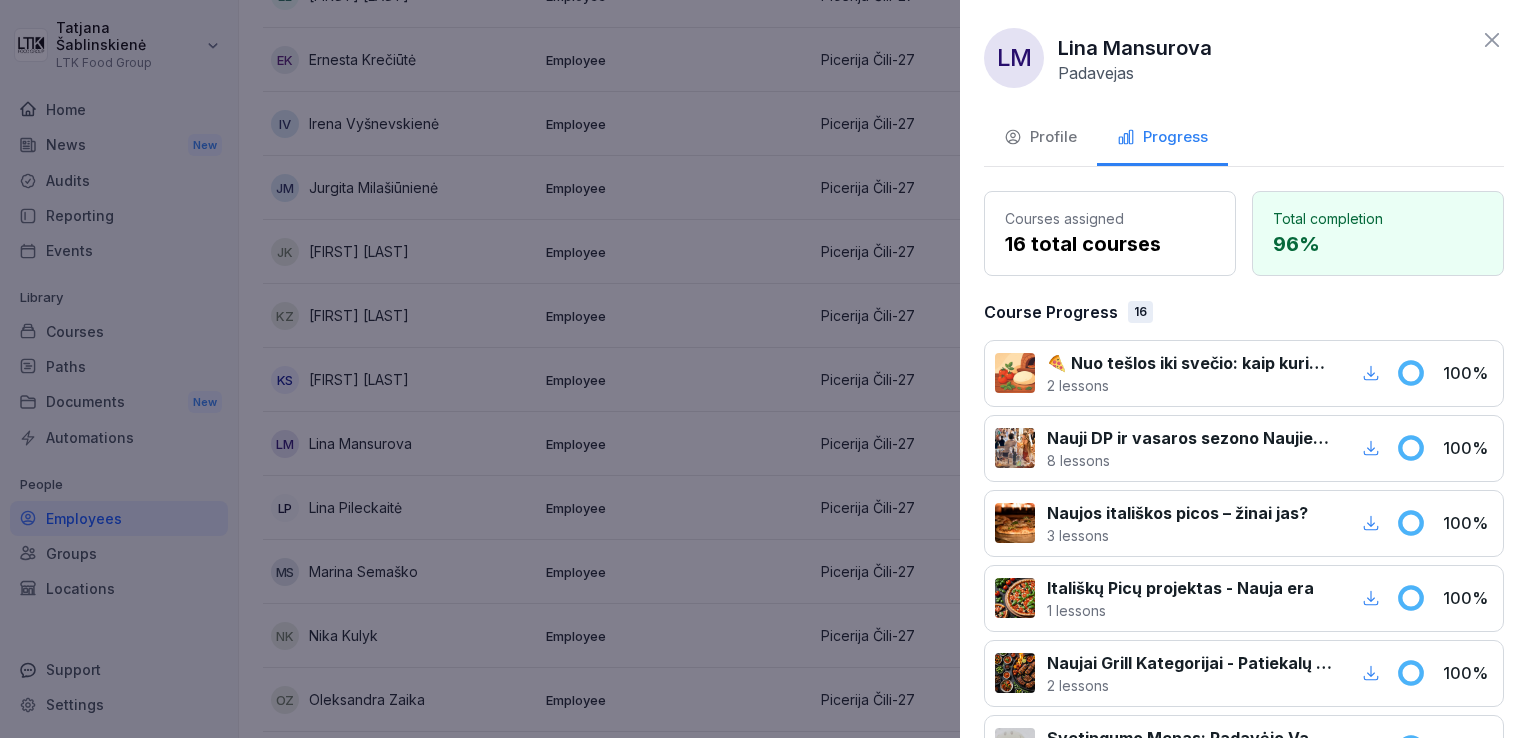 click 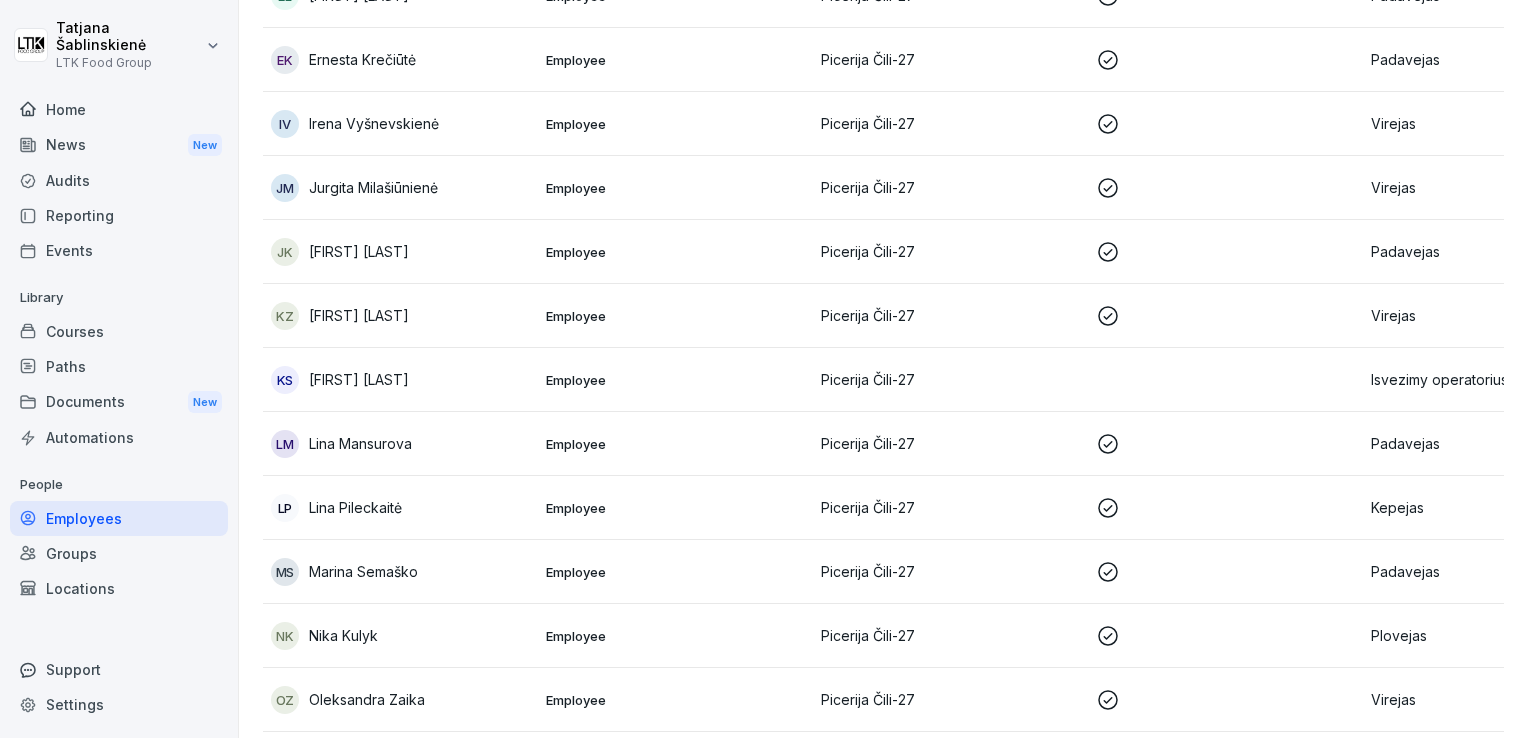 click on "Employee" at bounding box center (675, 636) 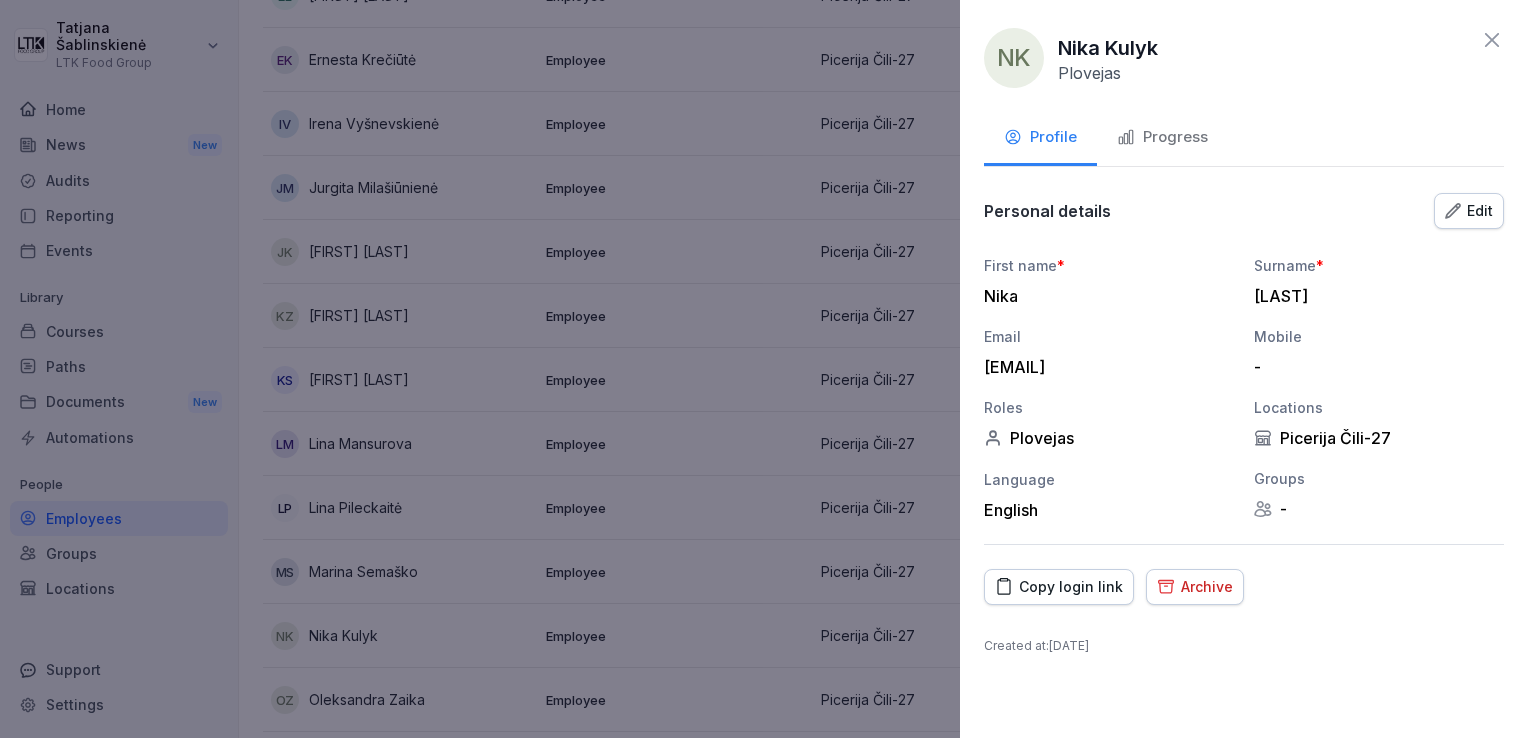 click on "Progress" at bounding box center (1162, 137) 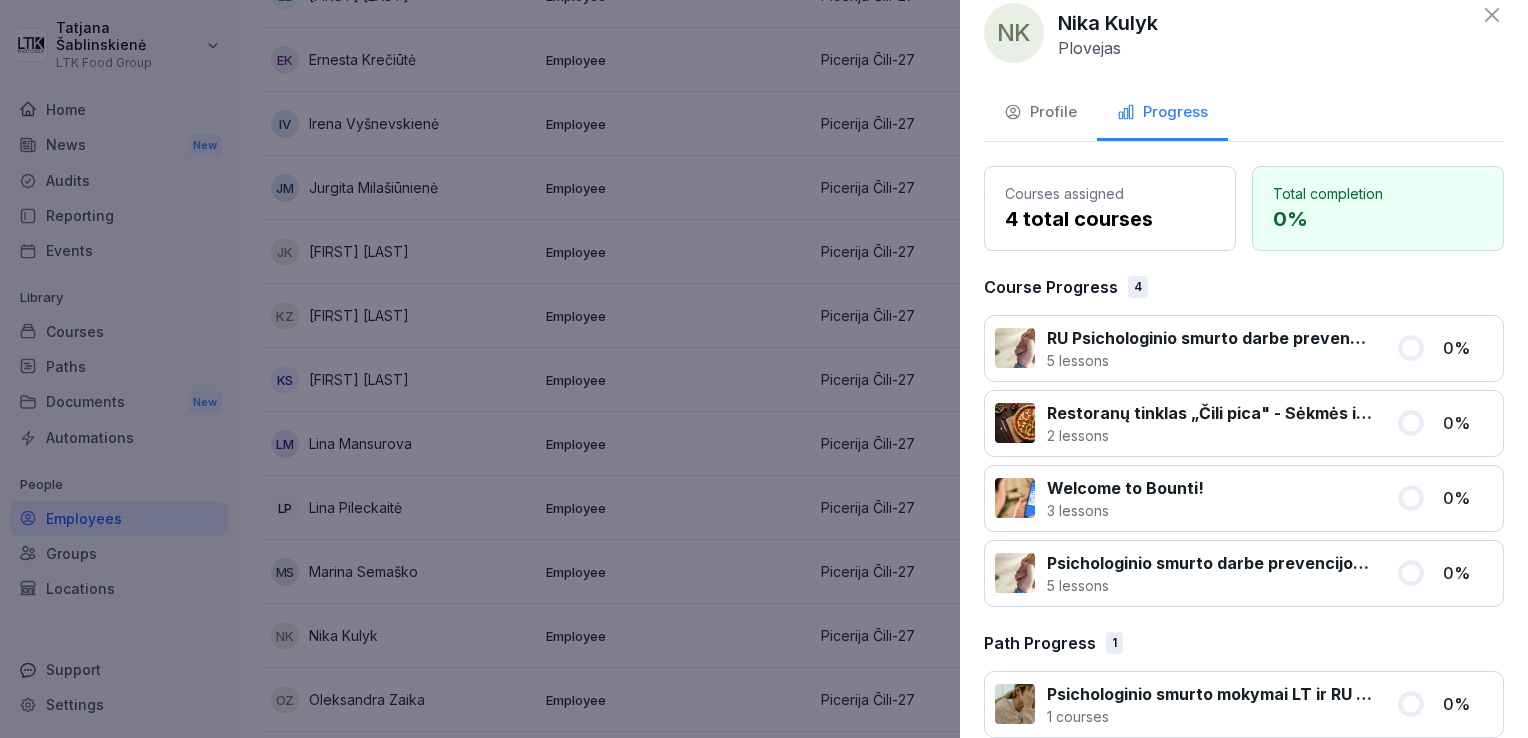 scroll, scrollTop: 0, scrollLeft: 0, axis: both 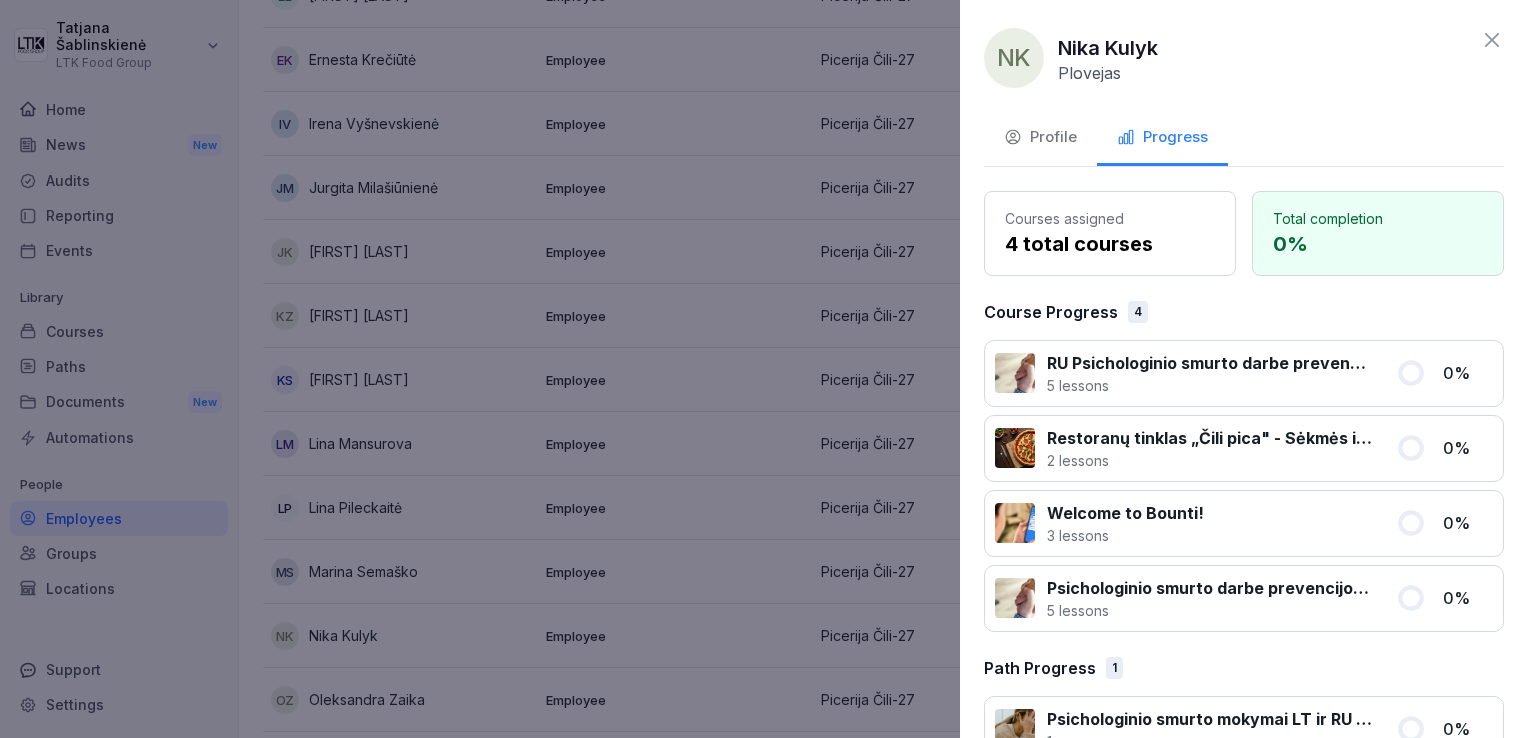 click 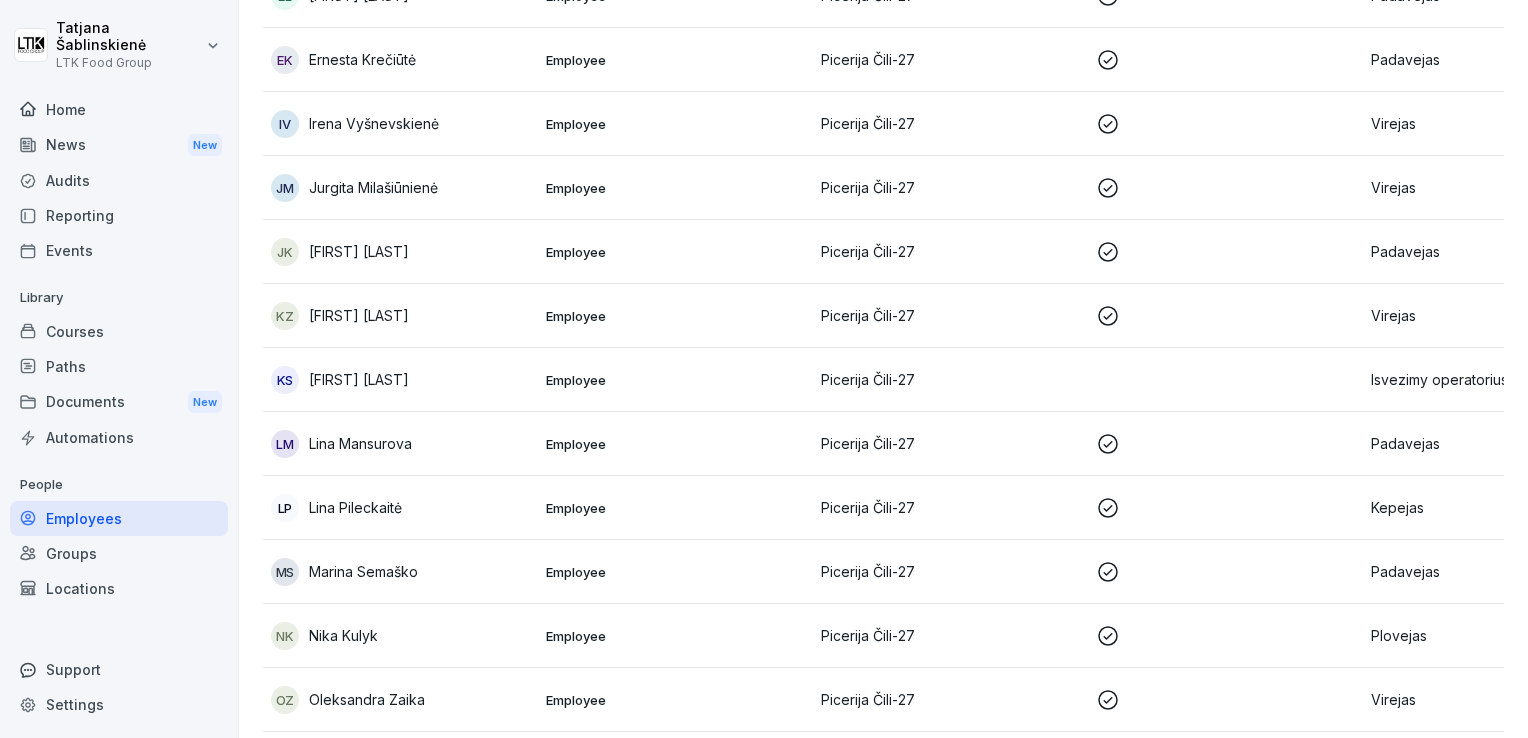 click on "LP Lina Pileckaitė" at bounding box center (400, 508) 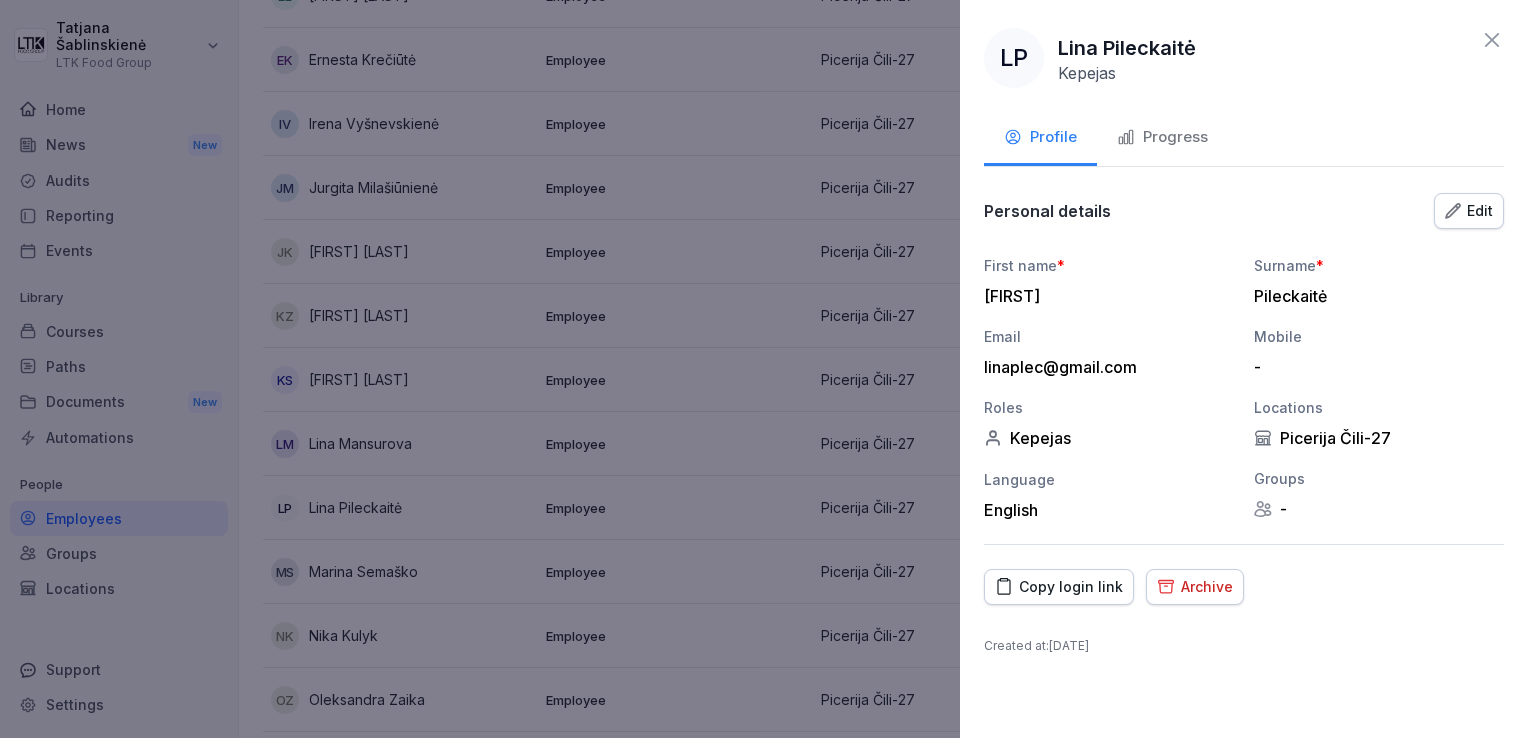 click on "Progress" at bounding box center (1162, 137) 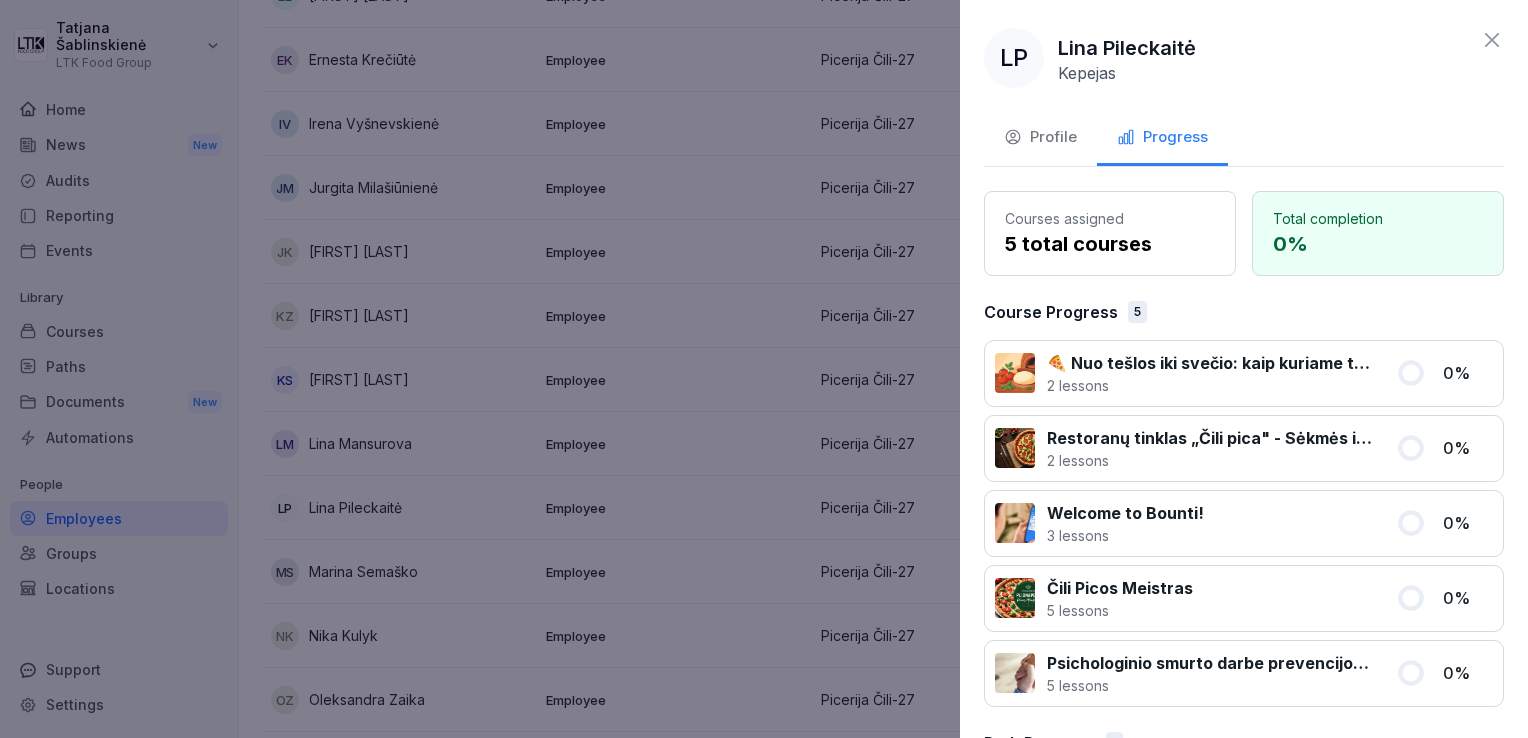 click 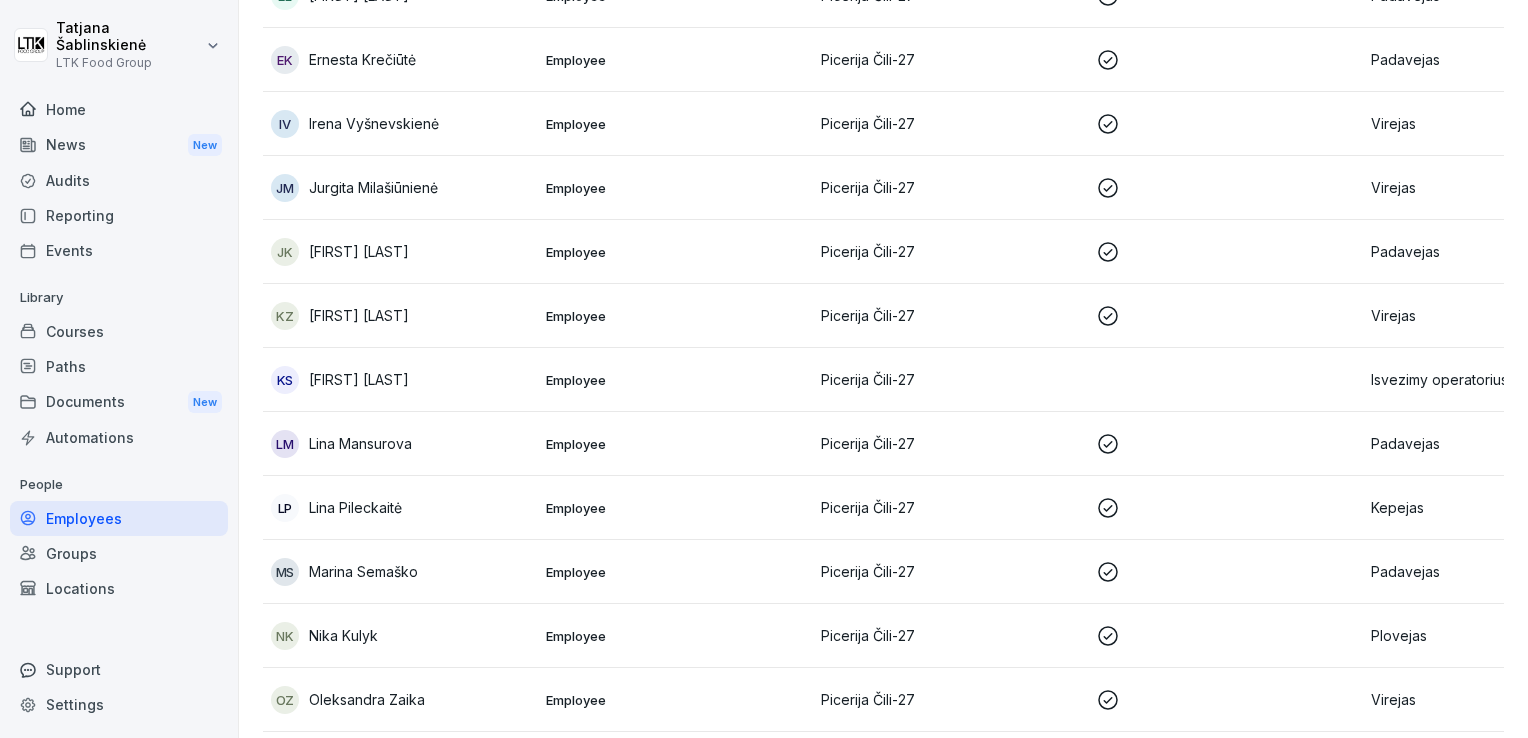 click on "Irena Vyšnevskienė" at bounding box center (374, 123) 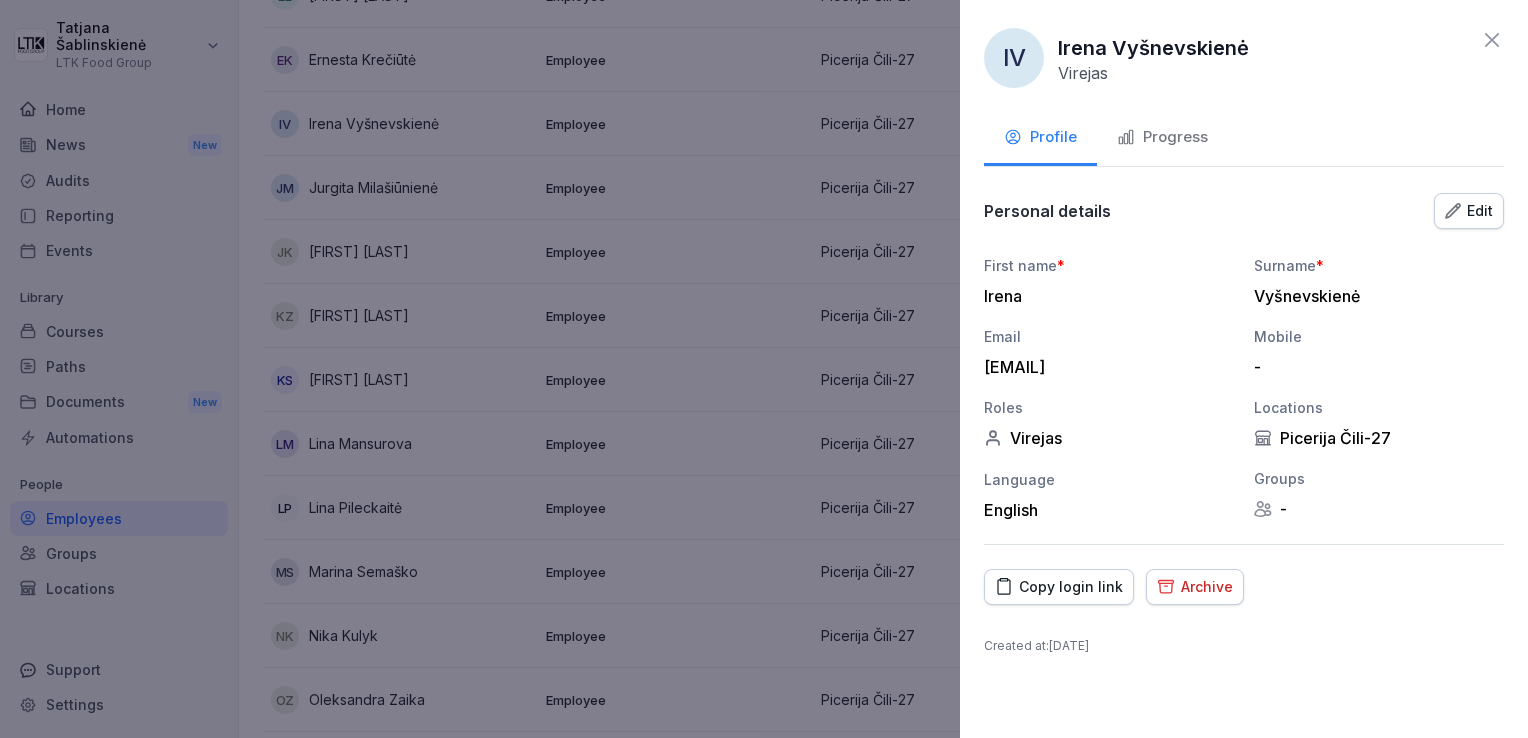 click on "Progress" at bounding box center [1162, 137] 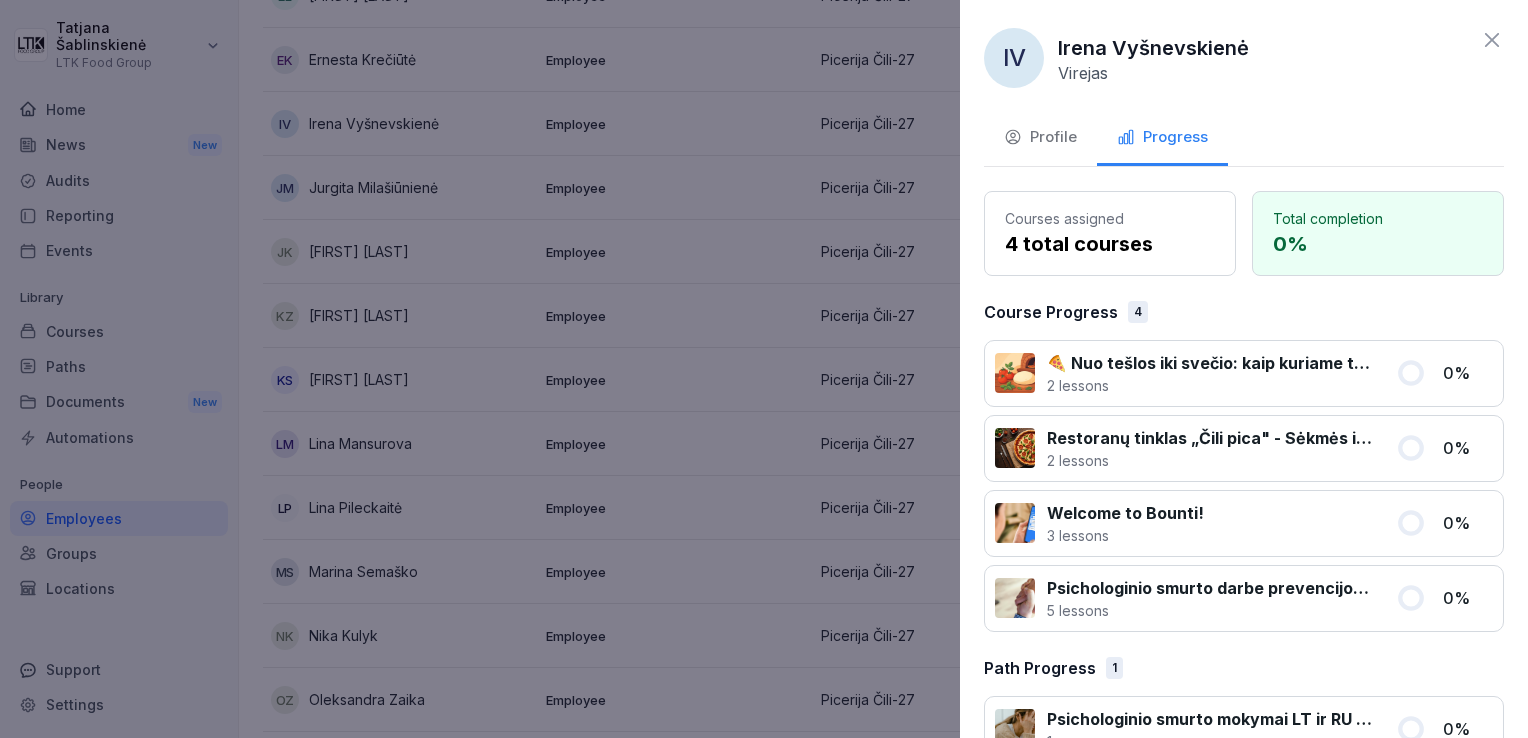 click 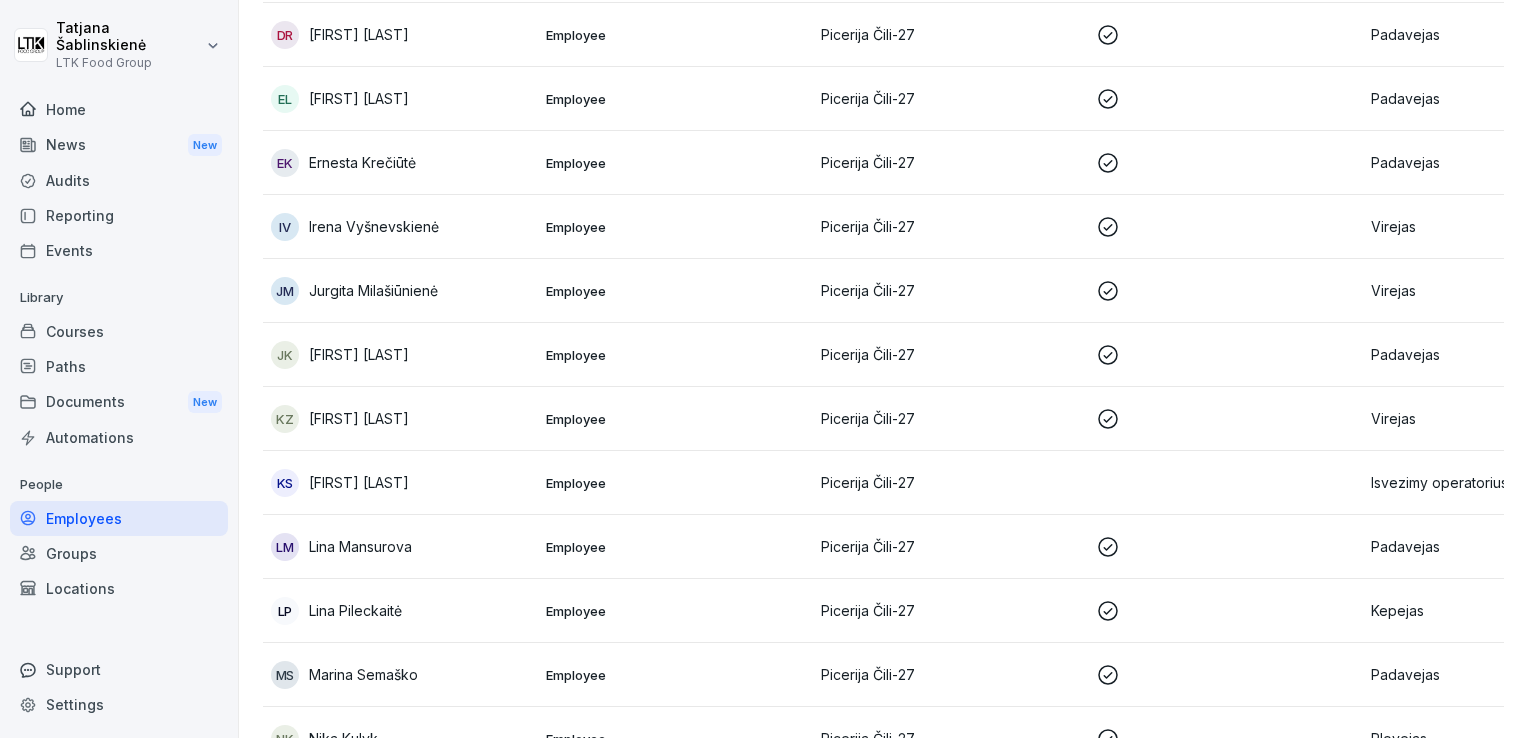 scroll, scrollTop: 540, scrollLeft: 0, axis: vertical 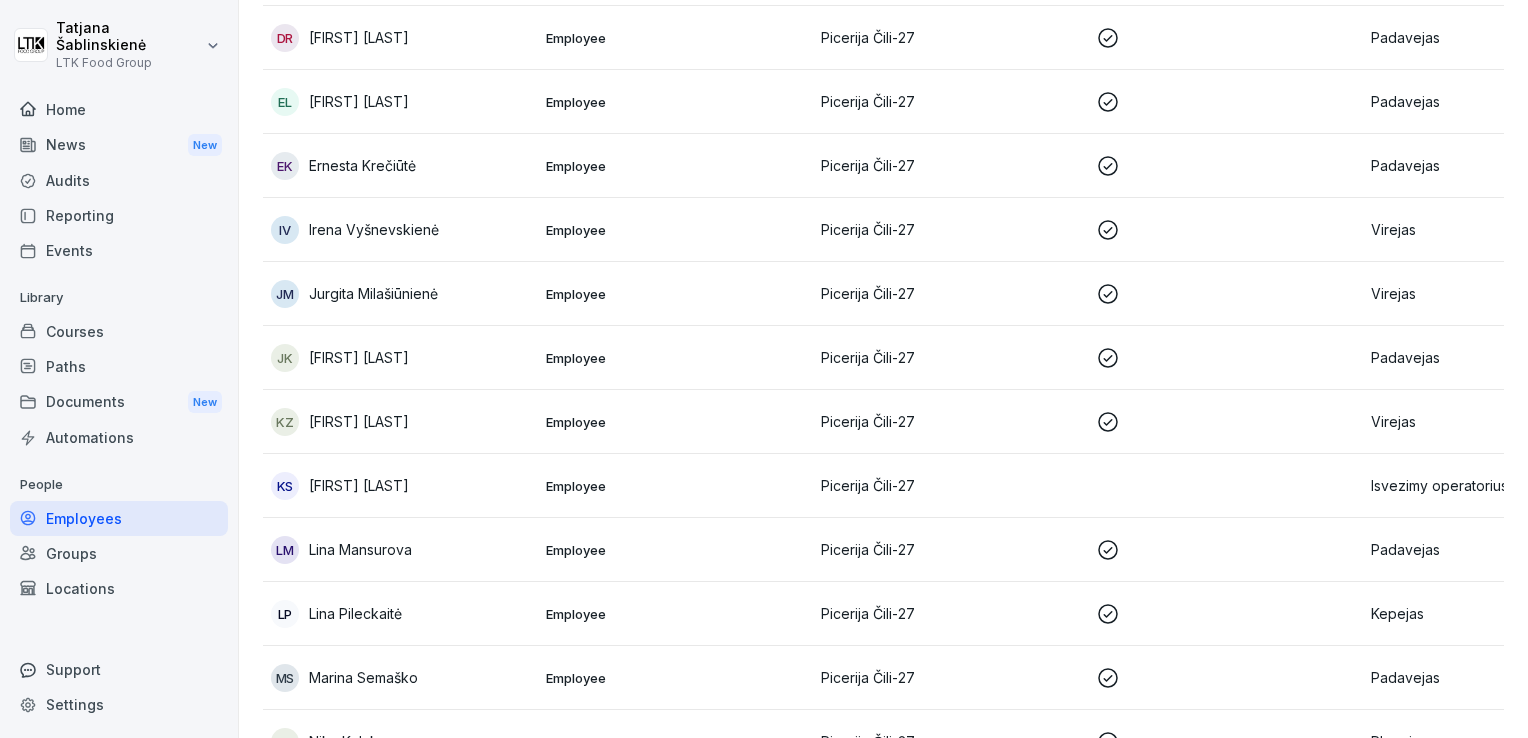 click on "Ernesta Krečiūtė" at bounding box center [362, 165] 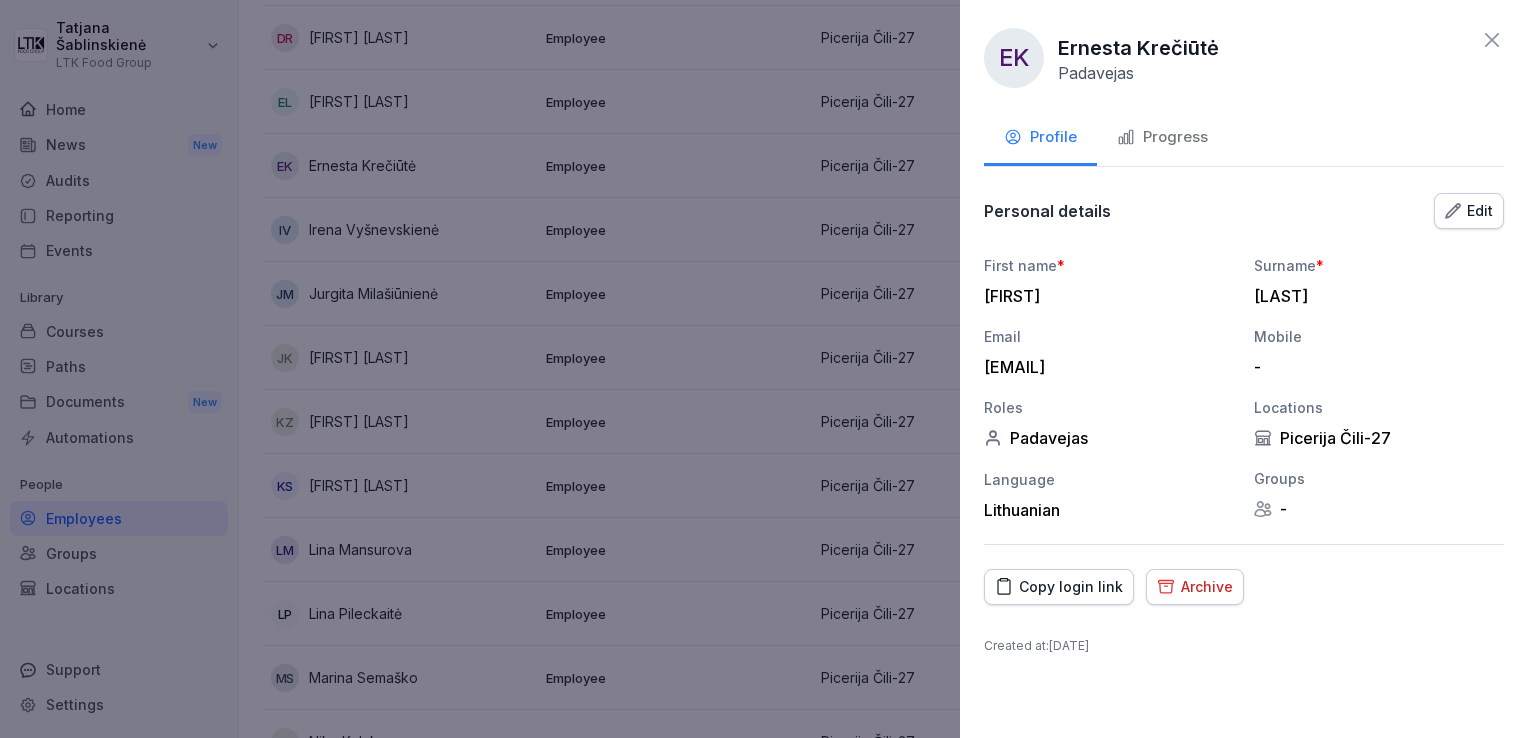 click on "Progress" at bounding box center (1162, 137) 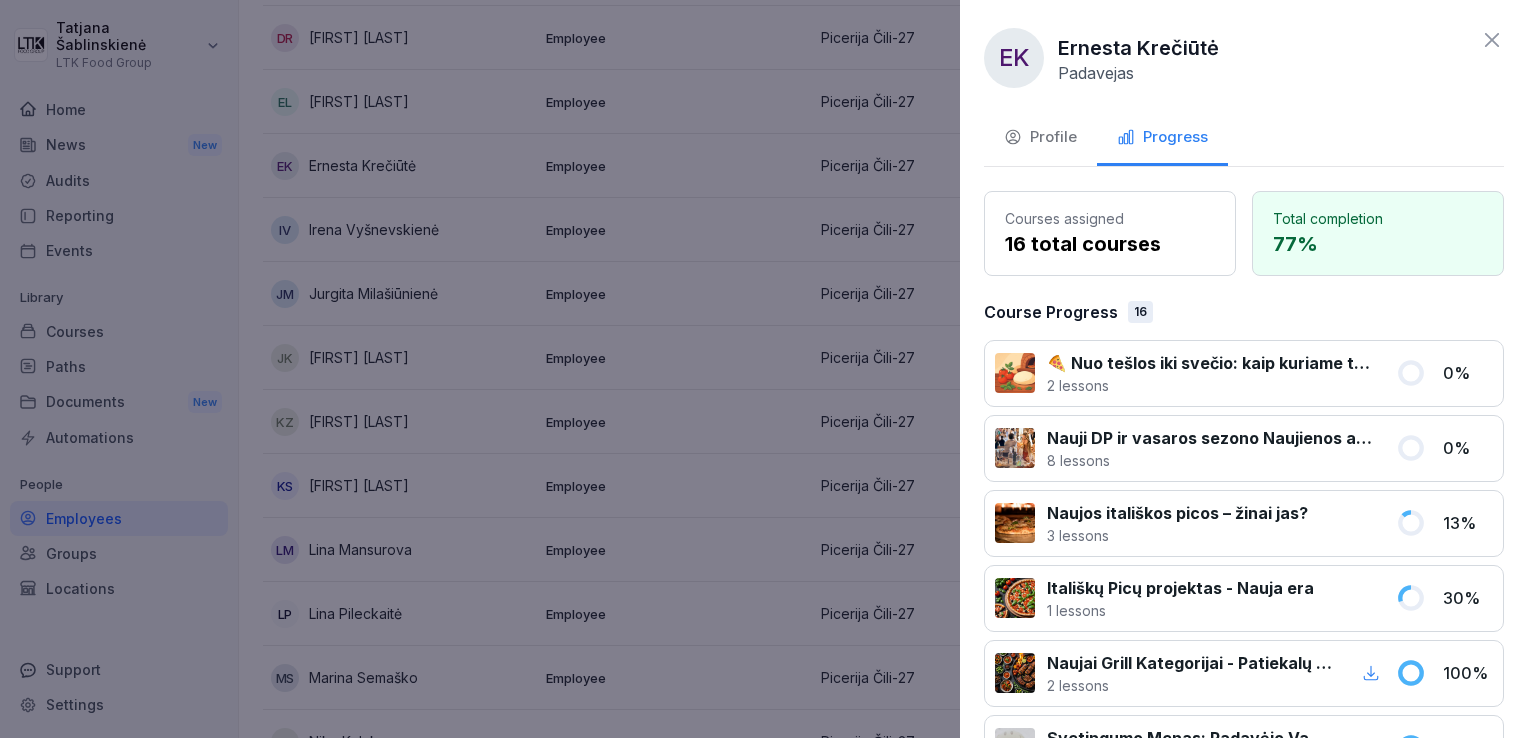 click 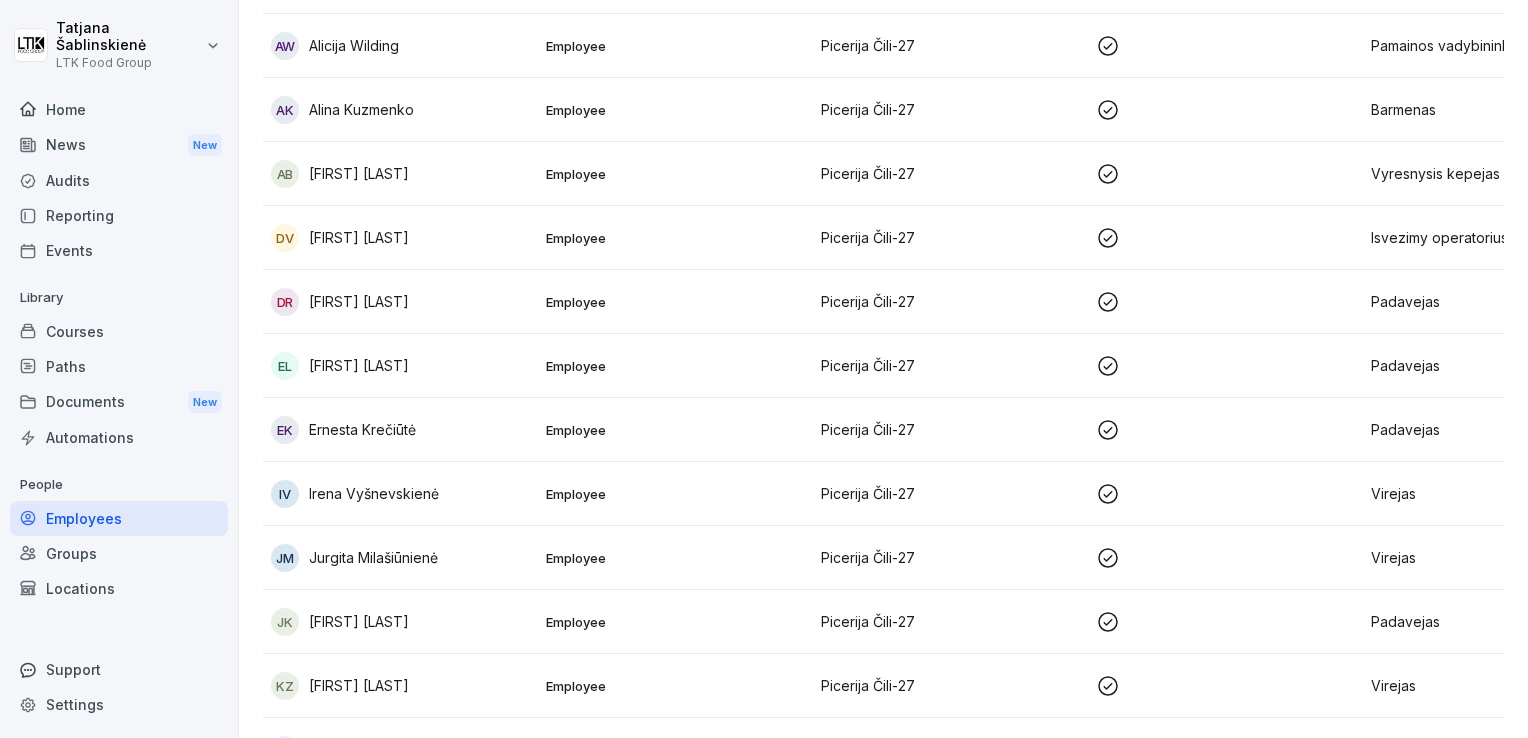 scroll, scrollTop: 540, scrollLeft: 0, axis: vertical 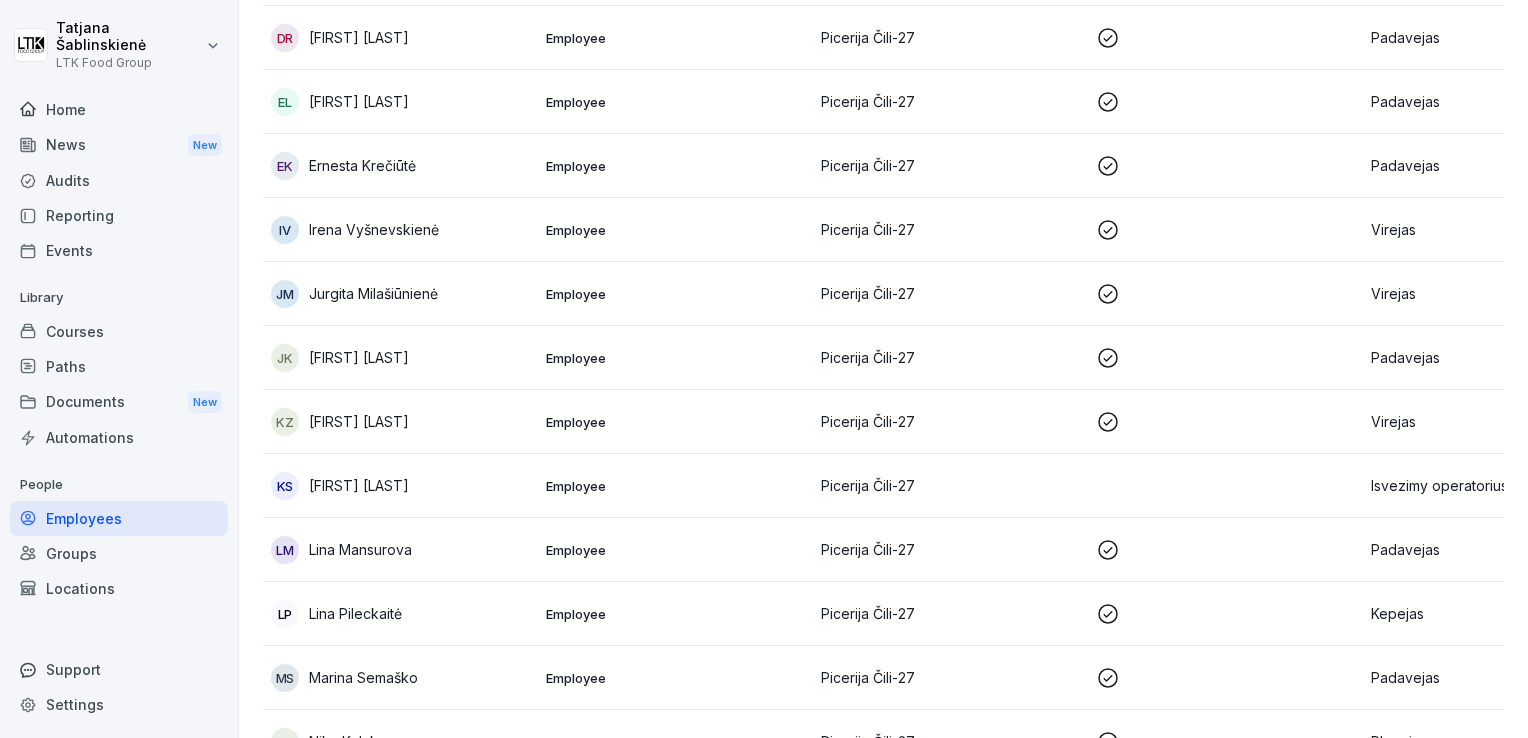 click on "Jurgita Milašiūnienė" at bounding box center [373, 293] 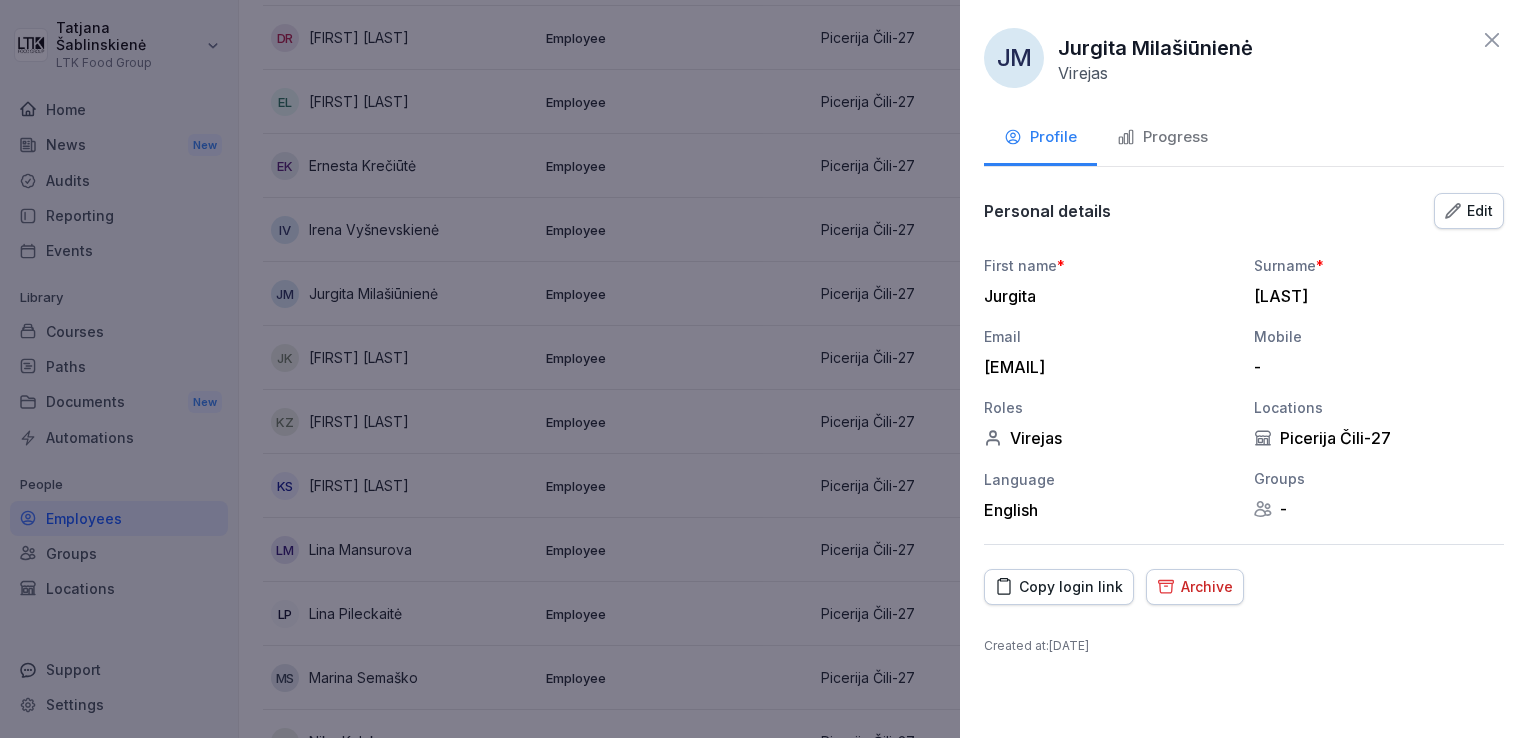 click on "Progress" at bounding box center [1162, 137] 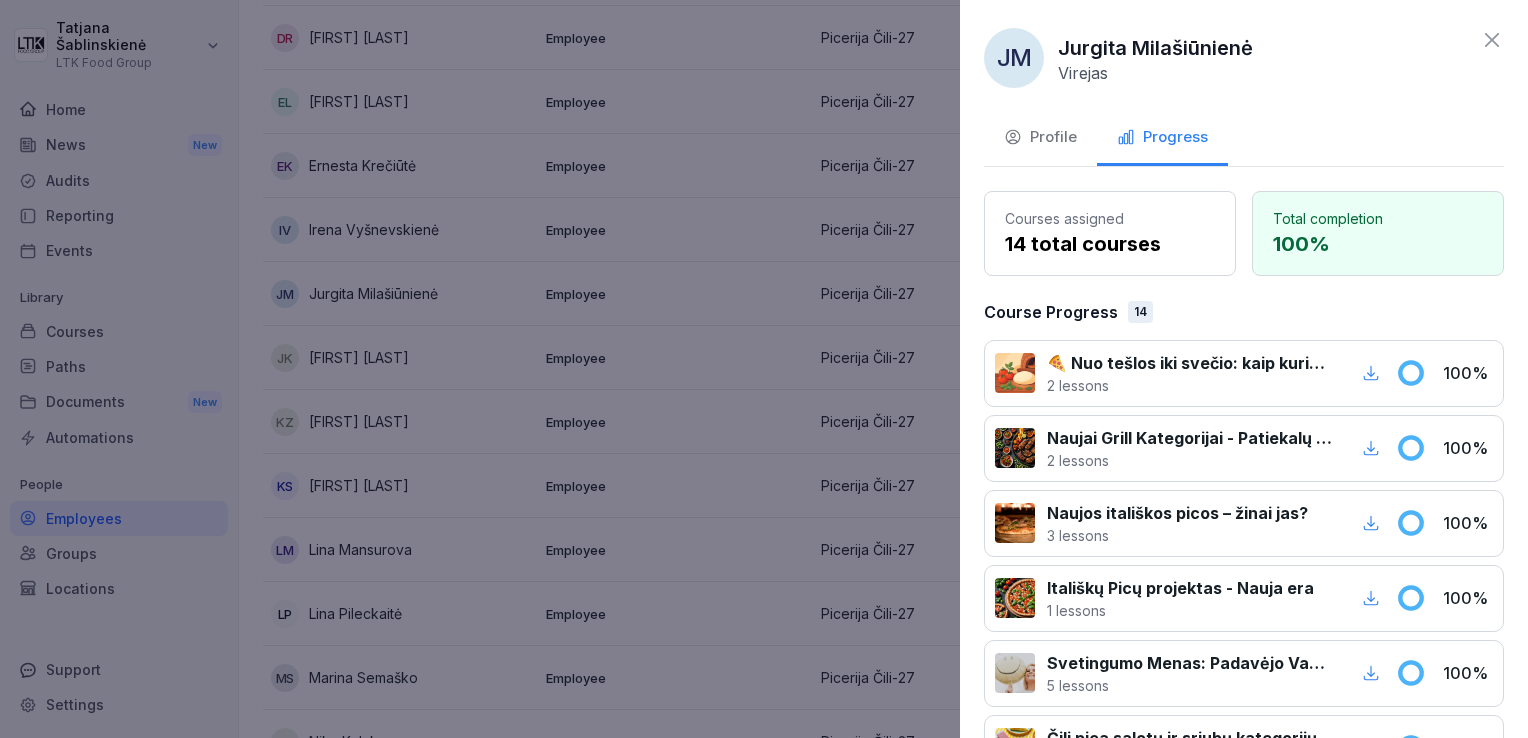 click 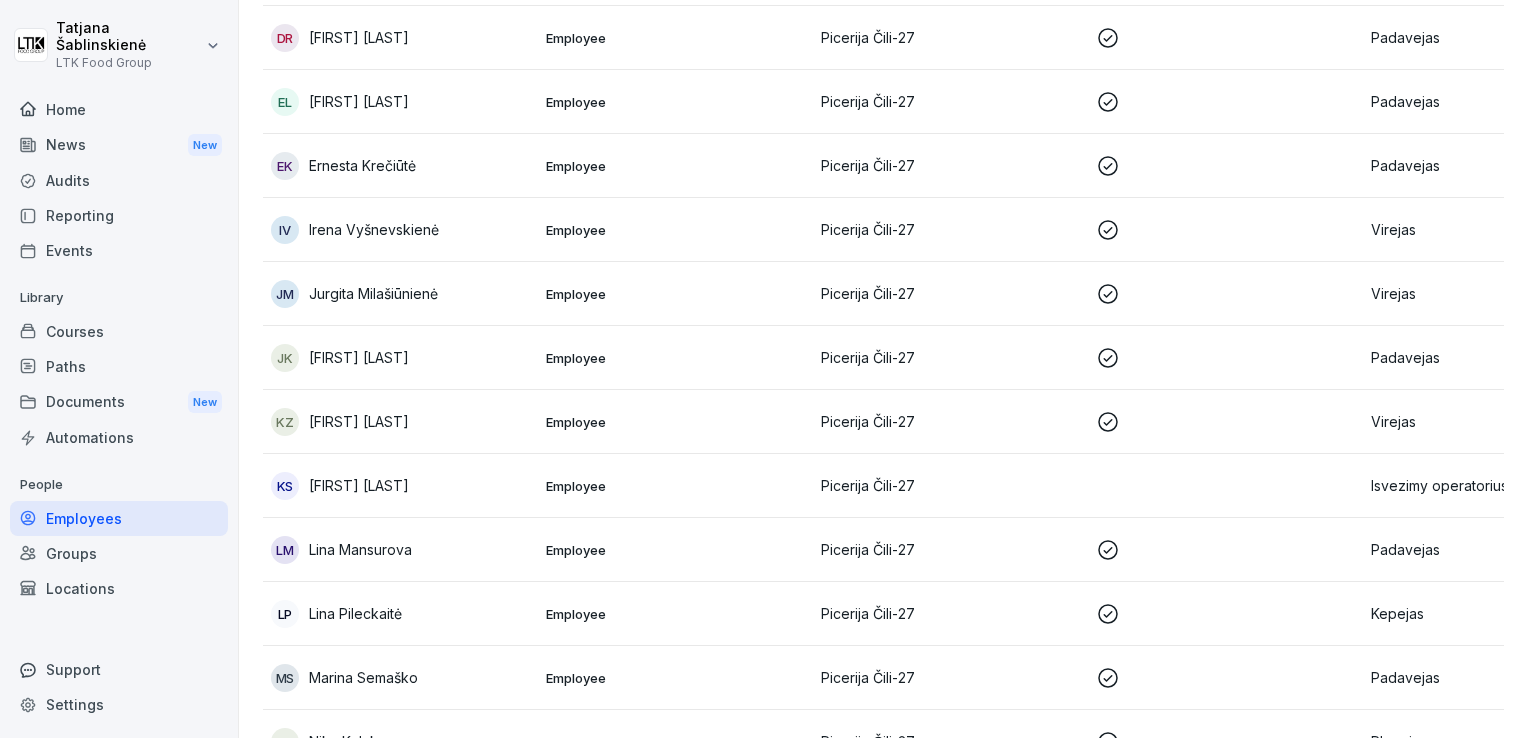 click on "EL Emilija Leonova" at bounding box center [400, 102] 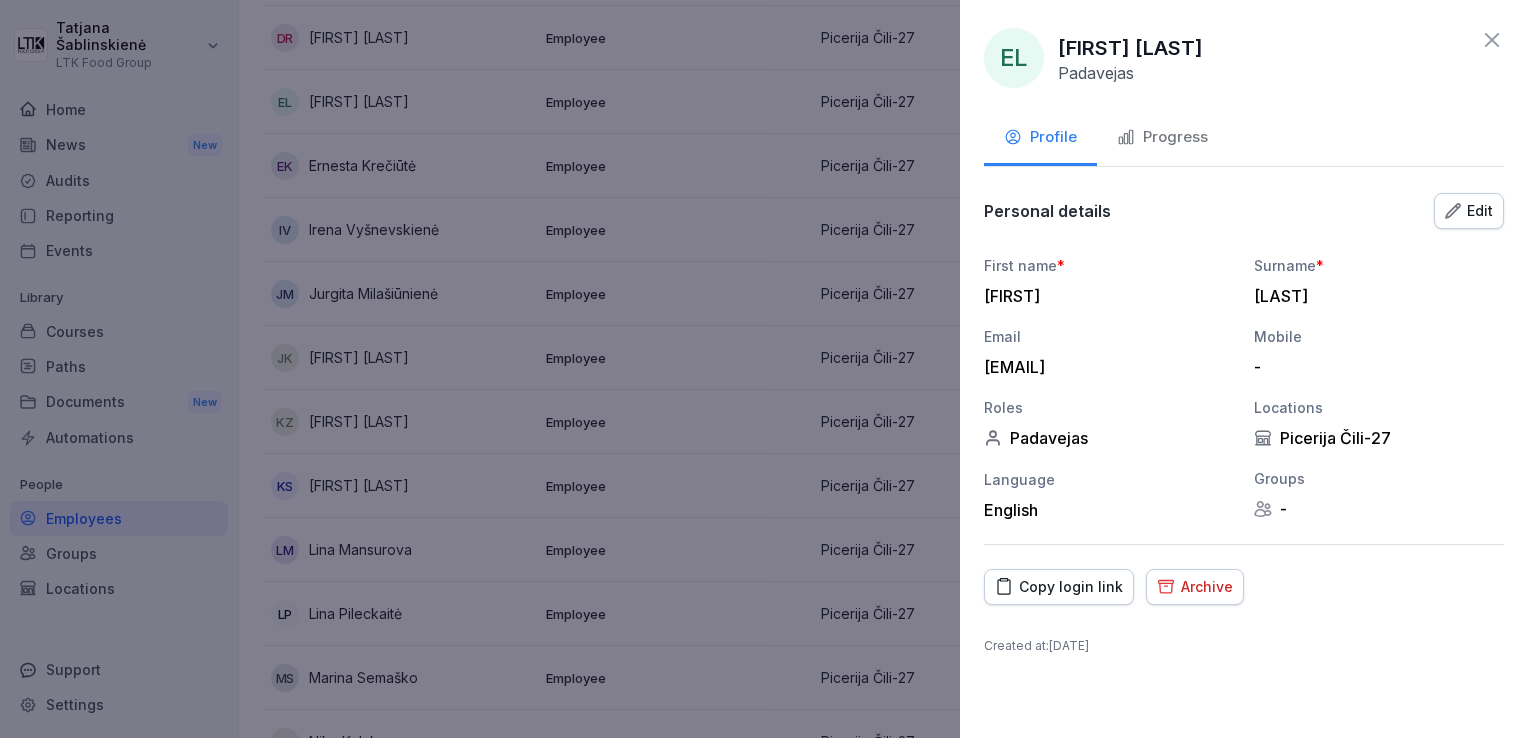 click 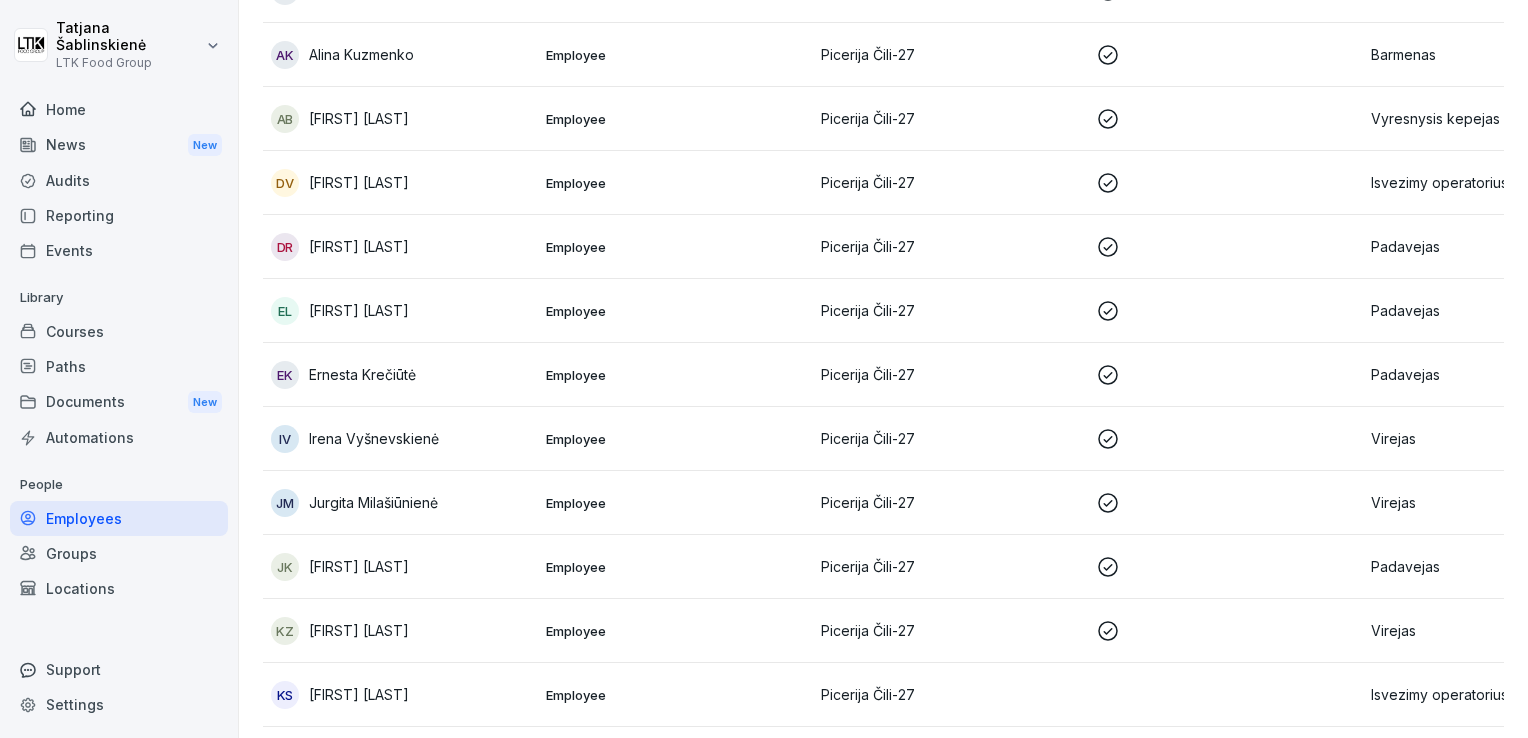 scroll, scrollTop: 260, scrollLeft: 0, axis: vertical 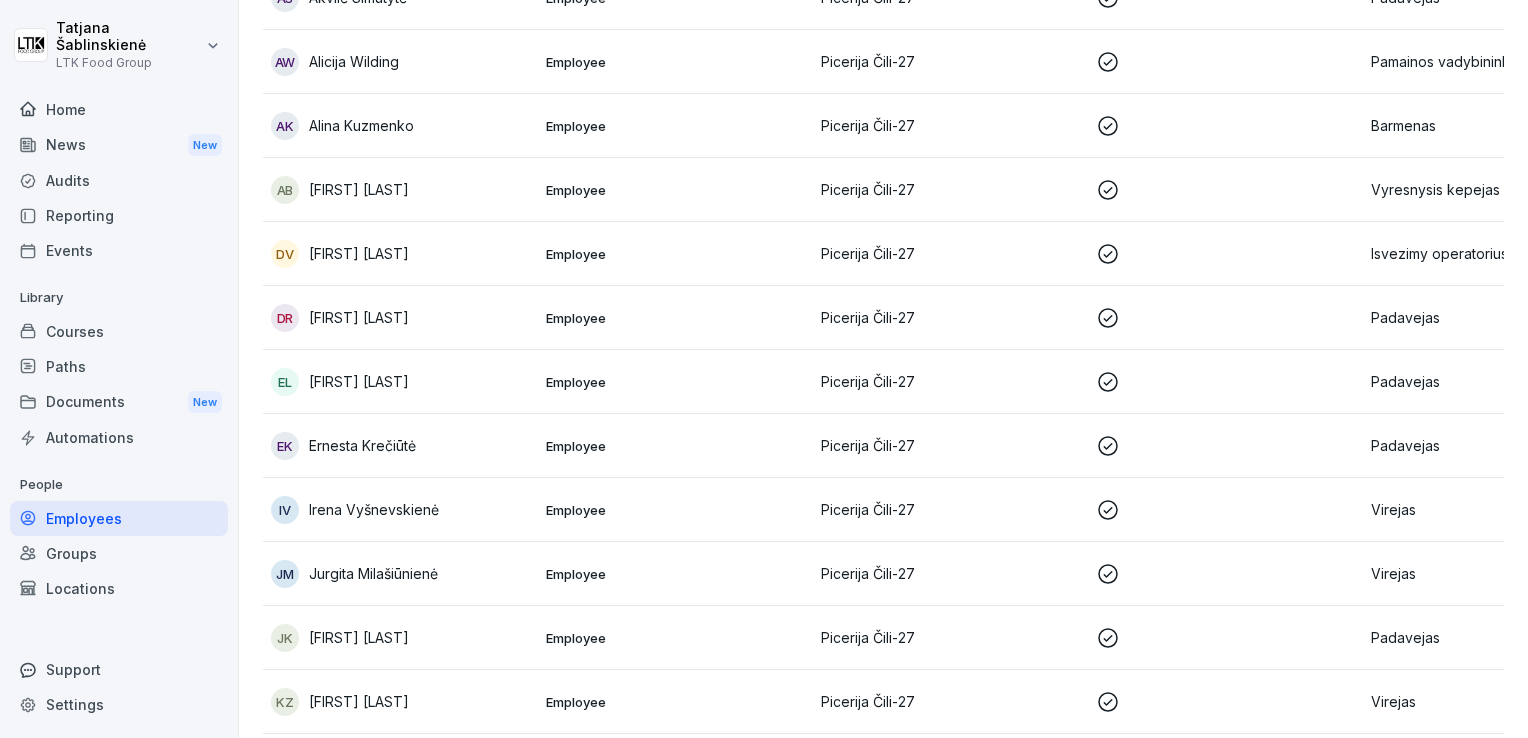 click on "[FIRST] [LAST]" at bounding box center [359, 317] 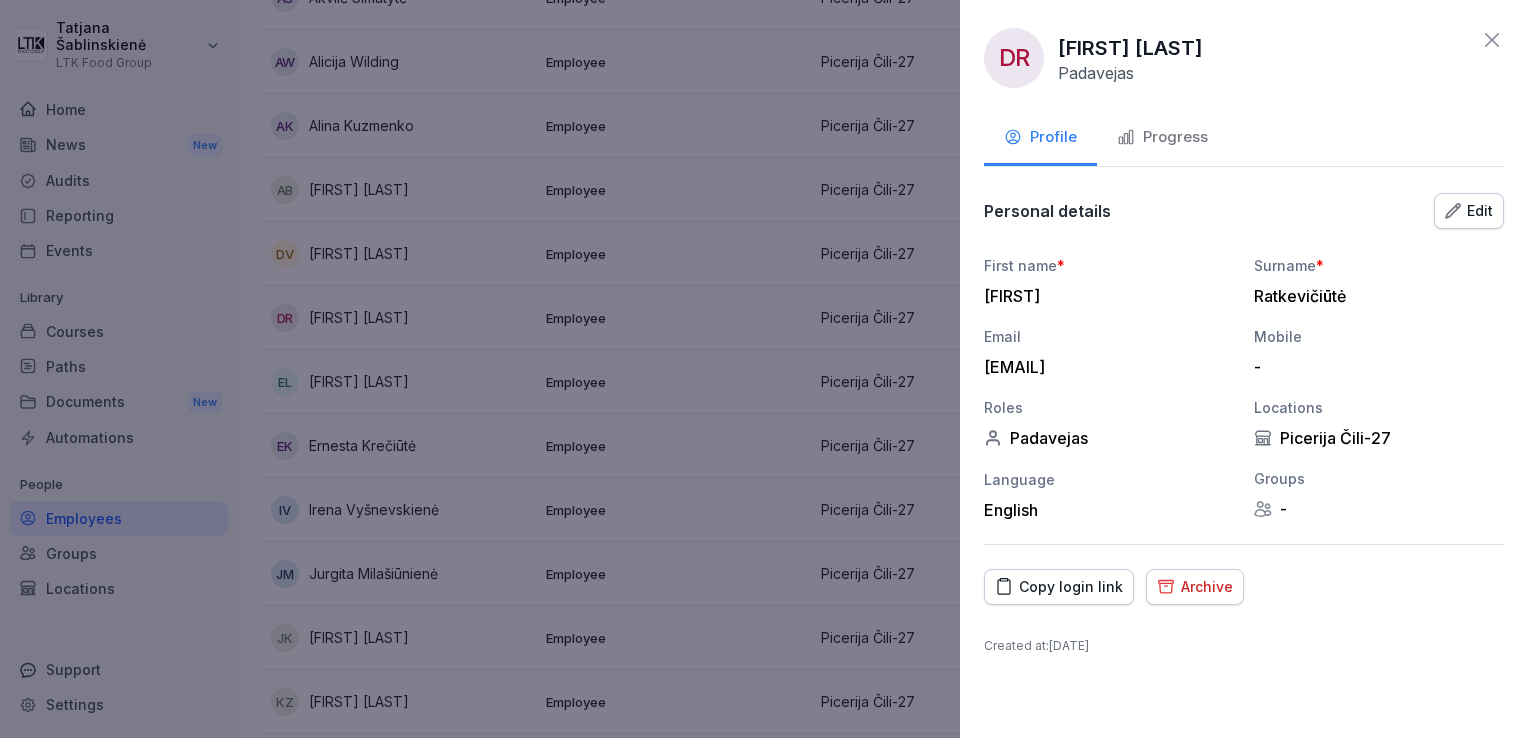 click on "Progress" at bounding box center (1162, 137) 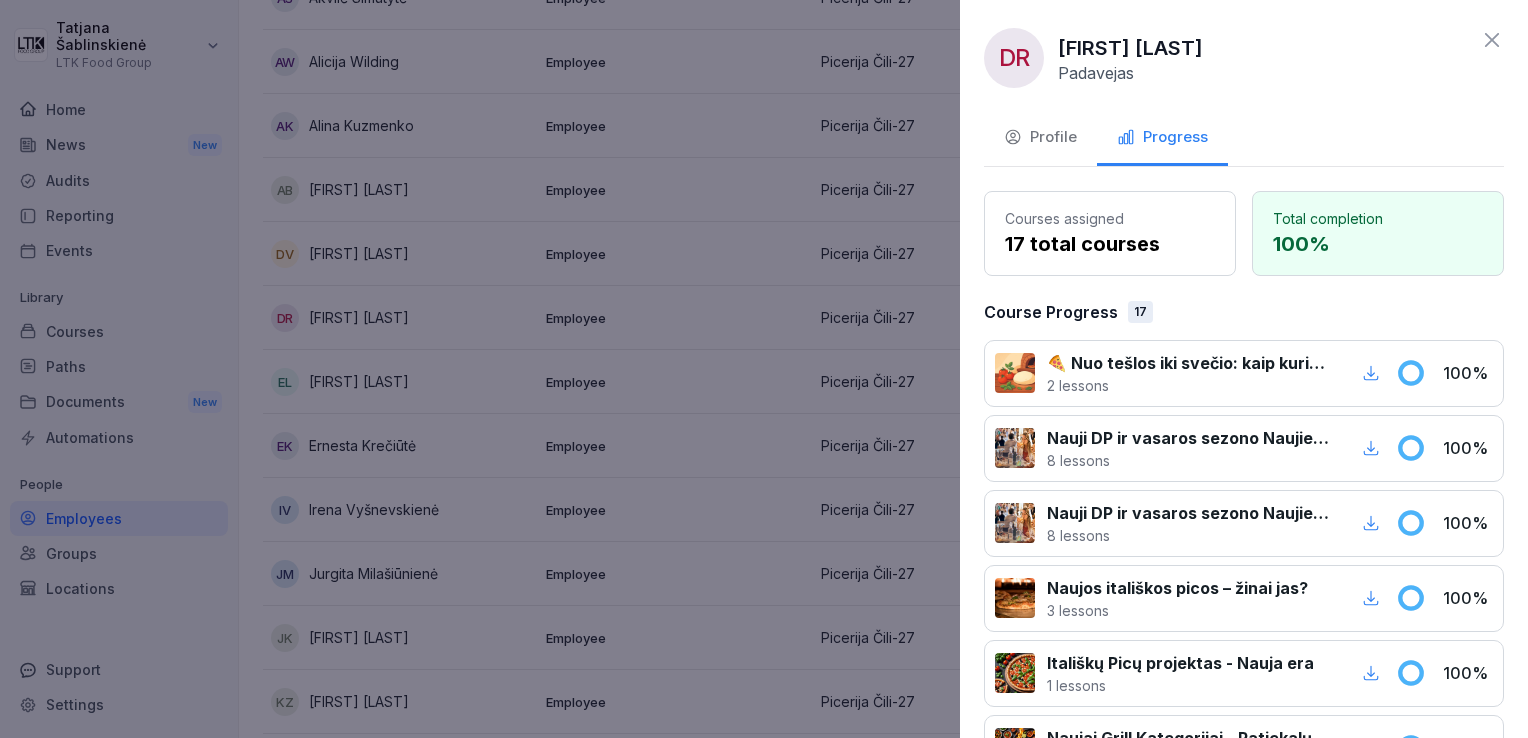 click 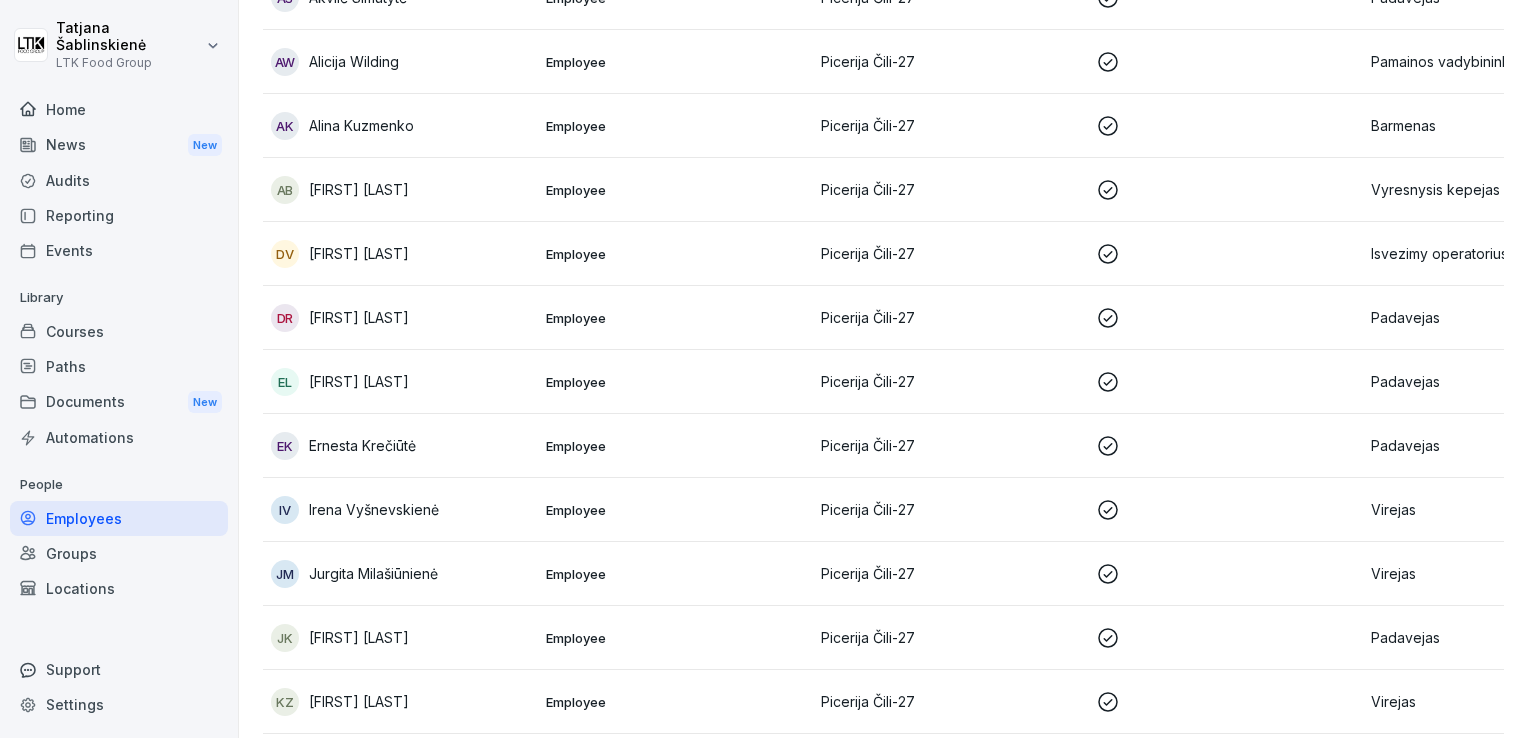 scroll, scrollTop: 150, scrollLeft: 0, axis: vertical 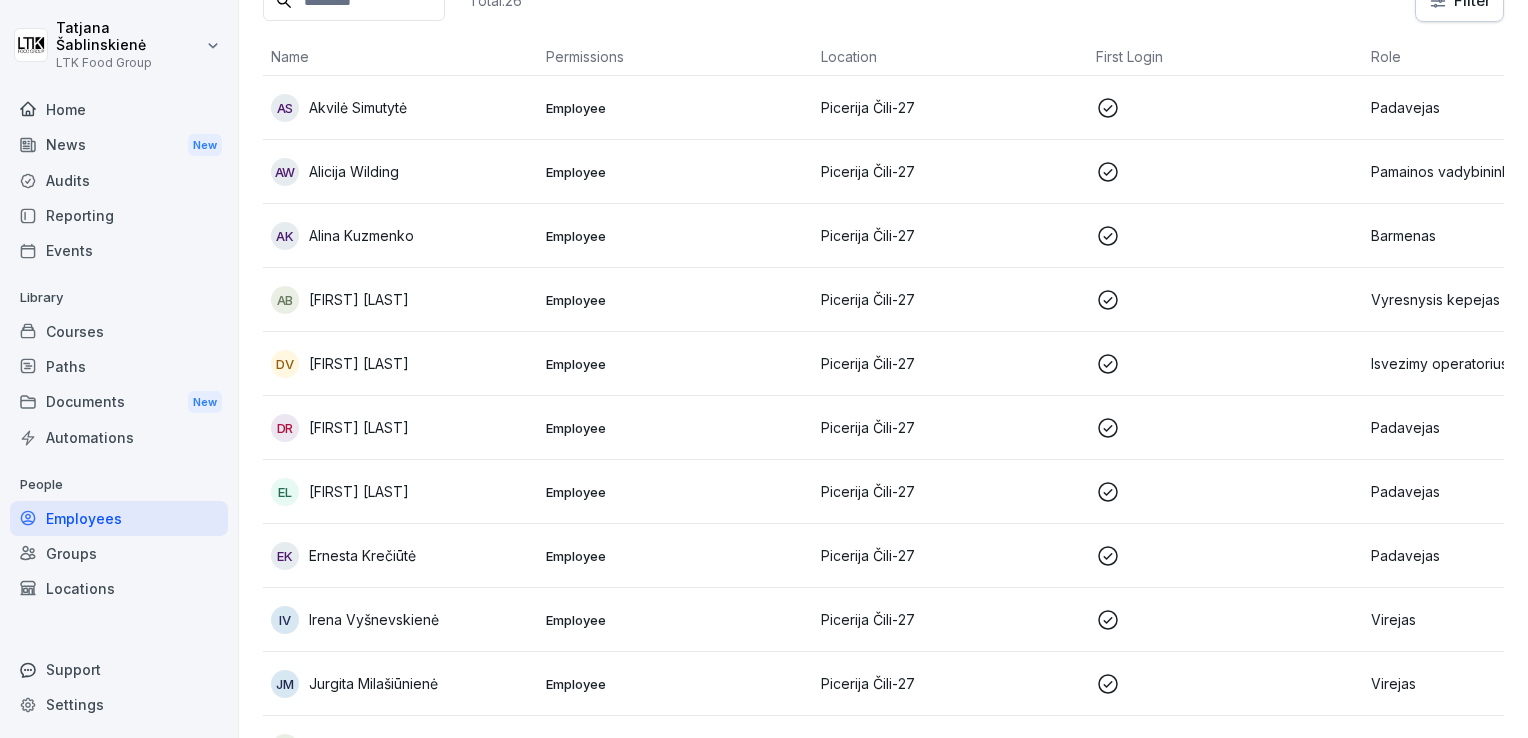 click on "AW Alicija Wilding" at bounding box center [400, 172] 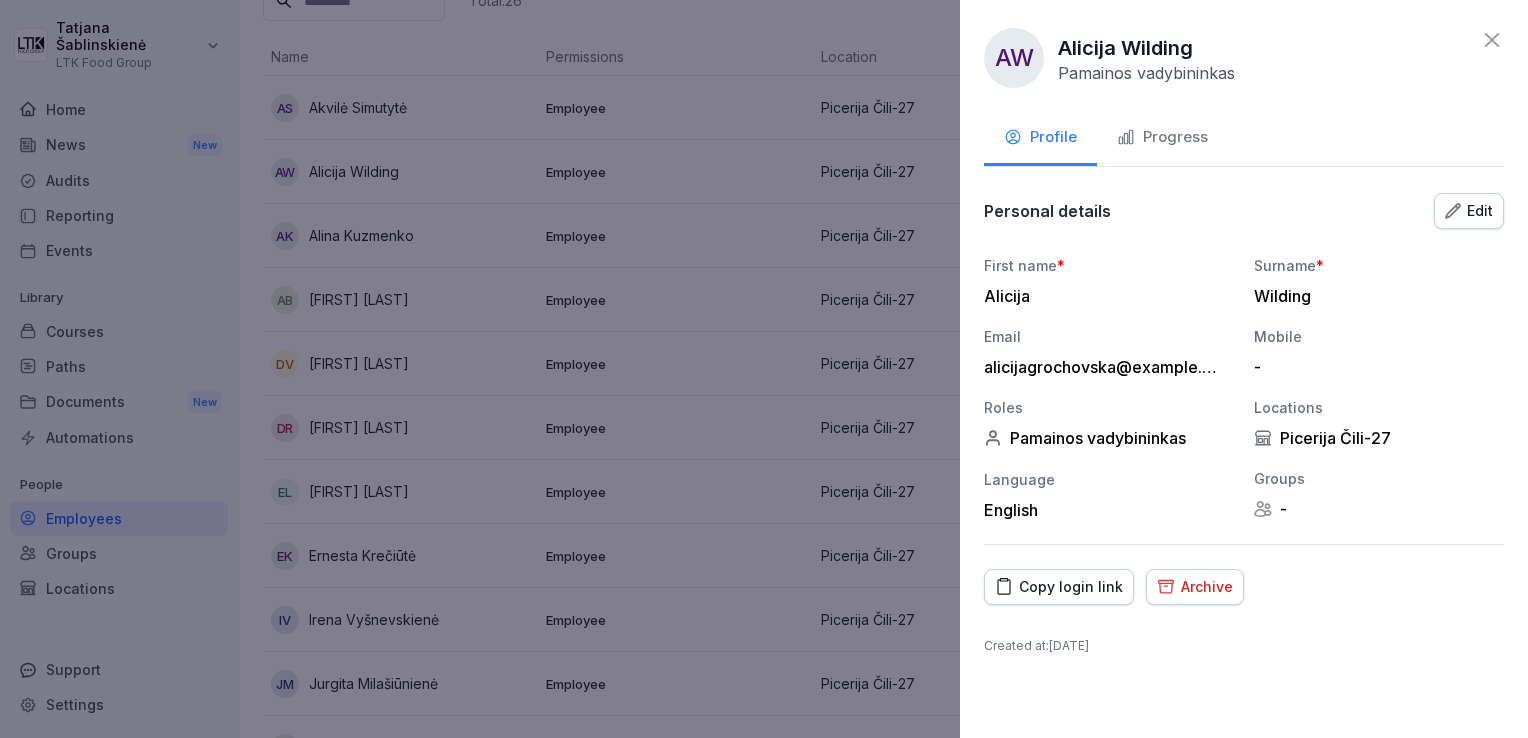 click on "Progress" at bounding box center [1162, 137] 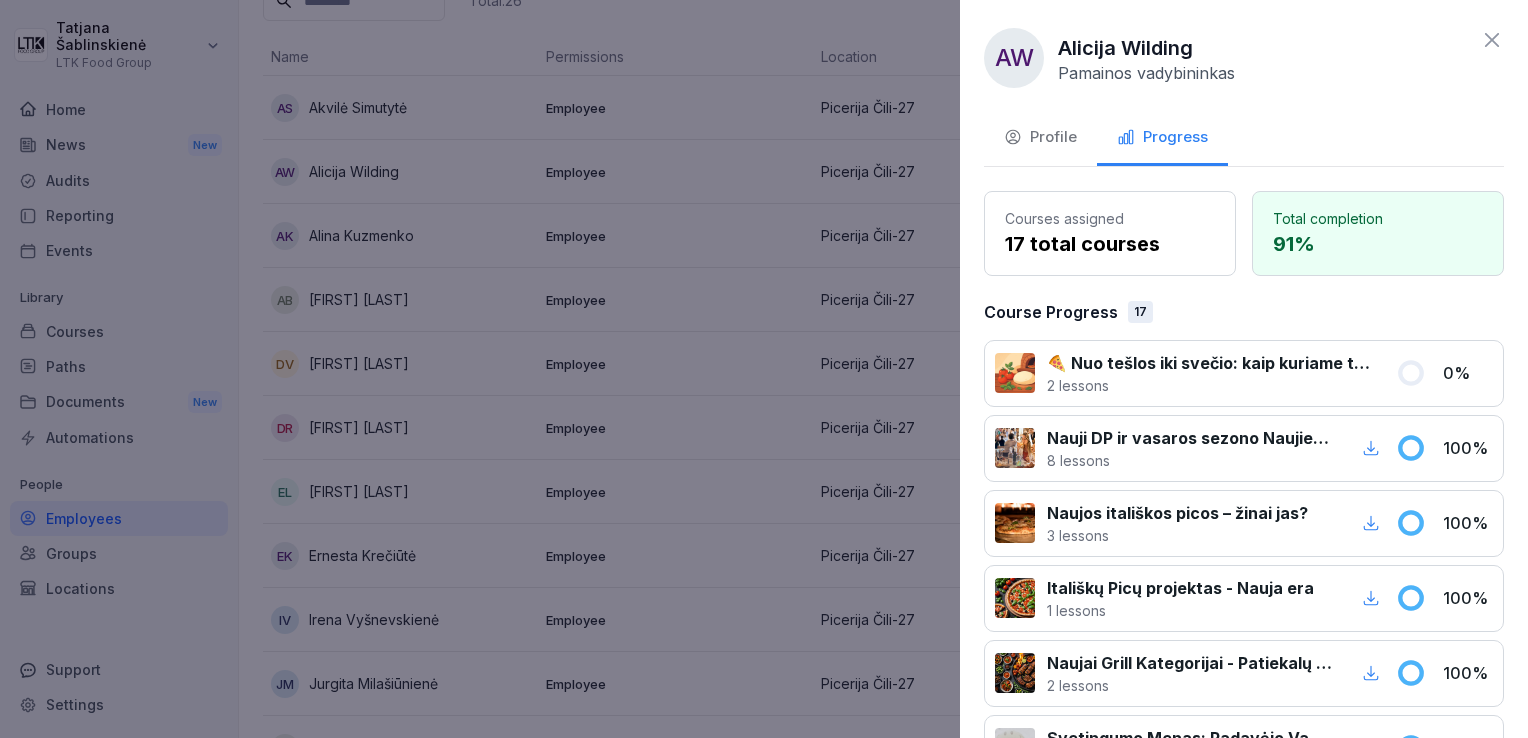 click 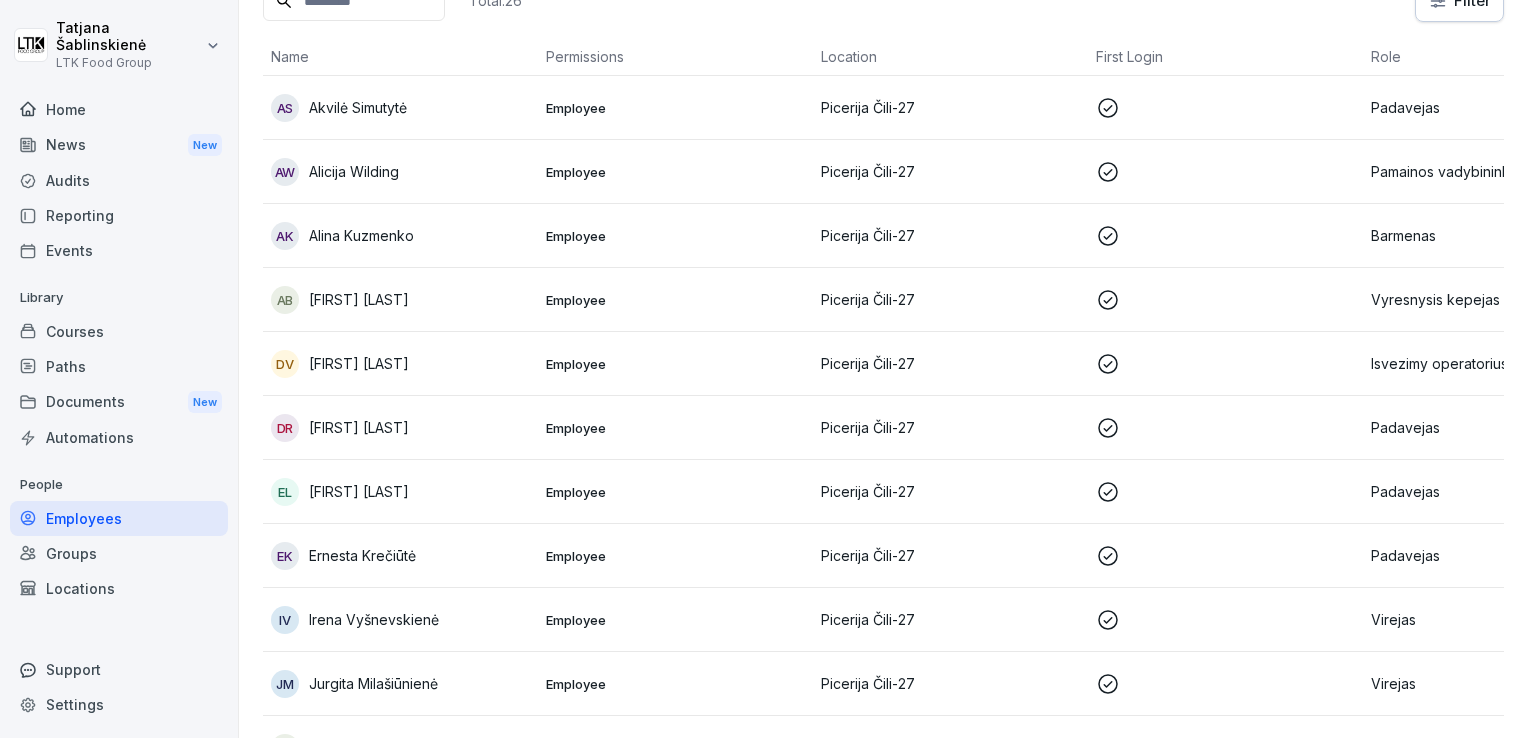 click on "AS [FIRST] [LAST]" at bounding box center (400, 108) 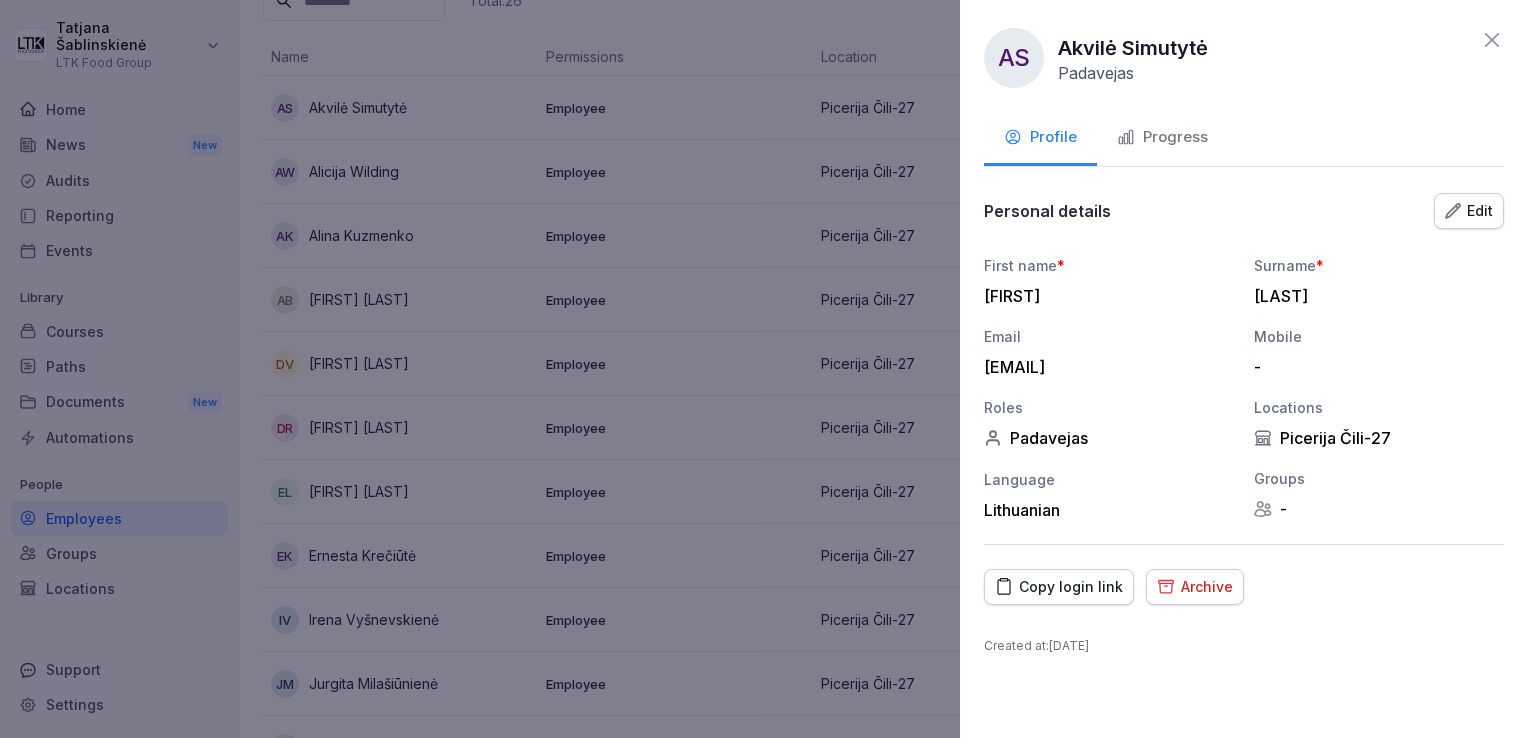 click on "Progress" at bounding box center [1162, 137] 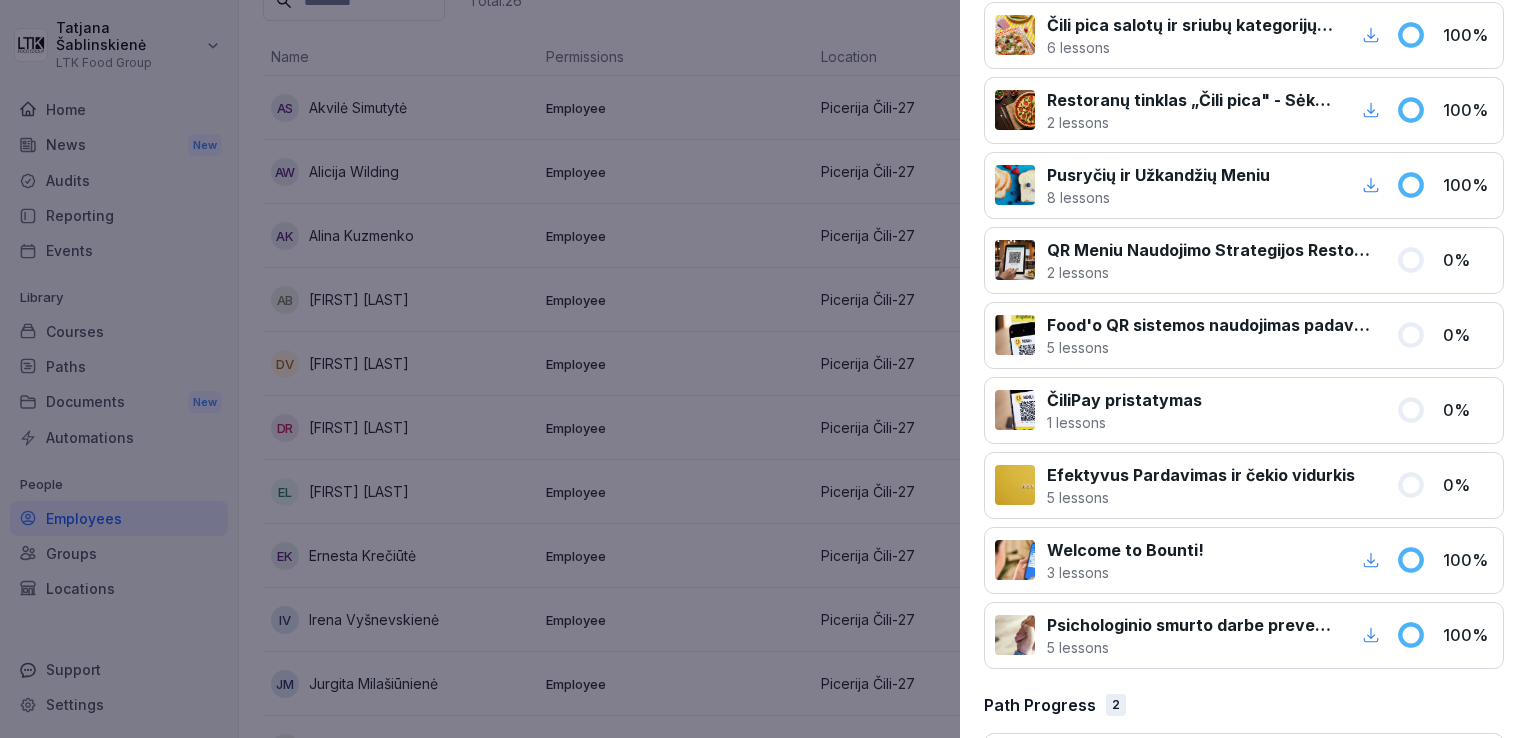 scroll, scrollTop: 0, scrollLeft: 0, axis: both 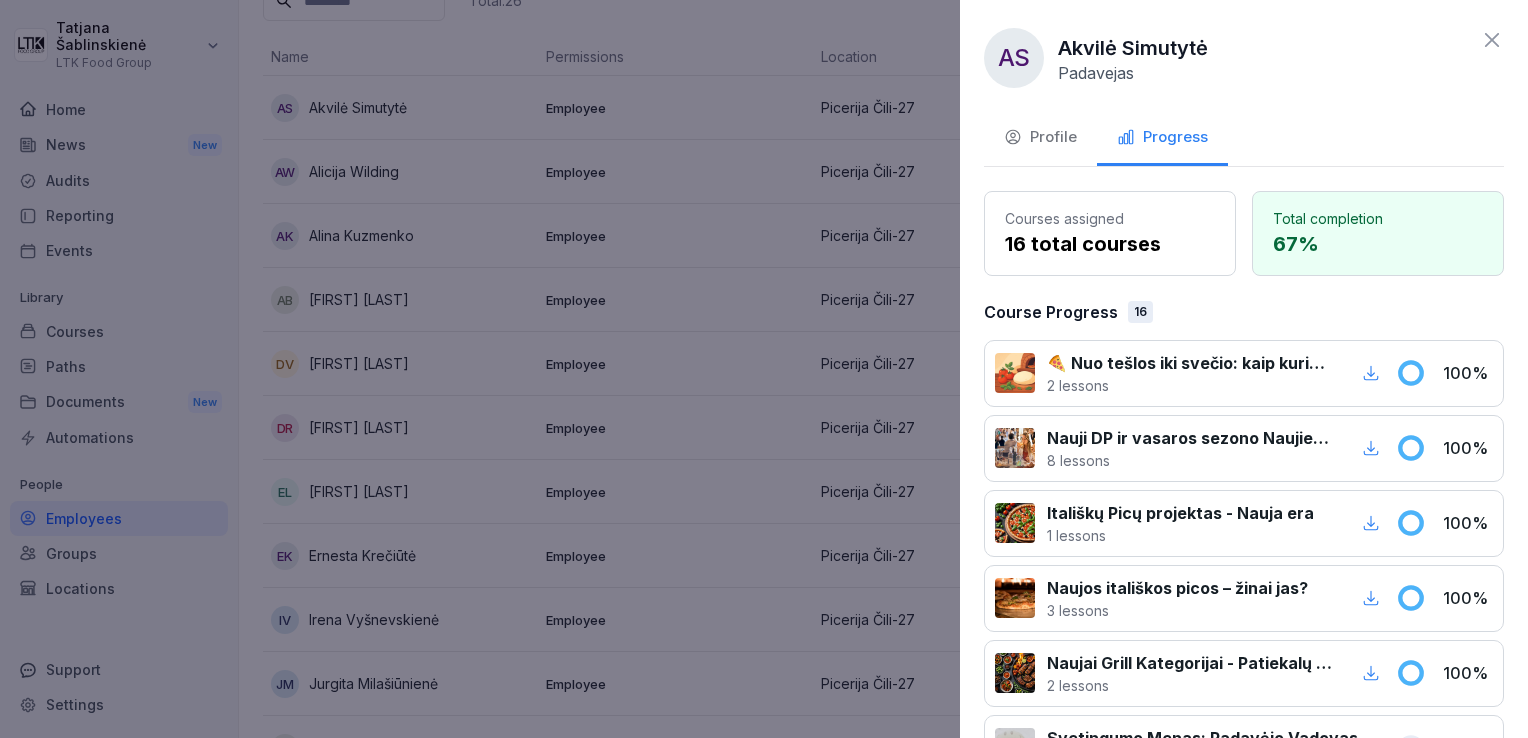 click 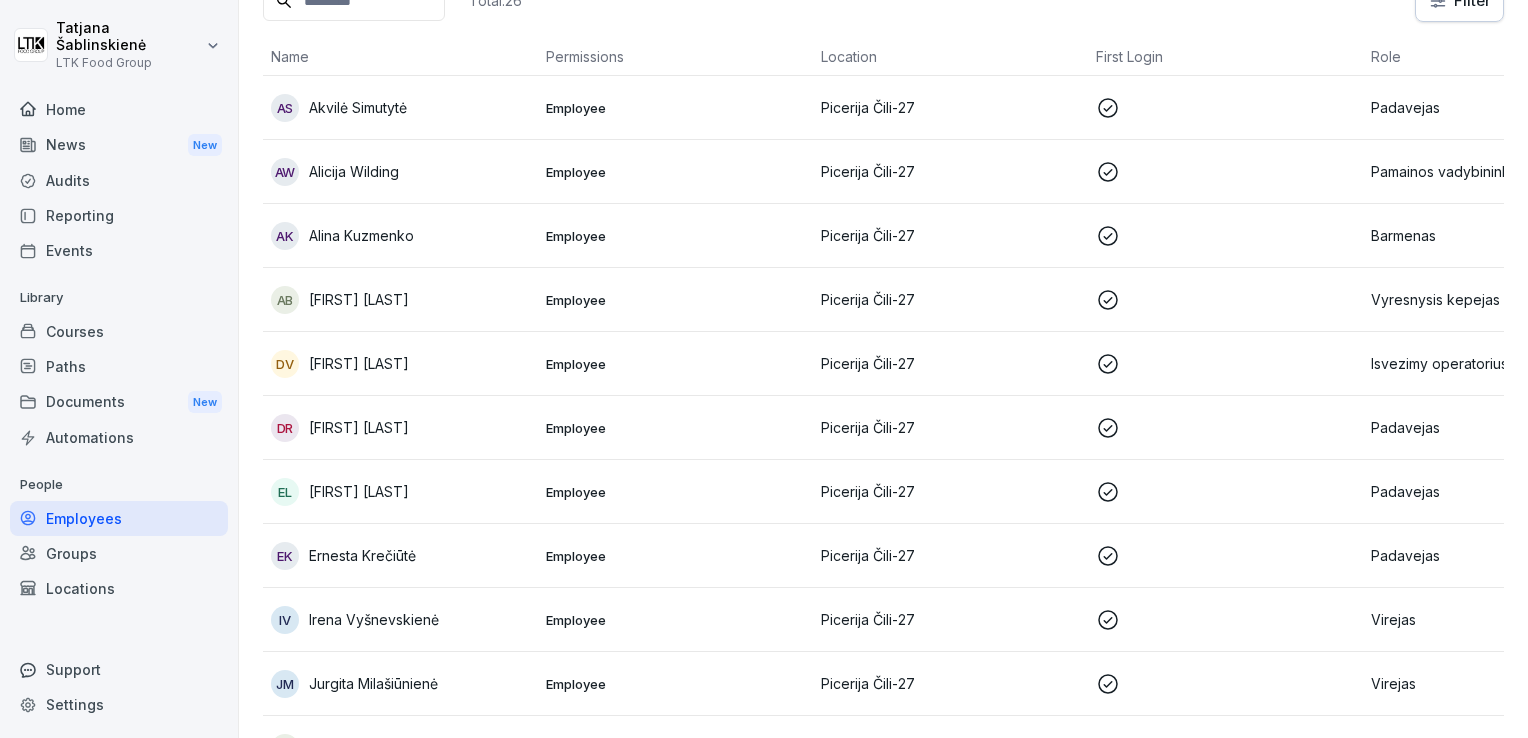 click on "IV [FIRST] [LAST]" at bounding box center (400, 620) 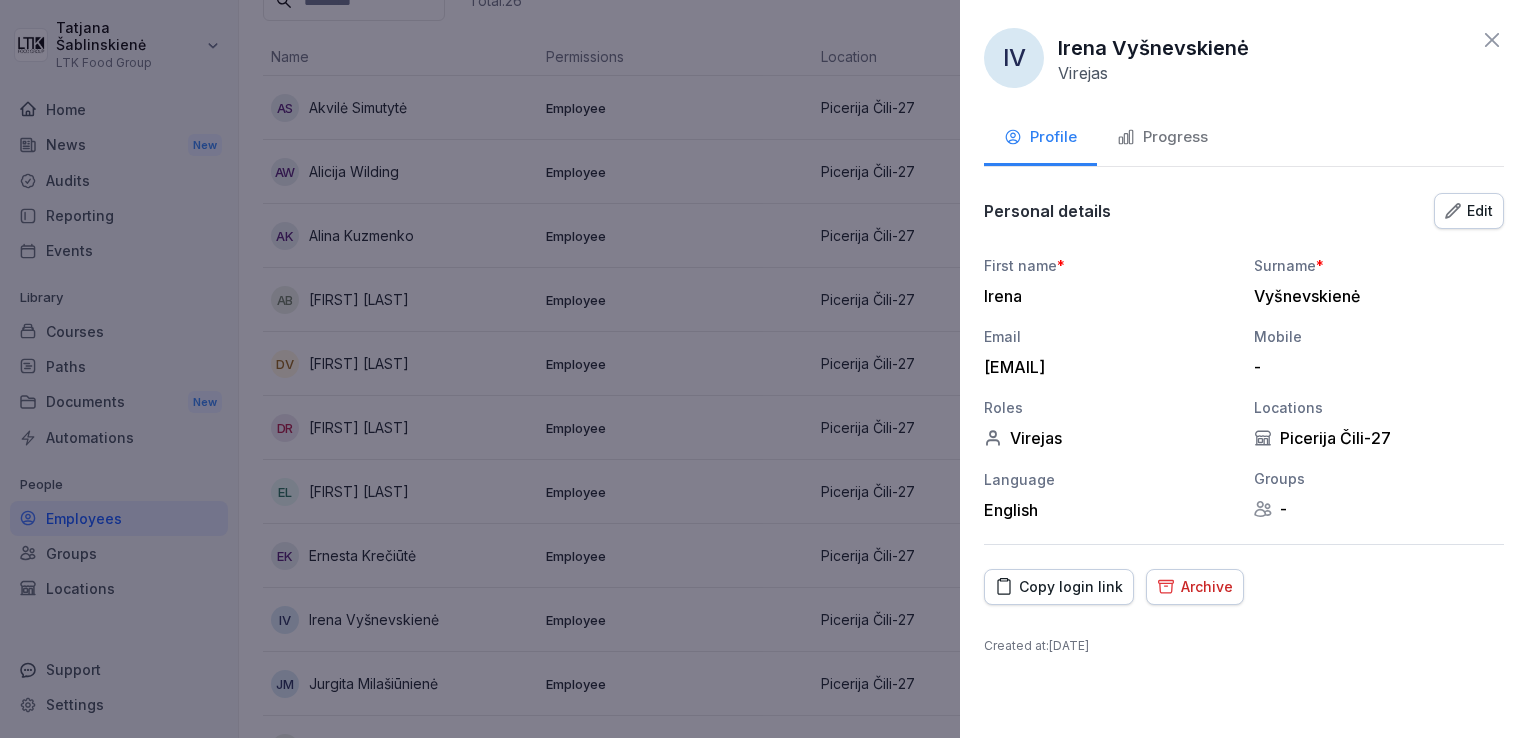 click 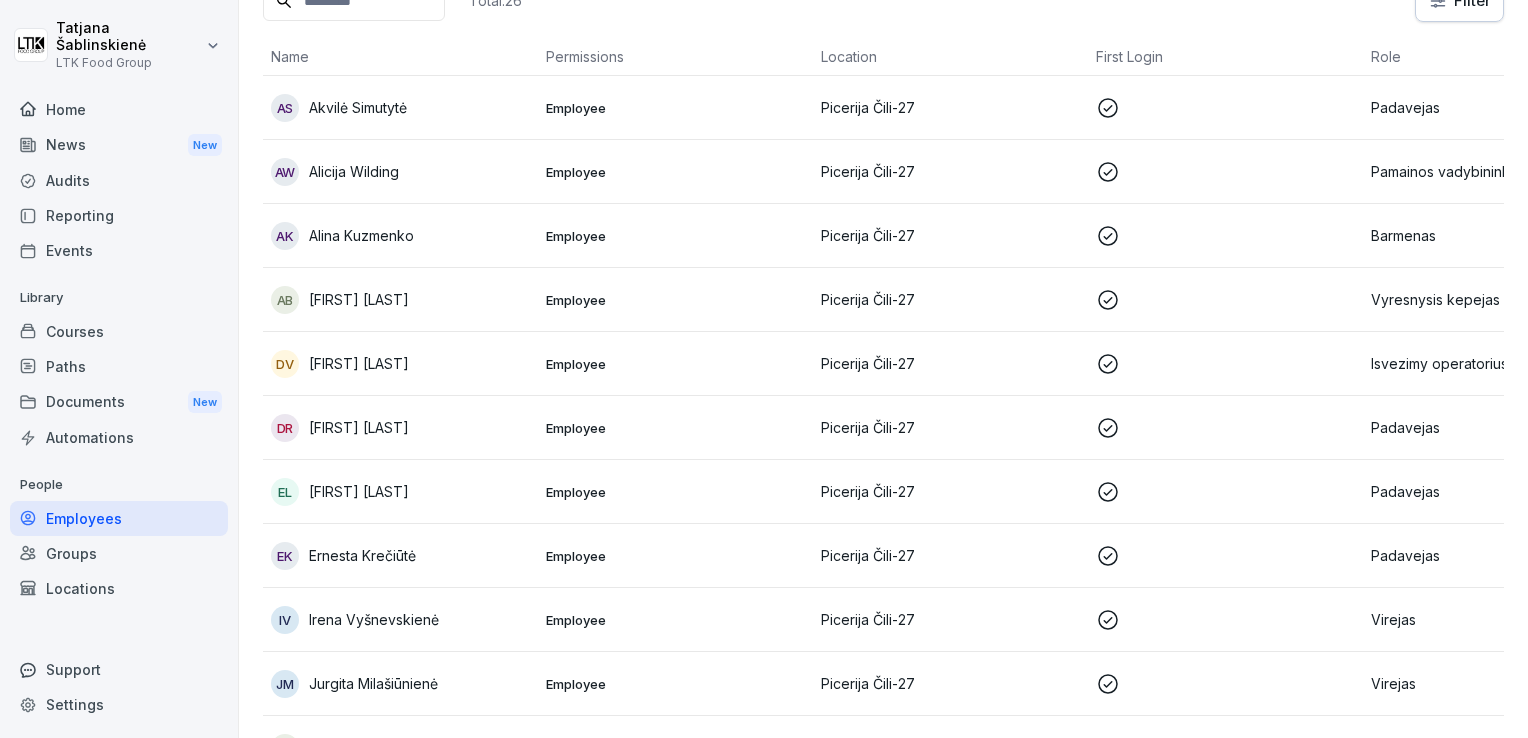 click on "EL Emilija Leonova" at bounding box center [400, 492] 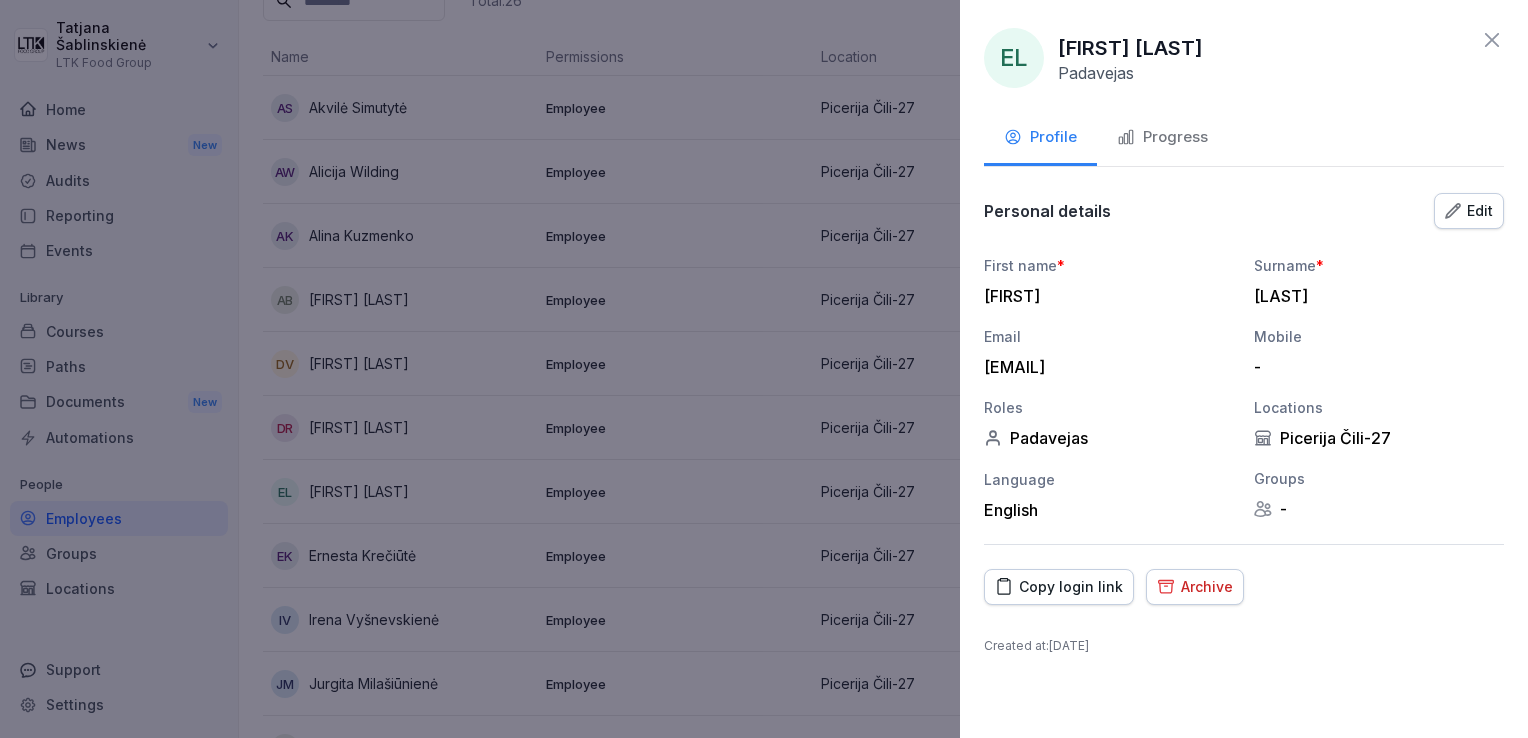 click on "Progress" at bounding box center [1162, 139] 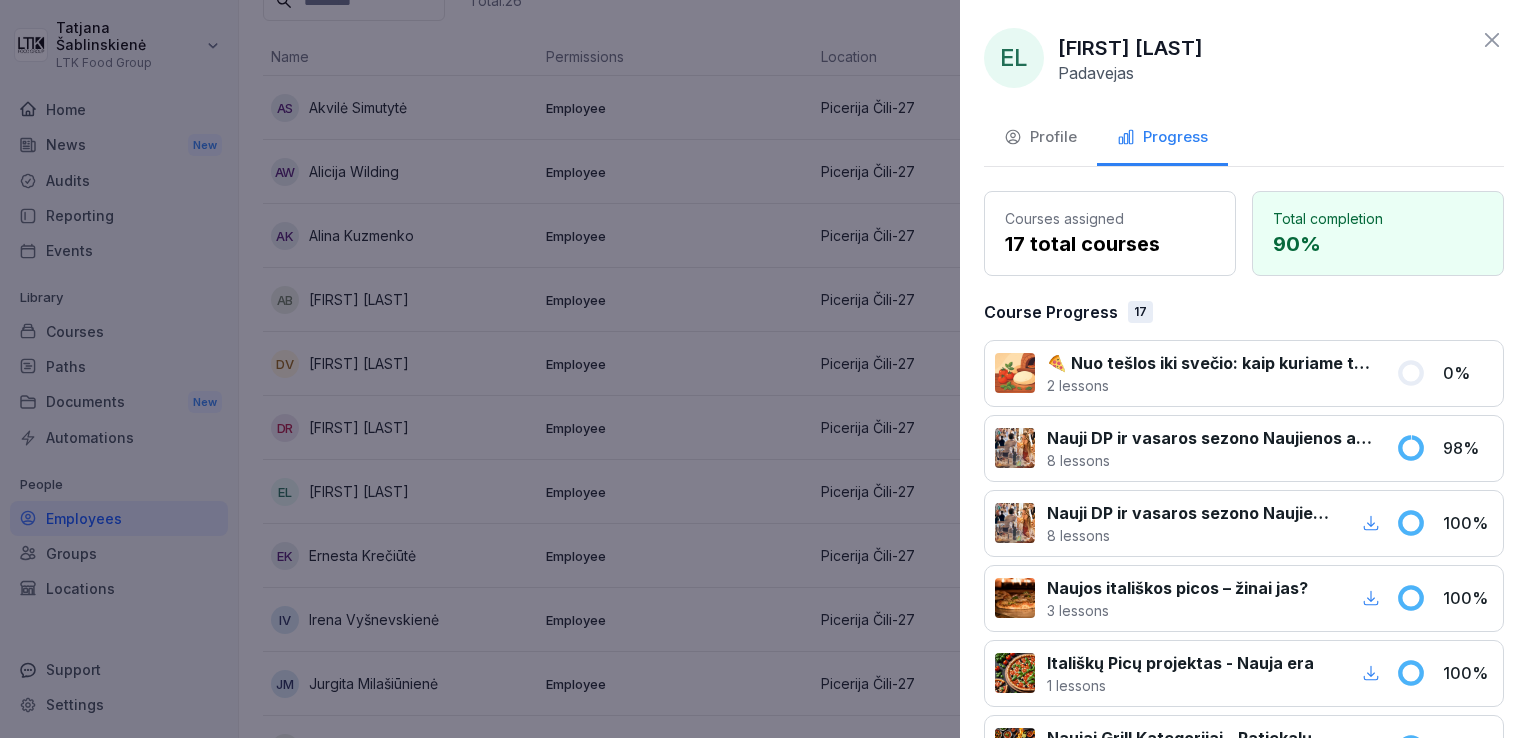 click 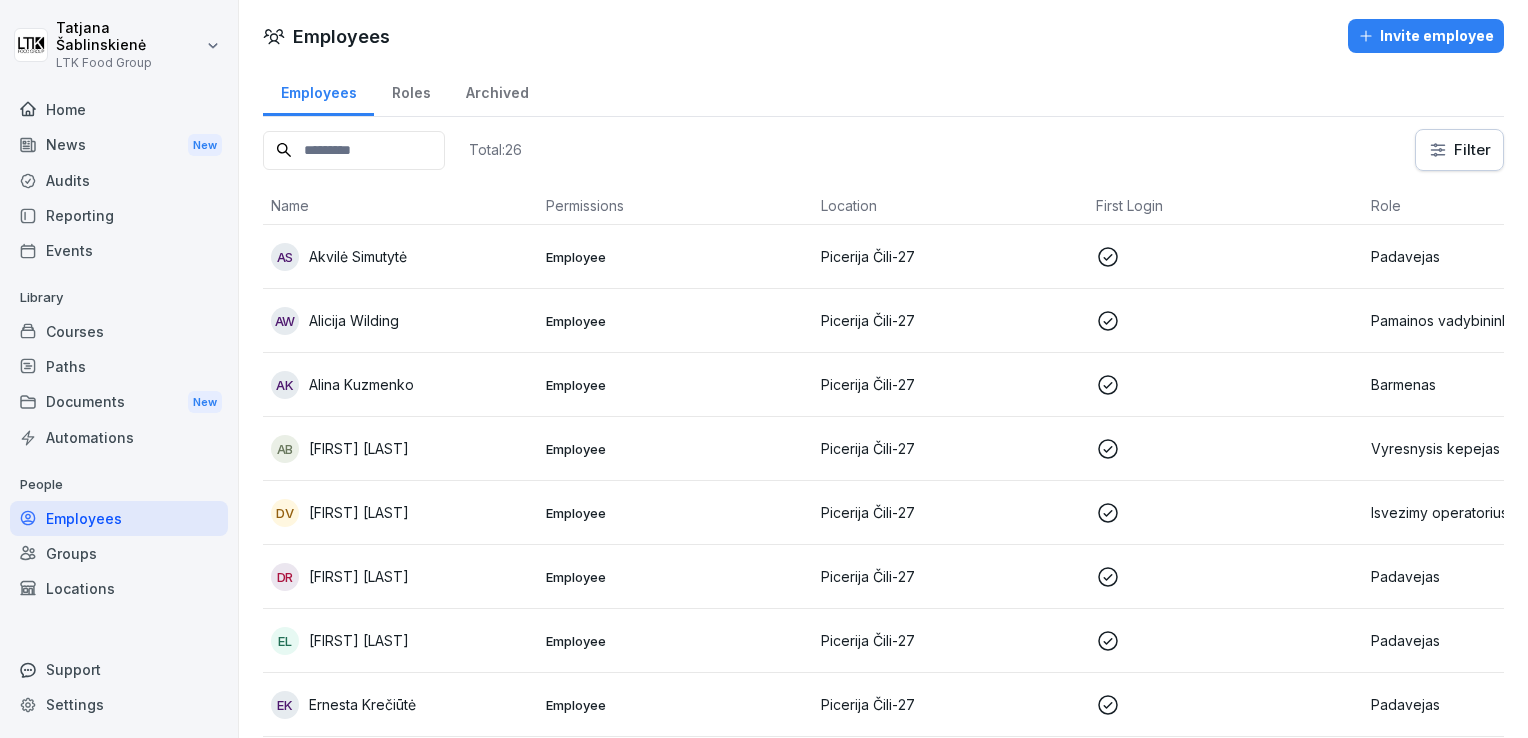 scroll, scrollTop: 0, scrollLeft: 0, axis: both 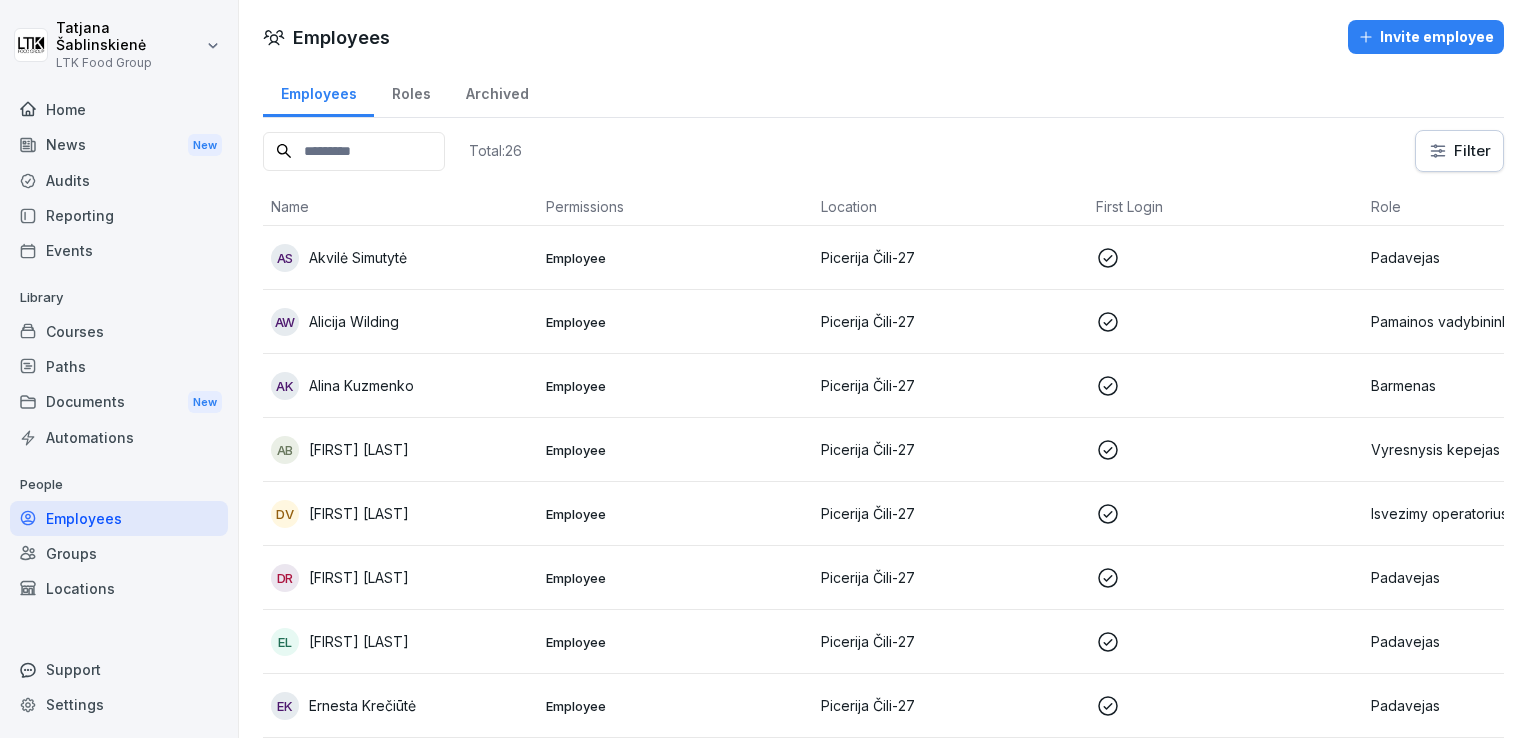 click on "Home" at bounding box center (119, 109) 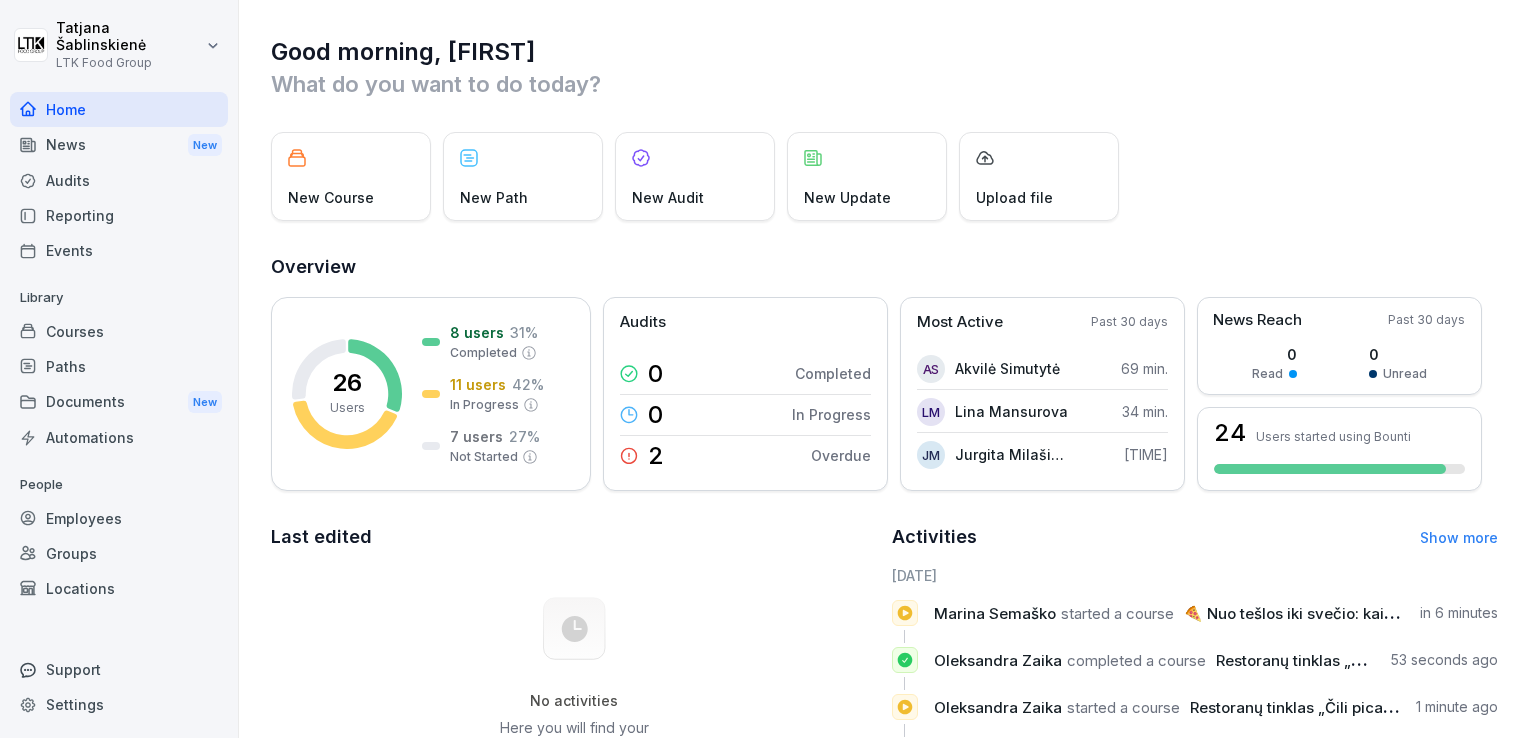 click on "Reporting" at bounding box center [119, 215] 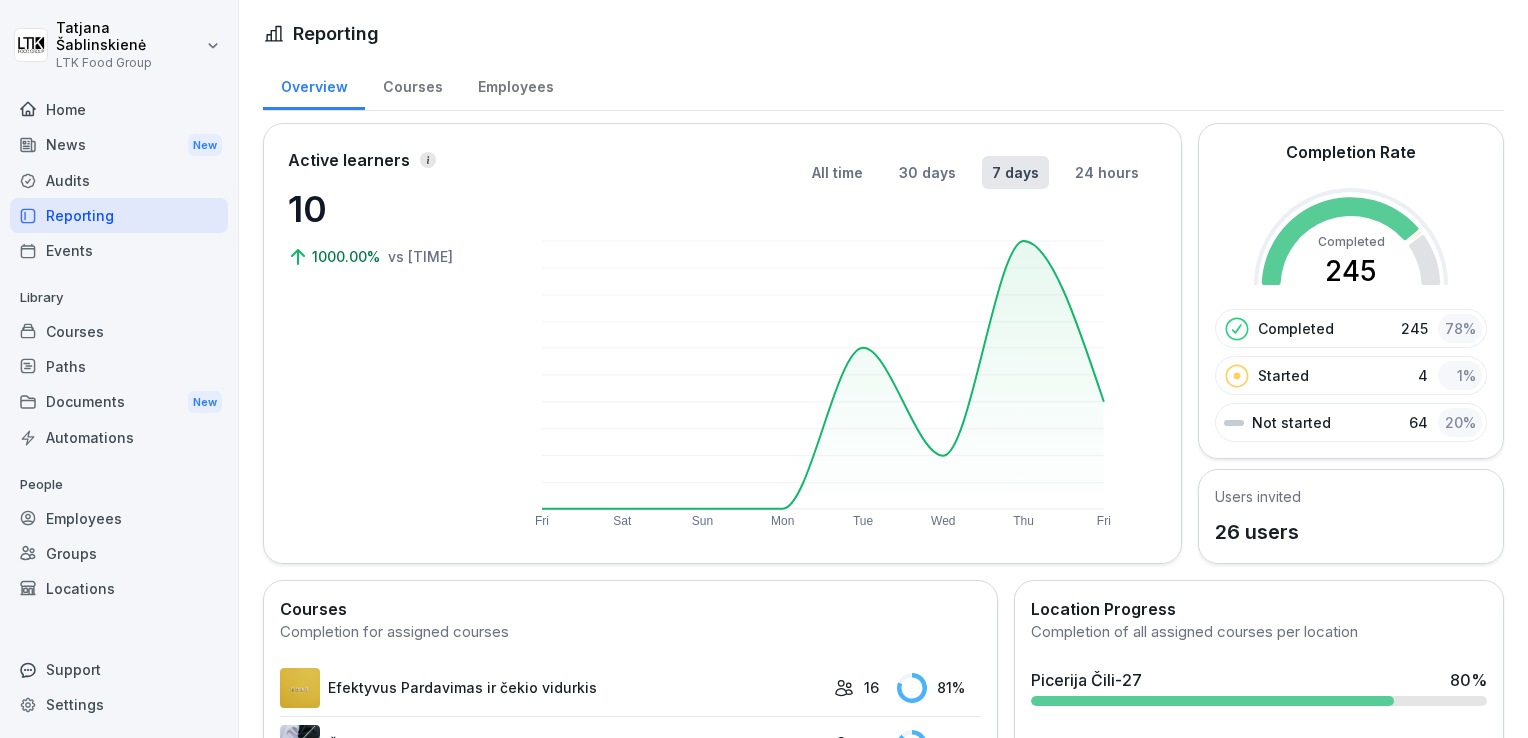 click on "Home" at bounding box center (119, 109) 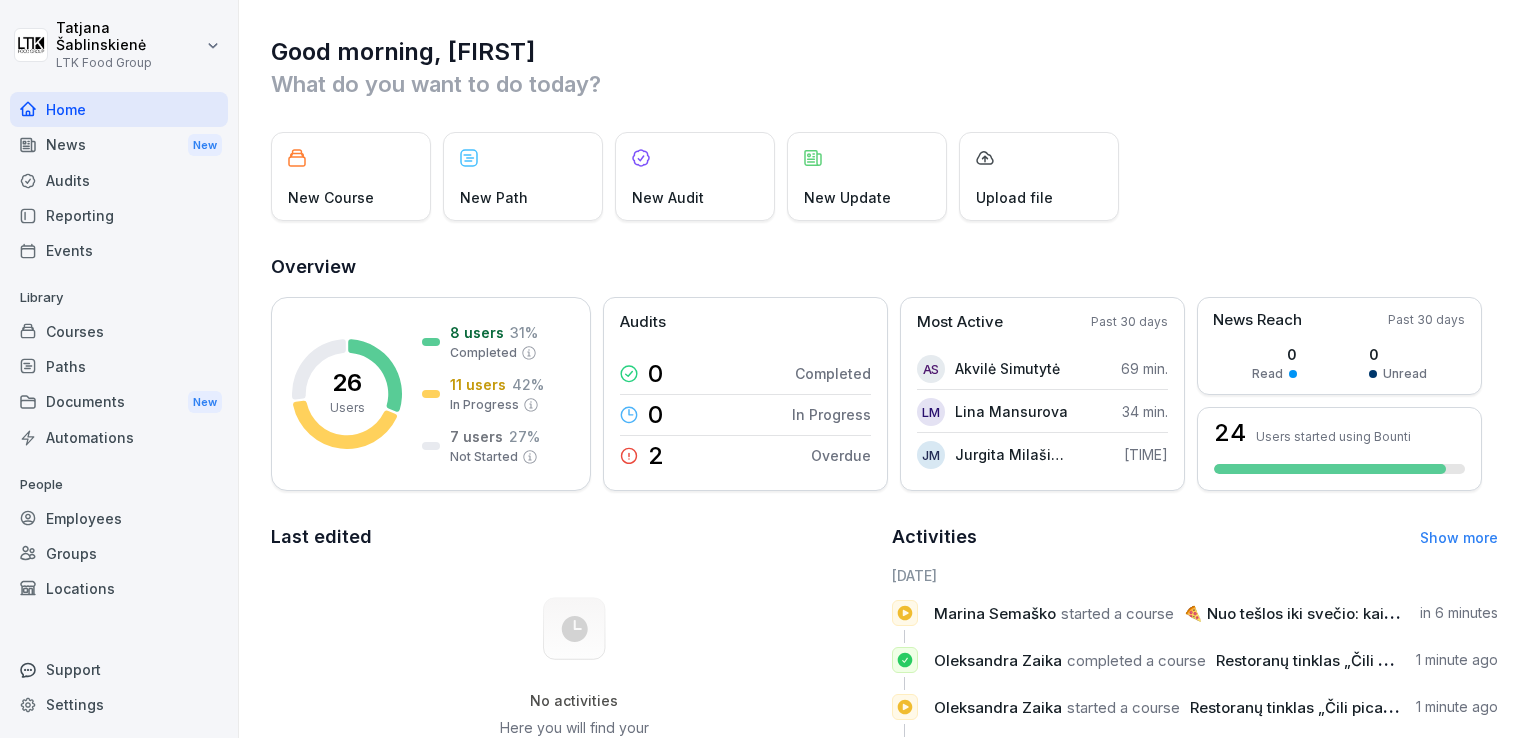 scroll, scrollTop: 94, scrollLeft: 0, axis: vertical 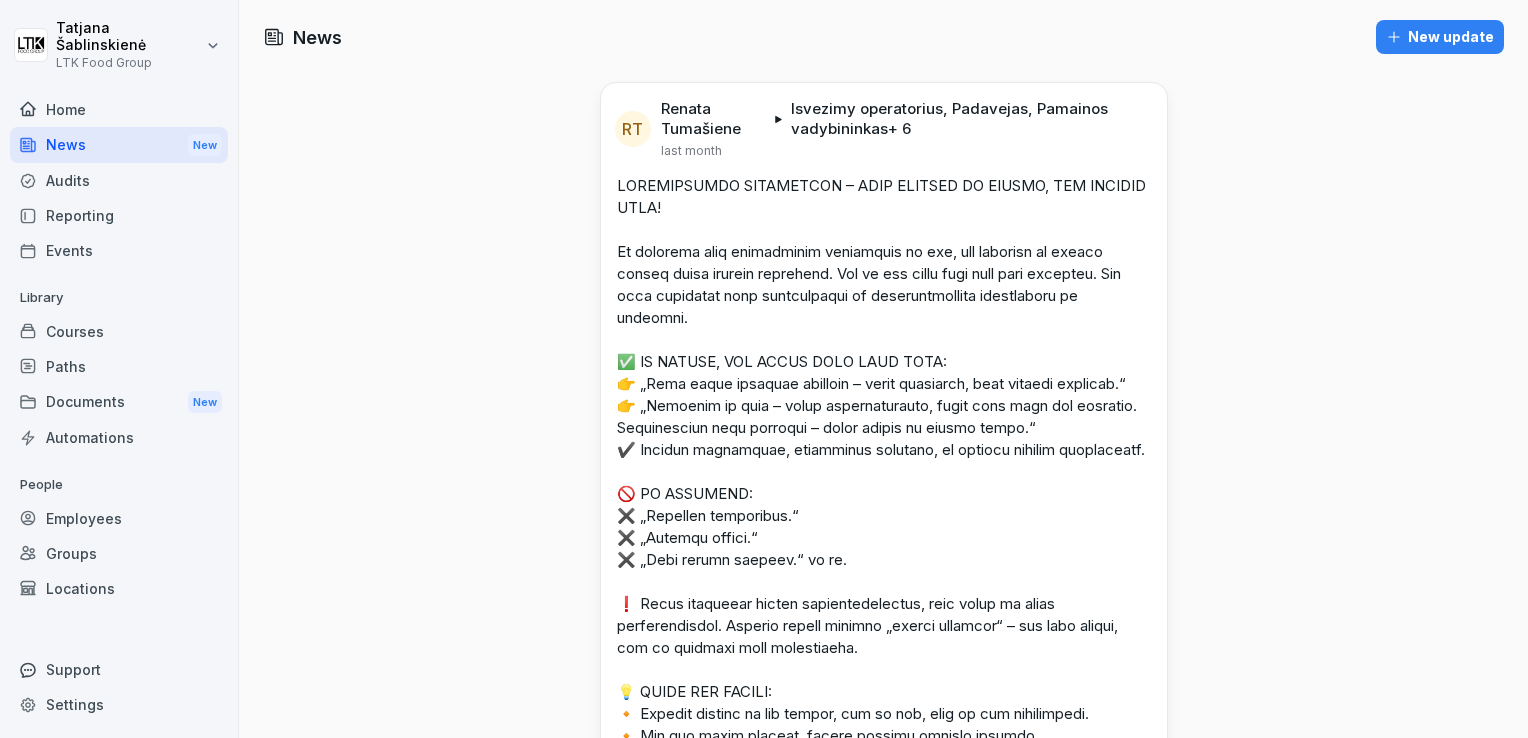 click on "Employees" at bounding box center [119, 518] 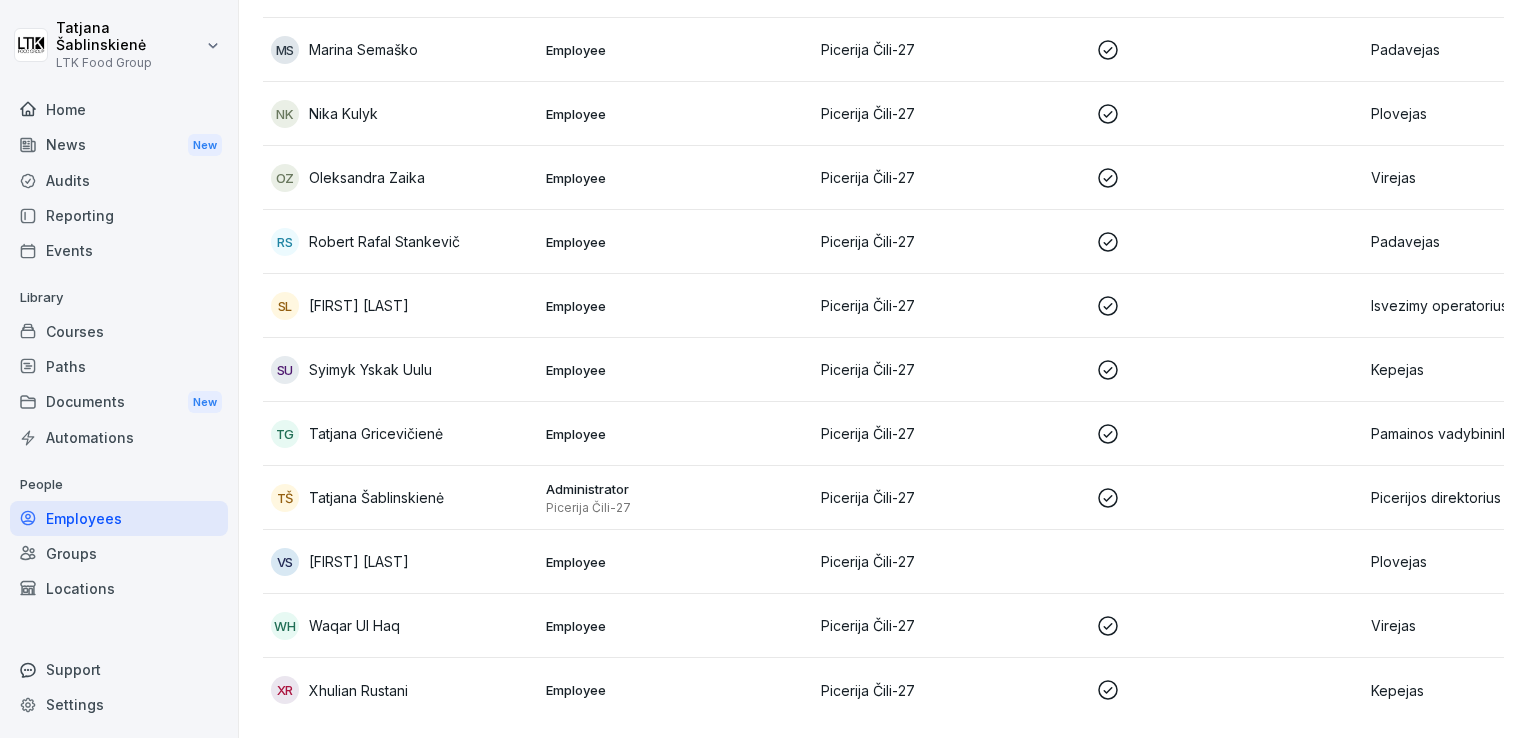 scroll, scrollTop: 1196, scrollLeft: 0, axis: vertical 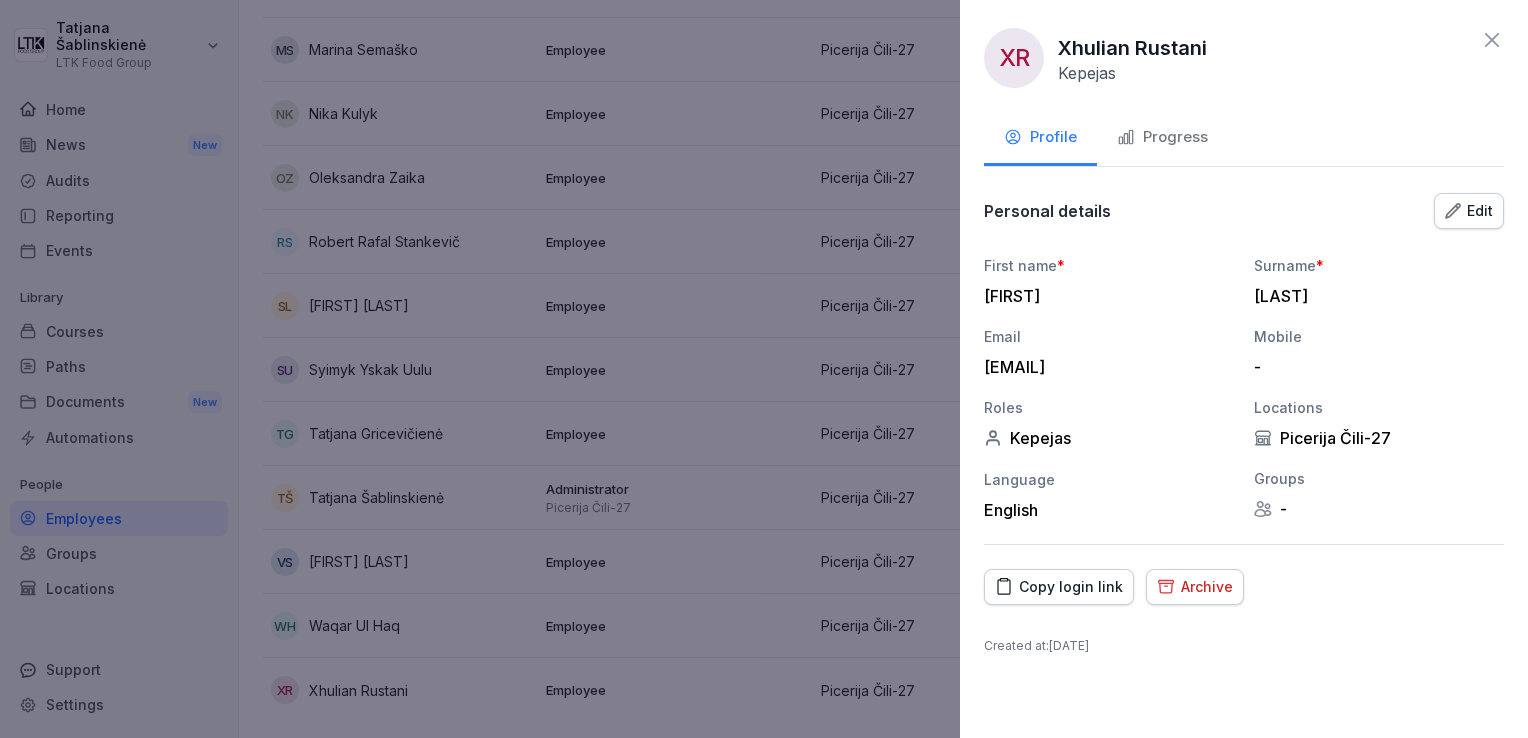 click on "Copy login link" at bounding box center [1059, 587] 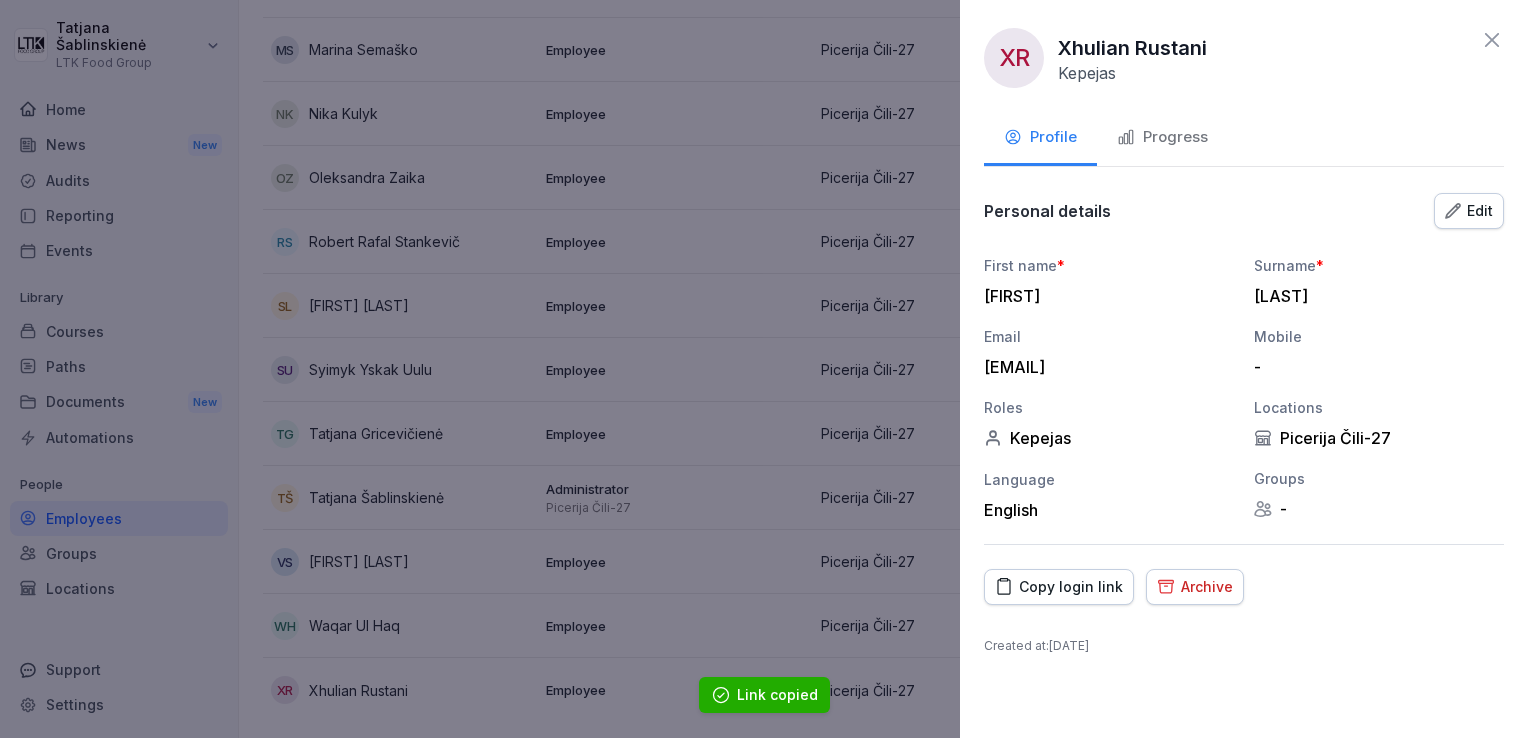 click on "[EMAIL]" at bounding box center (1104, 367) 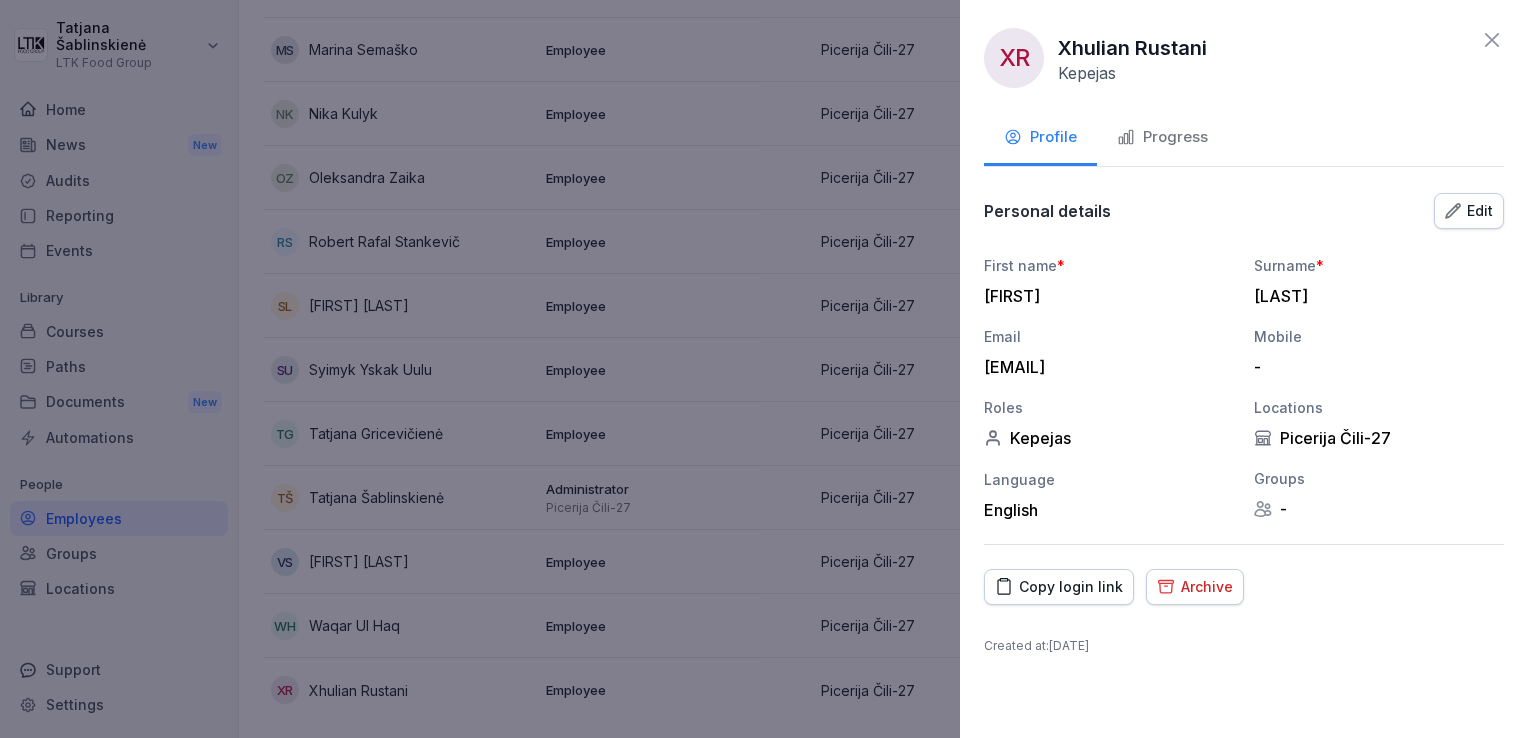 drag, startPoint x: 1212, startPoint y: 366, endPoint x: 982, endPoint y: 369, distance: 230.01956 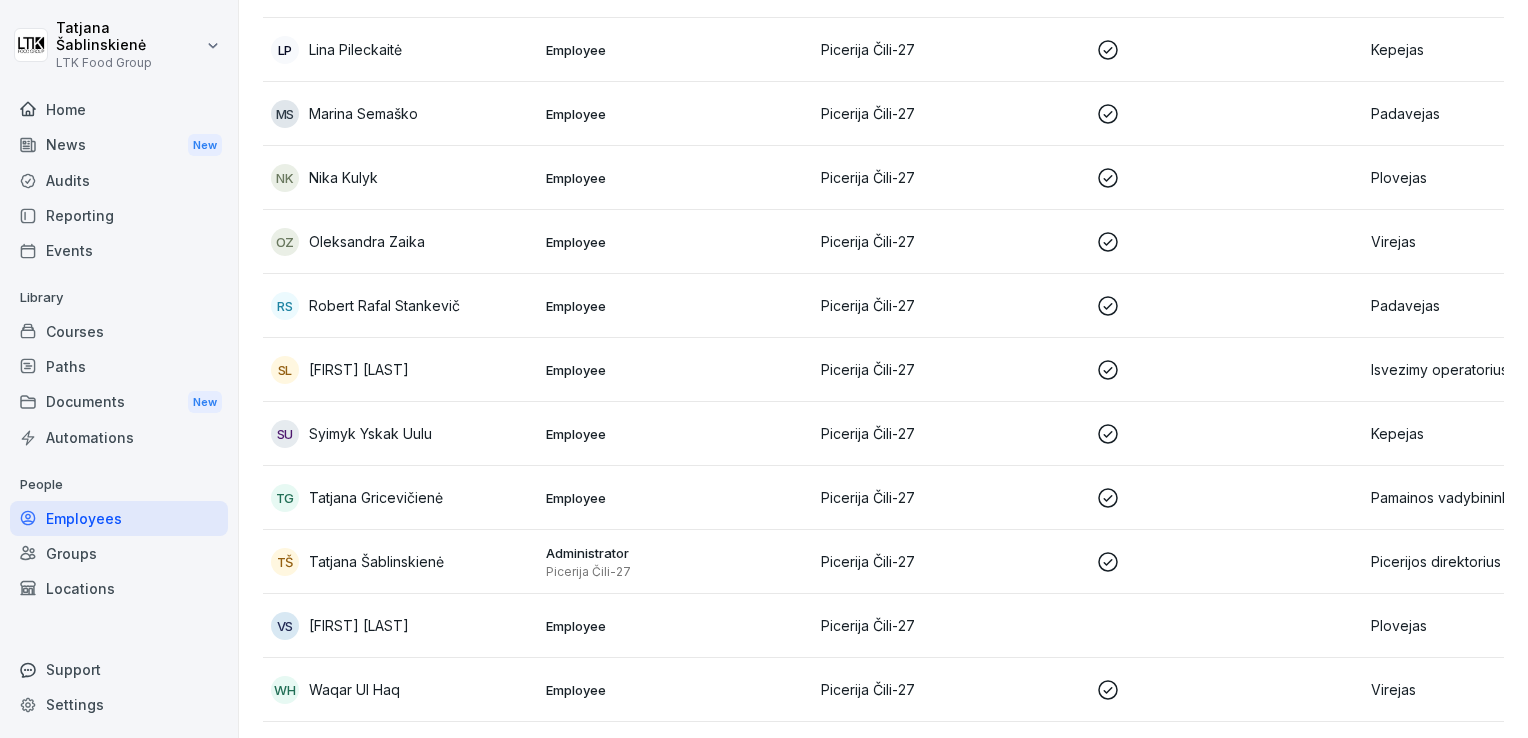 scroll, scrollTop: 1082, scrollLeft: 0, axis: vertical 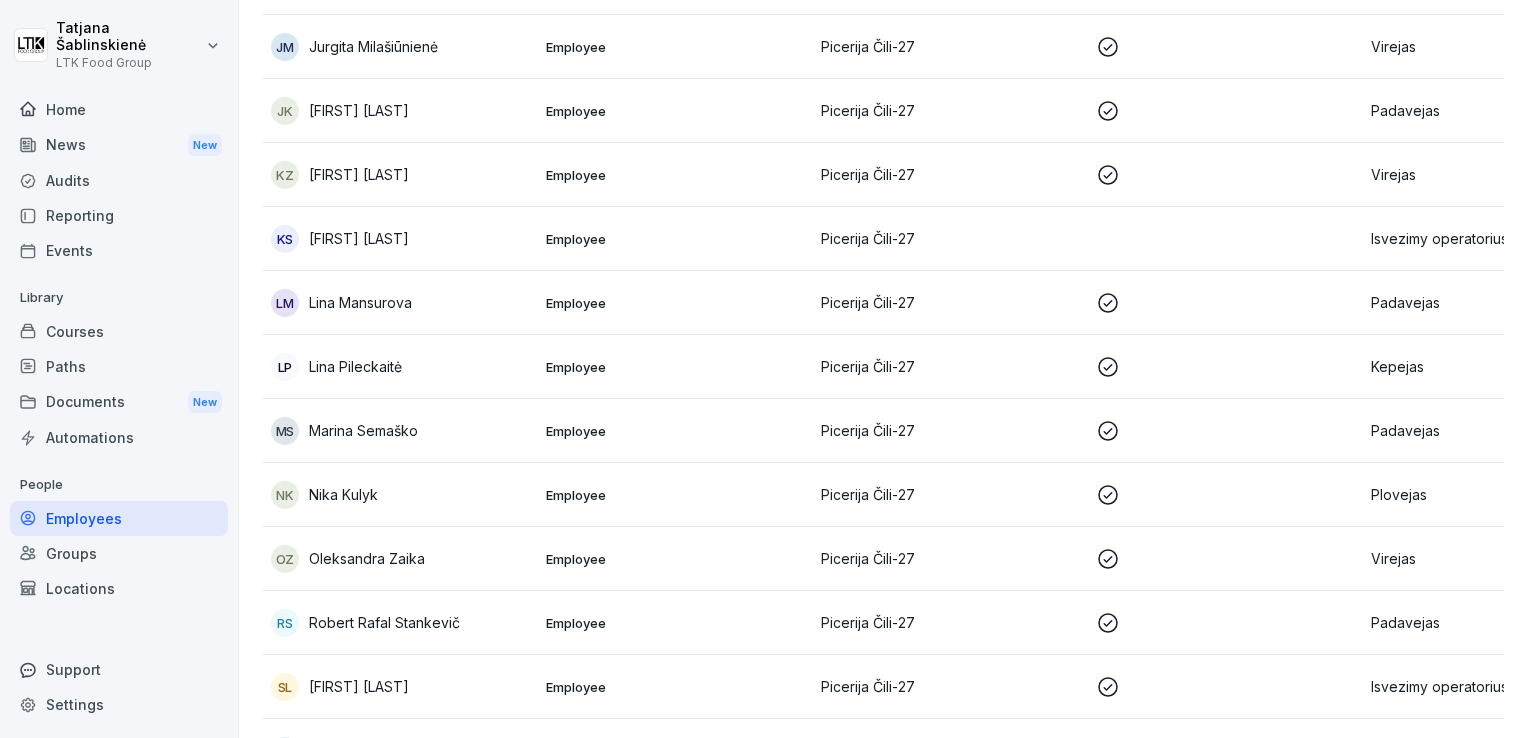 click on "Picerija Čili-27" at bounding box center [950, 238] 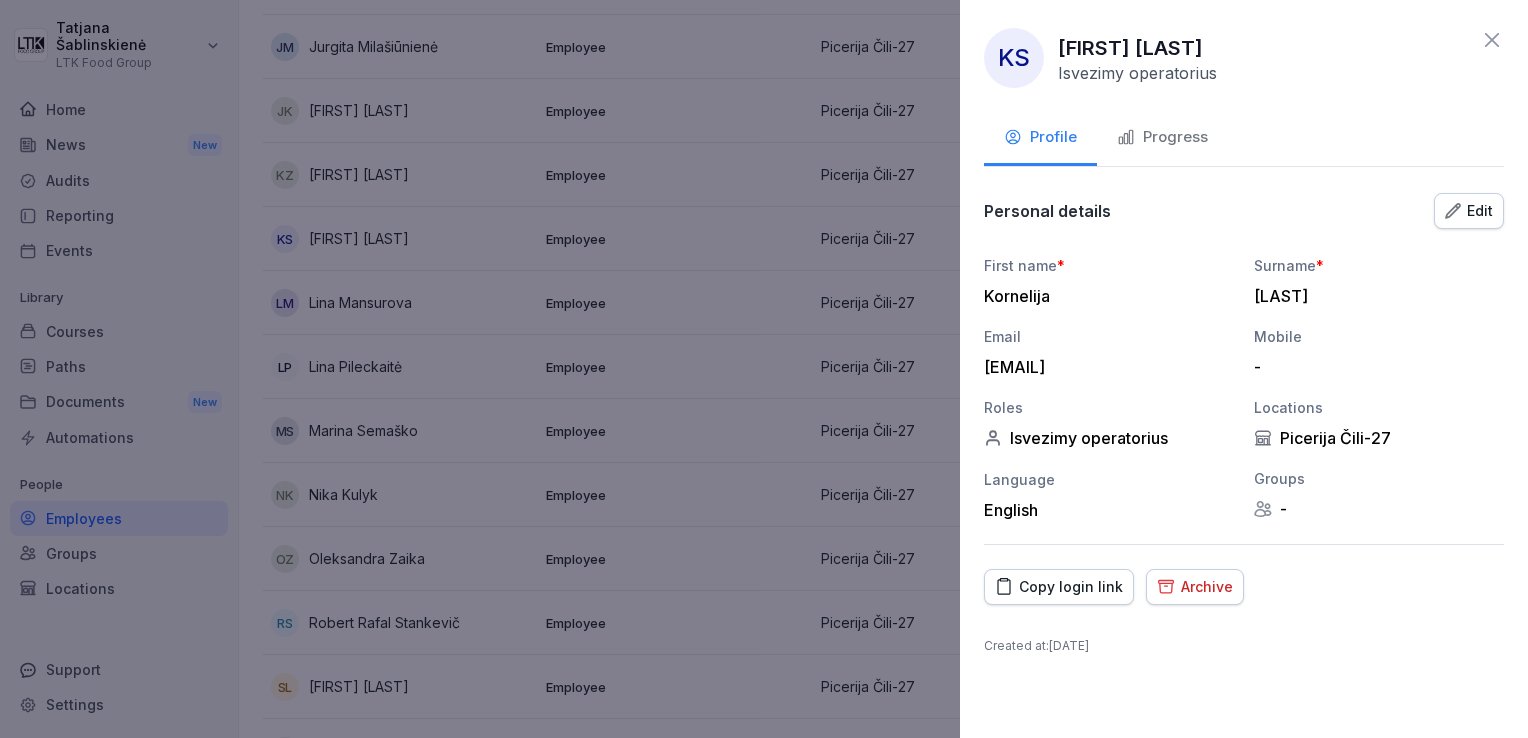 click on "Copy login link" at bounding box center [1059, 587] 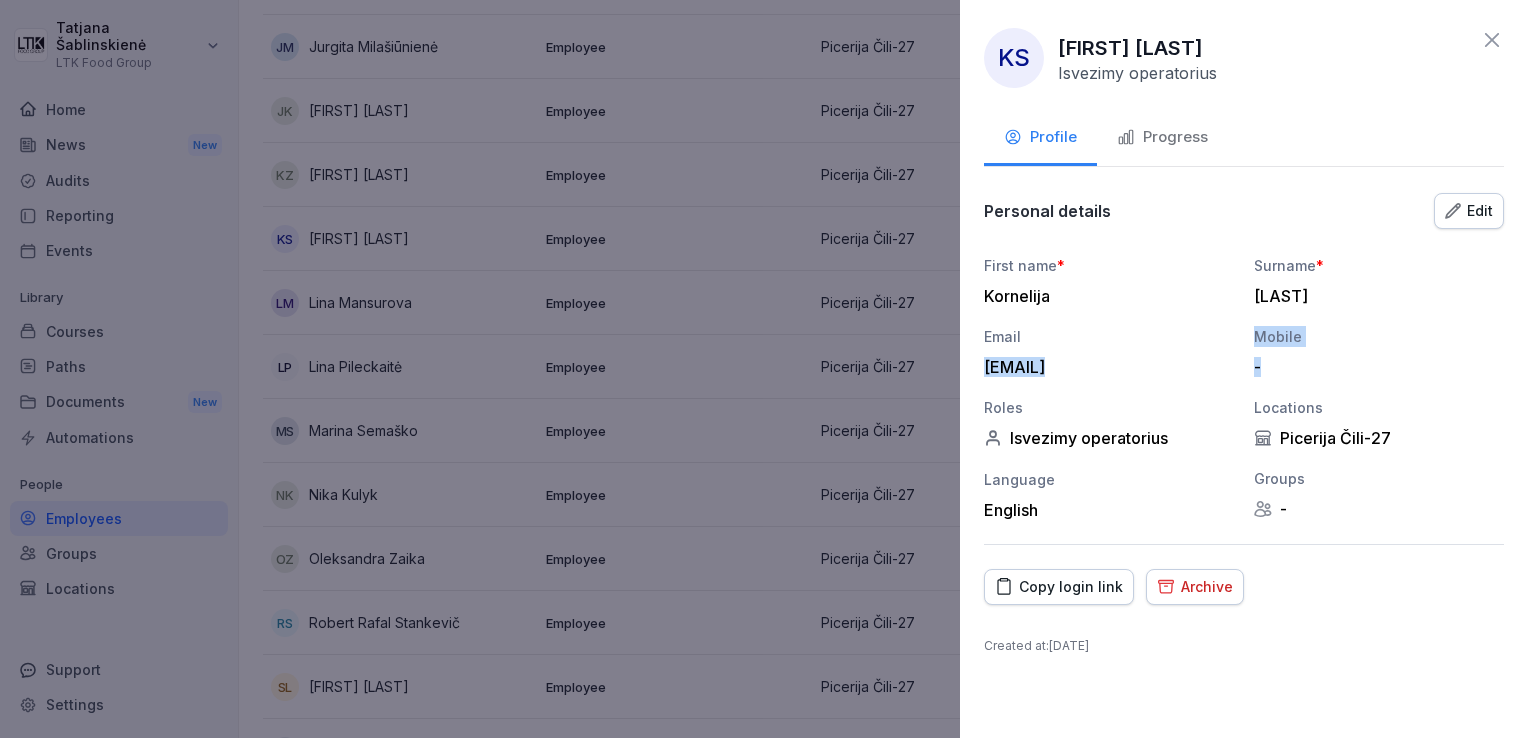 drag, startPoint x: 987, startPoint y: 366, endPoint x: 1344, endPoint y: 365, distance: 357.0014 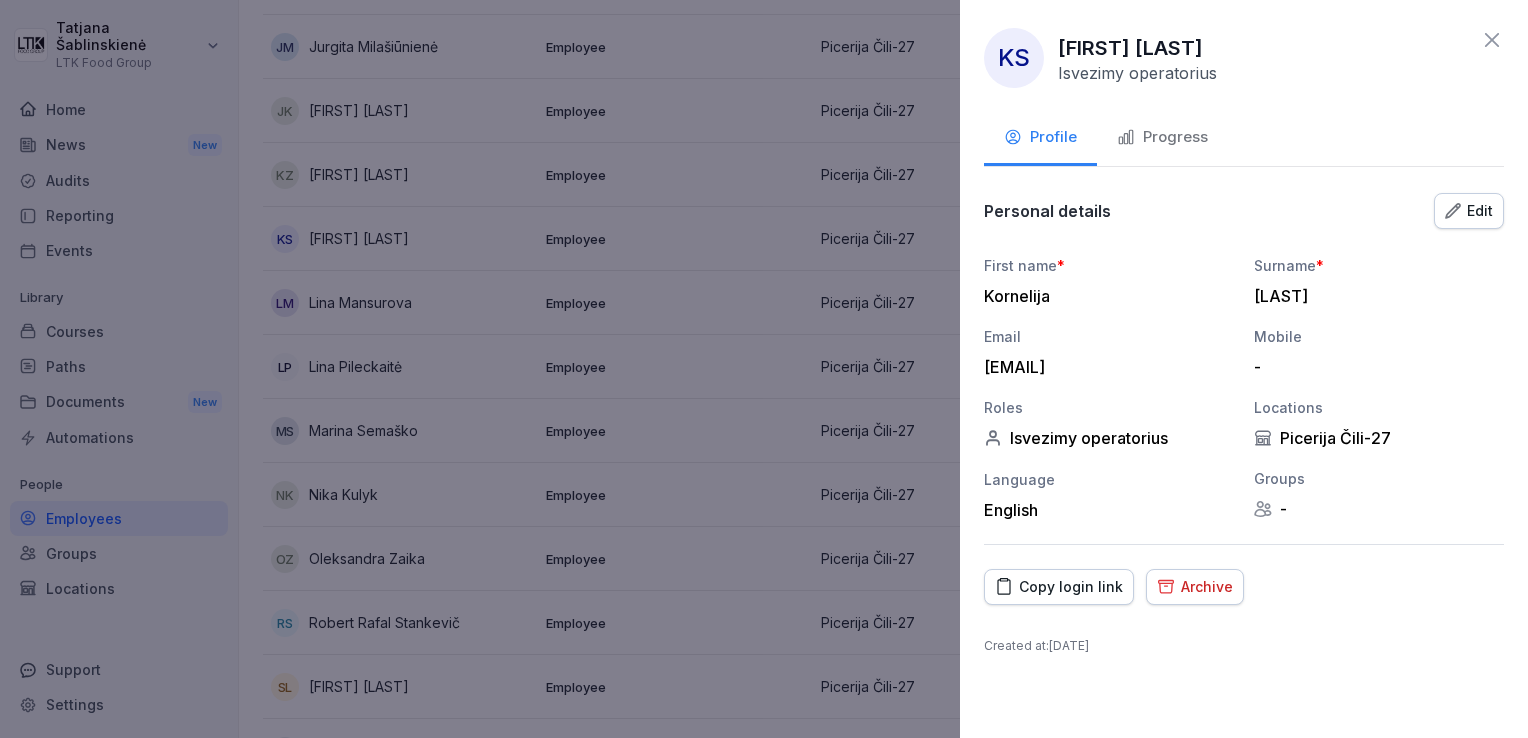 click on "[EMAIL]" at bounding box center (1104, 367) 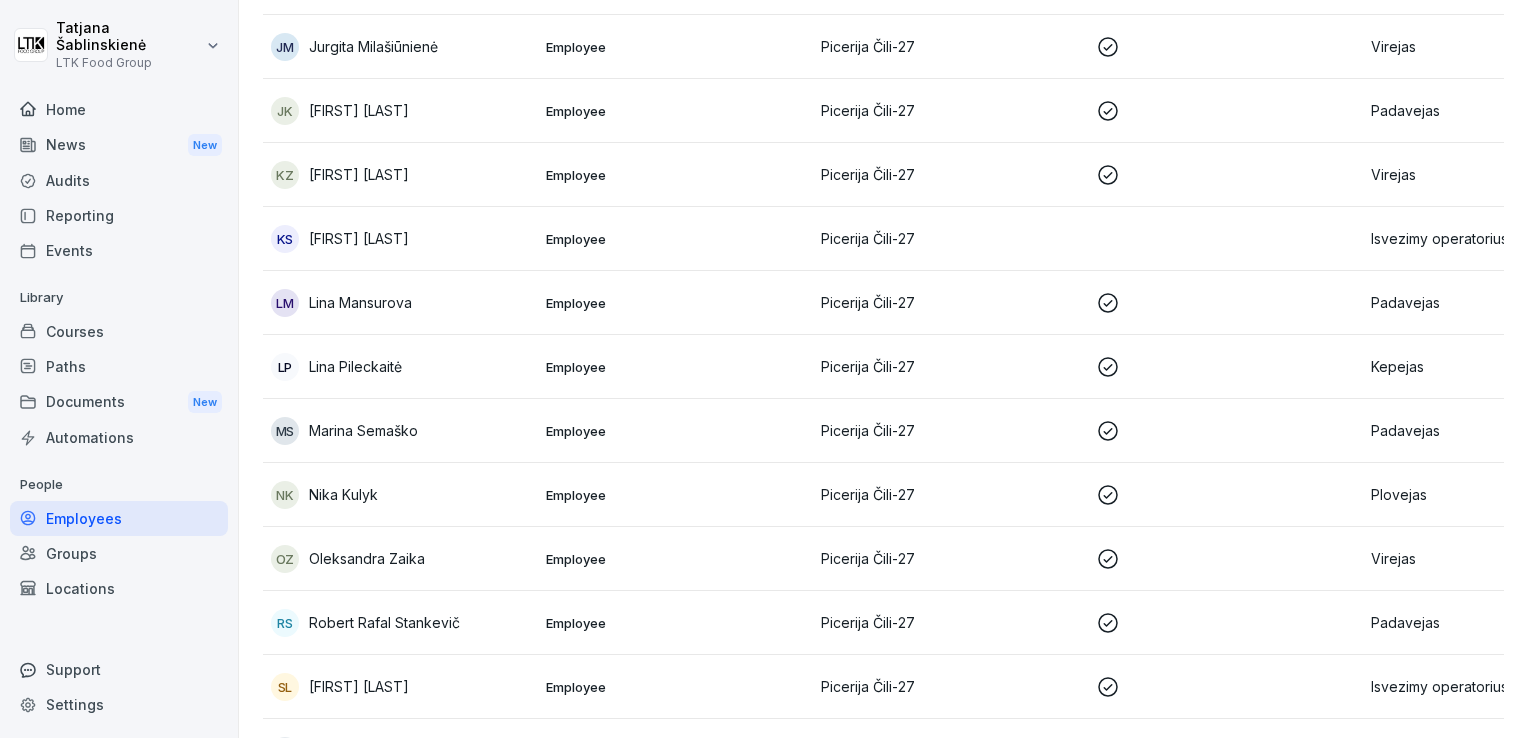 click on "NK Nika Kulyk" at bounding box center [400, 495] 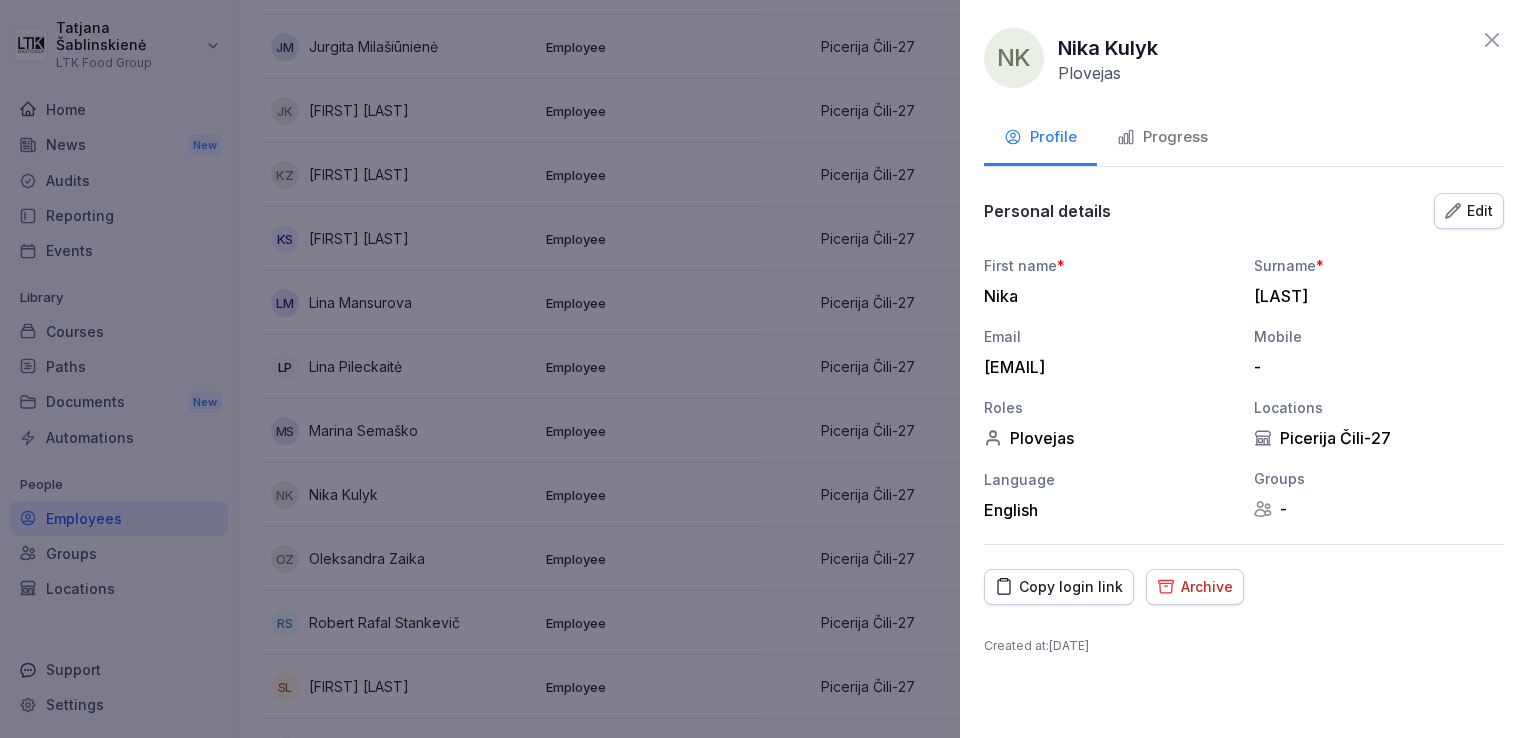 click on "[EMAIL]" at bounding box center [1104, 367] 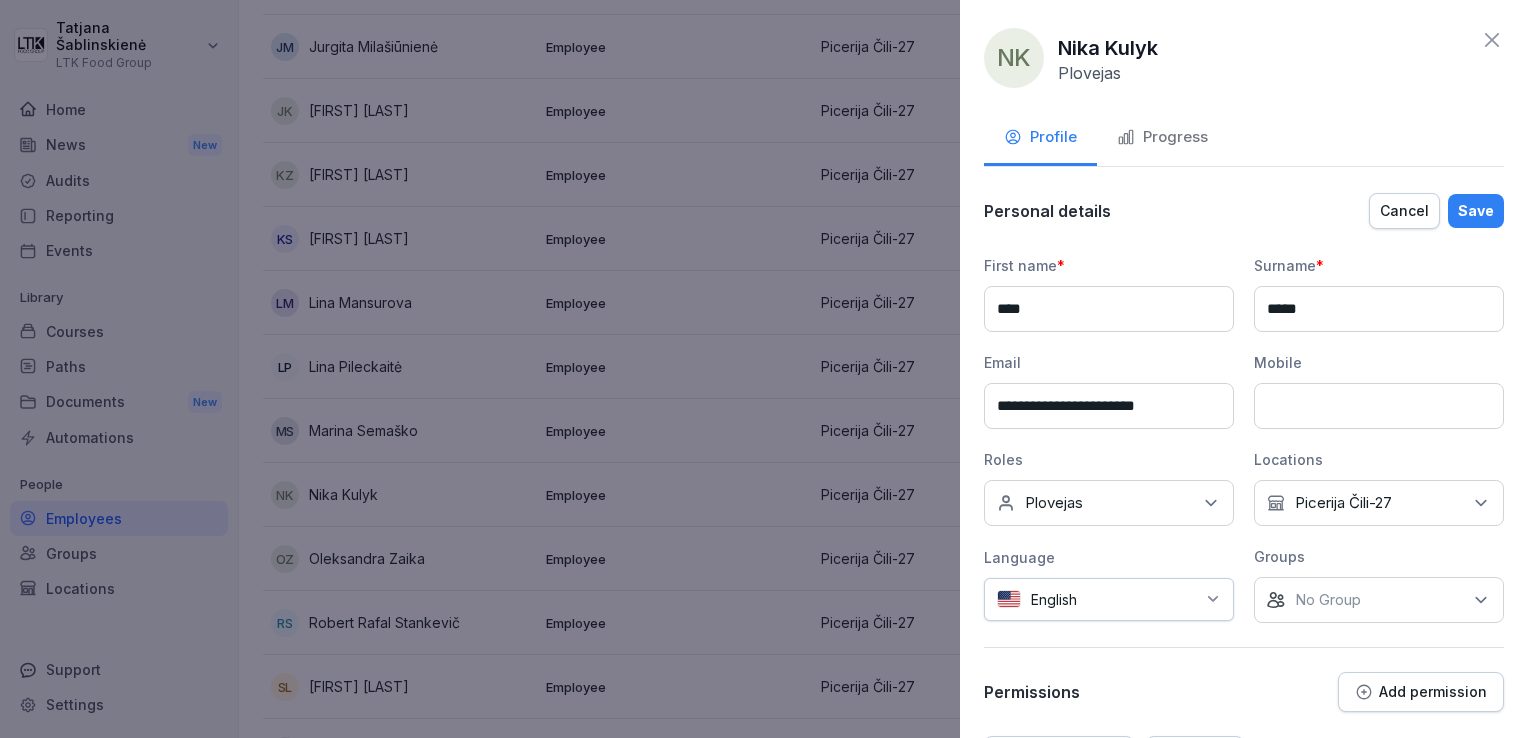 drag, startPoint x: 991, startPoint y: 406, endPoint x: 1104, endPoint y: 405, distance: 113.004425 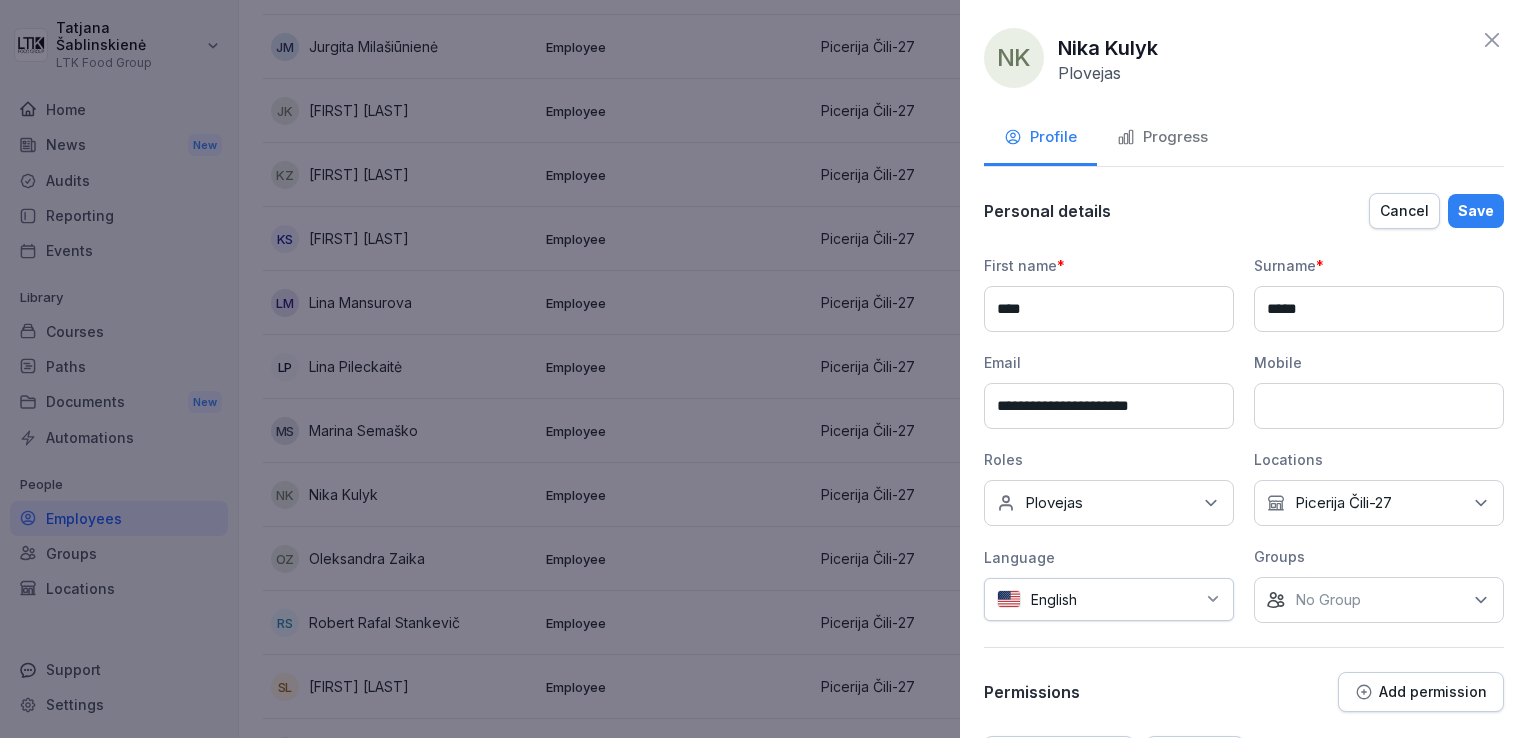 type on "**********" 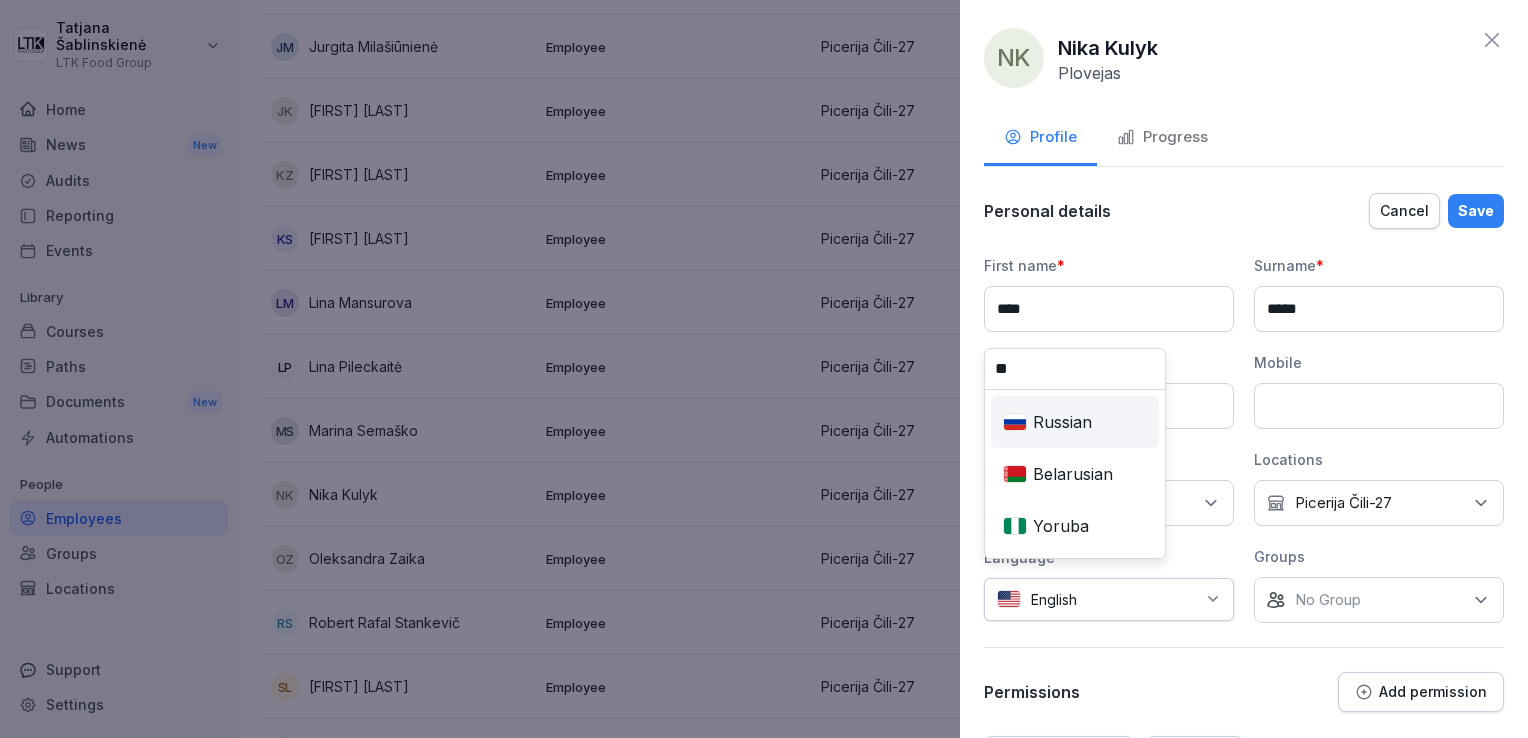 type on "**" 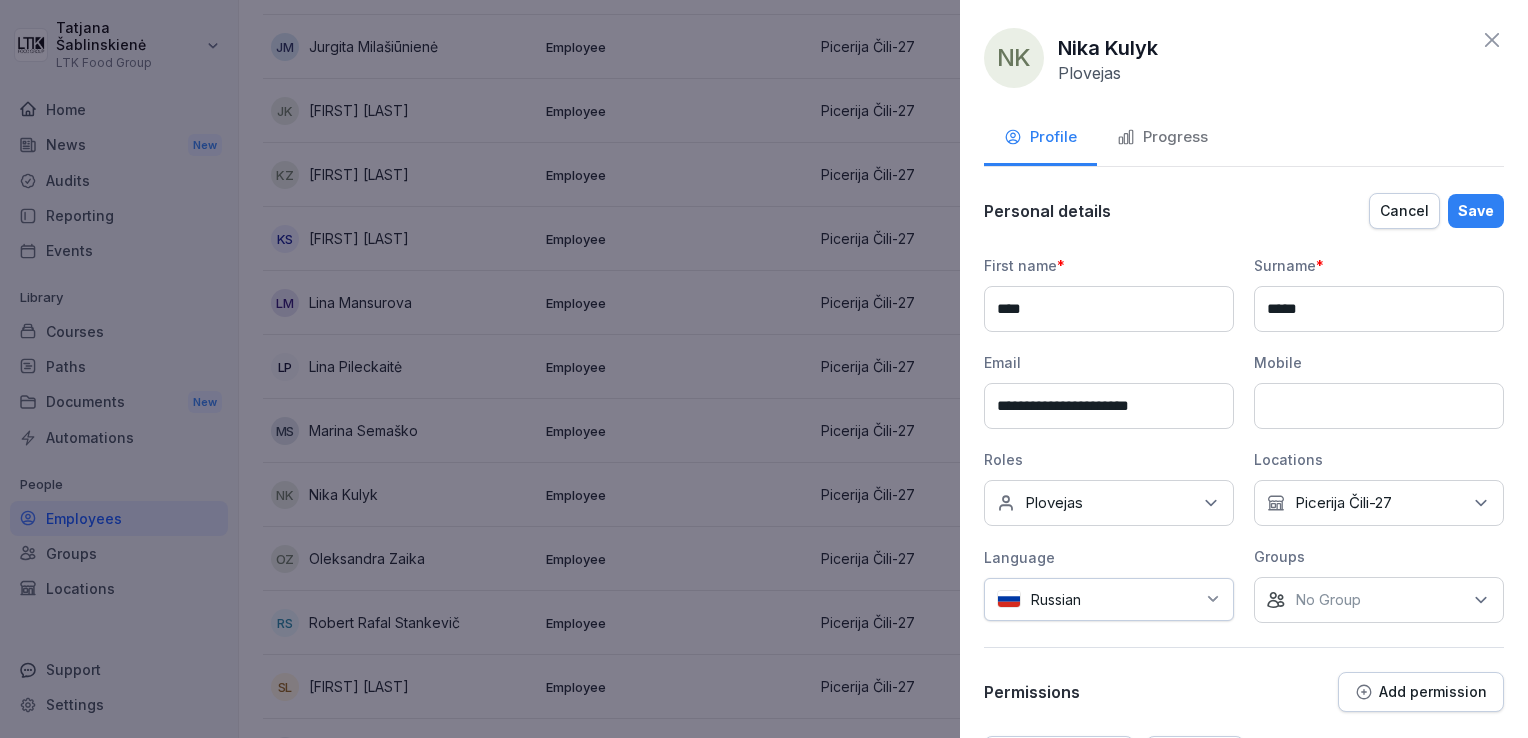 drag, startPoint x: 1468, startPoint y: 200, endPoint x: 1466, endPoint y: 210, distance: 10.198039 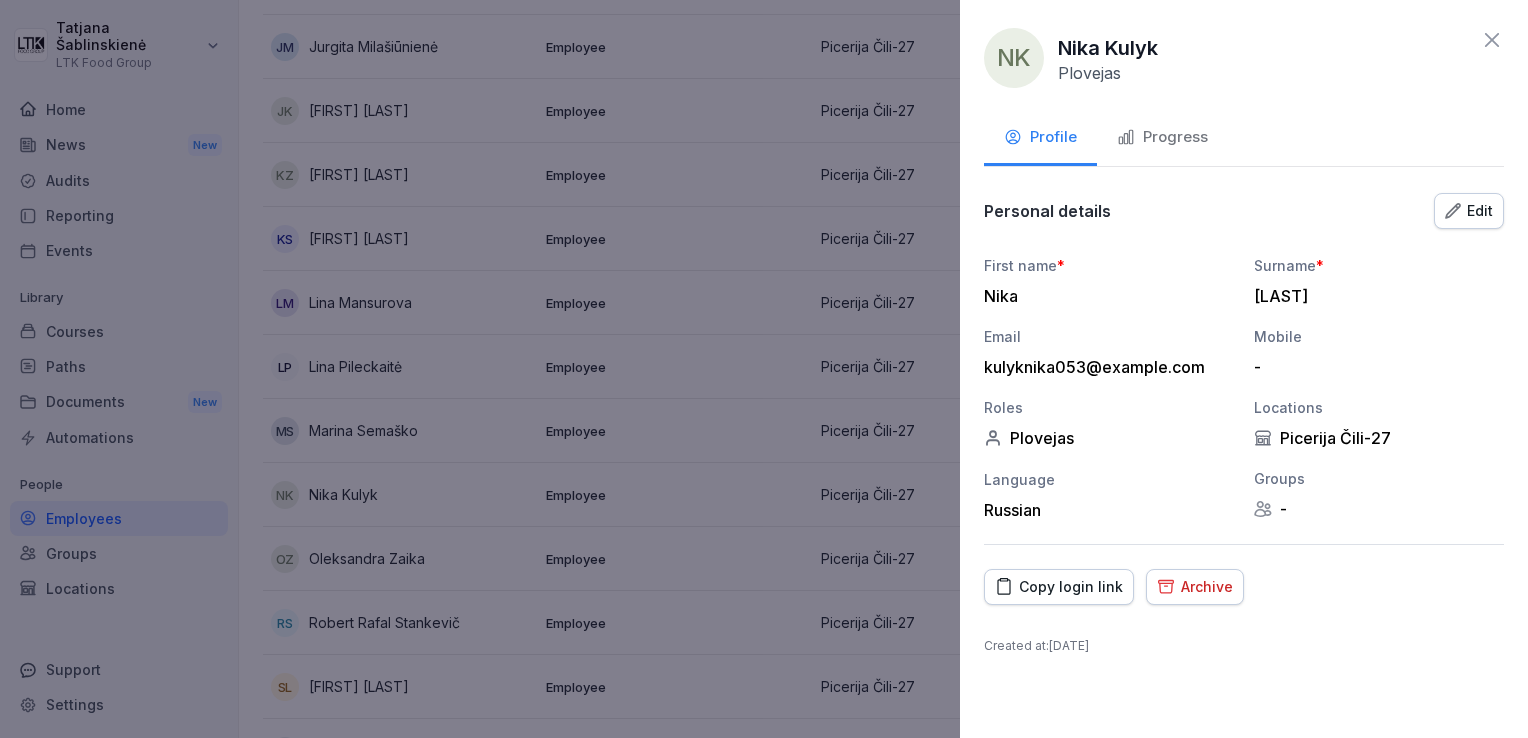 click on "Copy login link" at bounding box center [1059, 587] 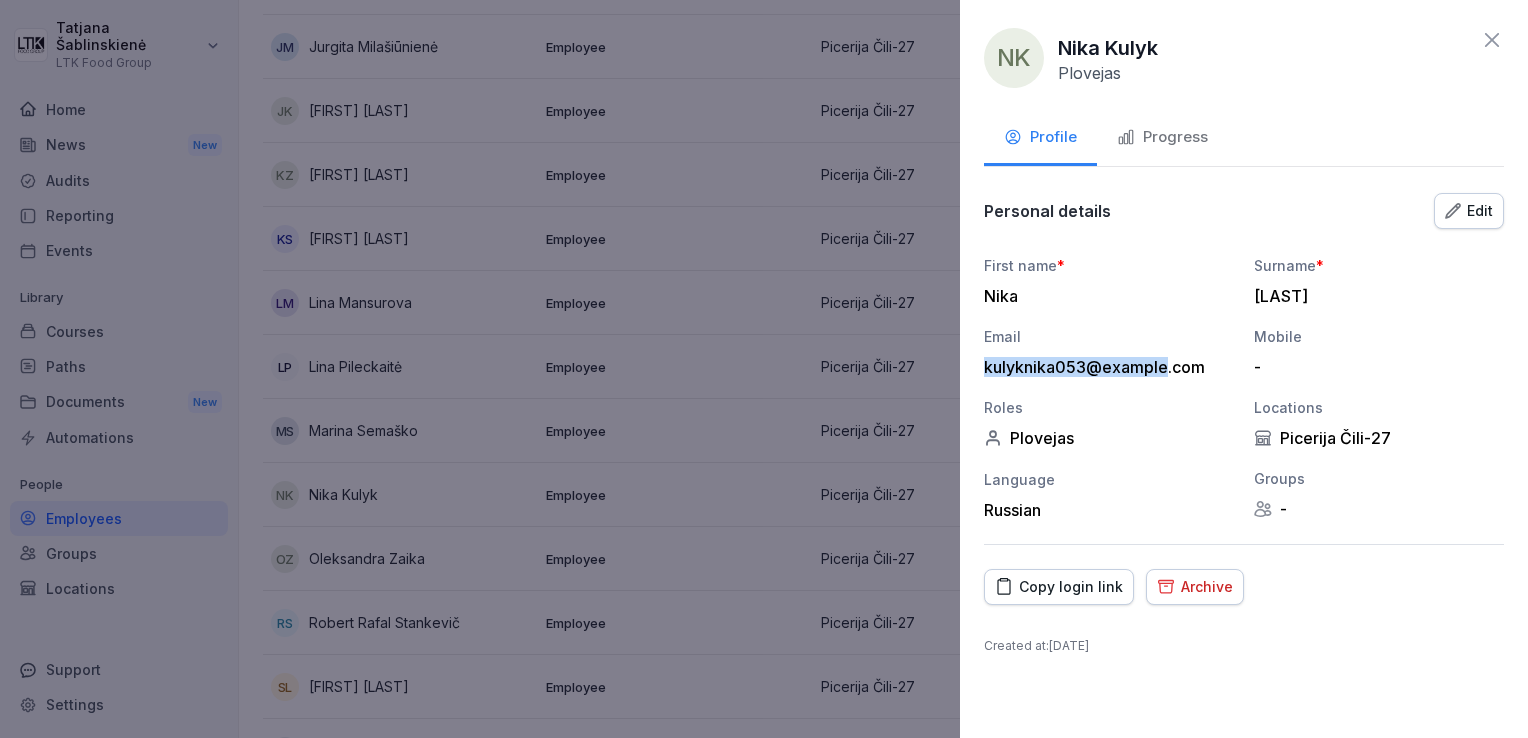 drag, startPoint x: 980, startPoint y: 366, endPoint x: 1162, endPoint y: 376, distance: 182.27452 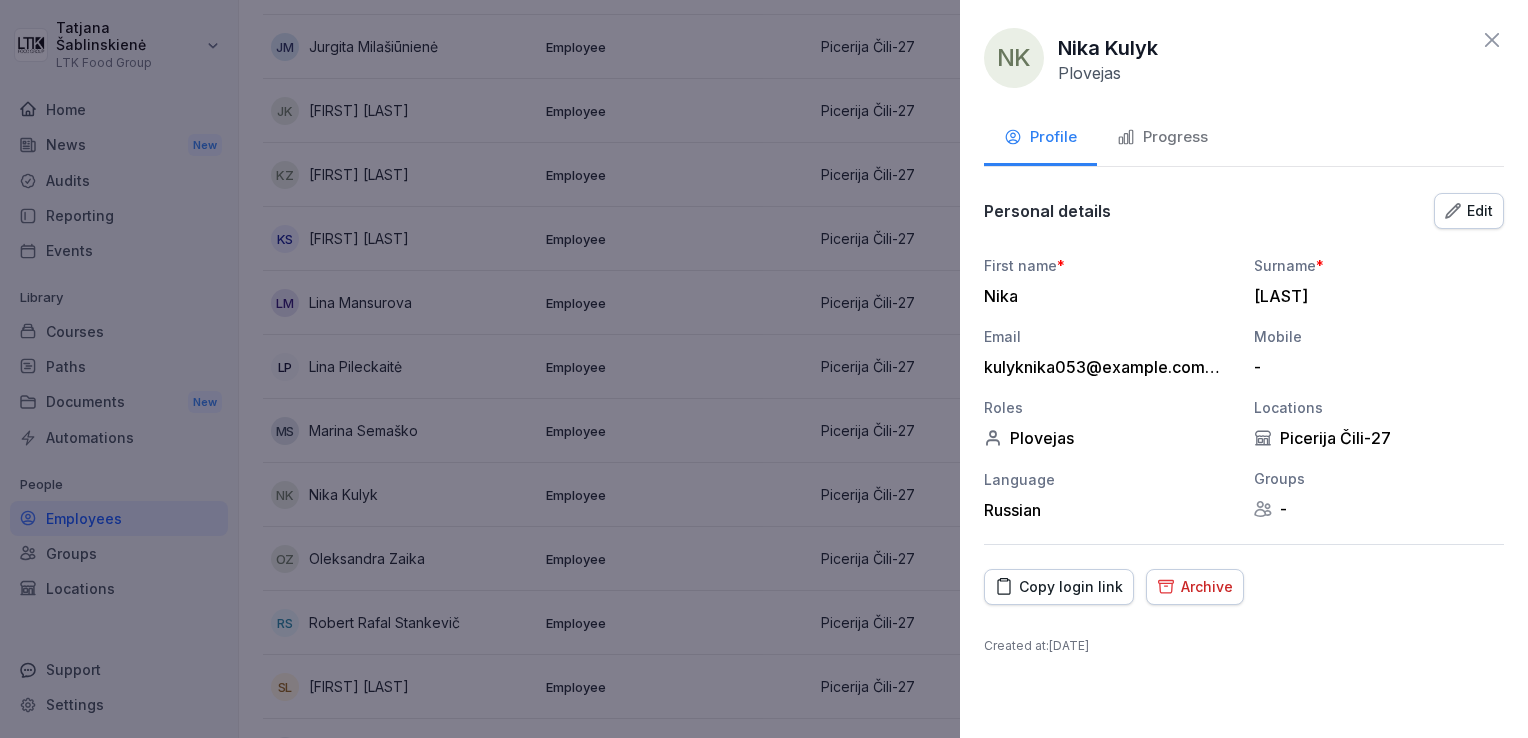 click on "Roles" at bounding box center [1109, 407] 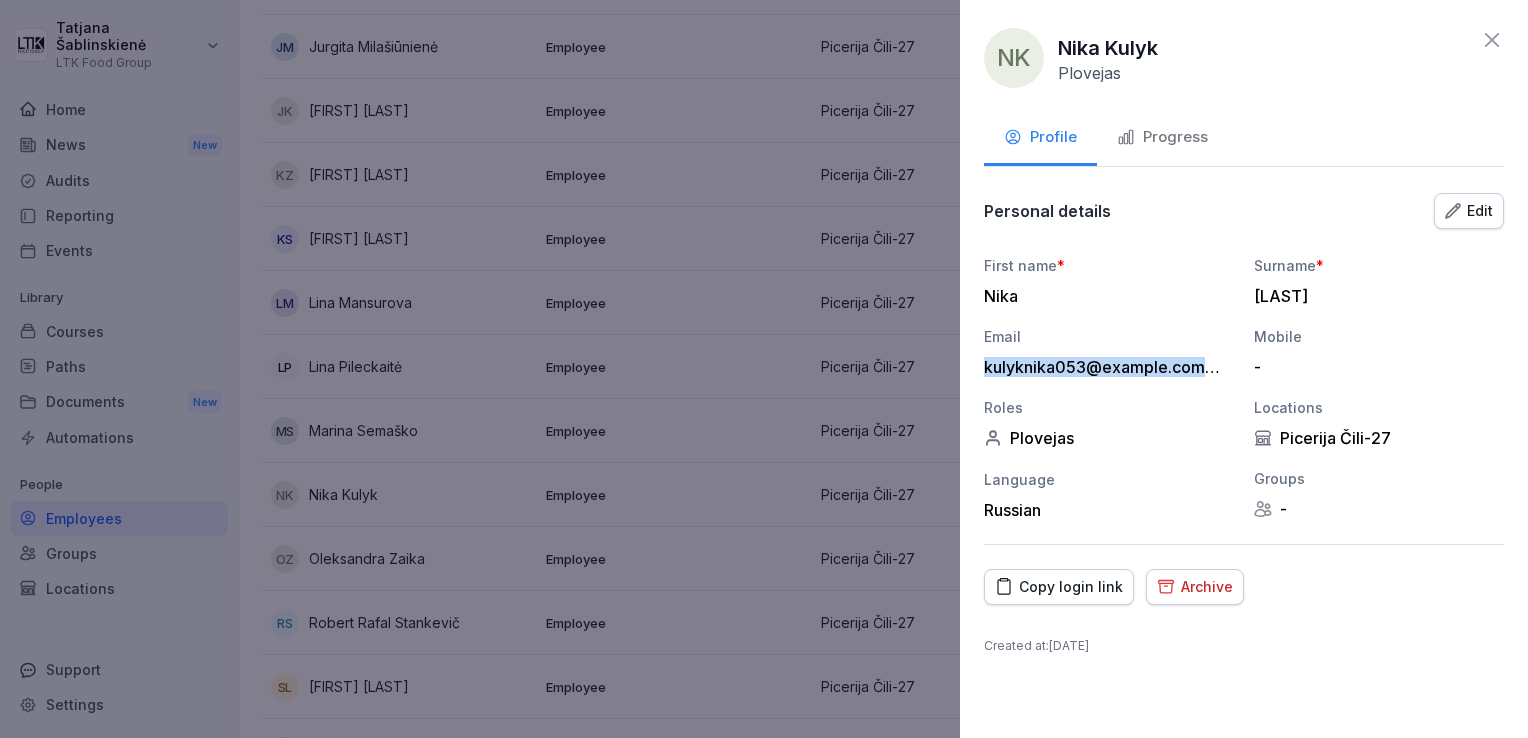 drag, startPoint x: 1186, startPoint y: 366, endPoint x: 980, endPoint y: 366, distance: 206 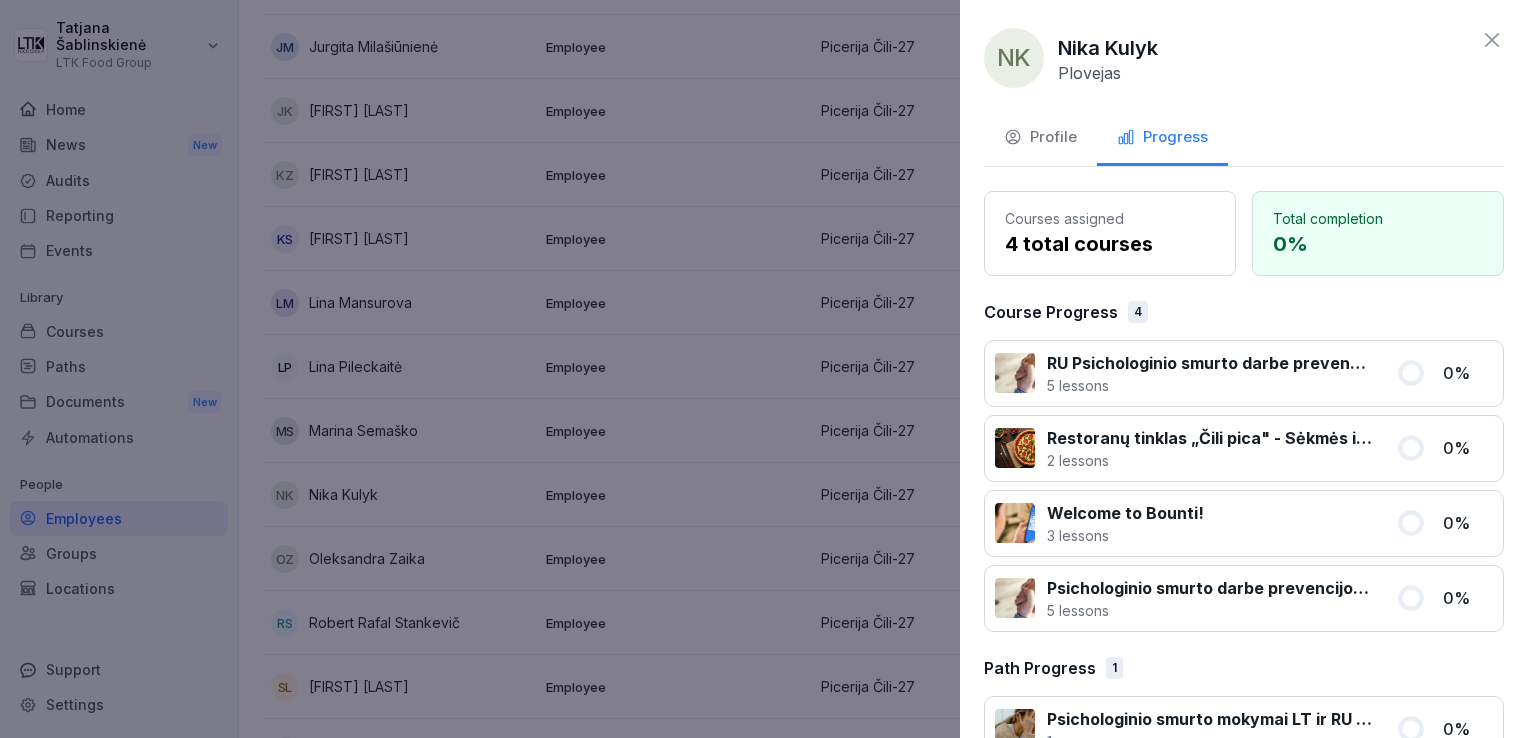 click on "Profile" at bounding box center (1040, 137) 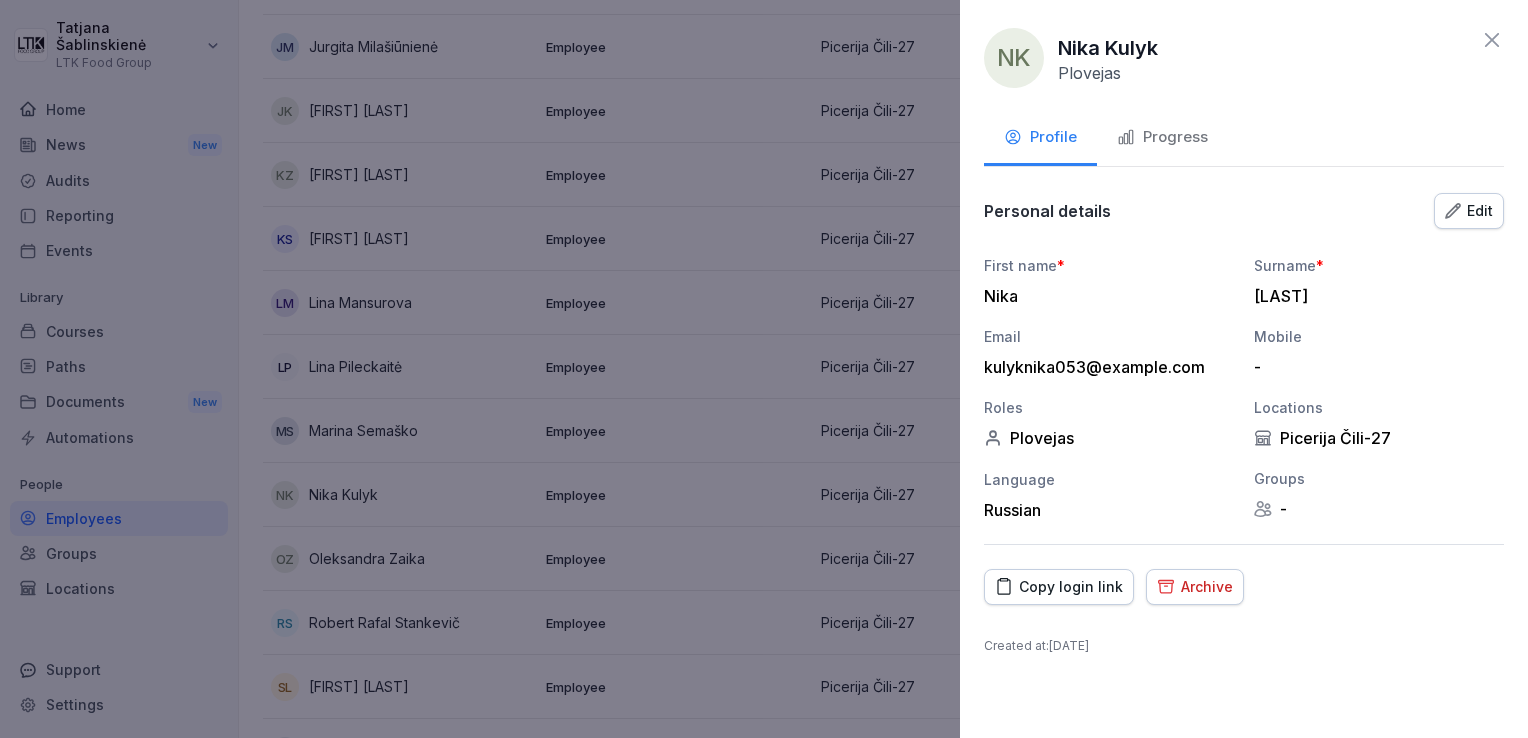 click on "Progress" at bounding box center [1162, 137] 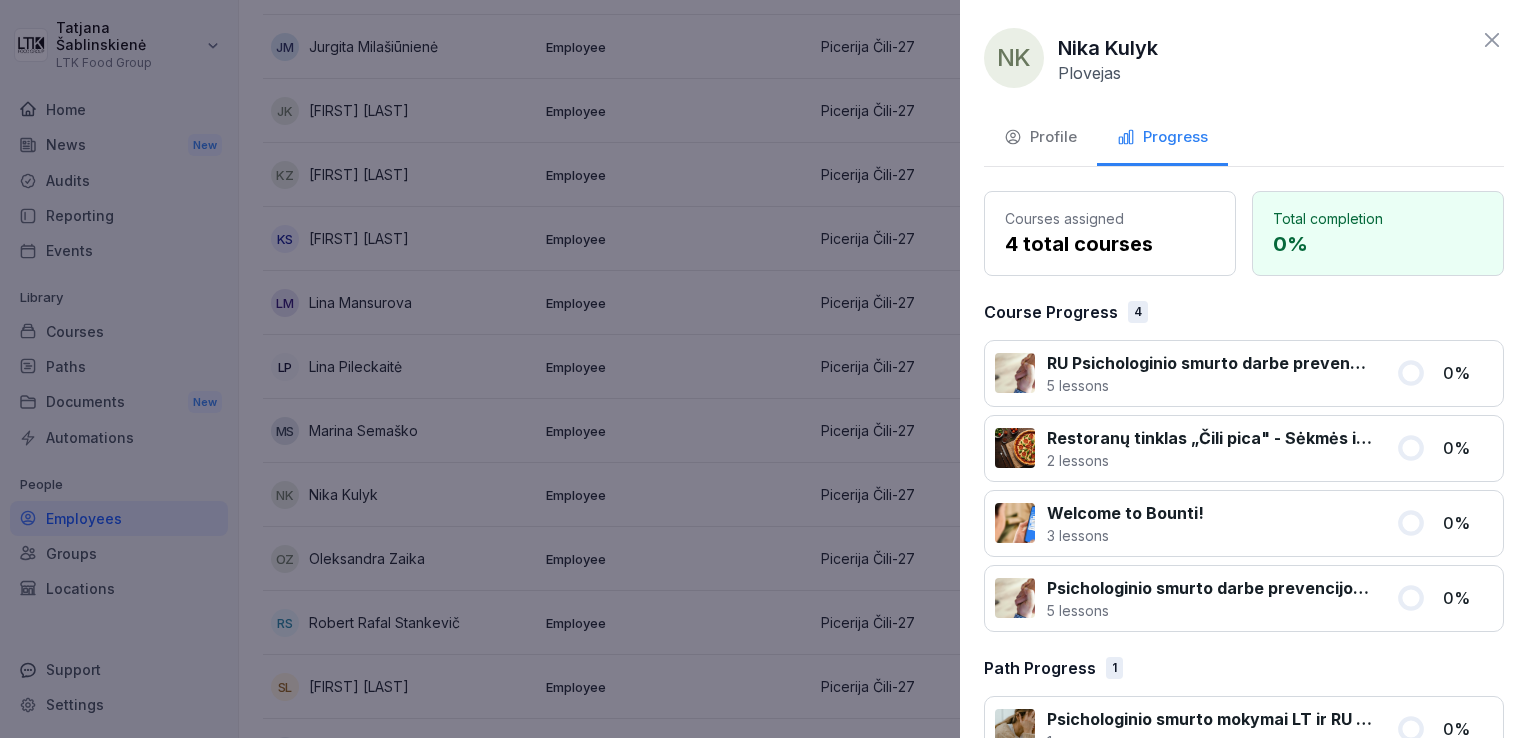 click 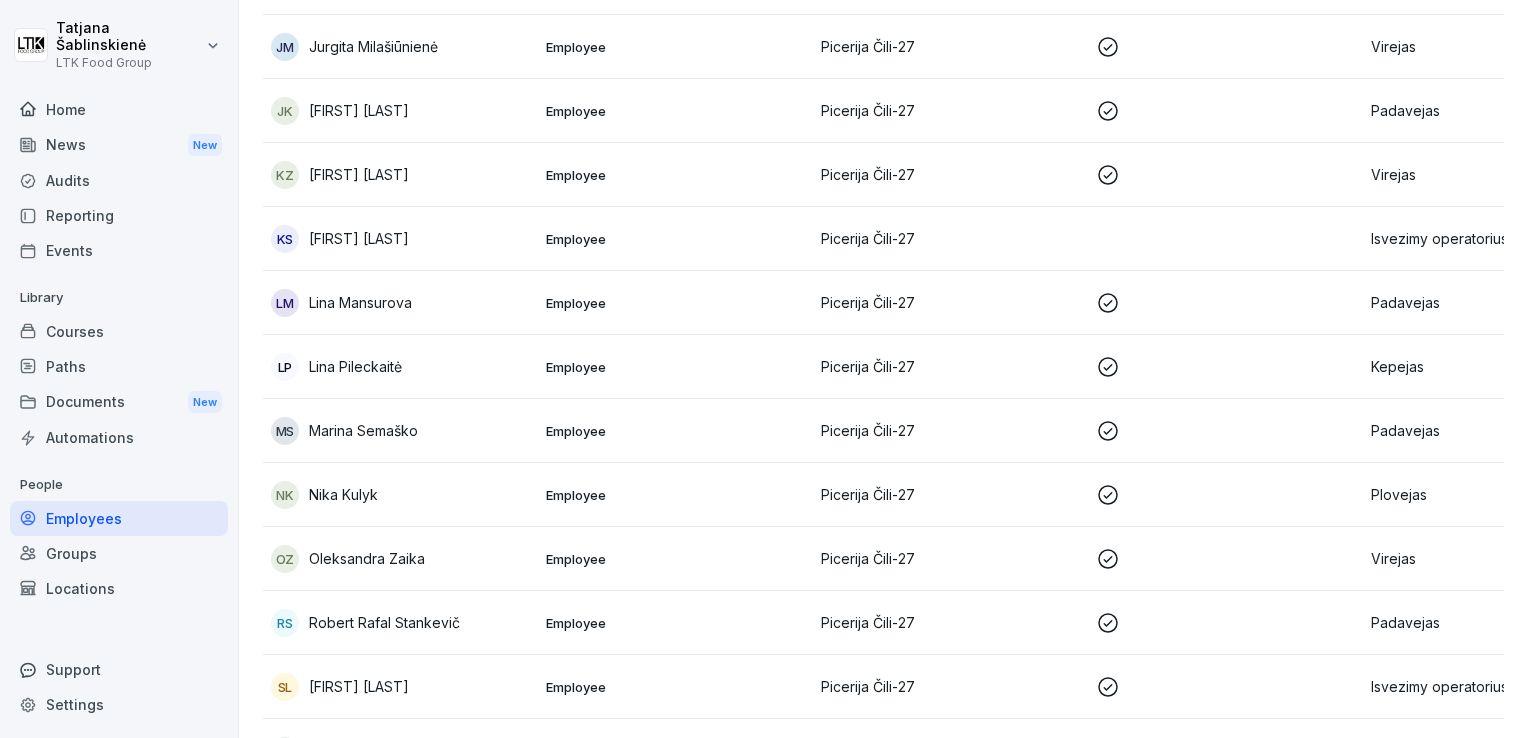 click on "NK Nika Kulyk" at bounding box center [400, 495] 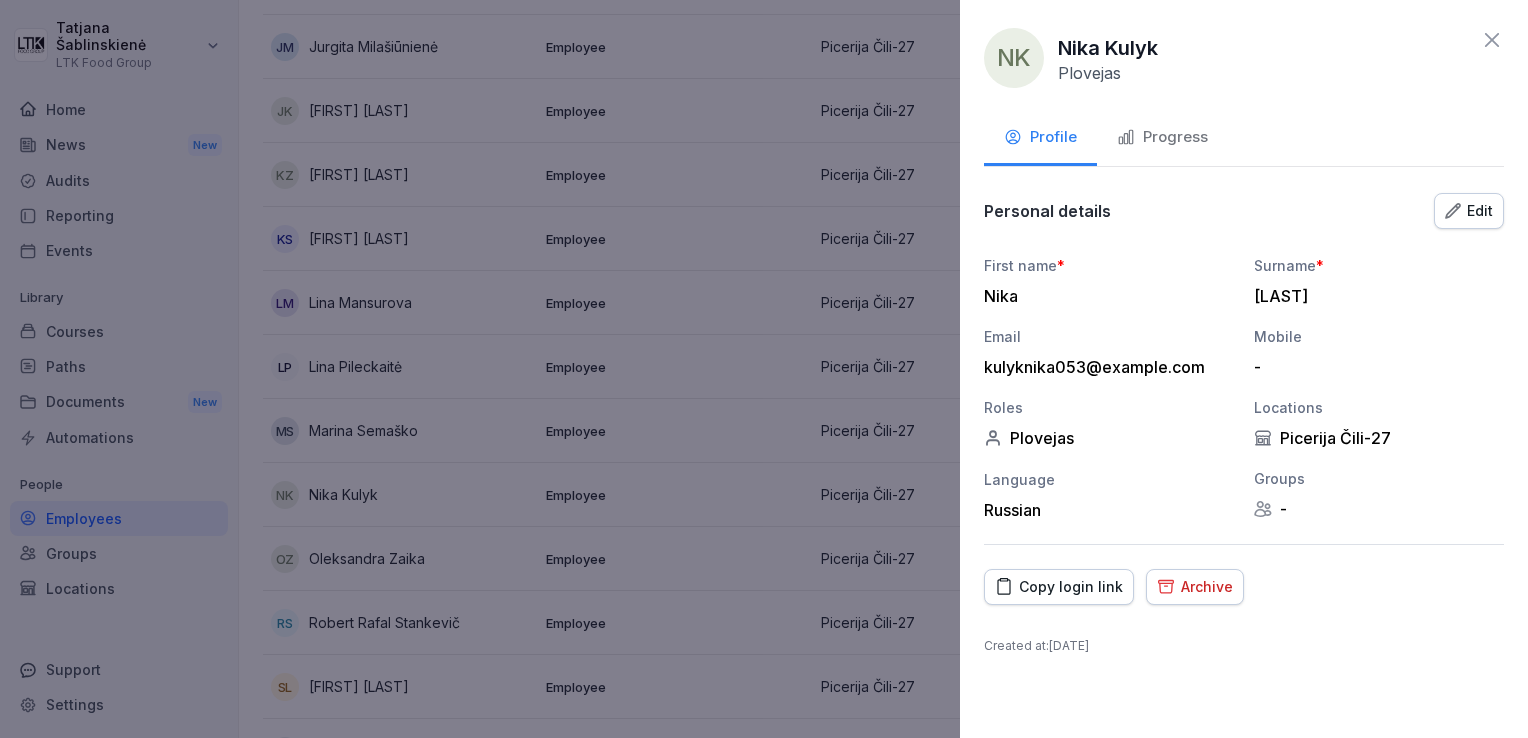 click on "Progress" at bounding box center (1162, 139) 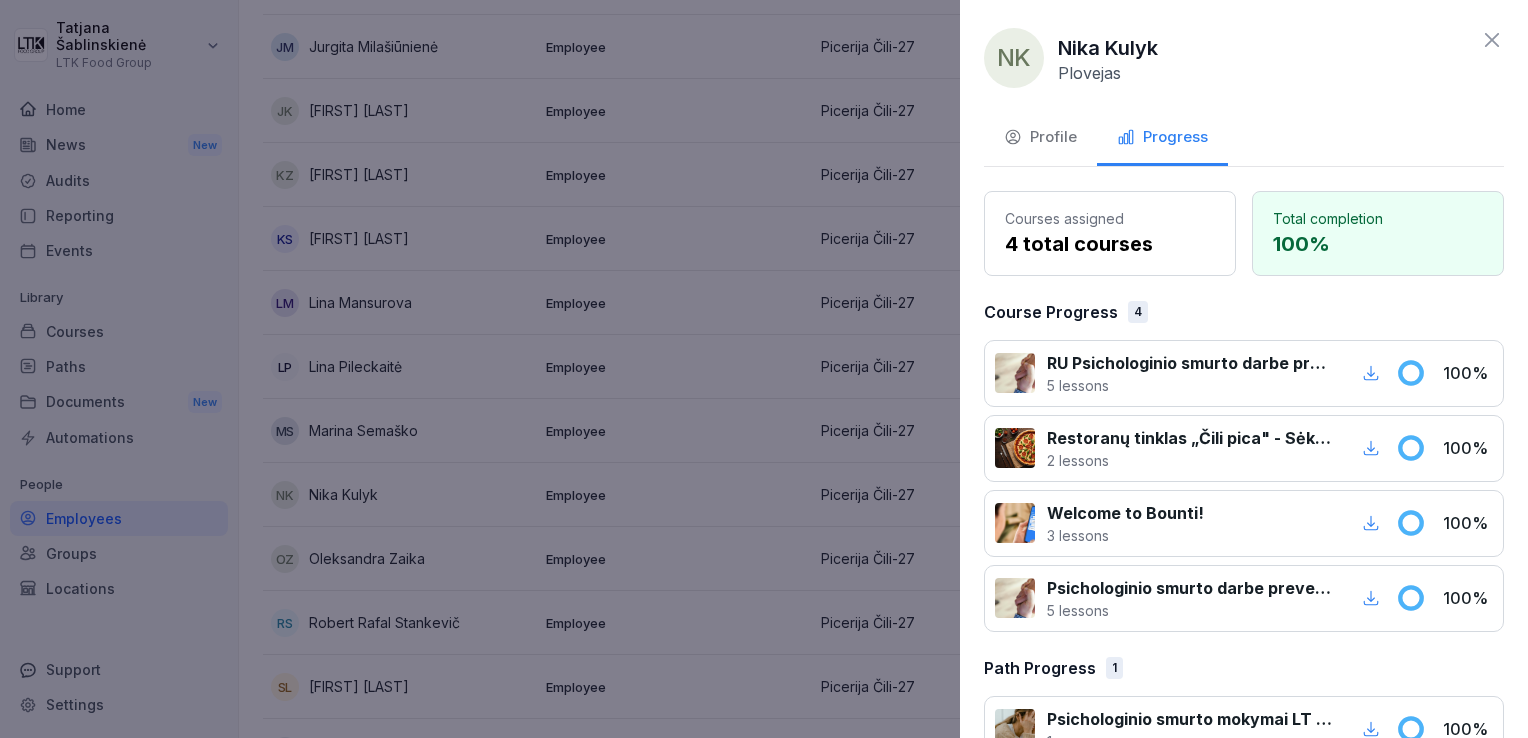 click 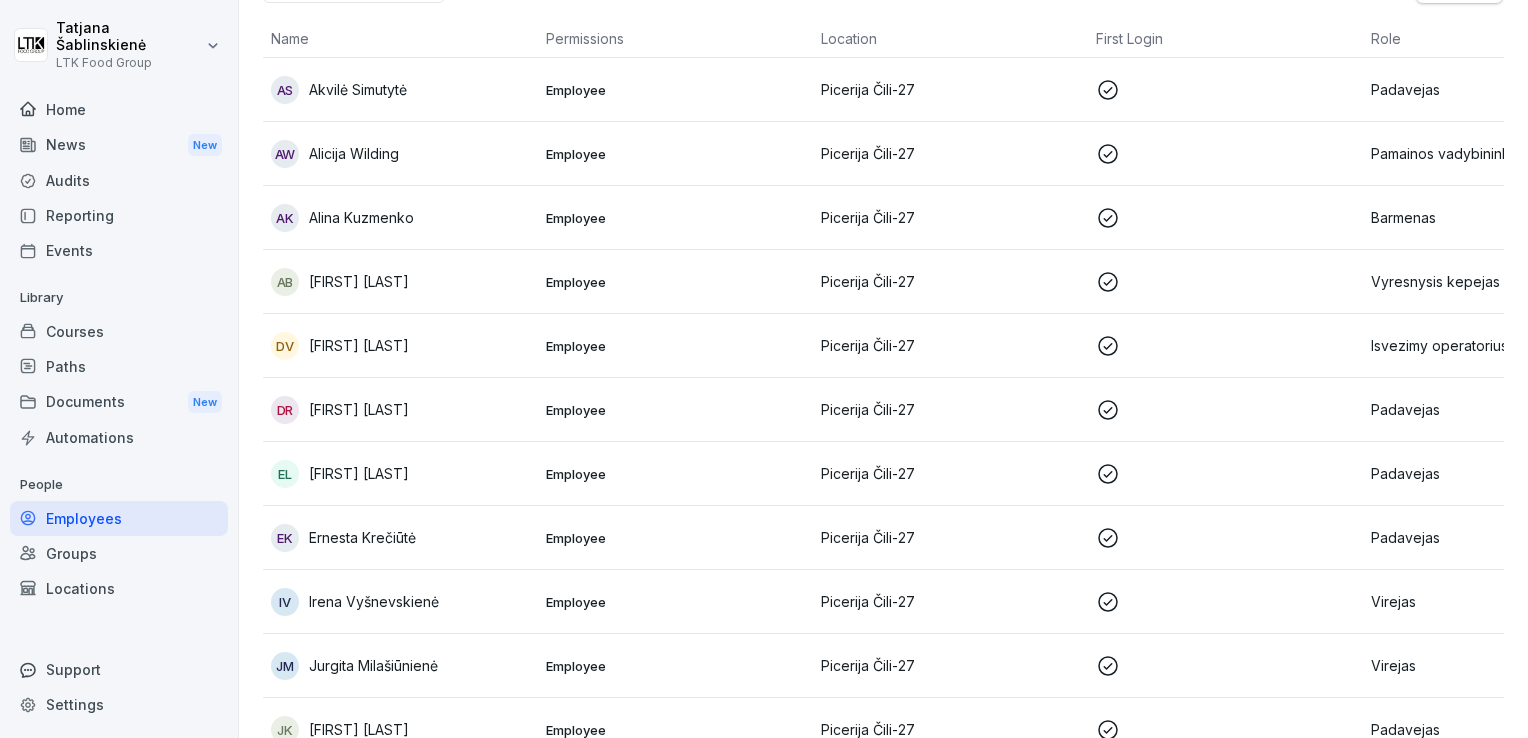 scroll, scrollTop: 0, scrollLeft: 0, axis: both 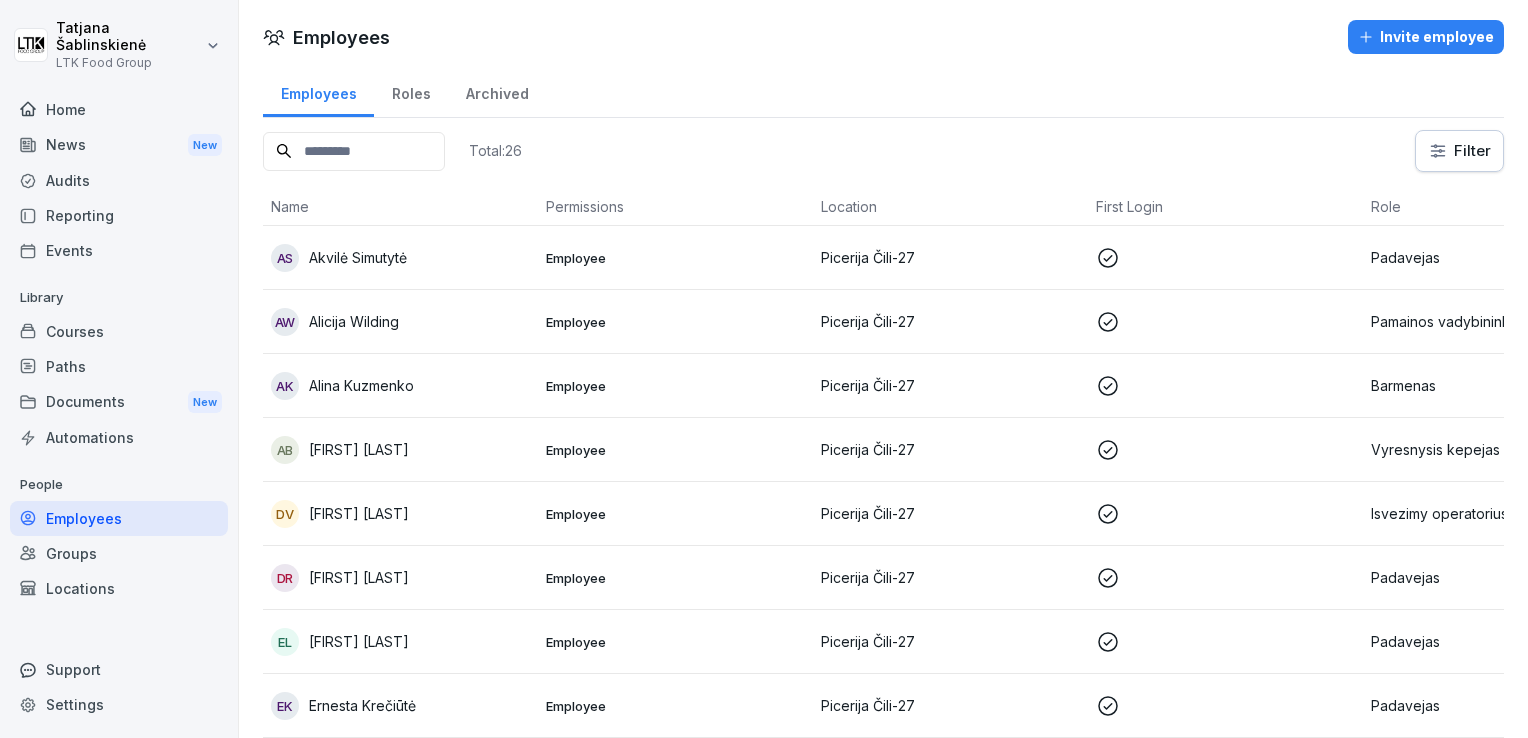click on "Home" at bounding box center [119, 109] 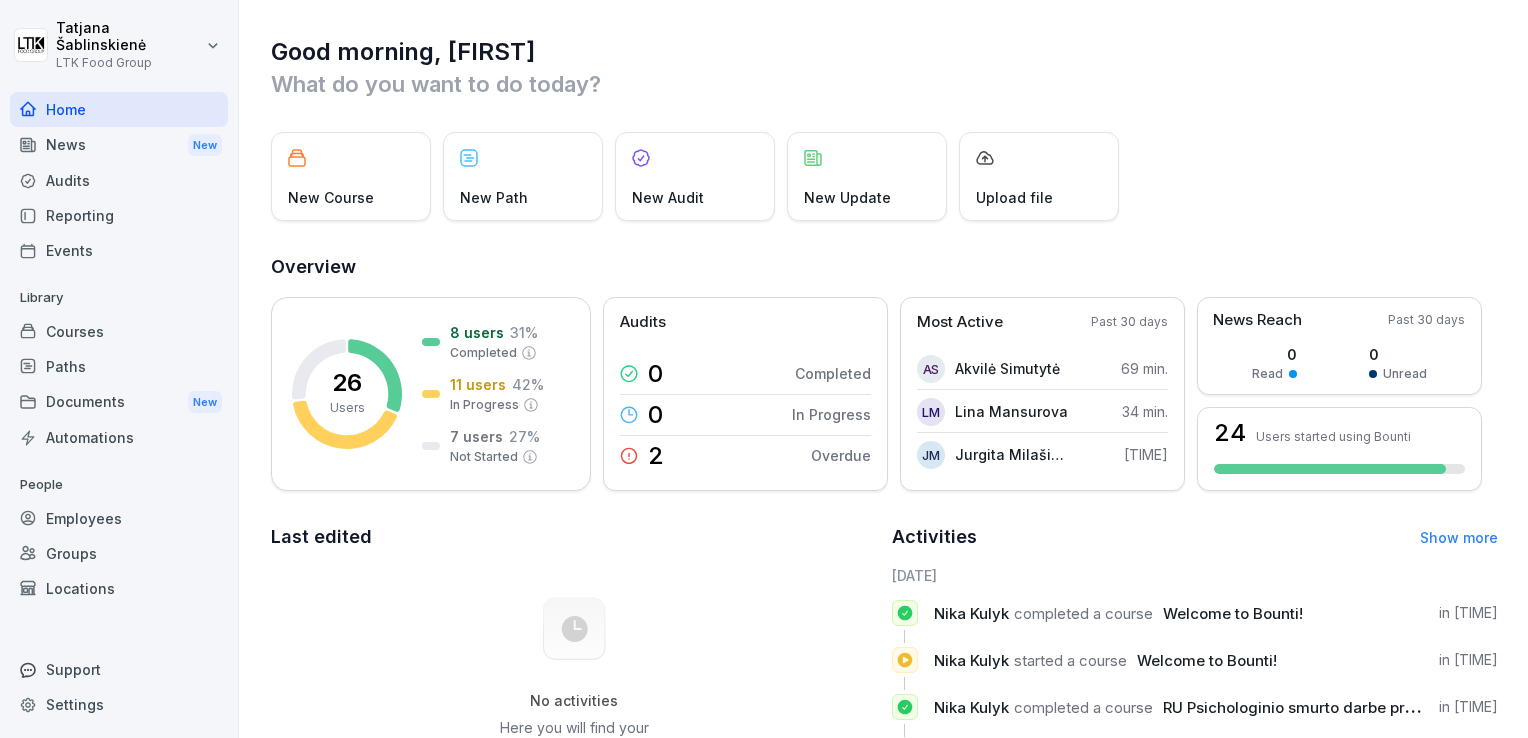 click on "Reporting" at bounding box center (119, 215) 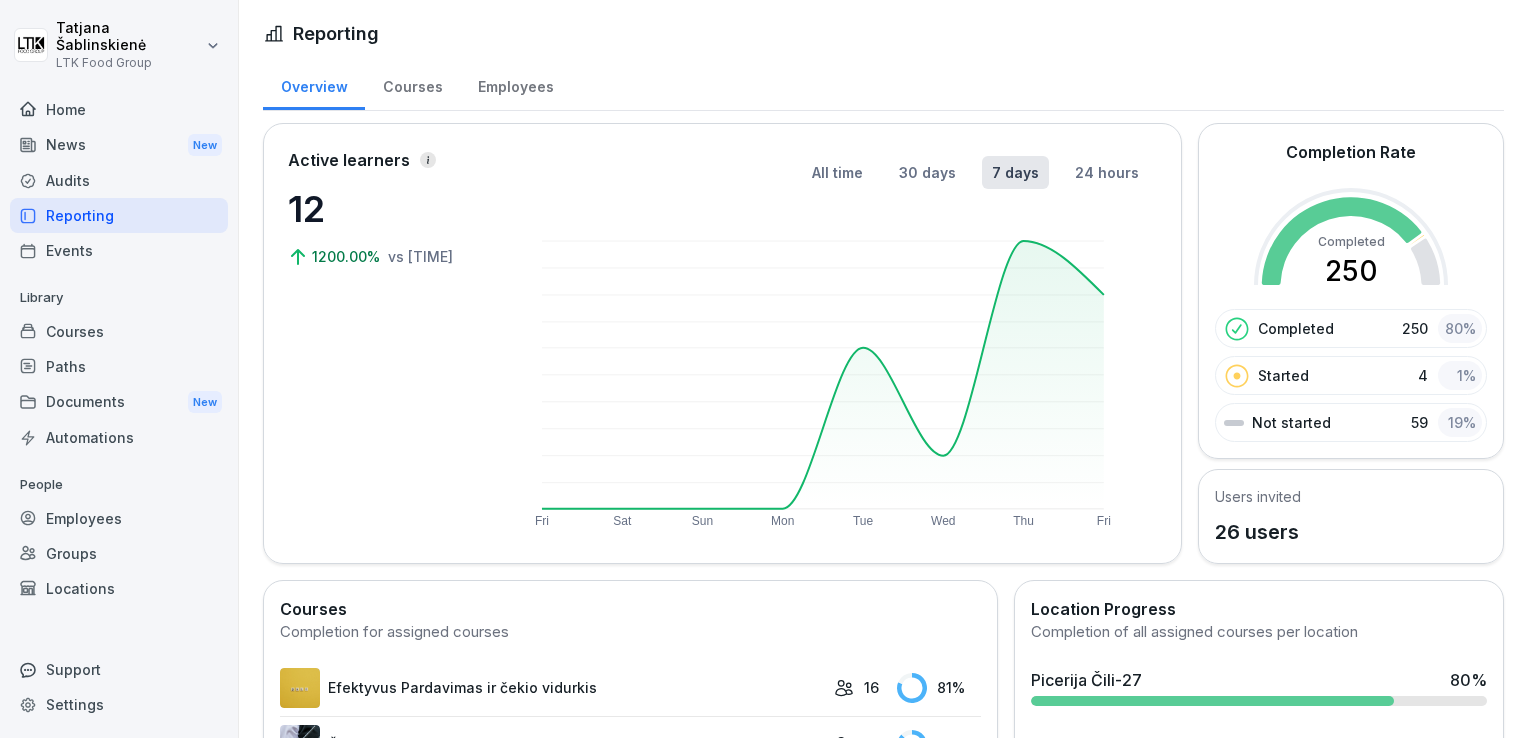 click on "Courses" at bounding box center [412, 84] 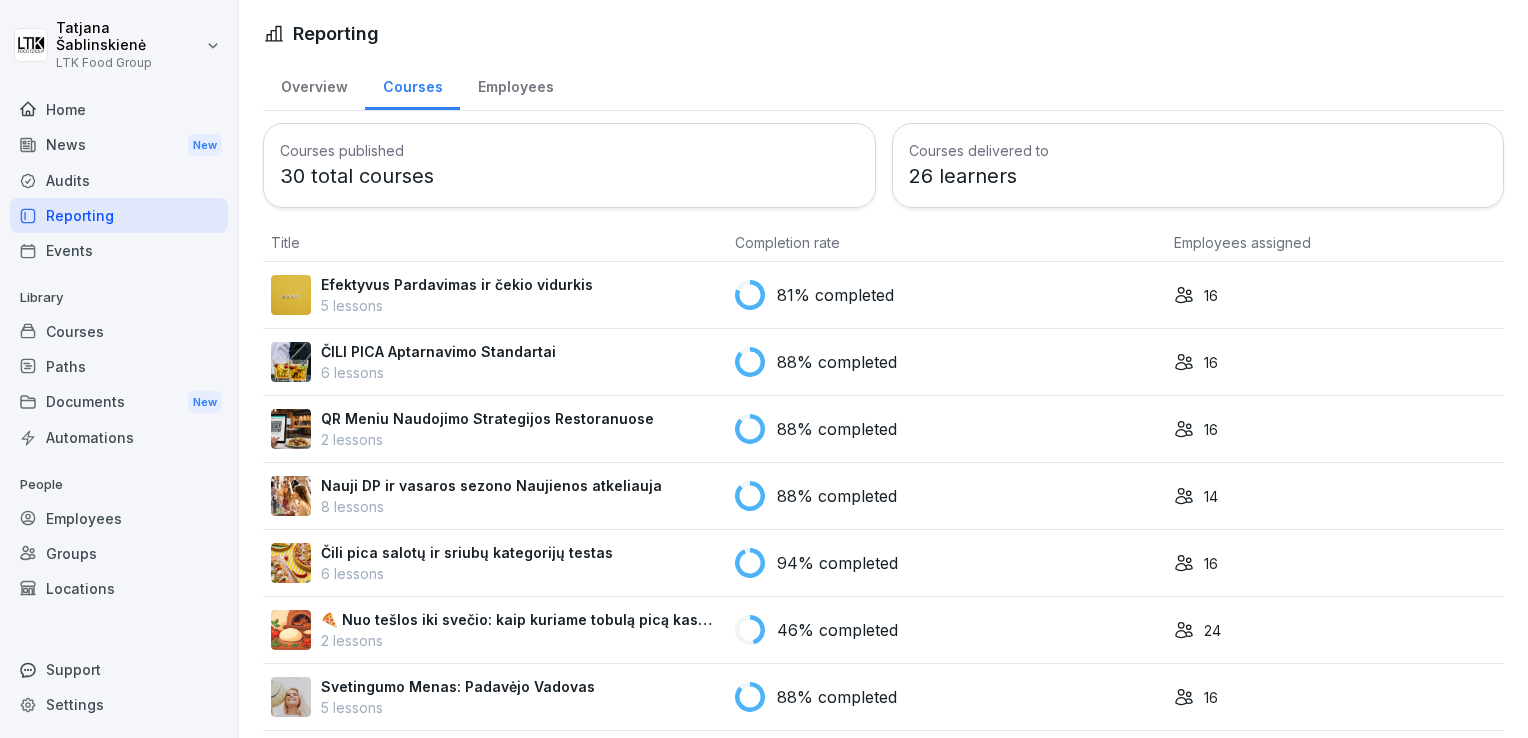 click on "Overview" at bounding box center [314, 84] 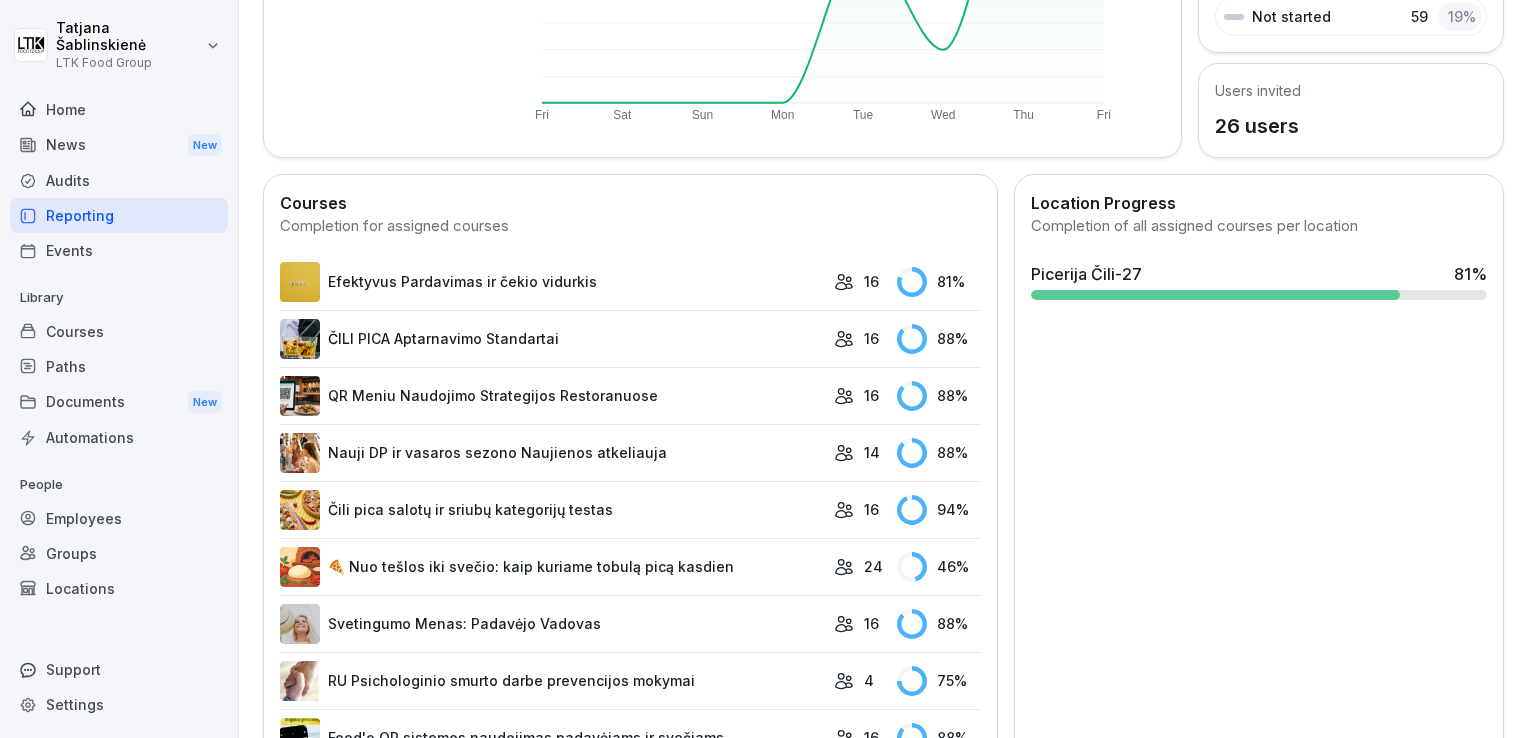 scroll, scrollTop: 417, scrollLeft: 0, axis: vertical 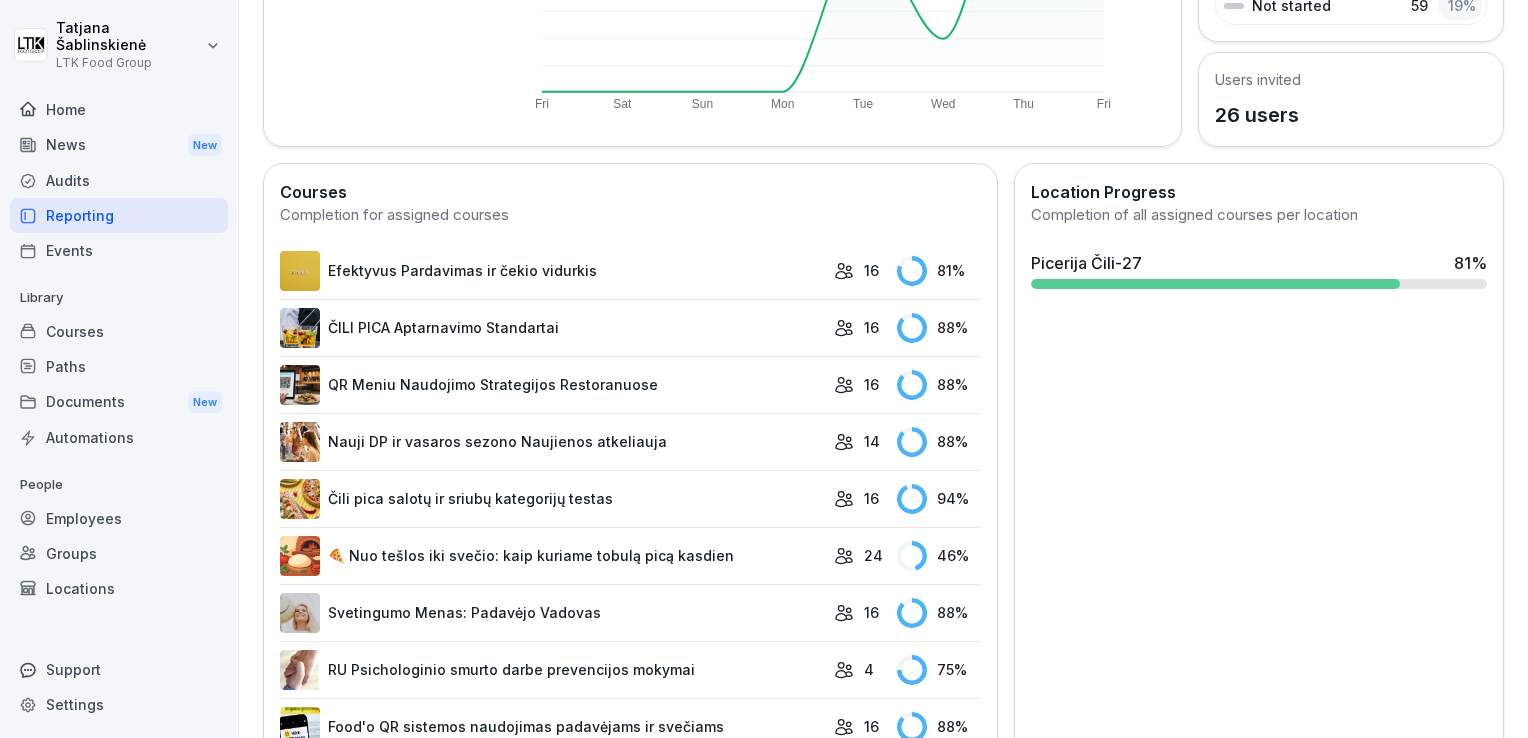 click on "Location Progress Completion of all assigned courses per location Picerija Čili-27 81 %" at bounding box center (1259, 781) 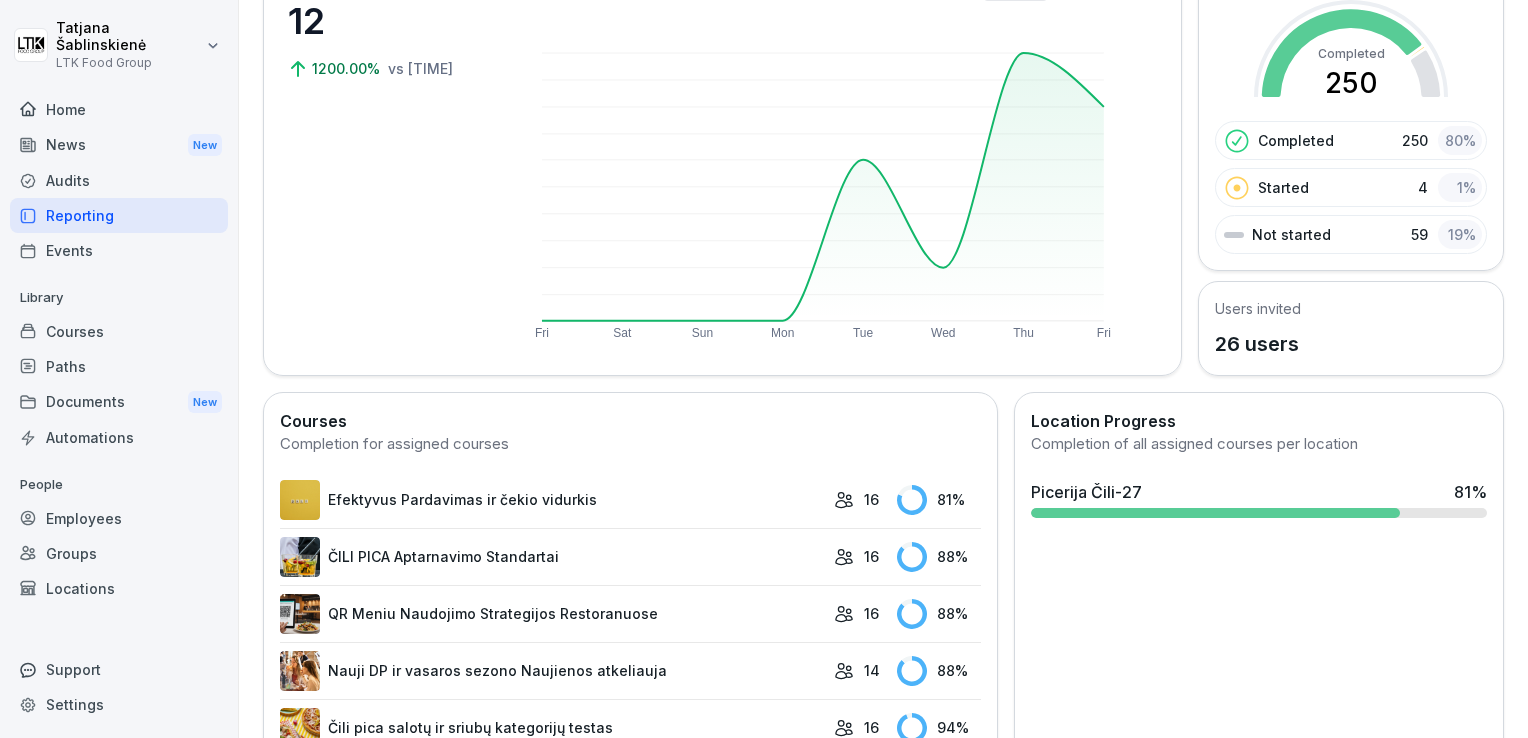 click on "Home News New Audits Reporting Events Library Courses Paths Documents New Automations People Employees Groups Locations Support Settings" at bounding box center (119, 404) 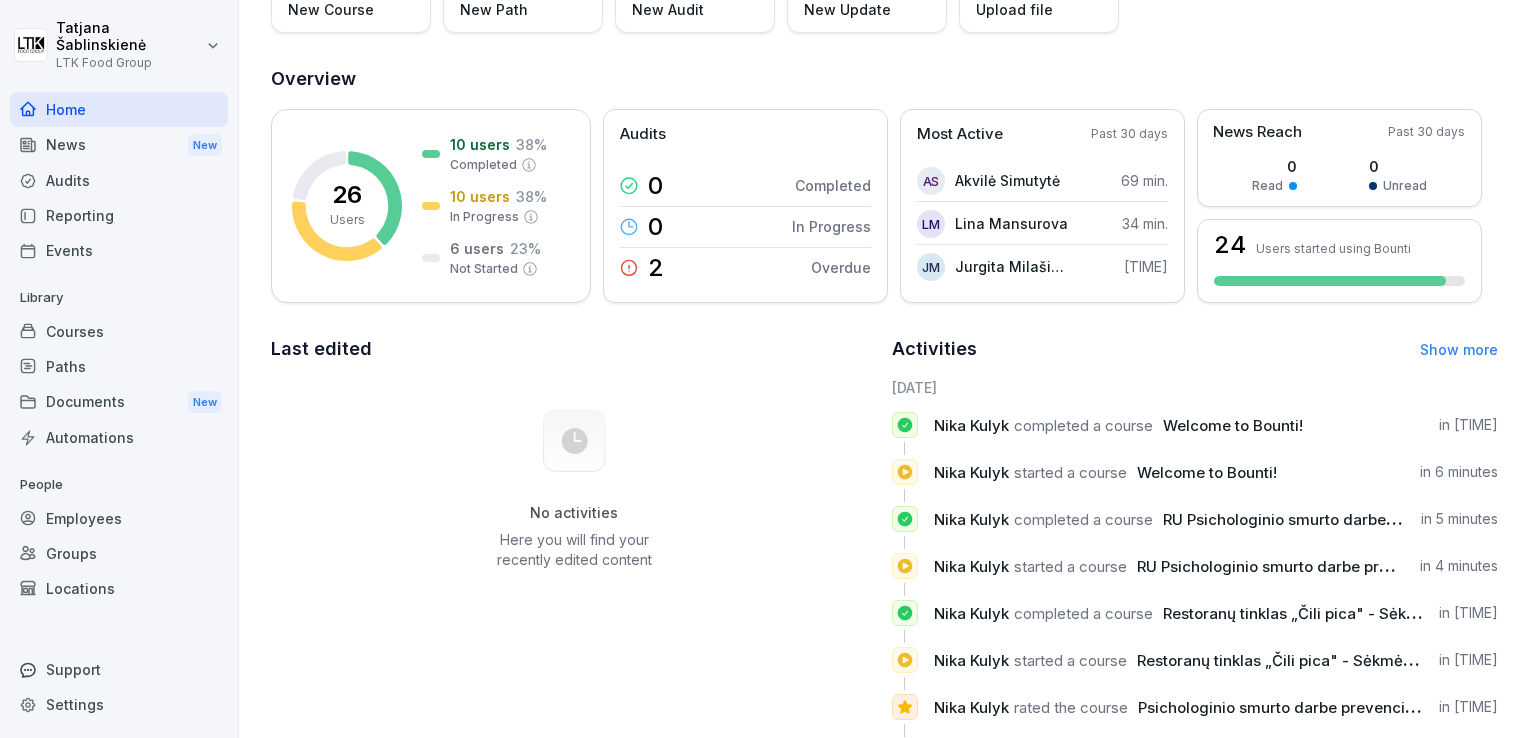 scroll, scrollTop: 0, scrollLeft: 0, axis: both 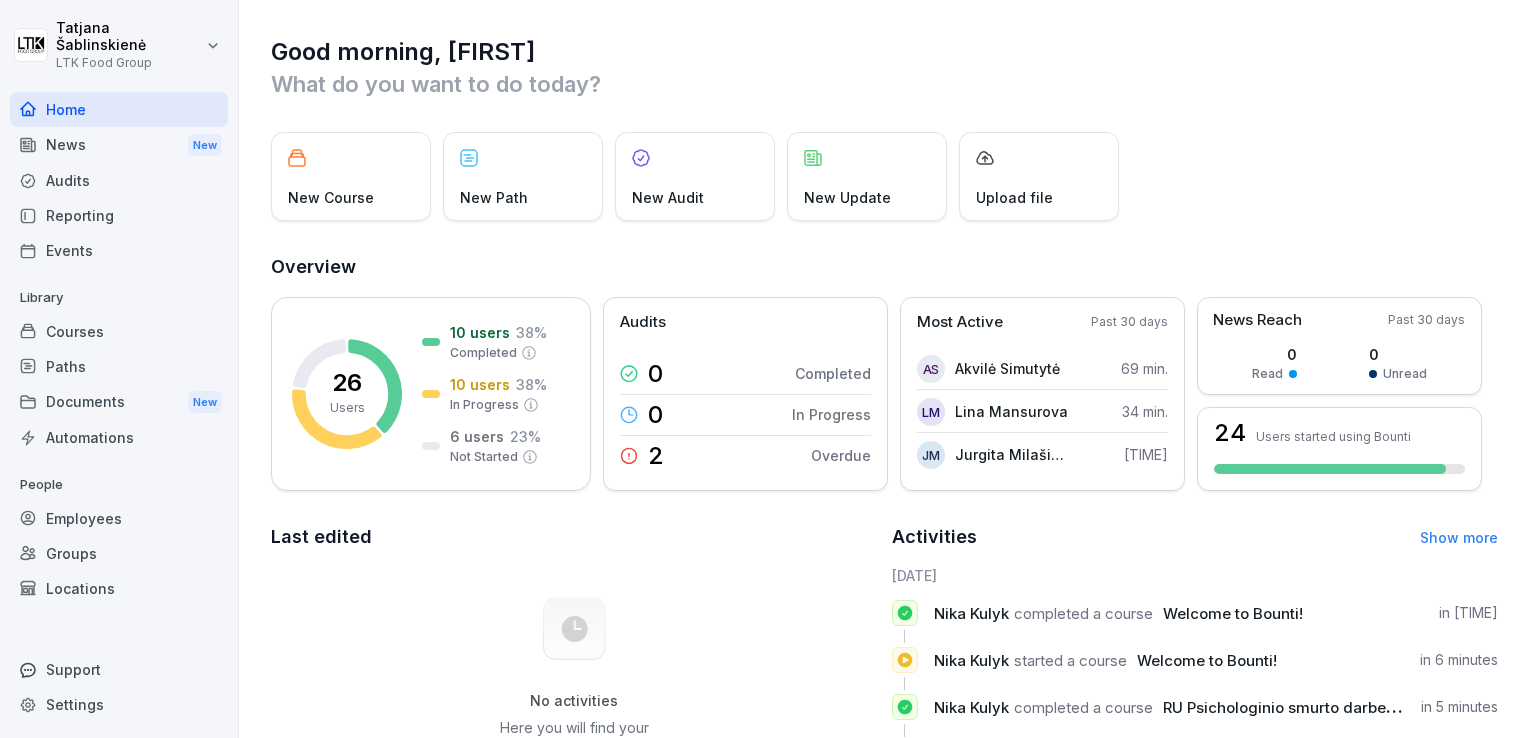 click on "News New" at bounding box center (119, 145) 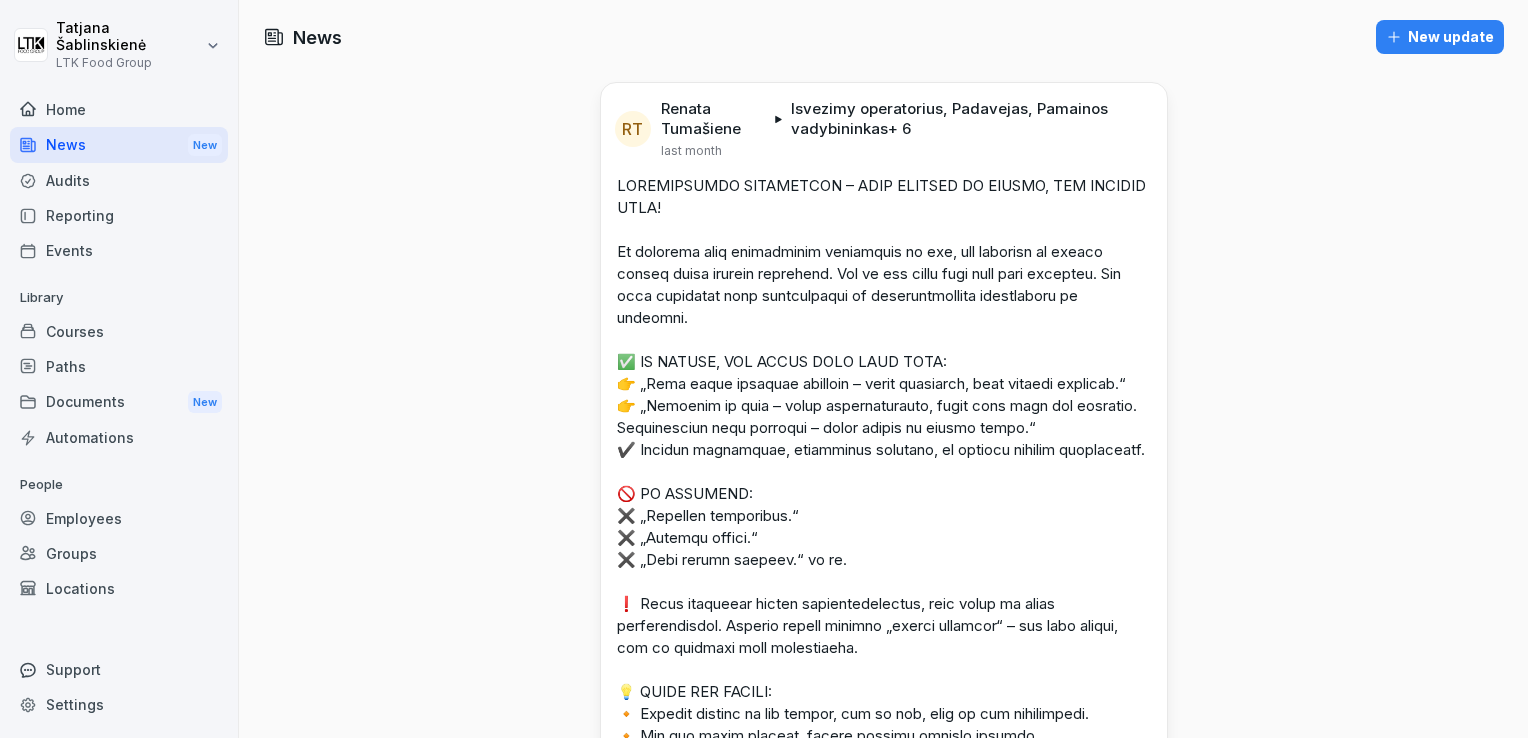 click on "Home" at bounding box center (119, 109) 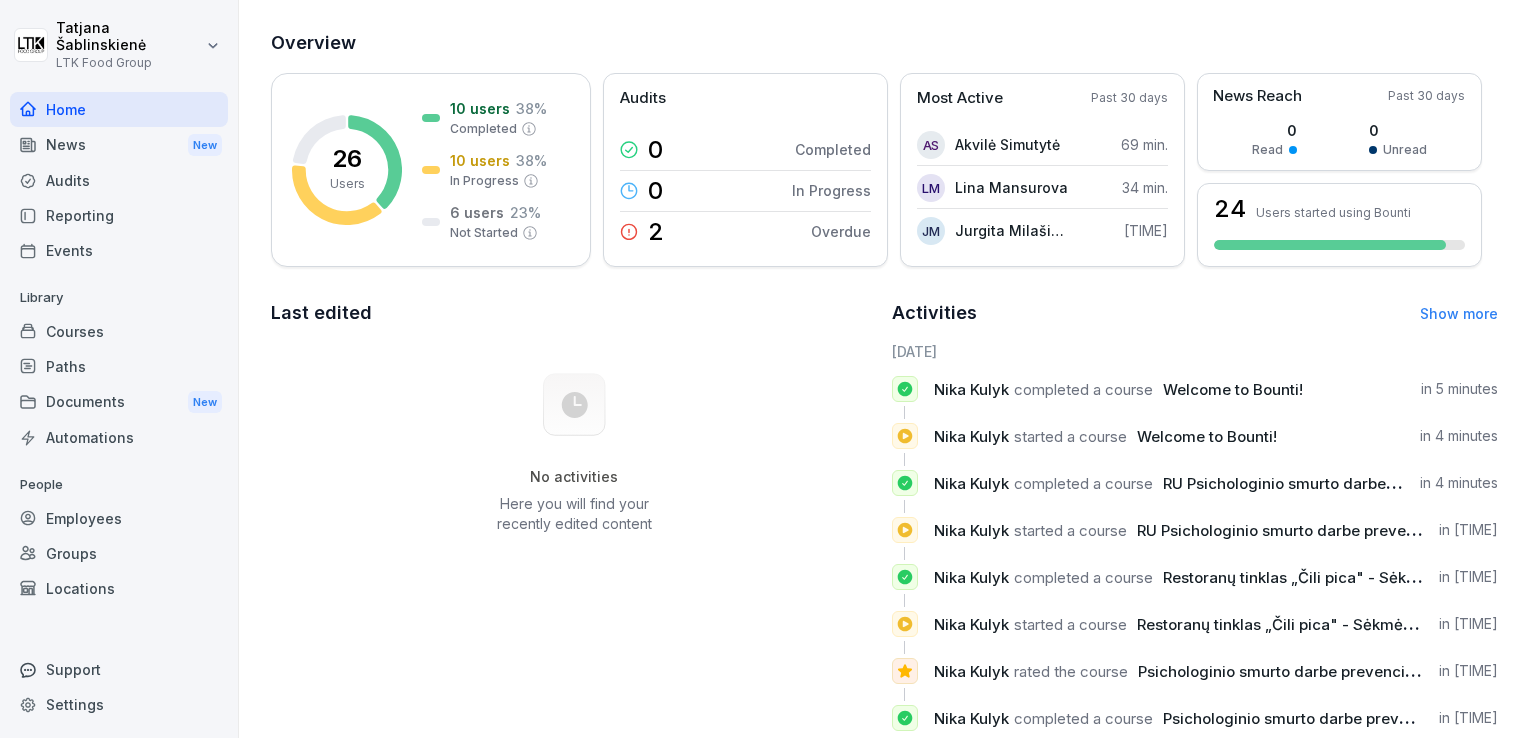 scroll, scrollTop: 284, scrollLeft: 0, axis: vertical 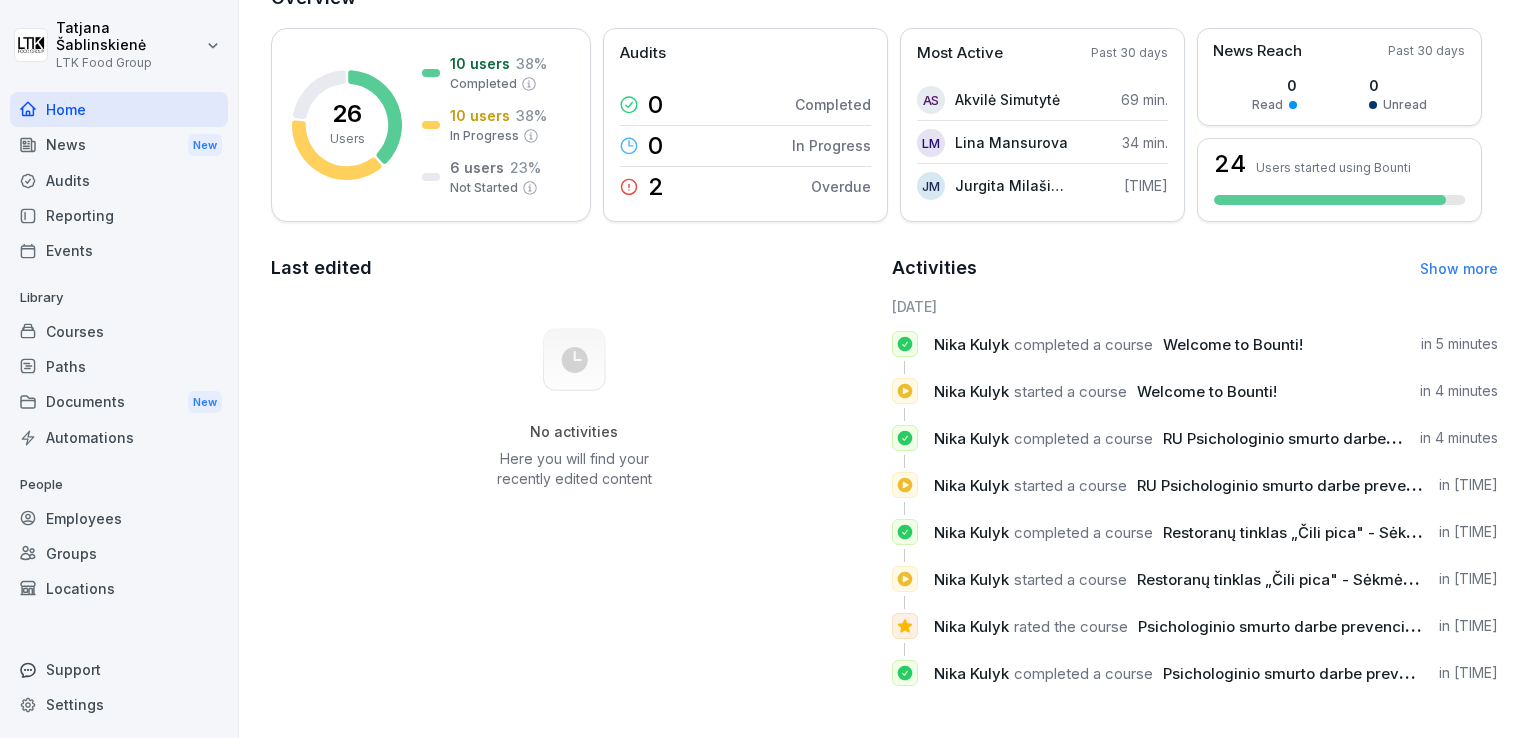 click on "Reporting" at bounding box center (119, 215) 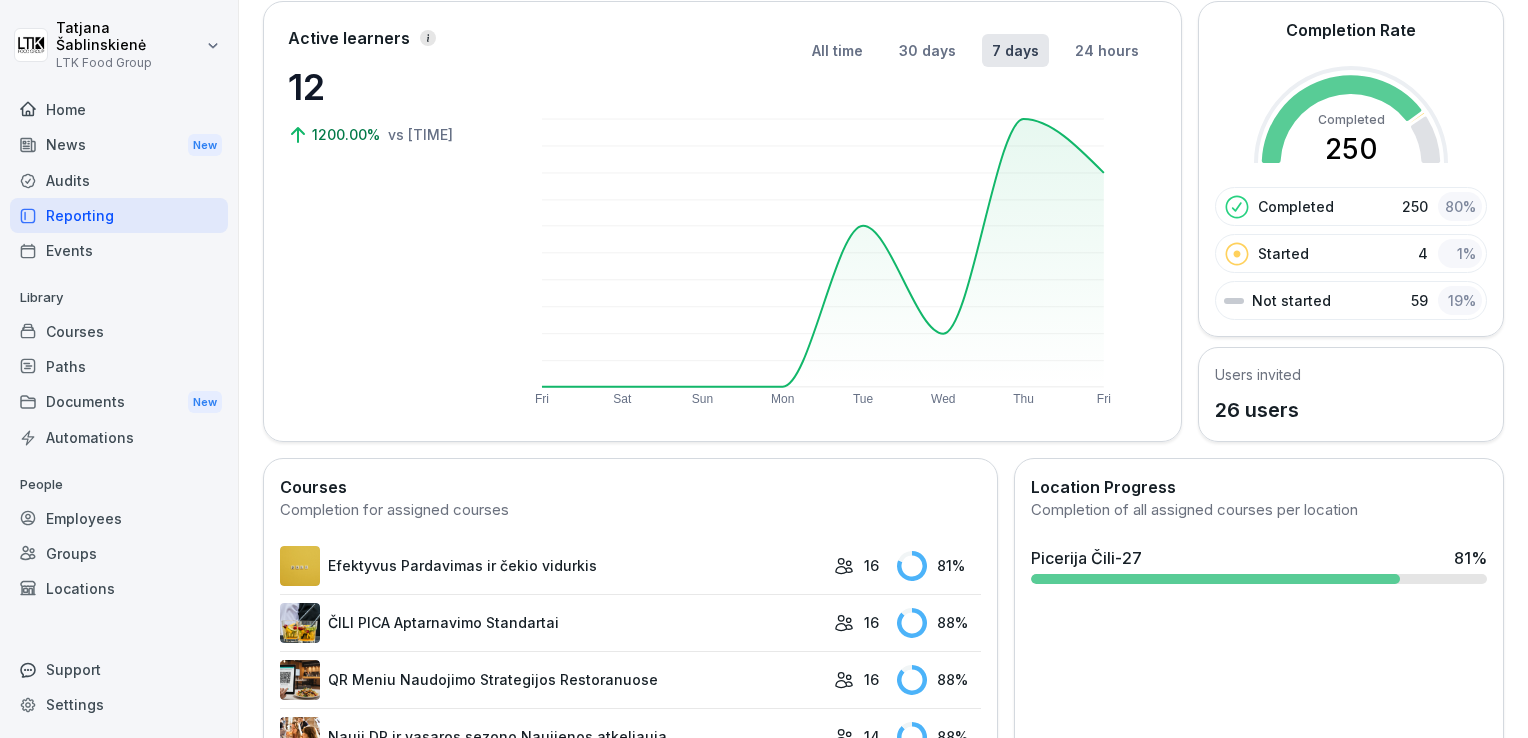 click on "Employees" at bounding box center (119, 518) 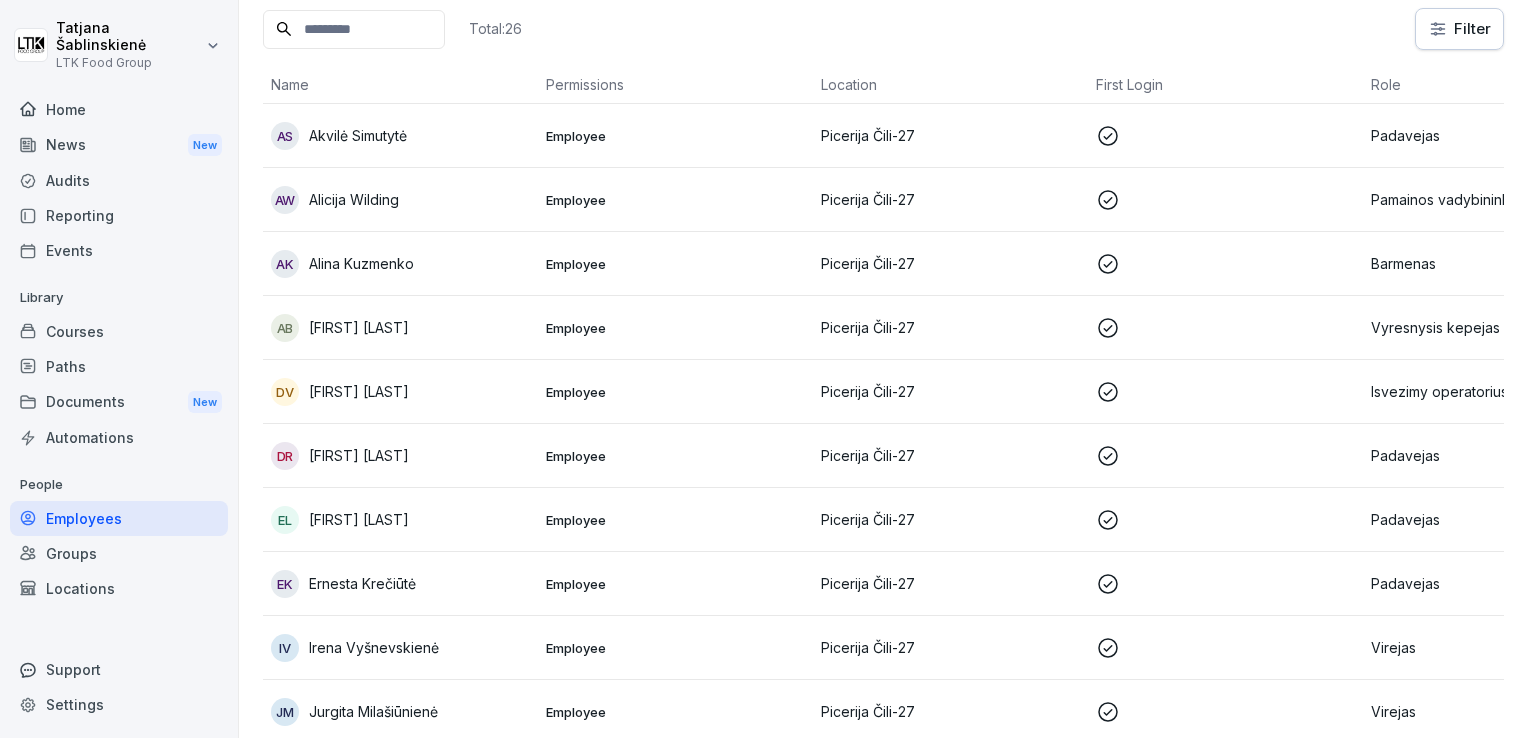 scroll, scrollTop: 20, scrollLeft: 0, axis: vertical 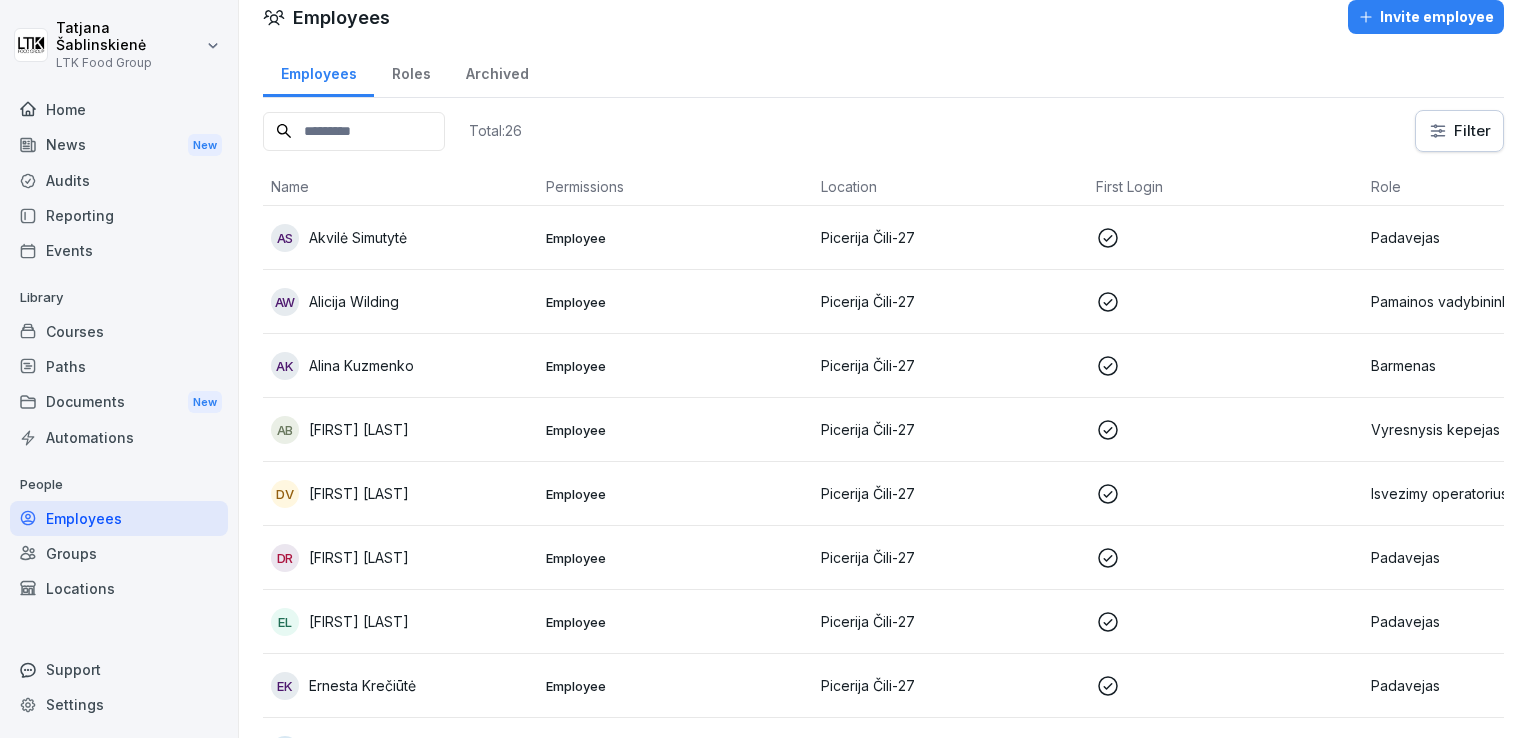 click on "Employee" at bounding box center [675, 238] 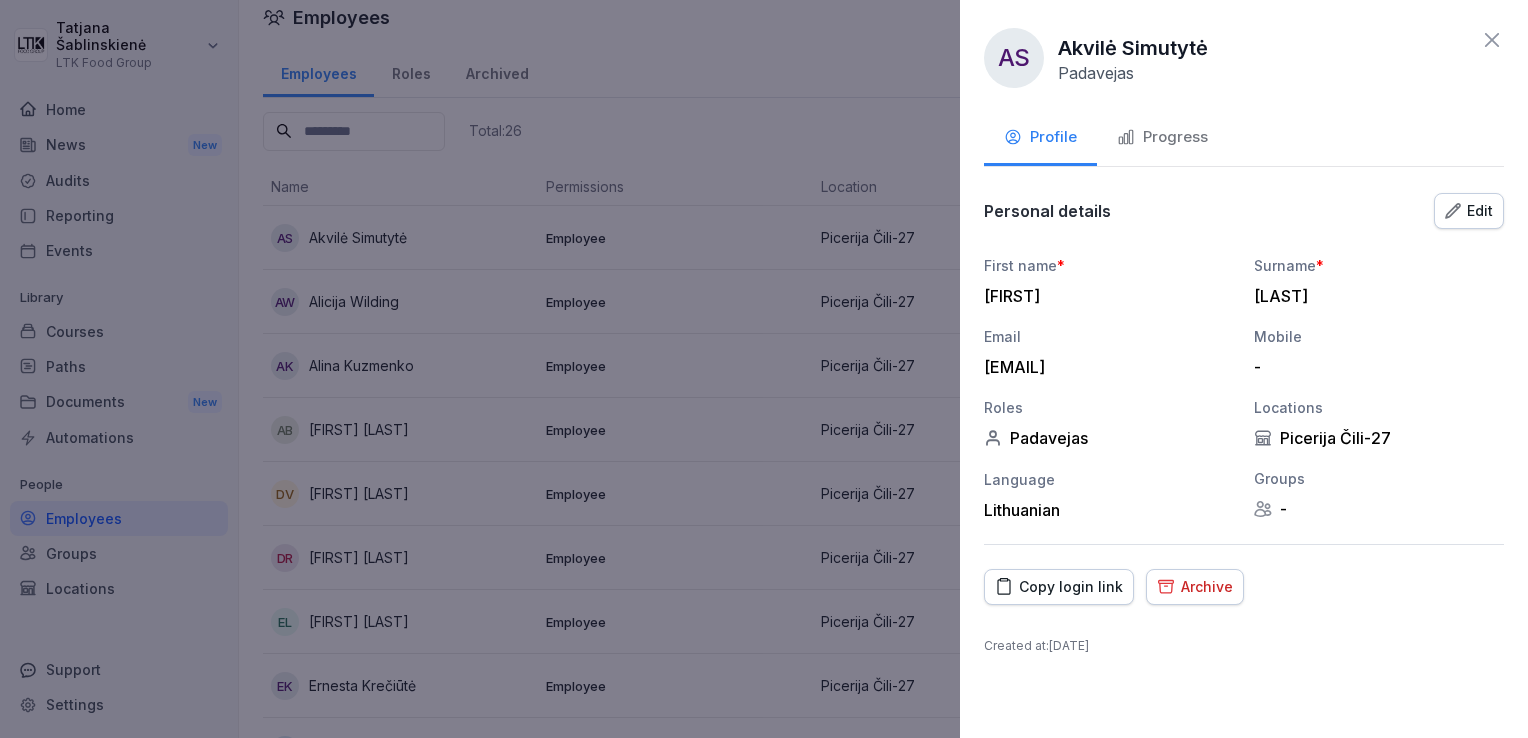 click on "Progress" at bounding box center (1162, 137) 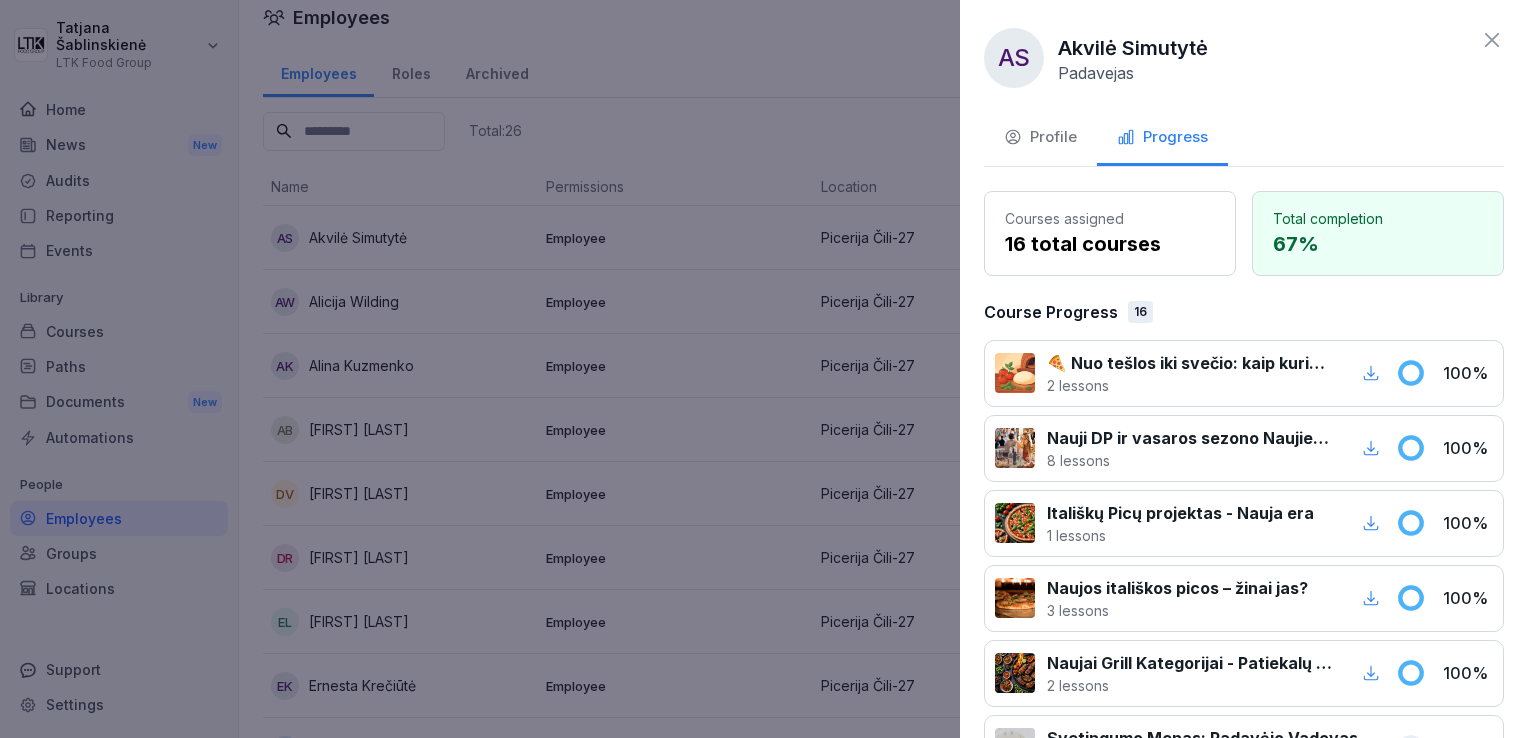 click 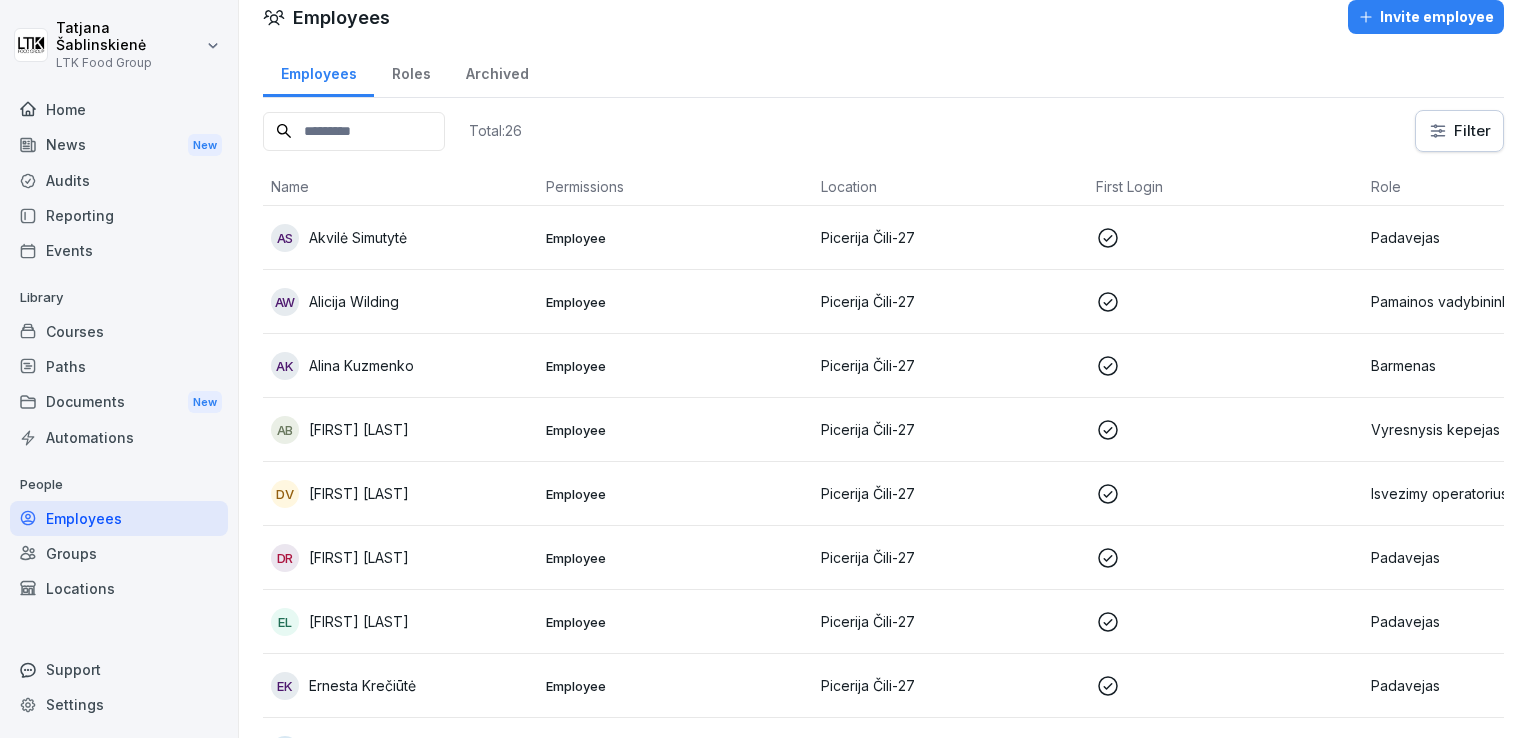 click on "Employee" at bounding box center (675, 302) 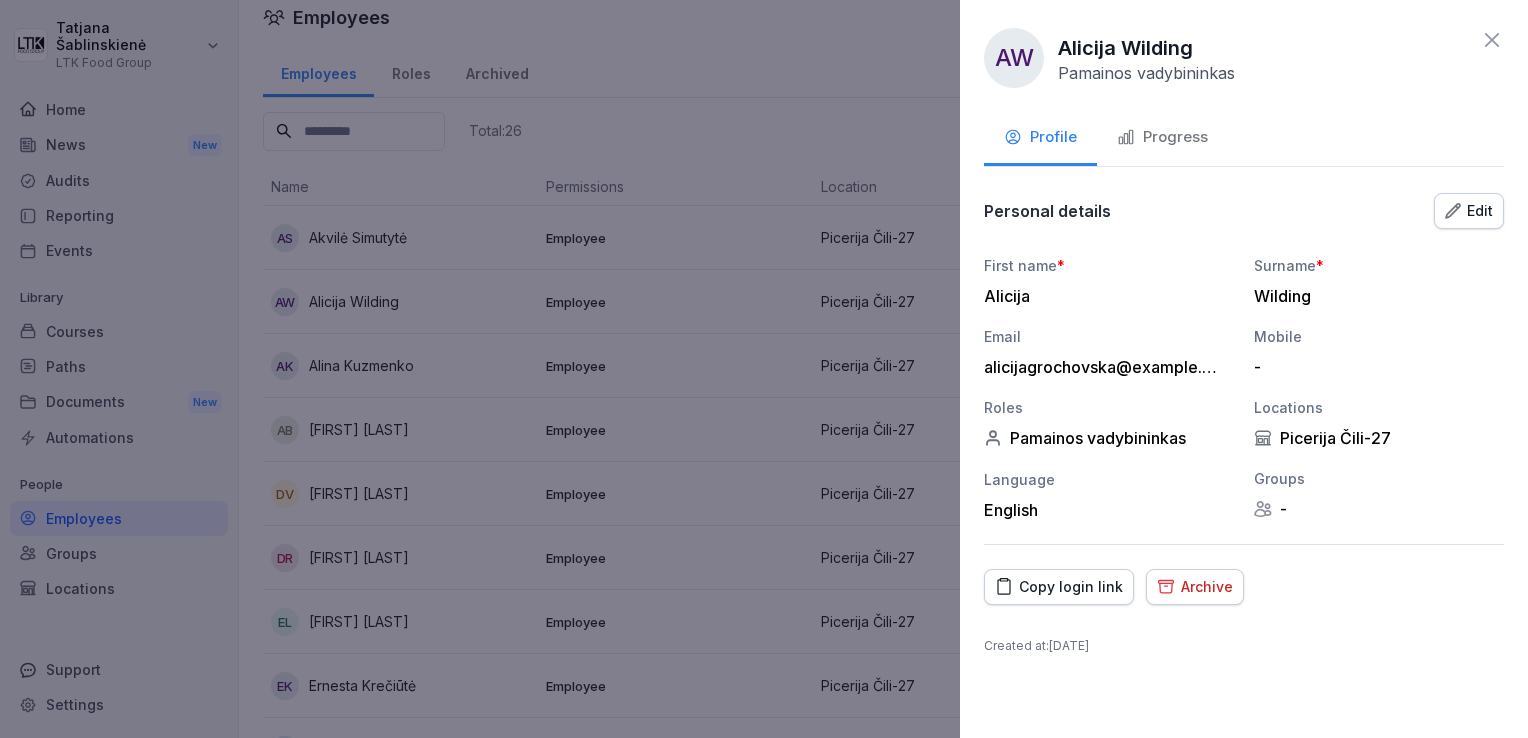 click on "Progress" at bounding box center [1162, 137] 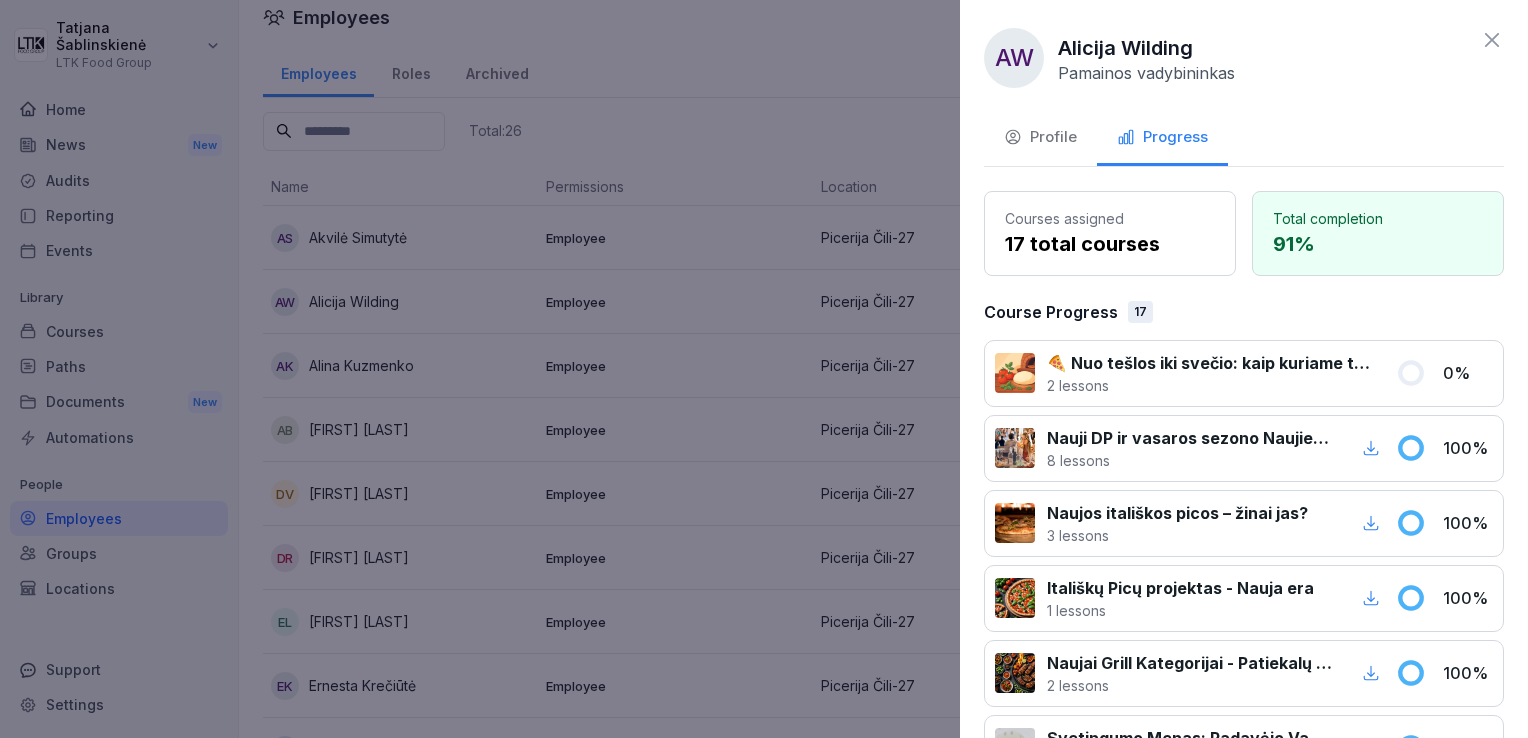 click 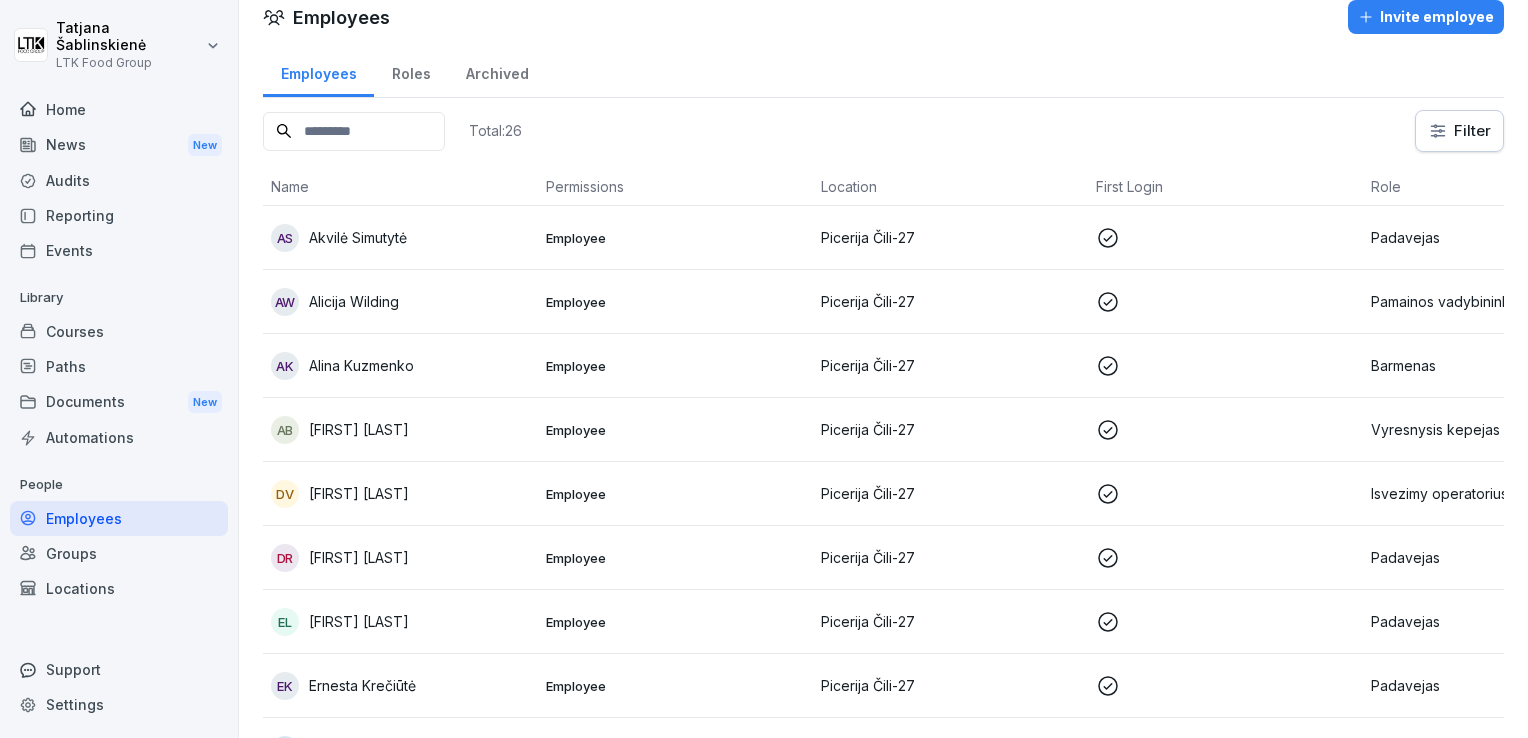 click on "Employee" at bounding box center (675, 366) 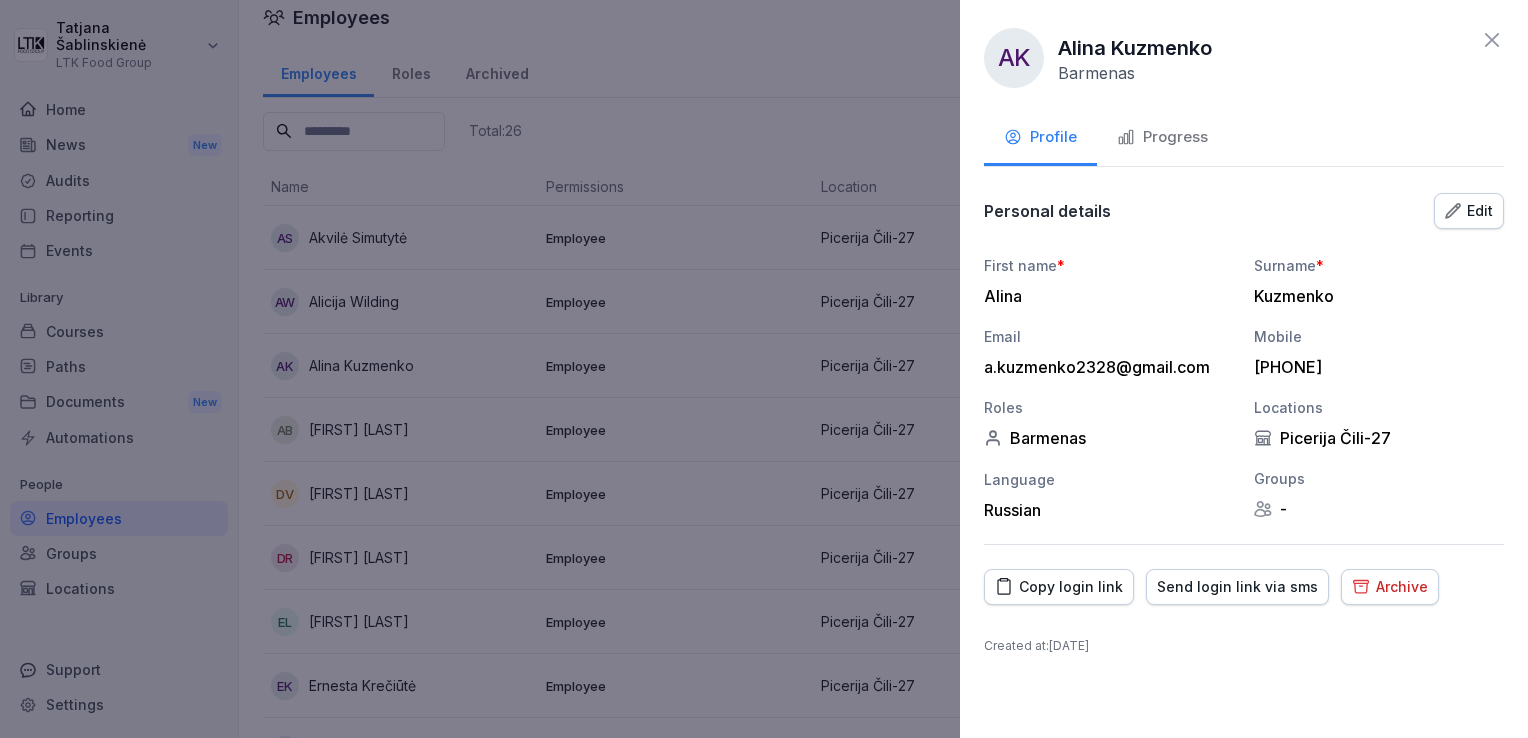 click on "Progress" at bounding box center [1162, 137] 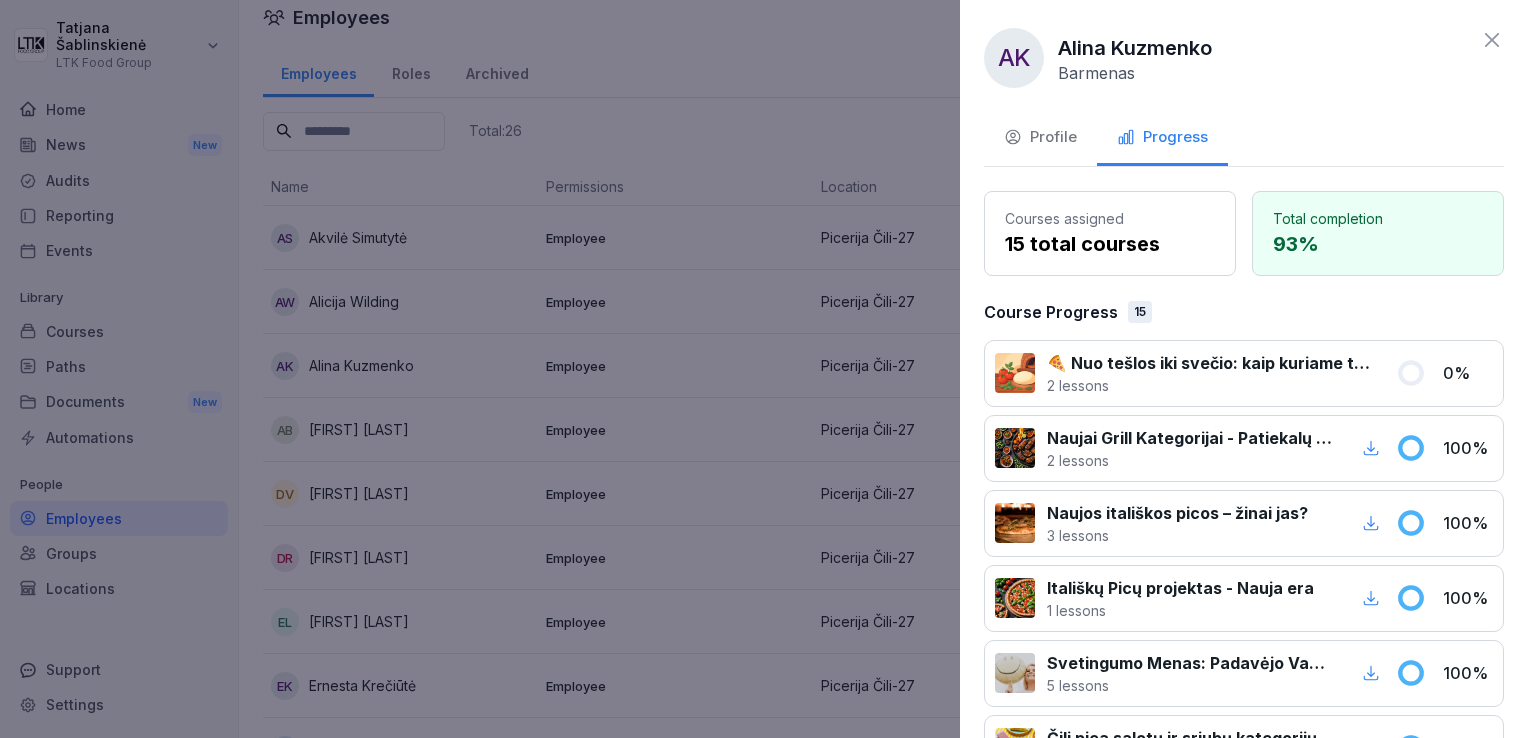 click 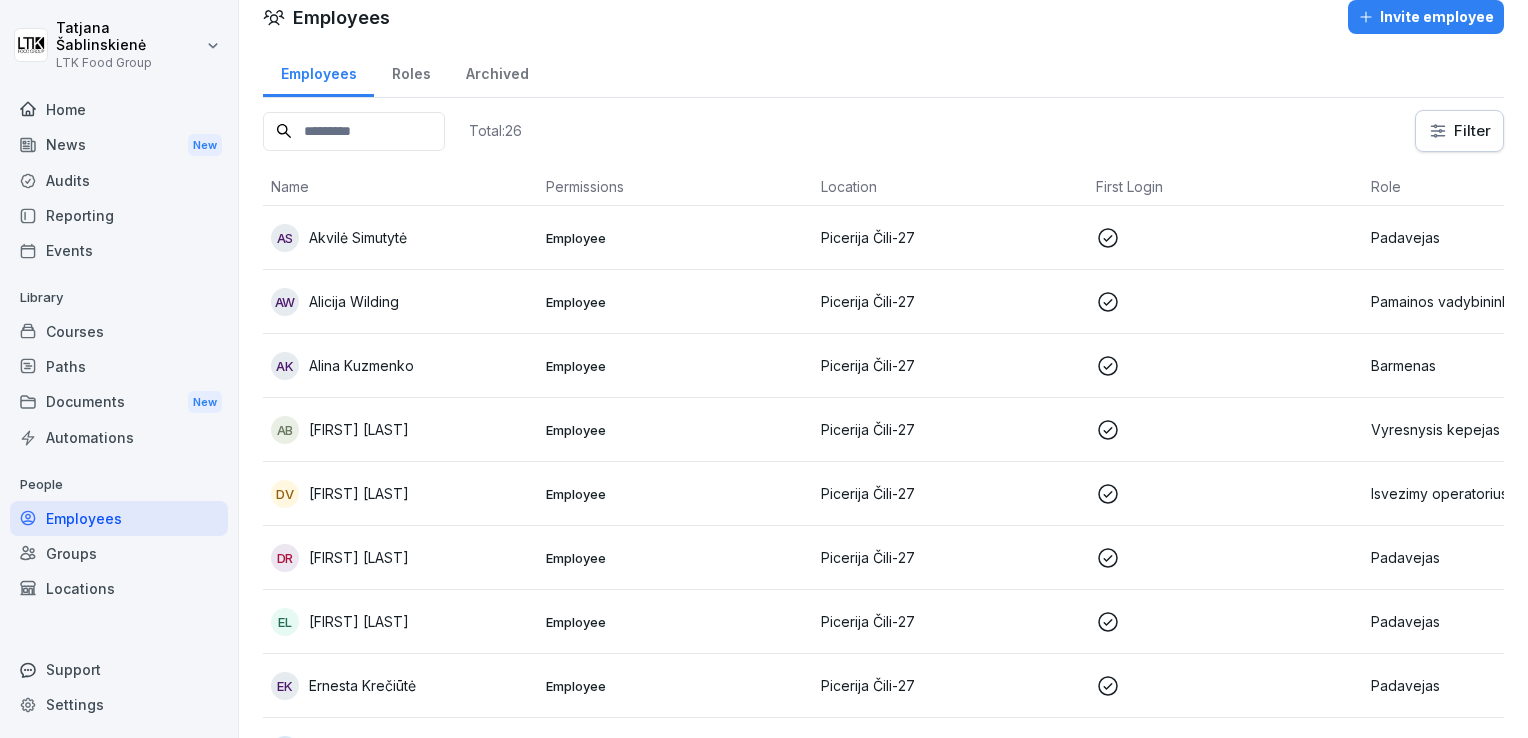 click on "Picerija Čili-27" at bounding box center (950, 365) 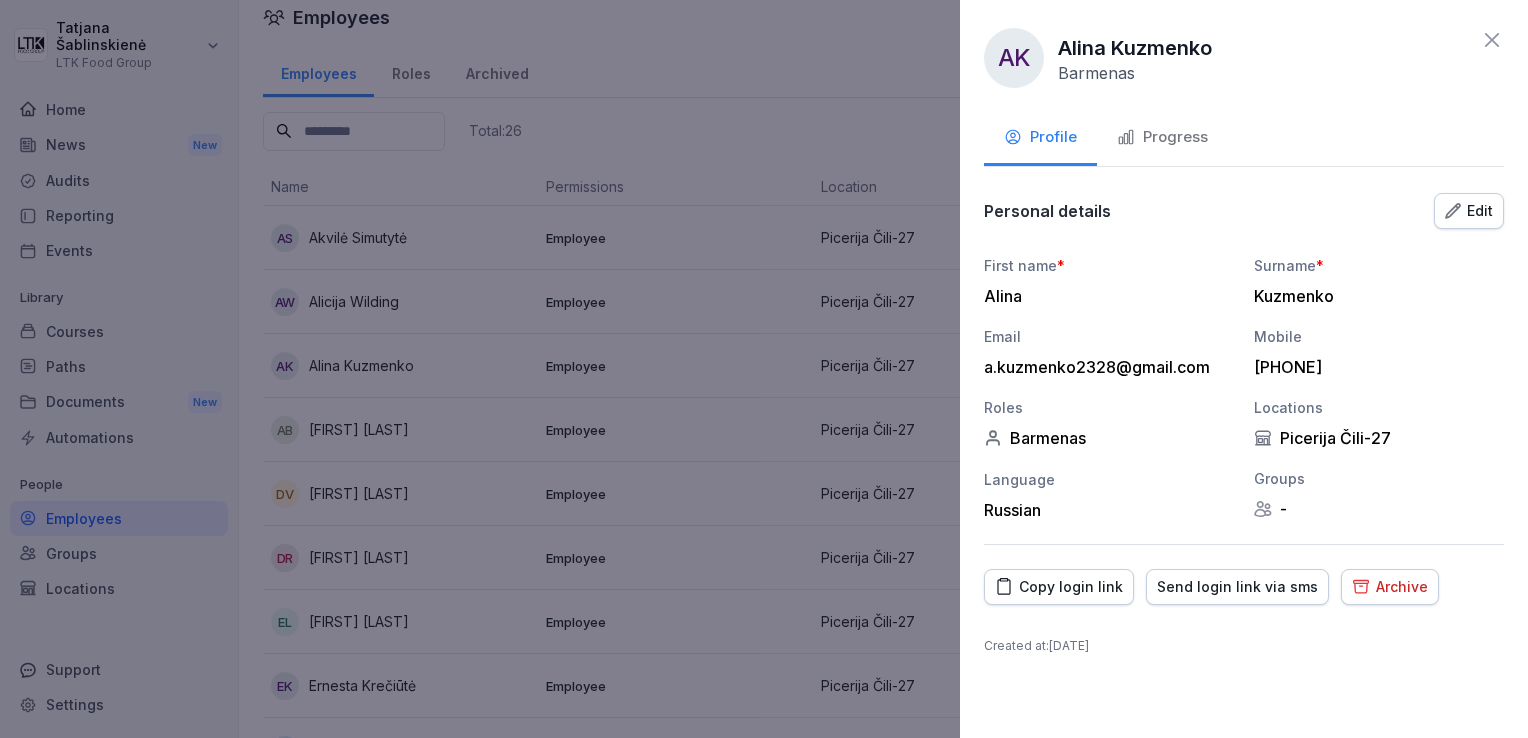 click 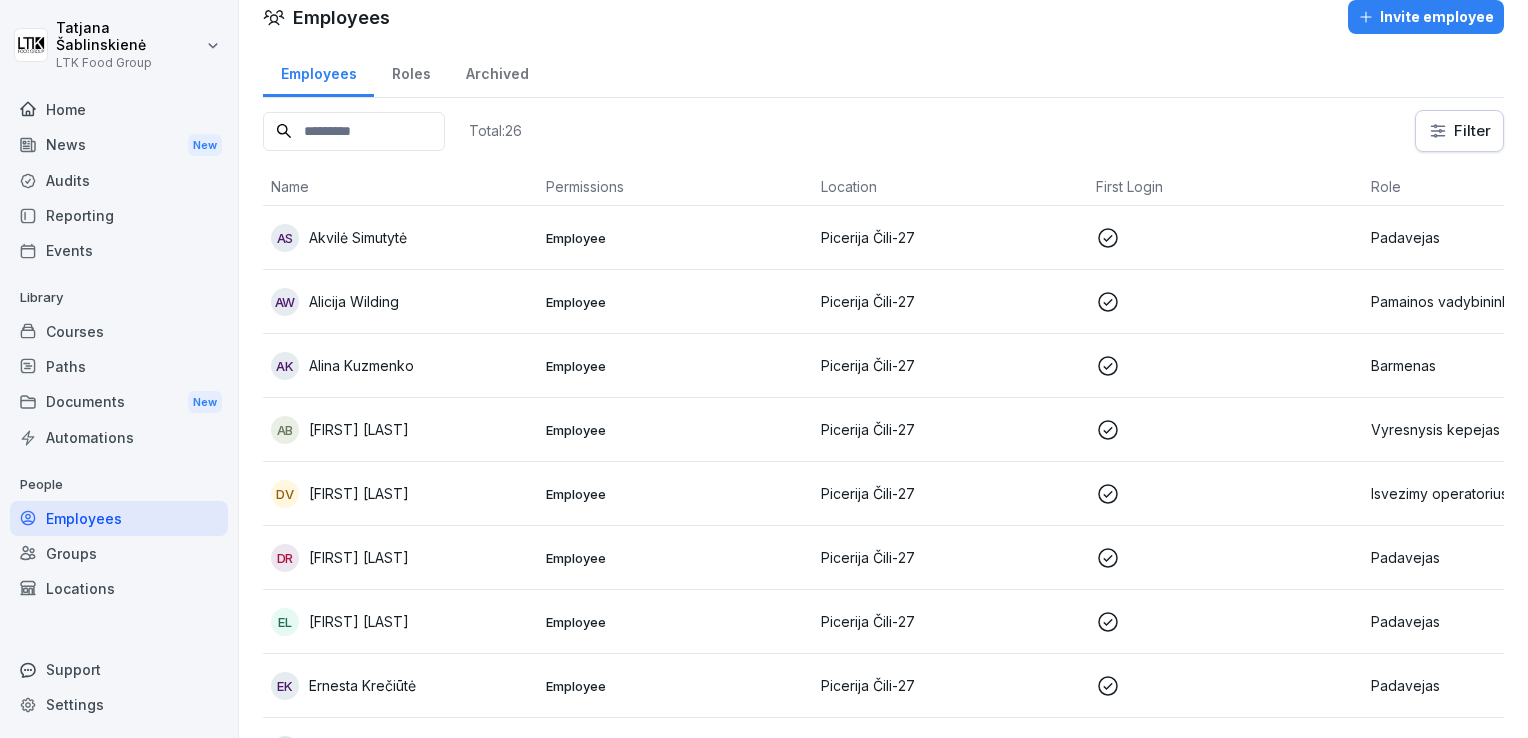 click on "Employee" at bounding box center (675, 430) 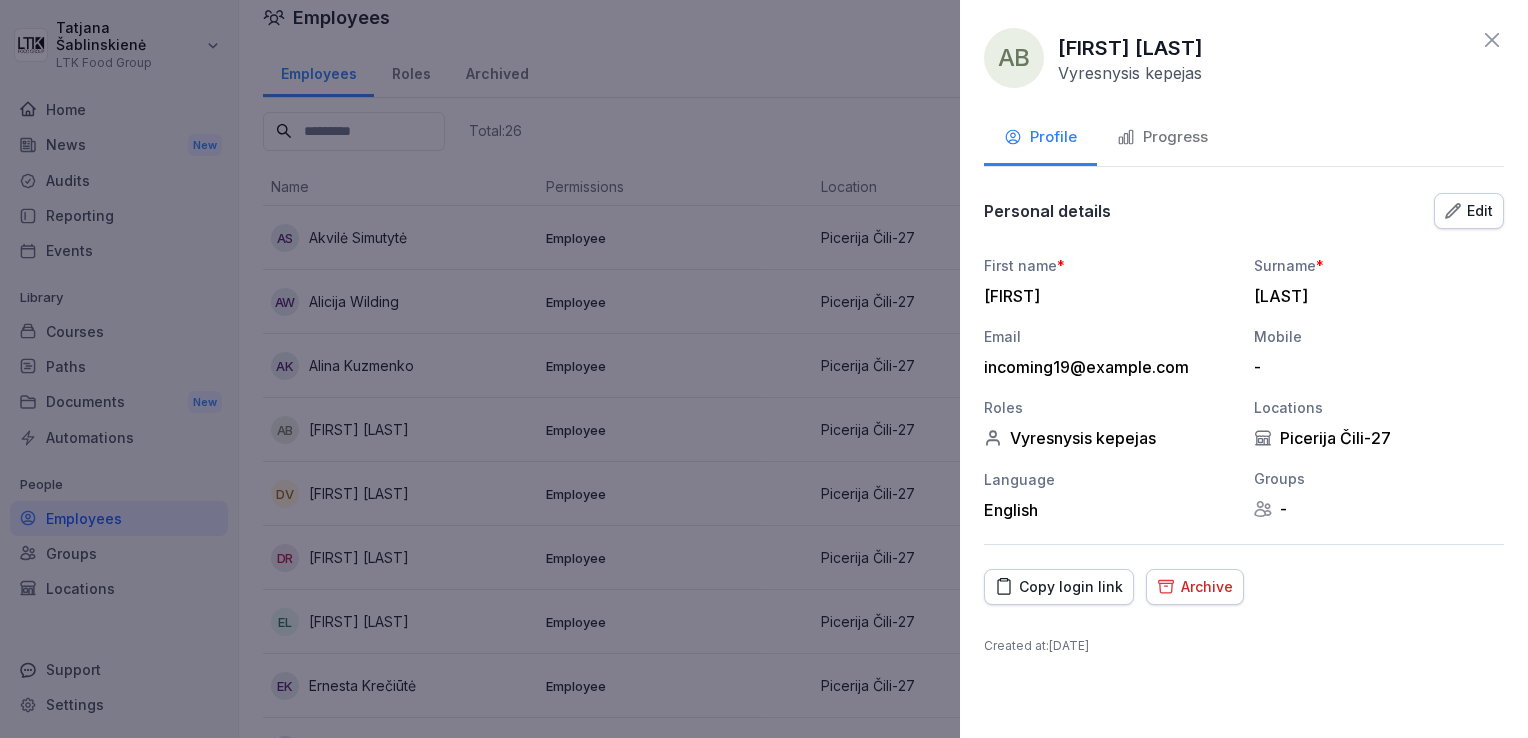 click on "Progress" at bounding box center [1162, 137] 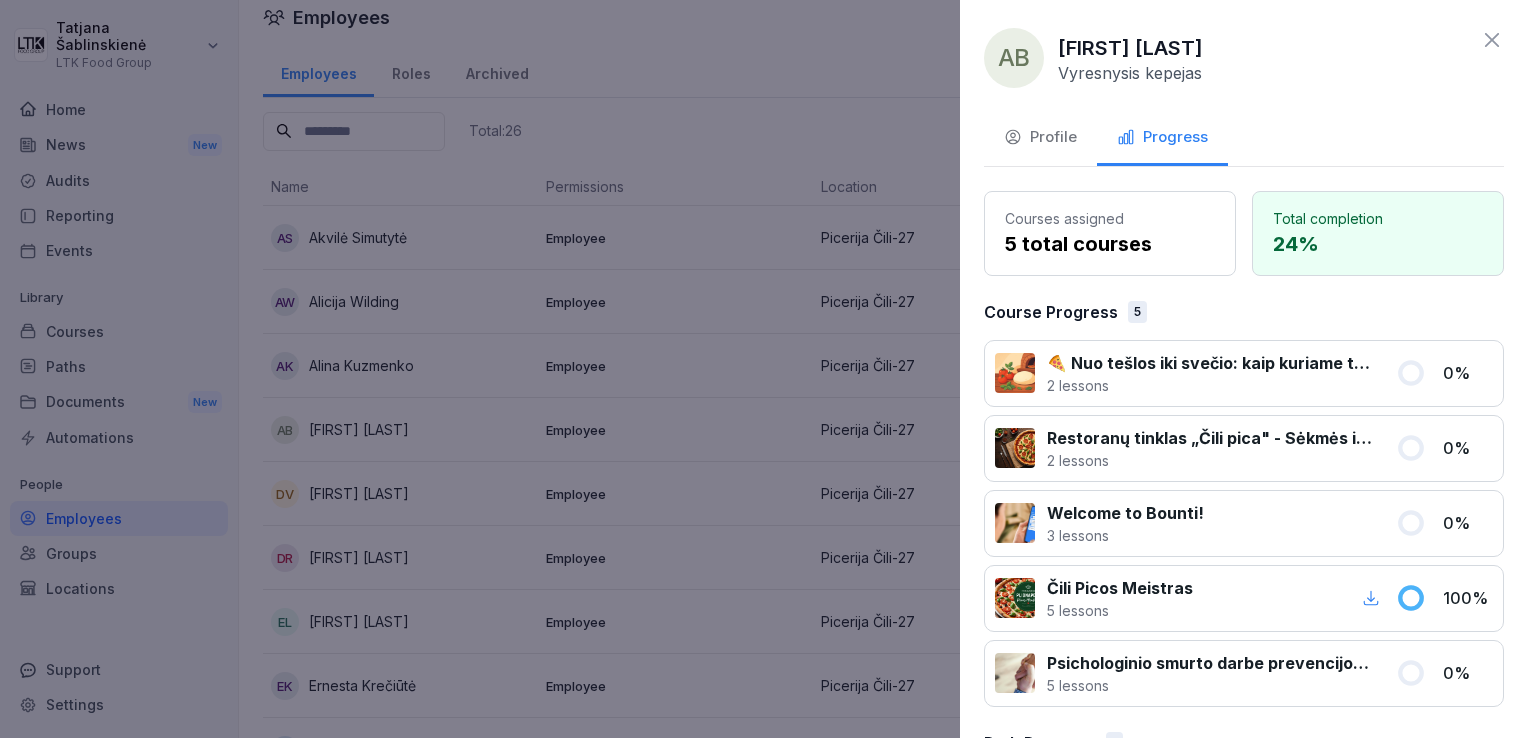 click at bounding box center (764, 369) 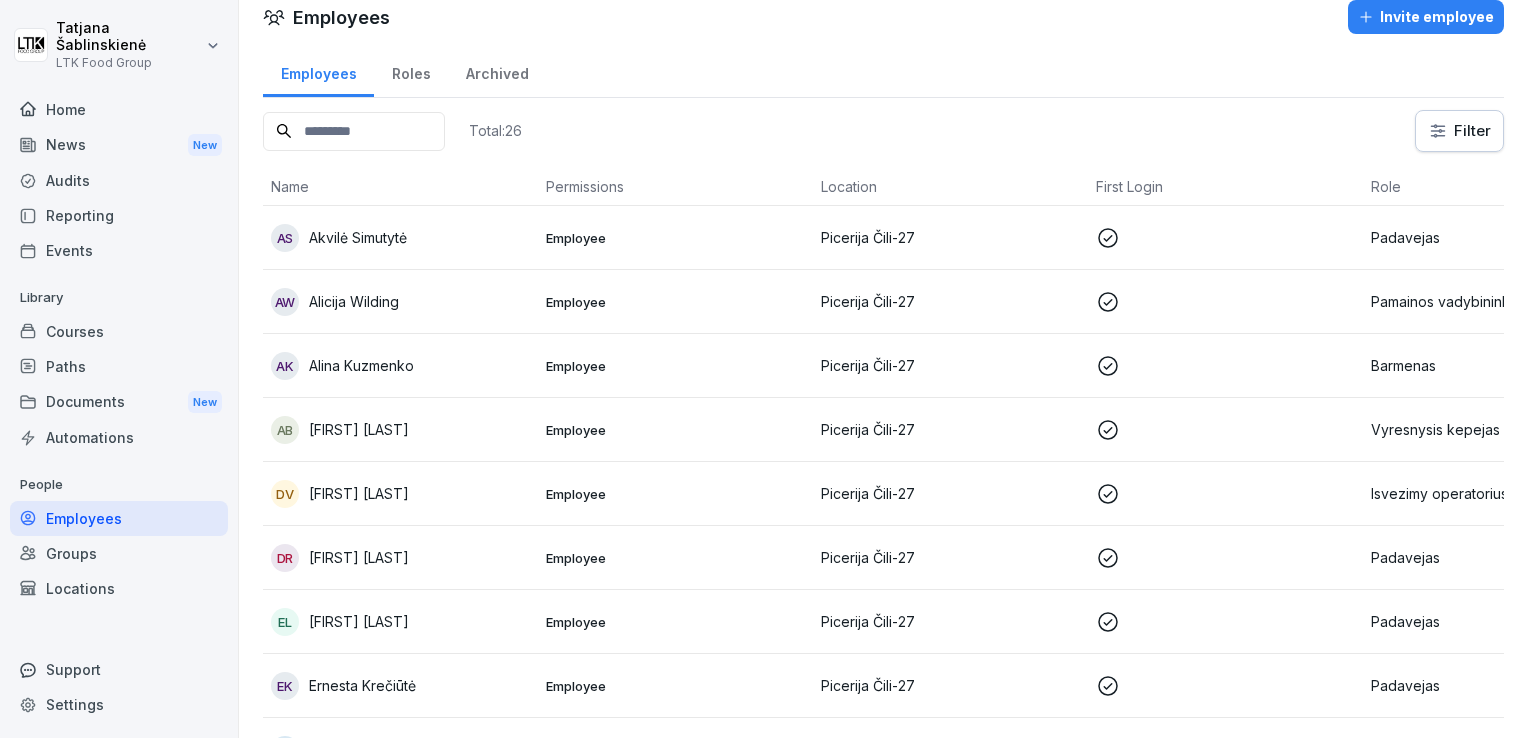 click on "Employee" at bounding box center (675, 494) 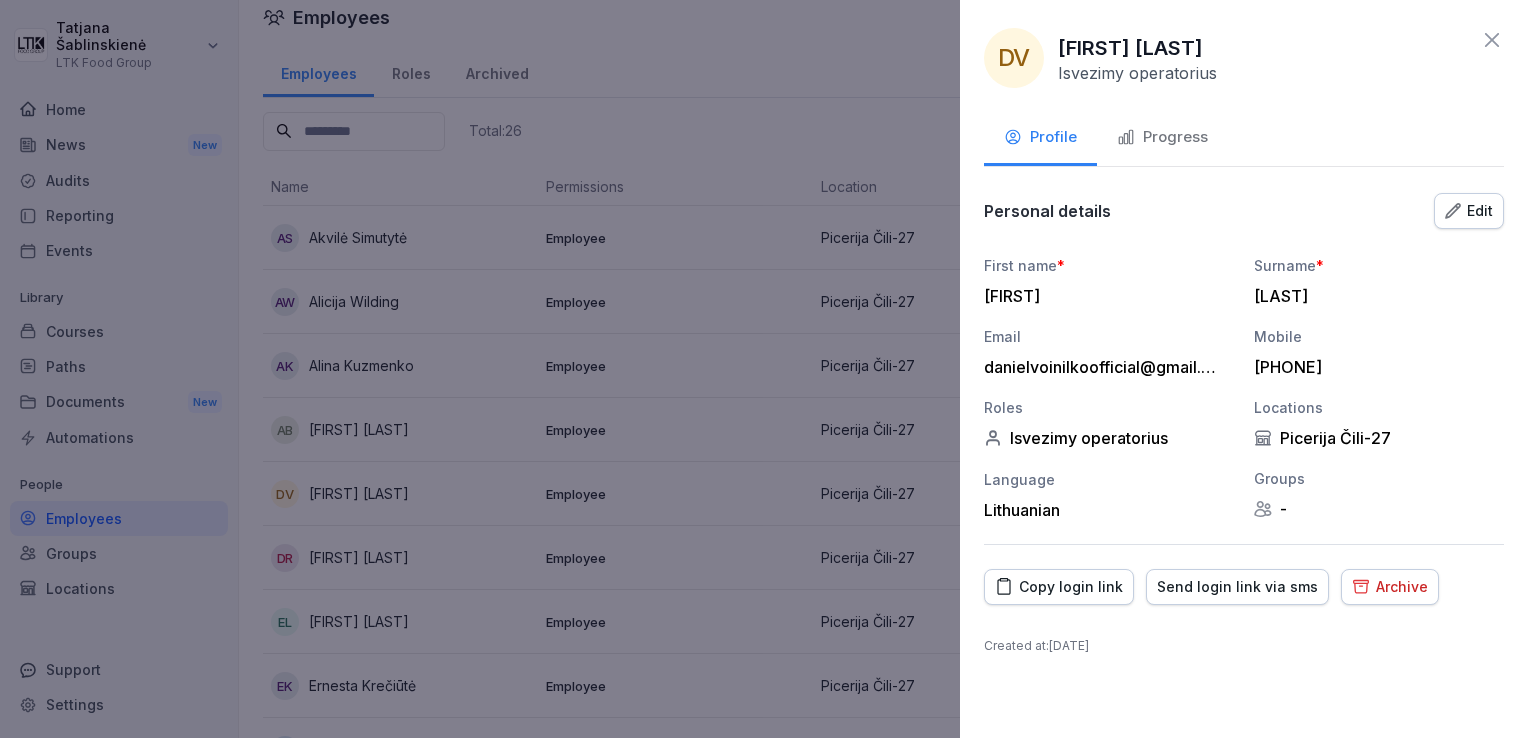 click on "Progress" at bounding box center (1162, 137) 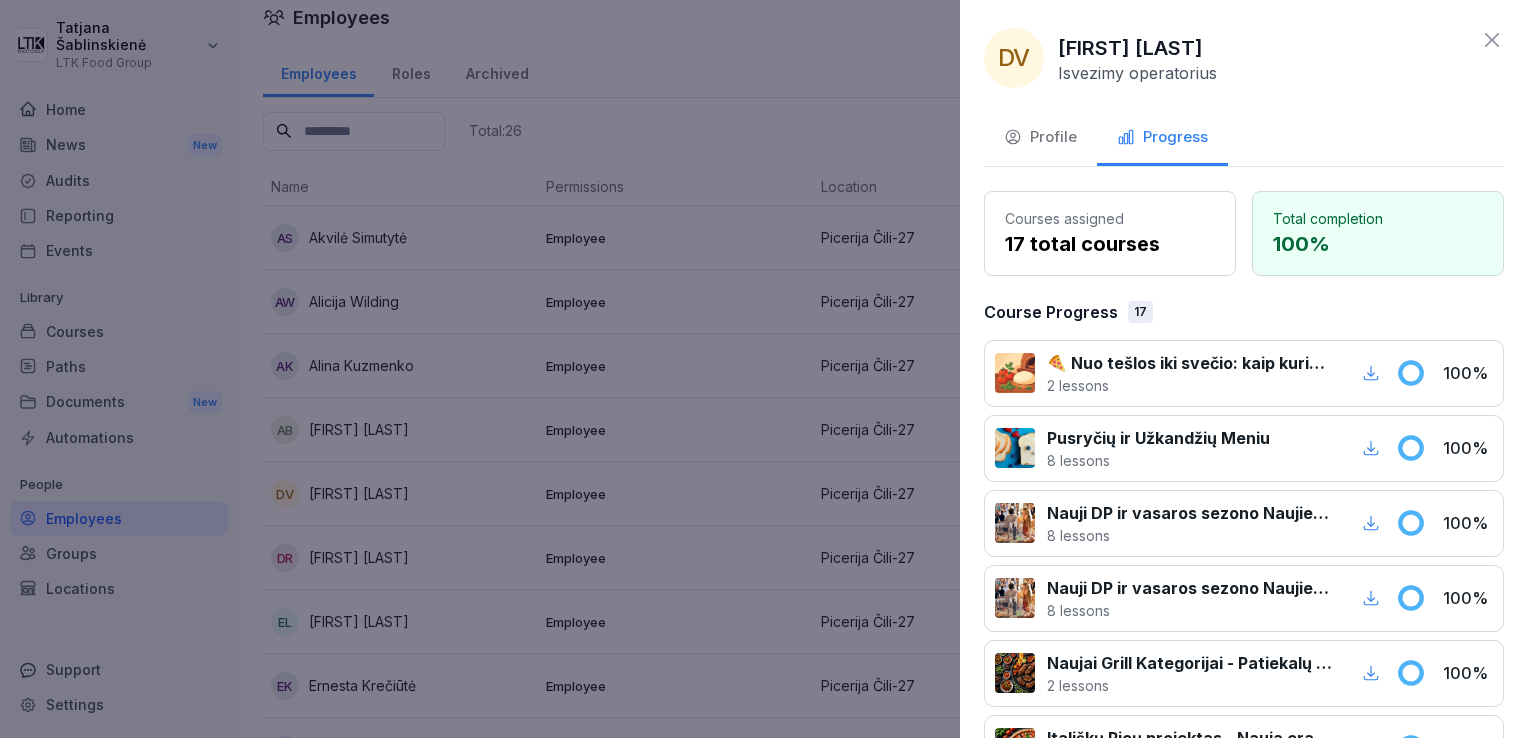 click 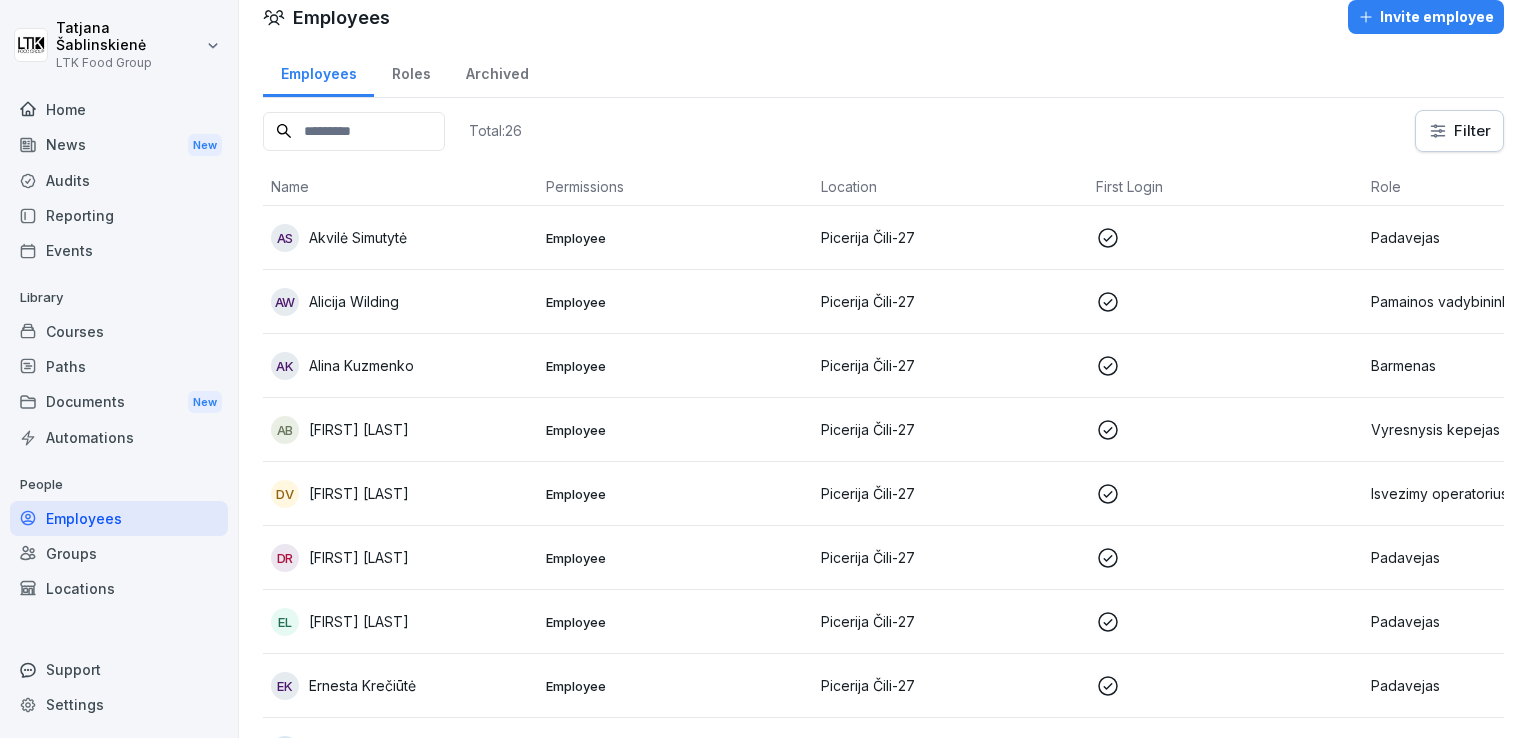 click on "Employee" at bounding box center (675, 494) 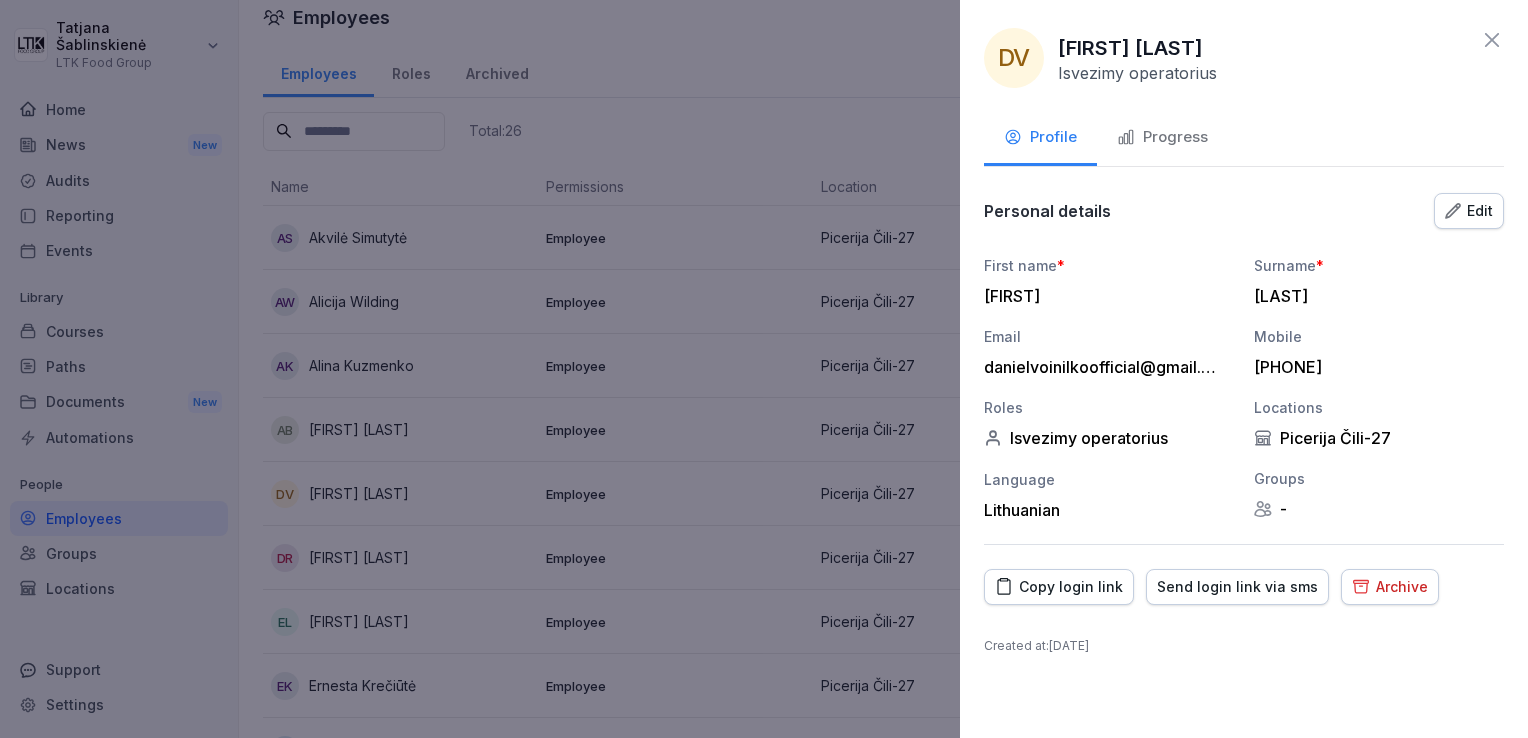 click on "Progress" at bounding box center (1162, 139) 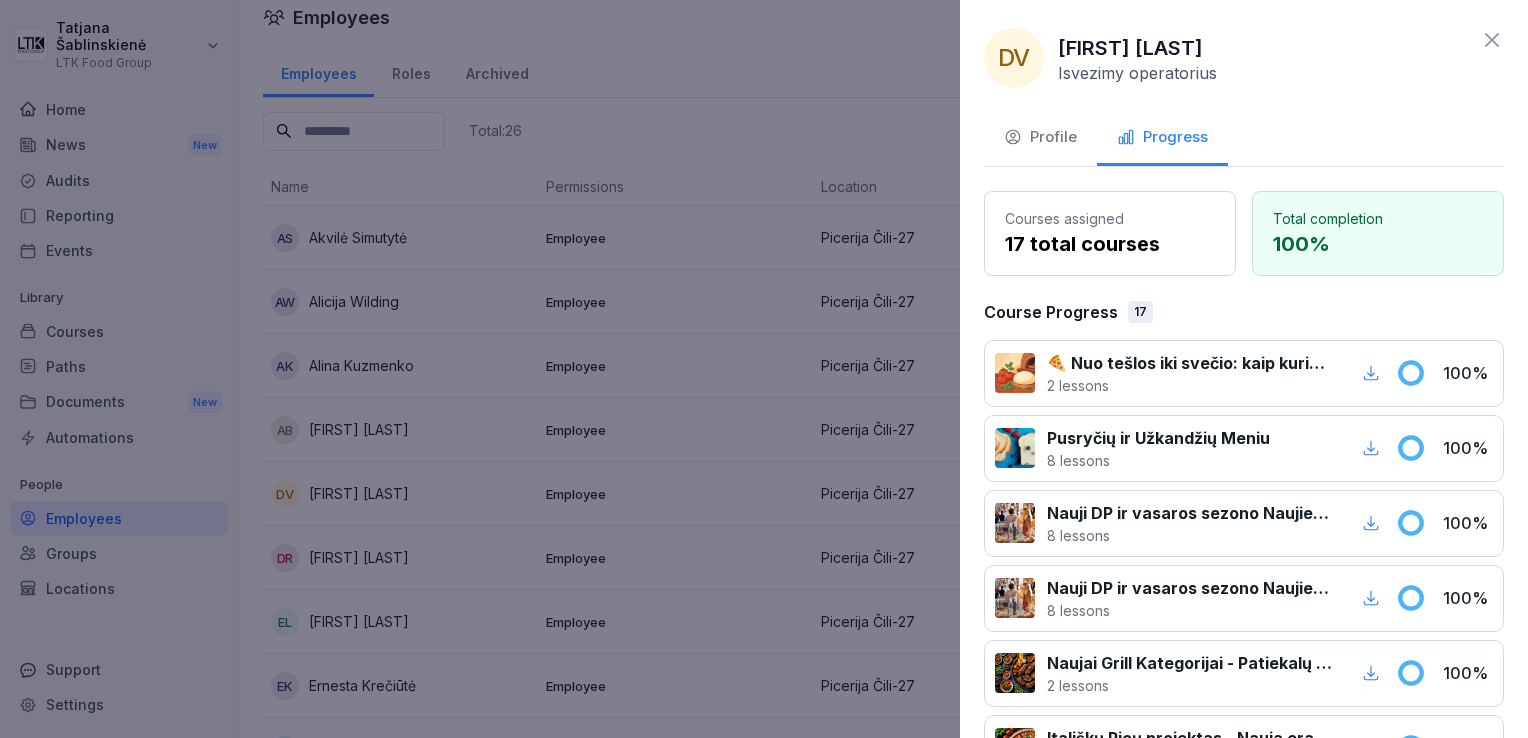 click 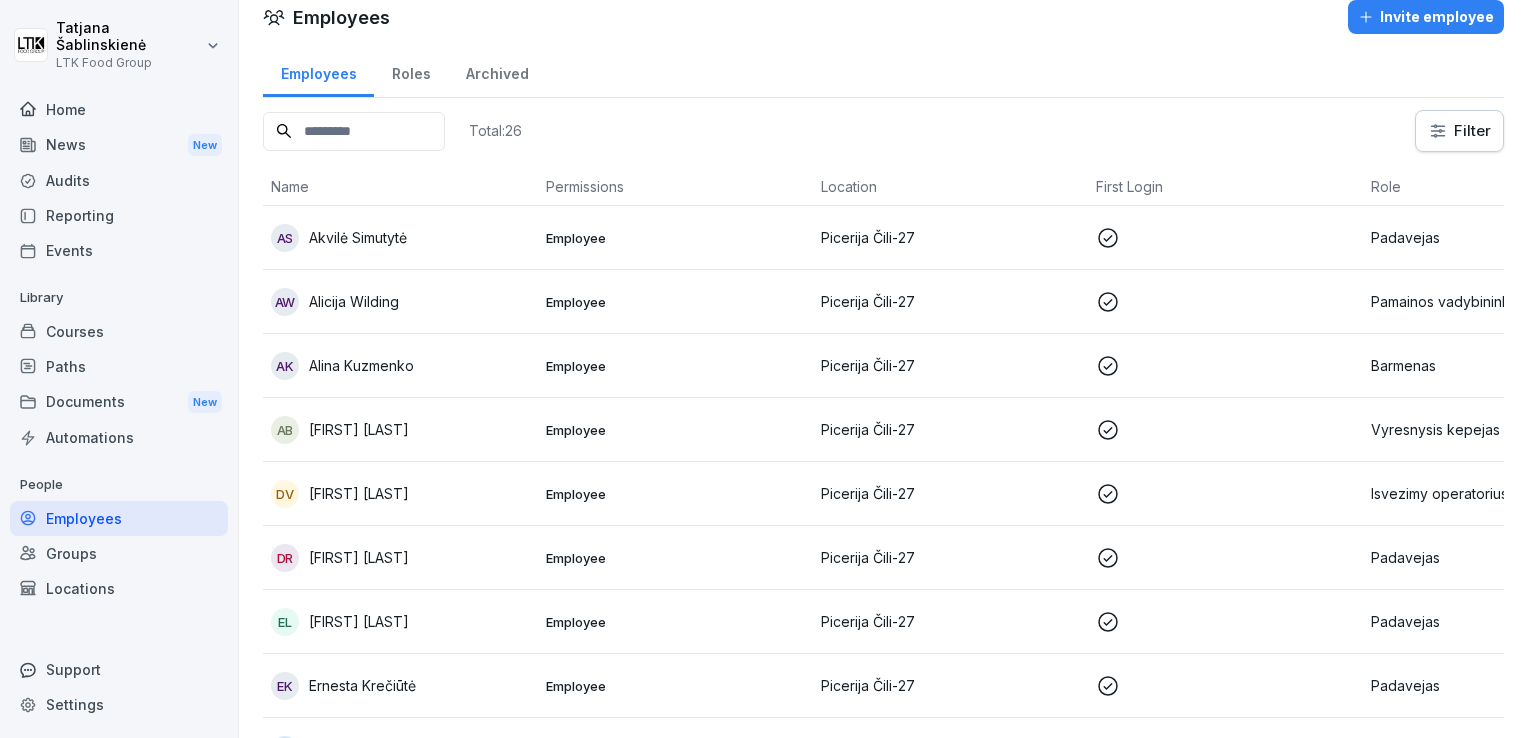 click on "Employee" at bounding box center (675, 494) 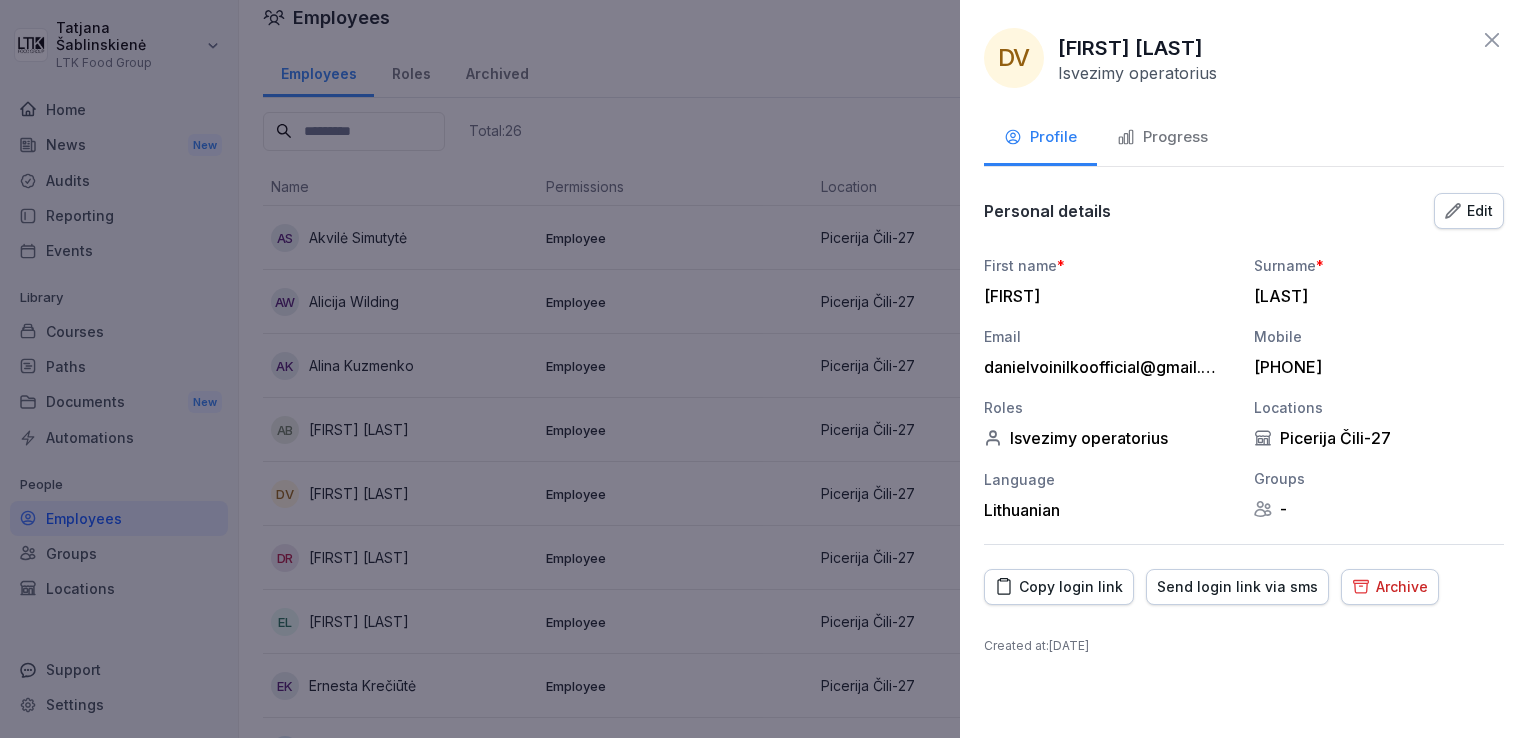 click on "Progress" at bounding box center [1162, 139] 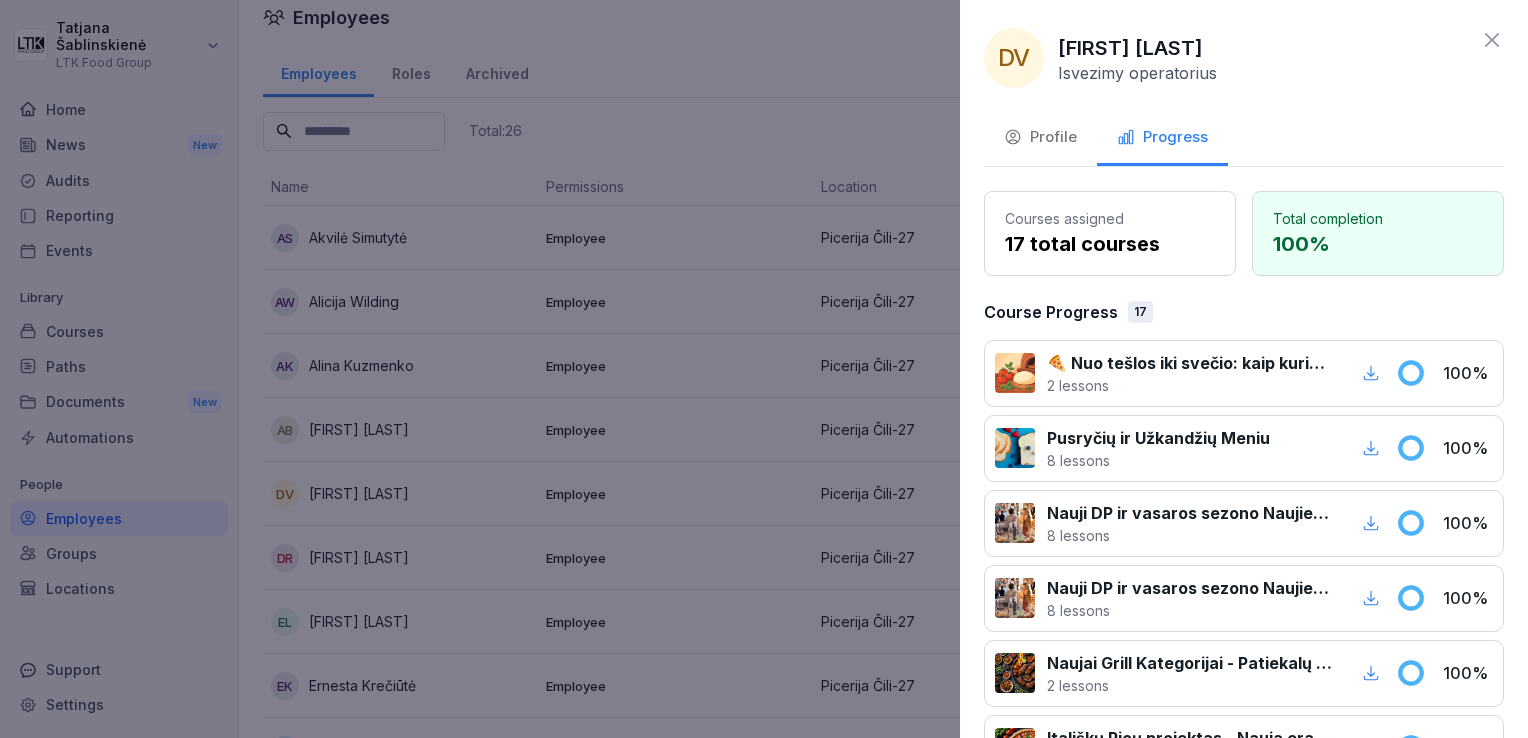 click 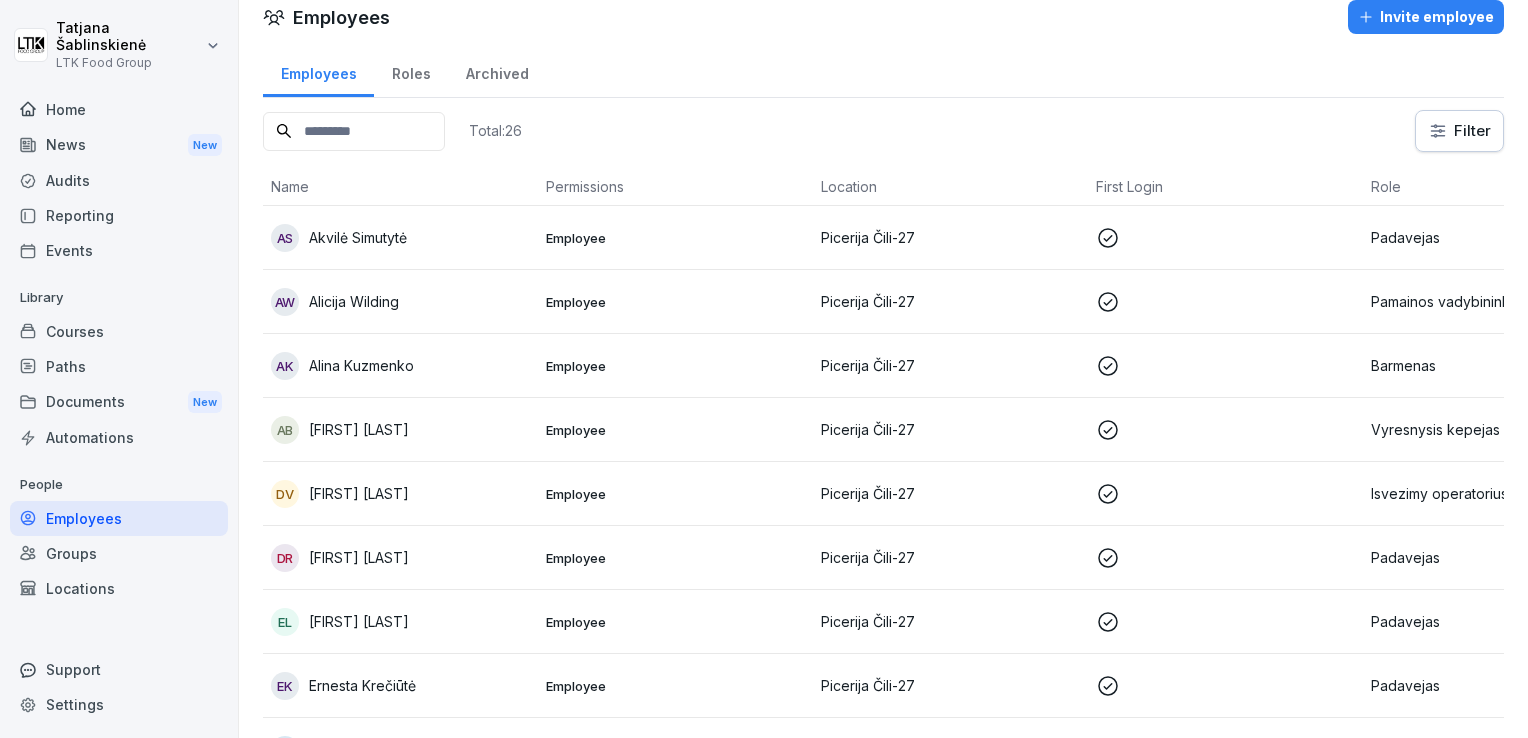click on "Picerija Čili-27" at bounding box center (950, 494) 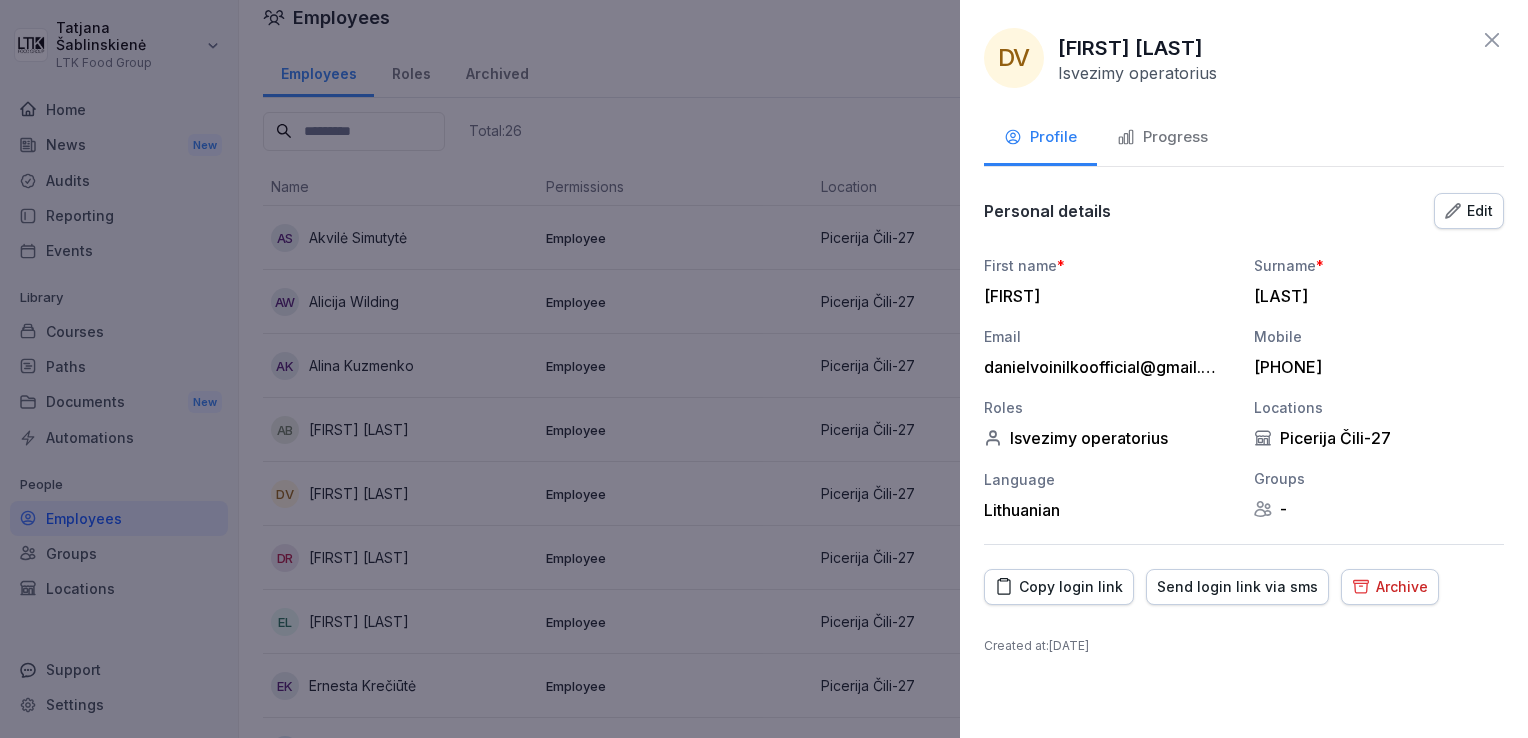 click on "Progress" at bounding box center [1162, 137] 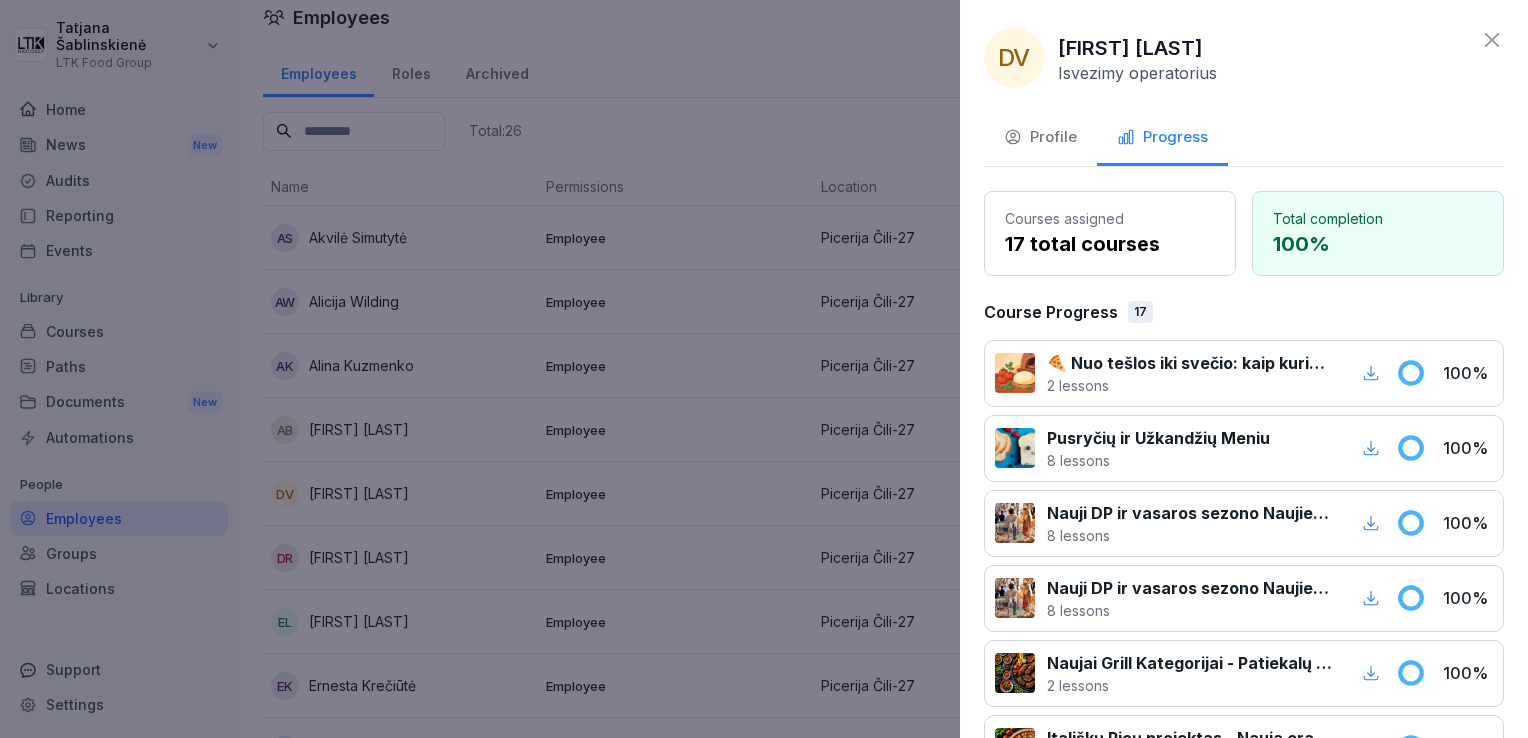 click 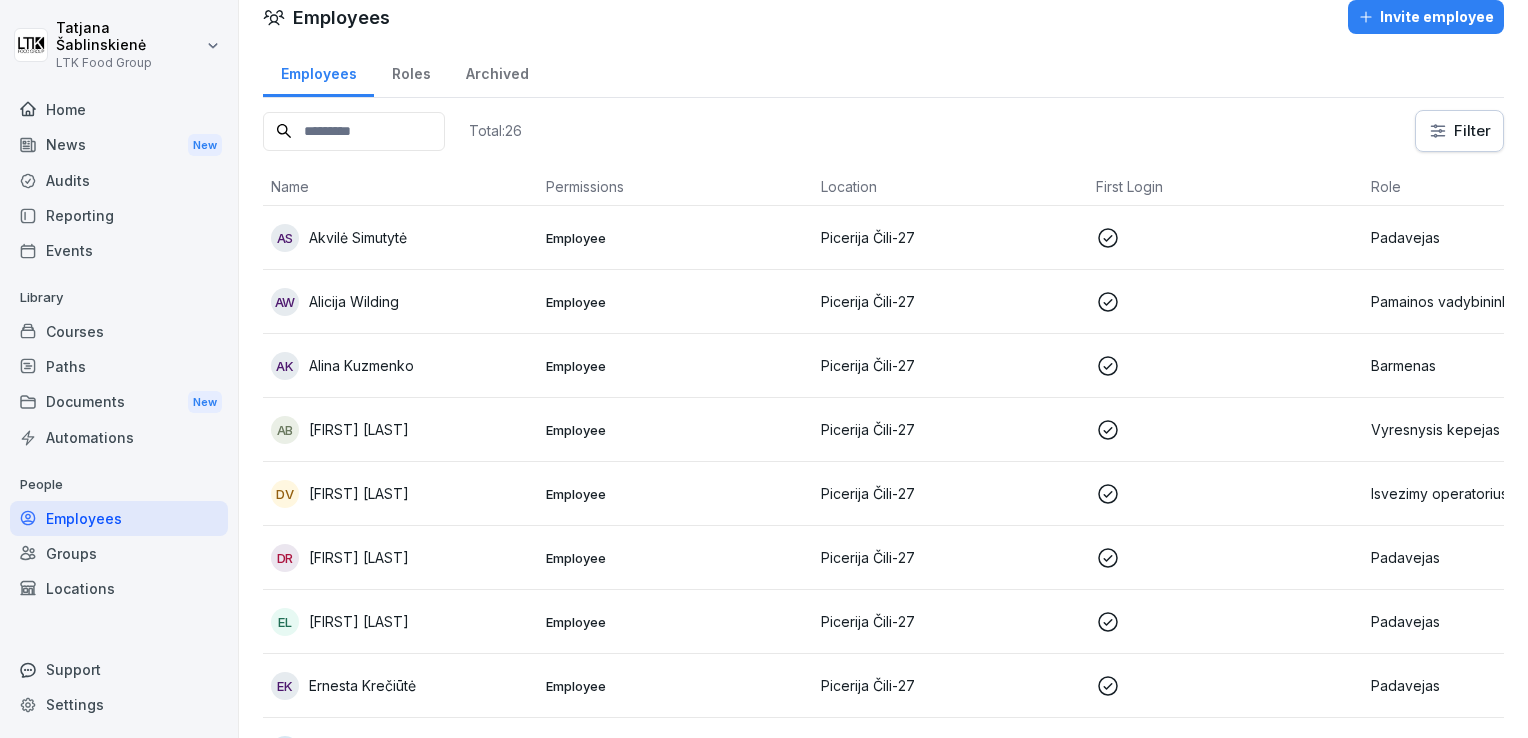 click on "Employee" at bounding box center [675, 558] 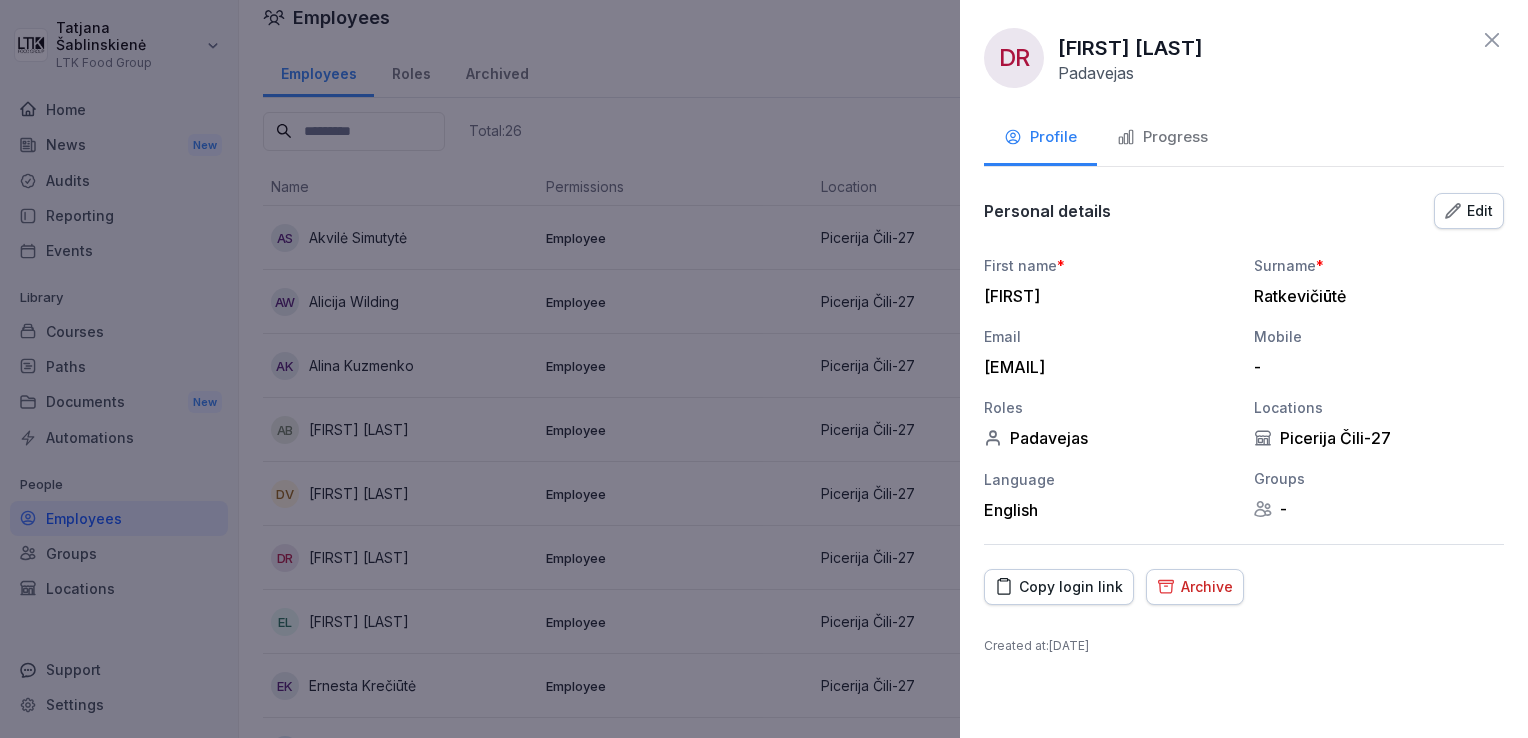 click on "Progress" at bounding box center [1162, 137] 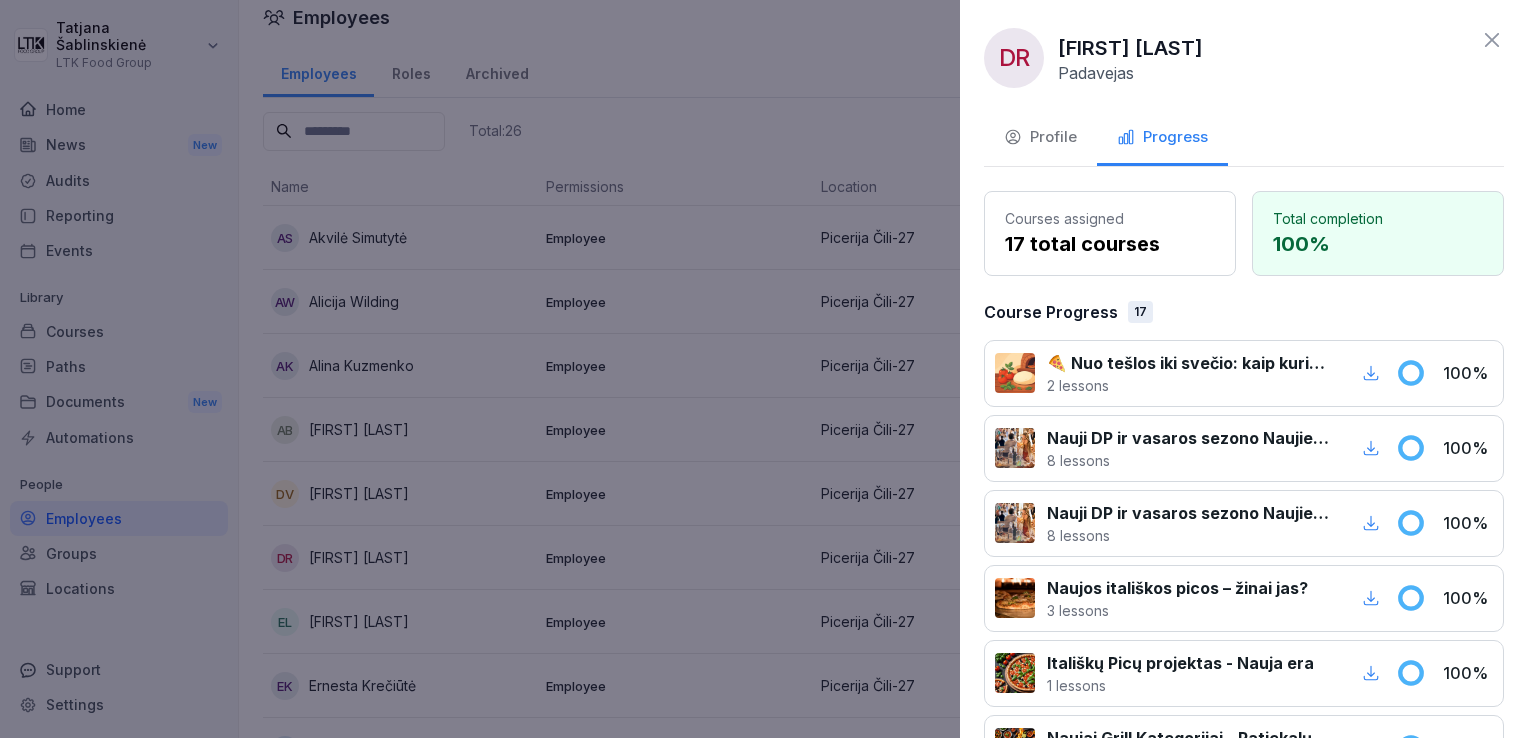 click 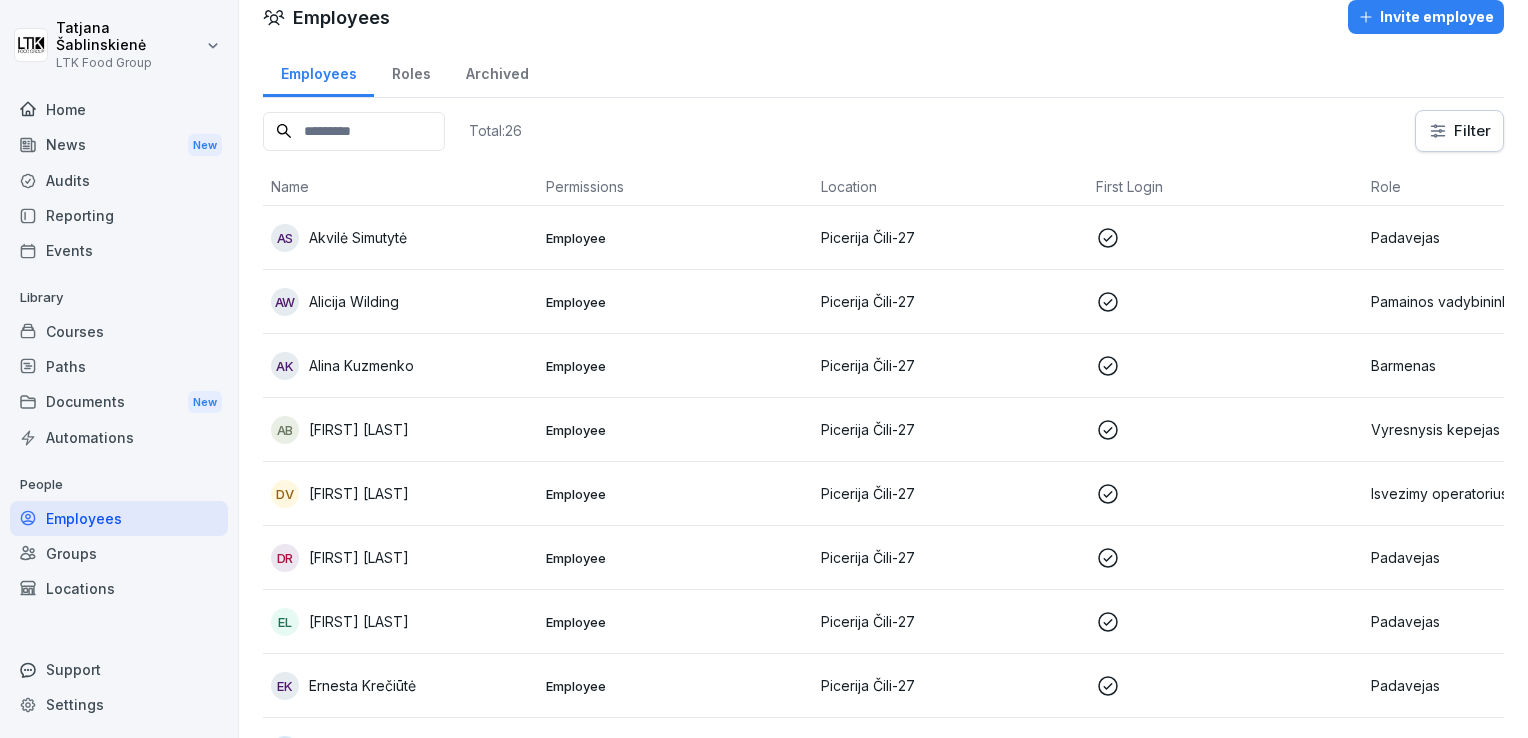 click on "Employee" at bounding box center [675, 558] 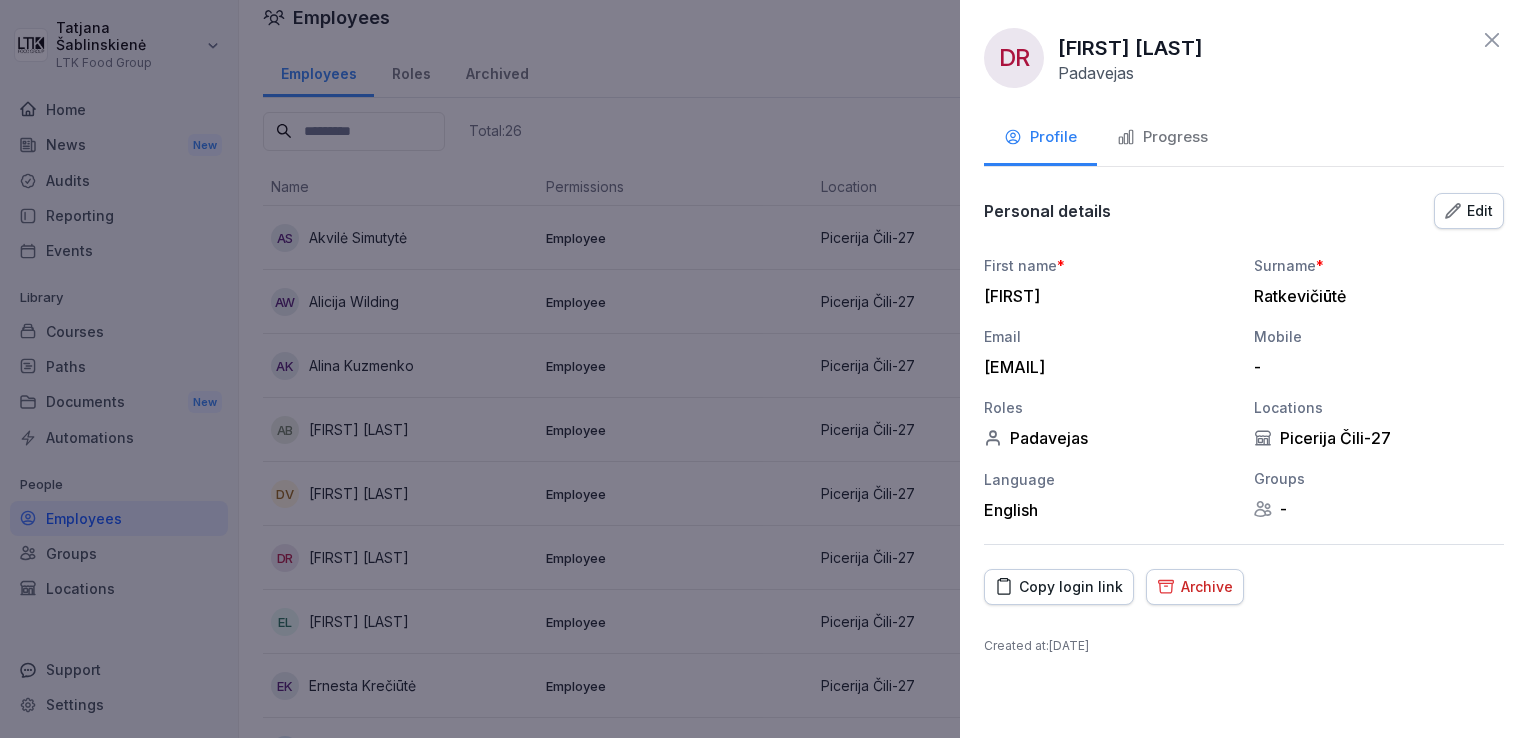 click on "Progress" at bounding box center [1162, 137] 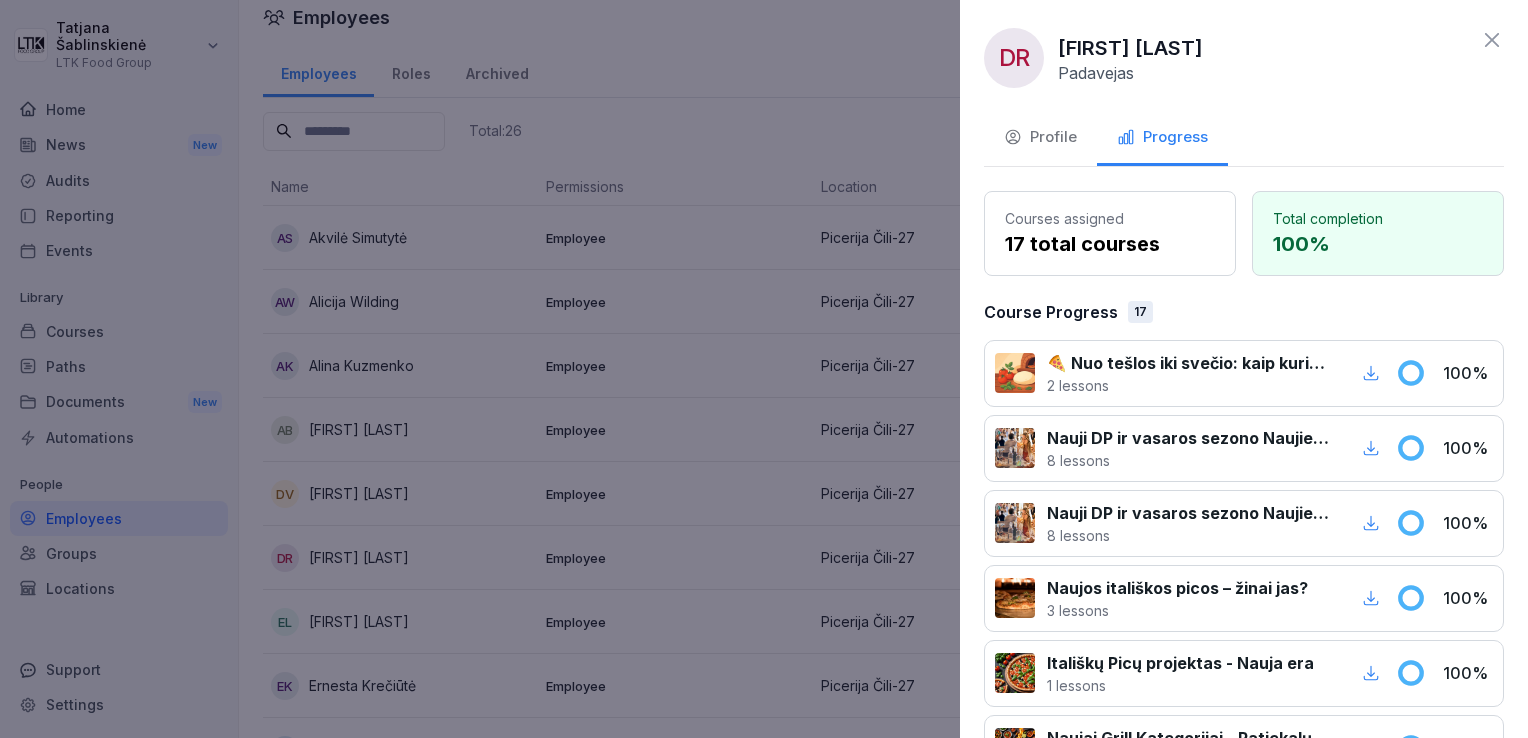 click 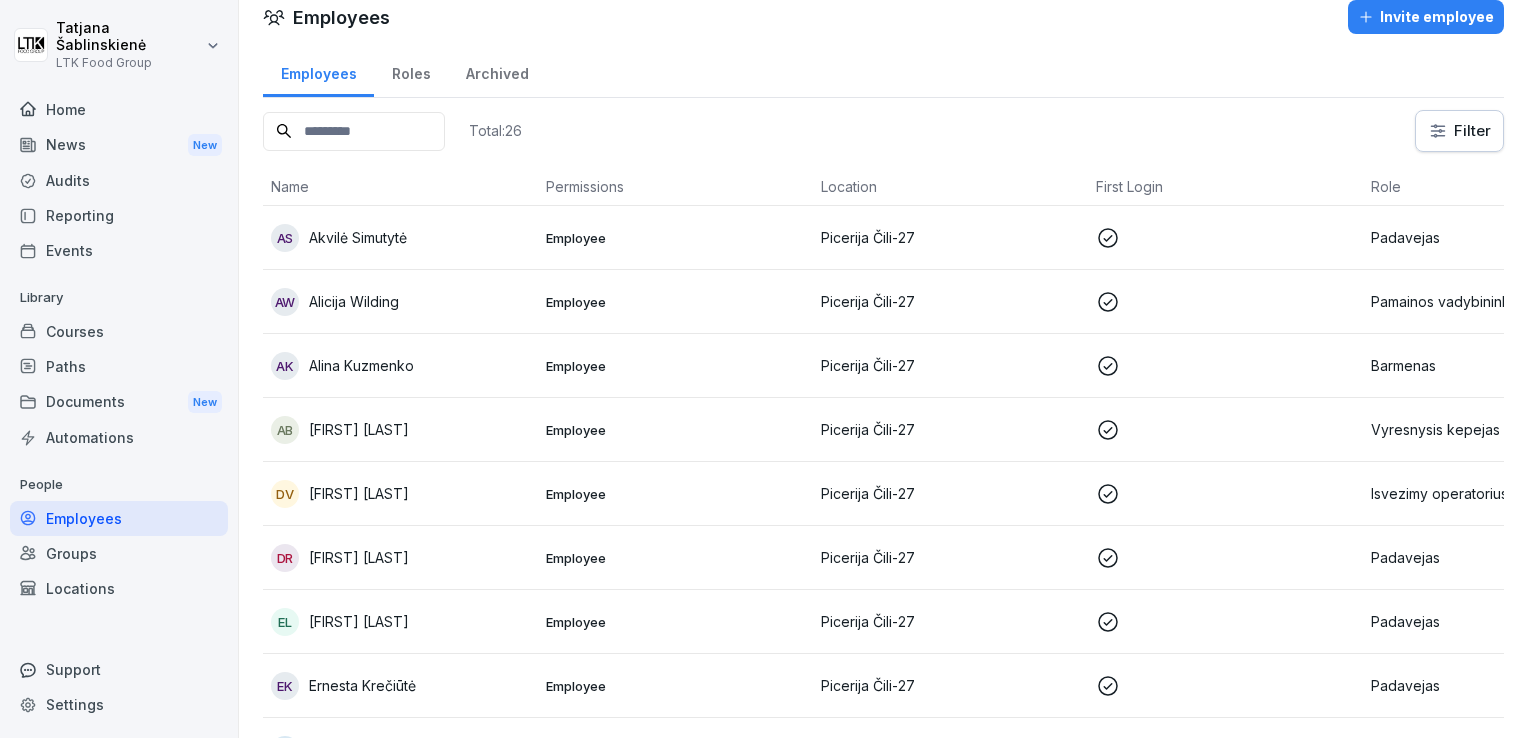click on "Employee" at bounding box center (675, 558) 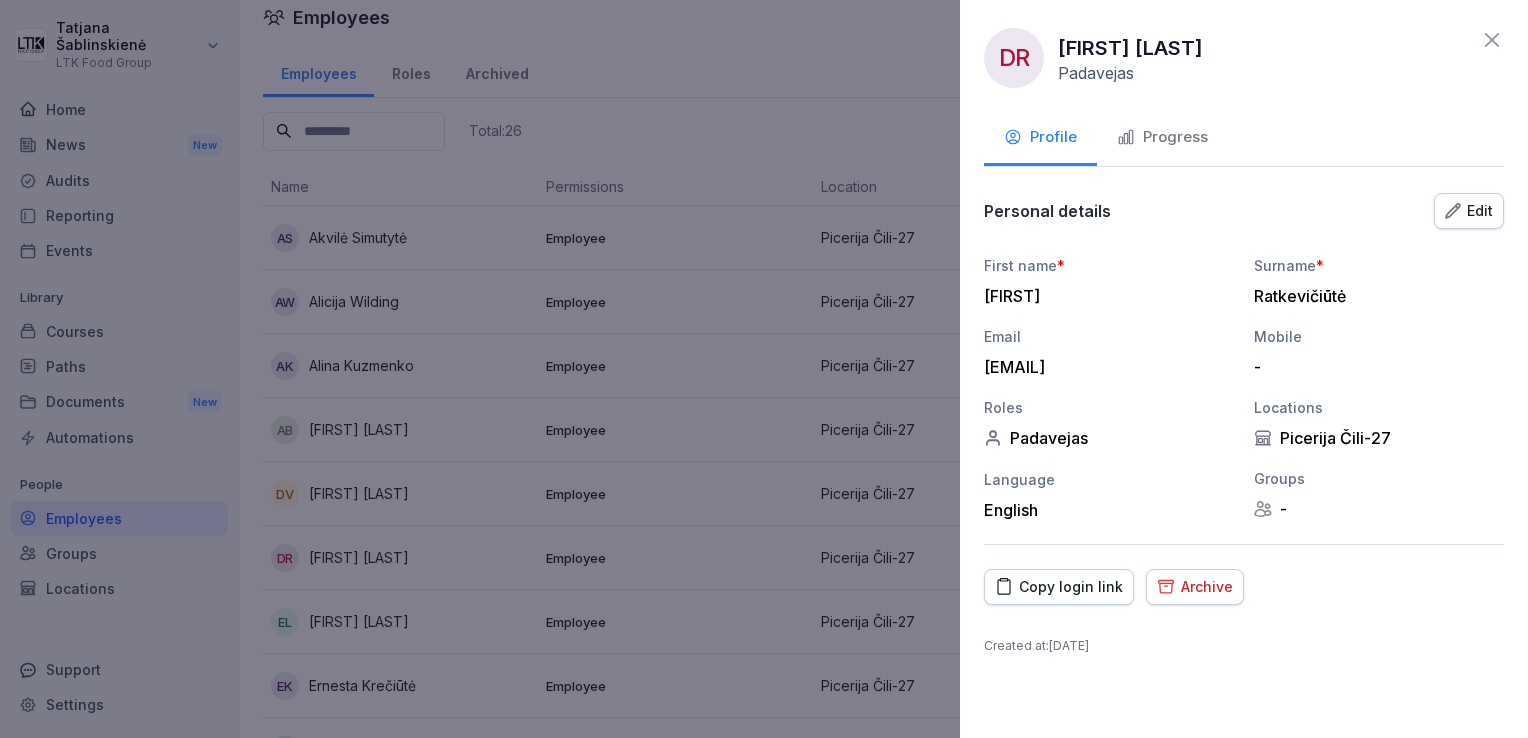 click on "Progress" at bounding box center (1162, 137) 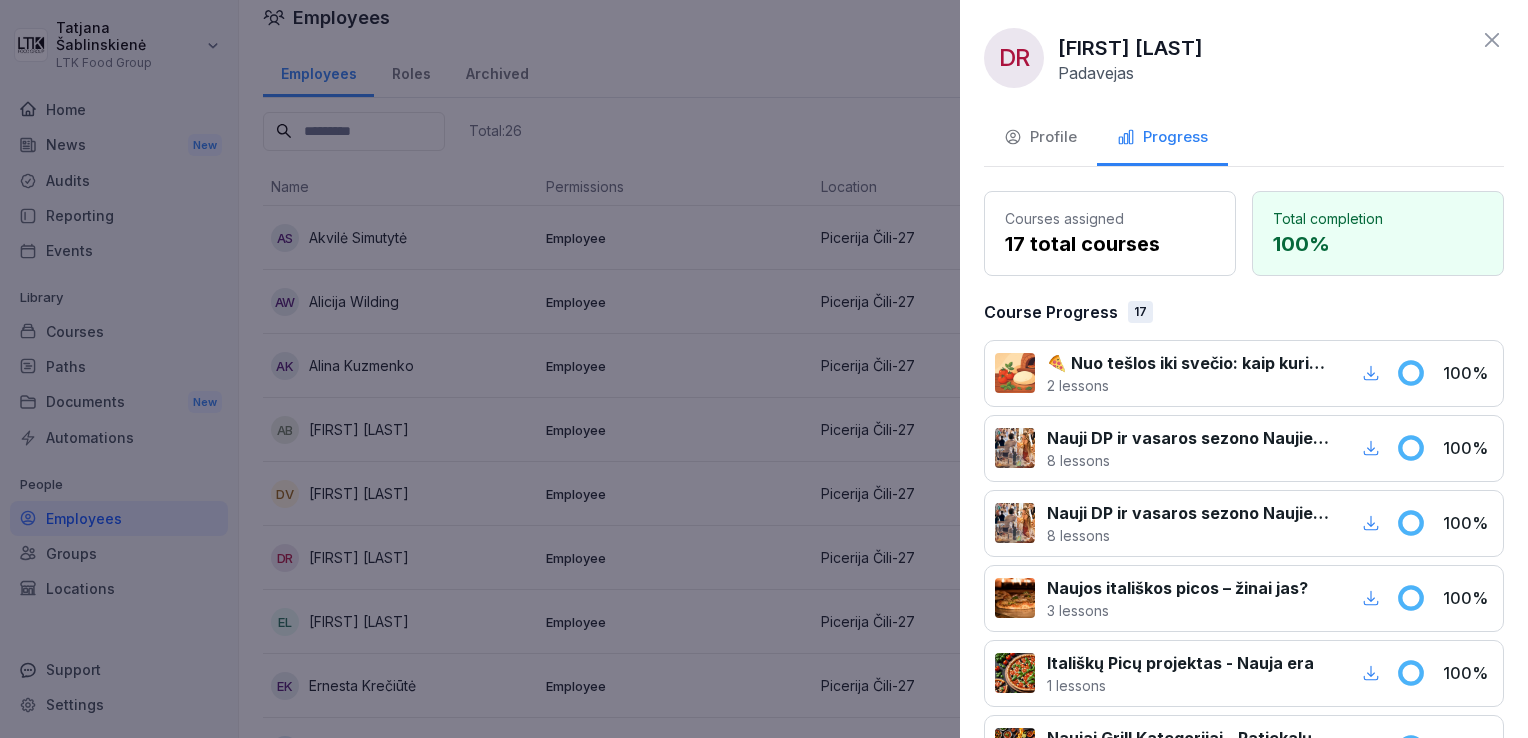click 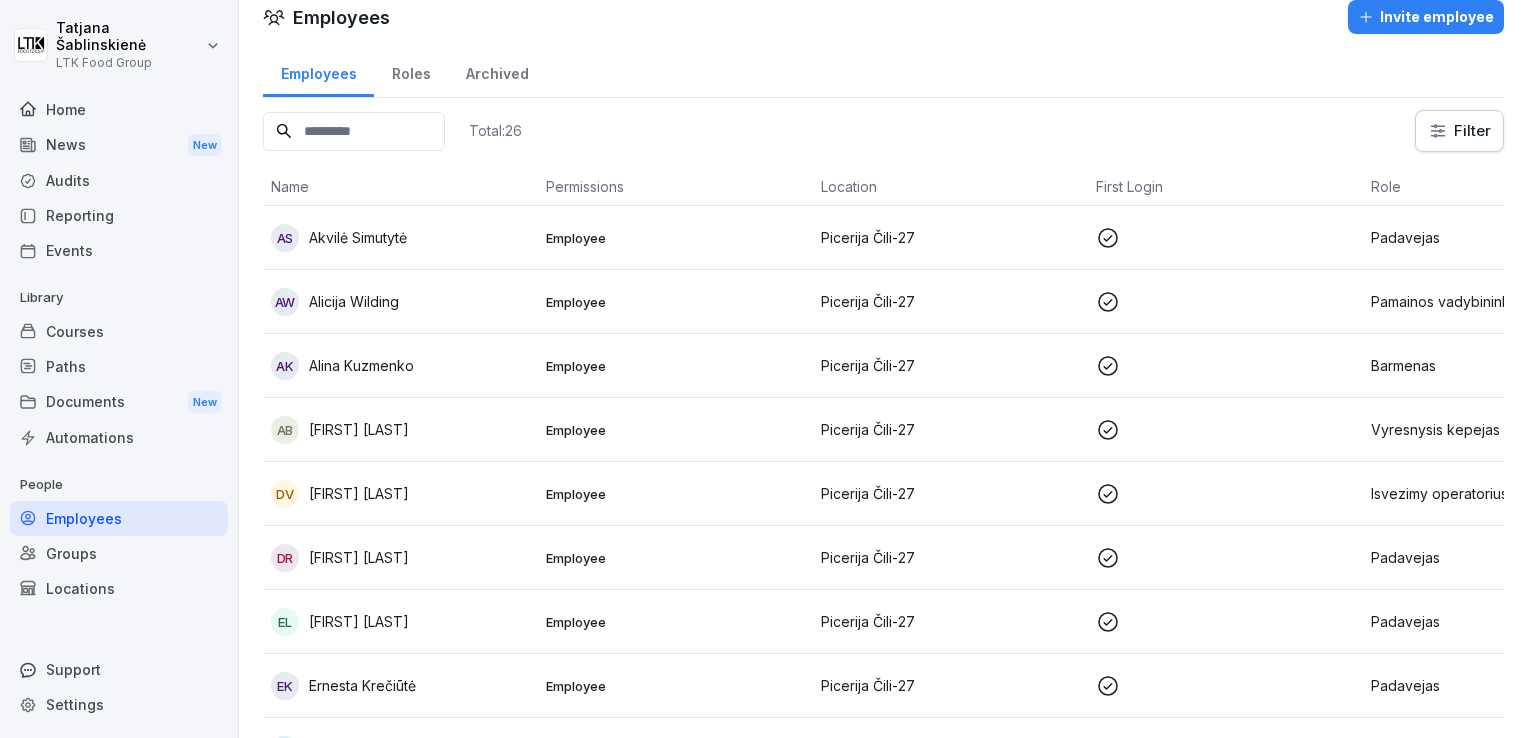 click on "Picerija Čili-27" at bounding box center (950, 621) 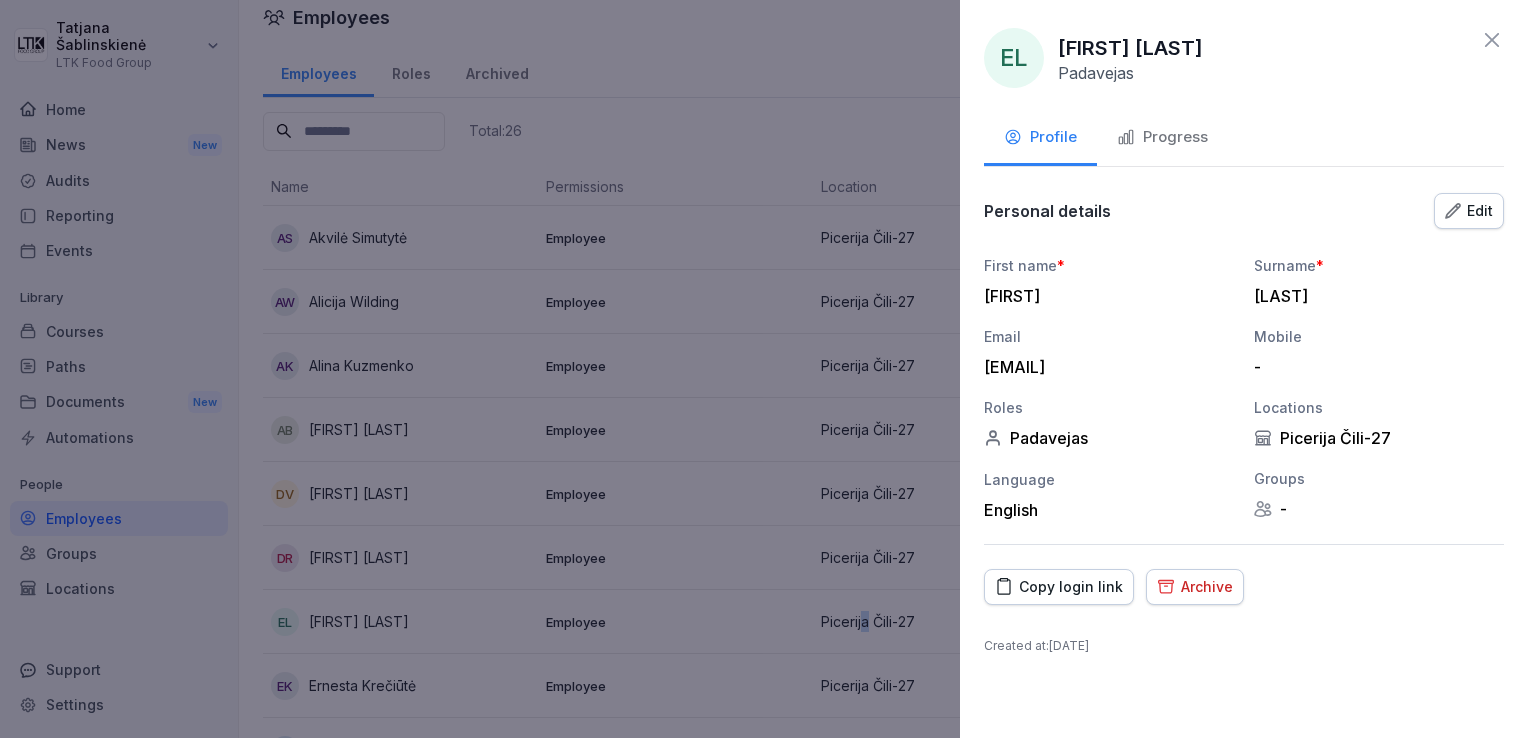 click on "Progress" at bounding box center [1162, 137] 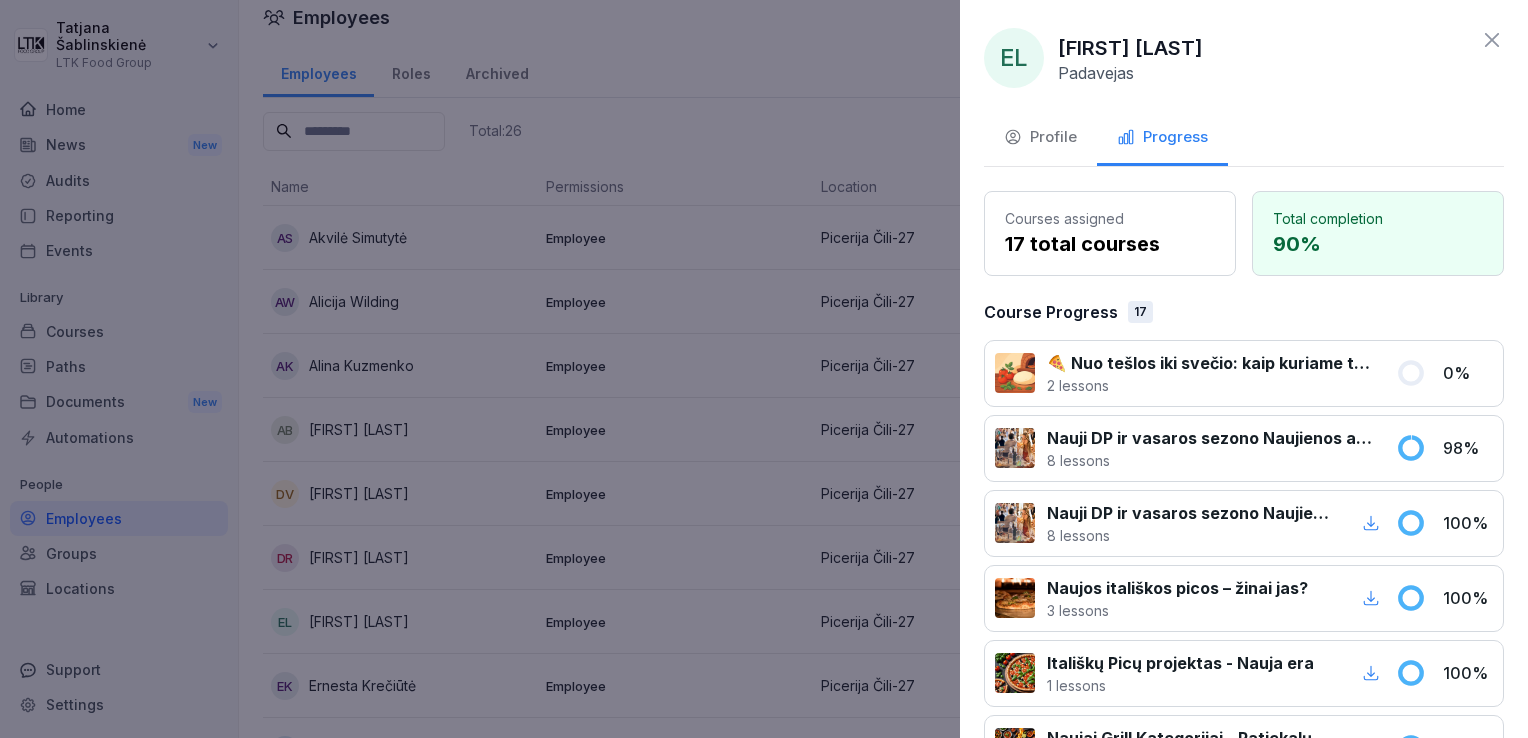 click 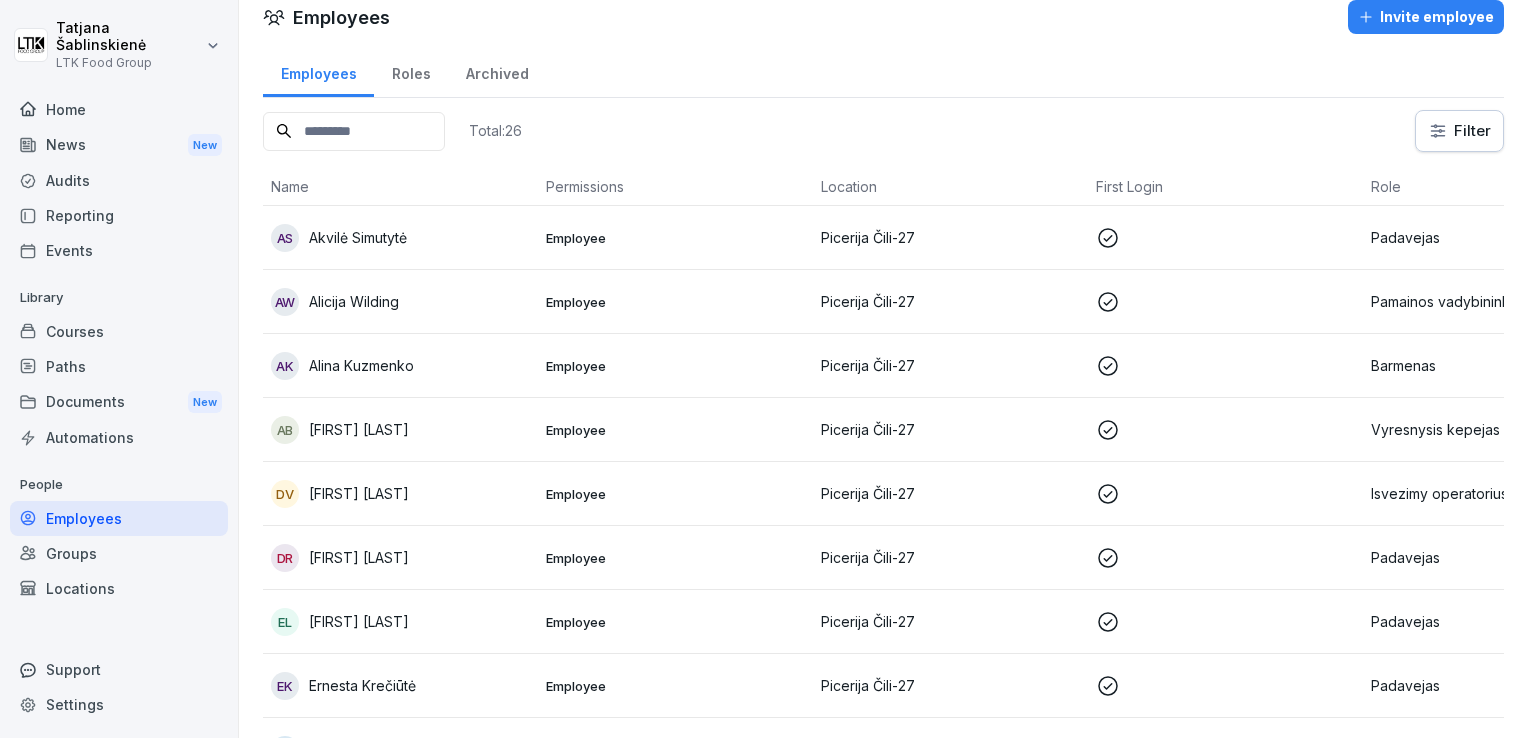 click on "Picerija Čili-27" at bounding box center [950, 621] 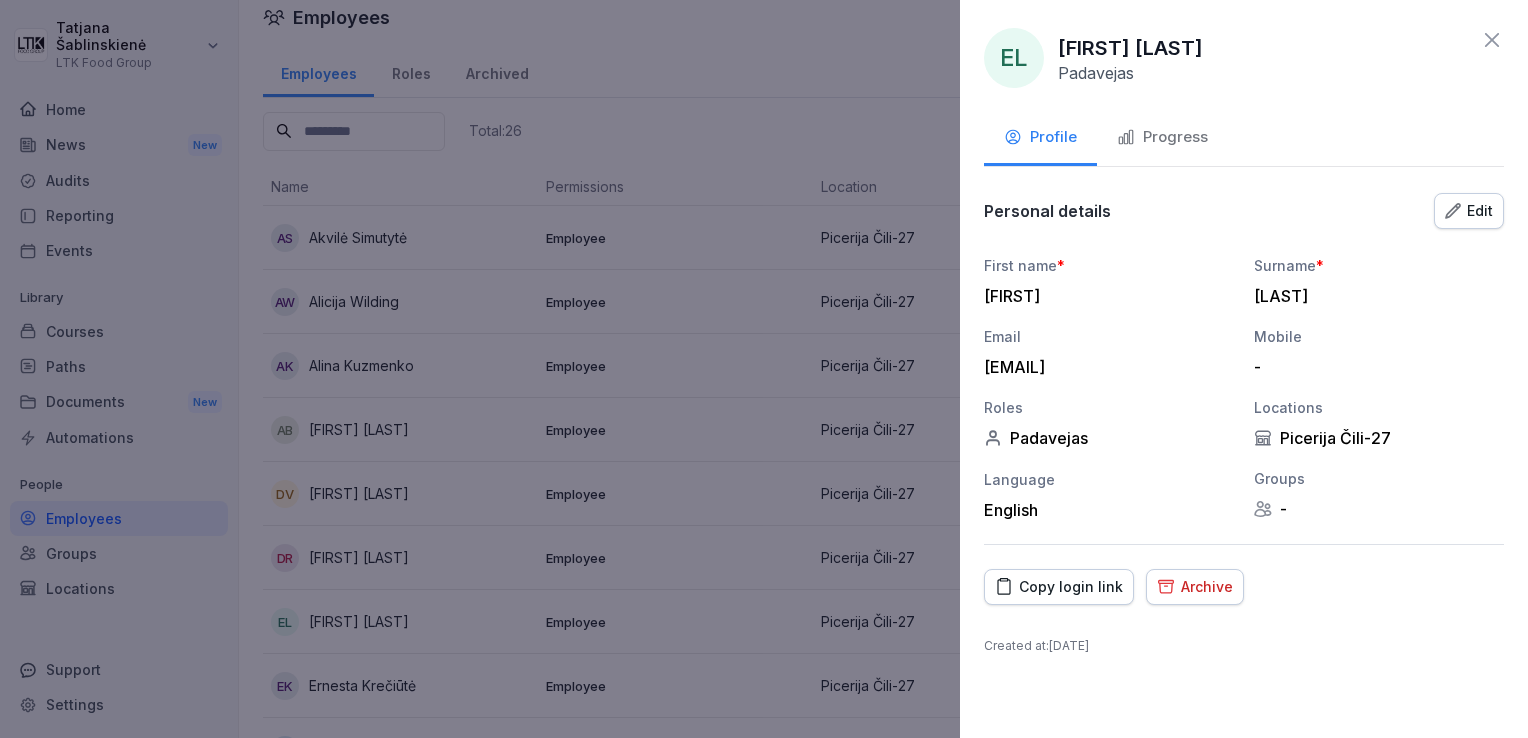 click at bounding box center (764, 369) 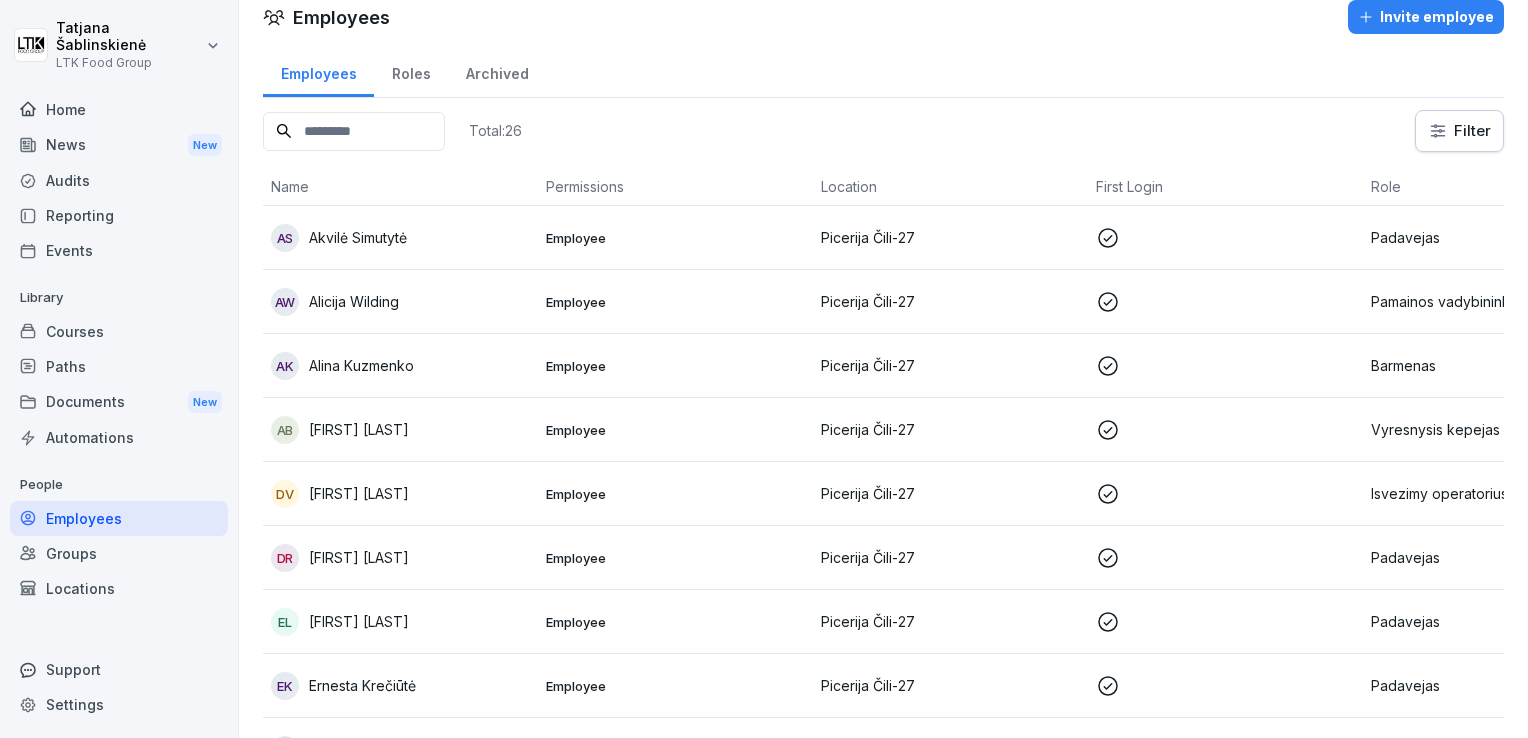 click on "Picerija Čili-27" at bounding box center [950, 686] 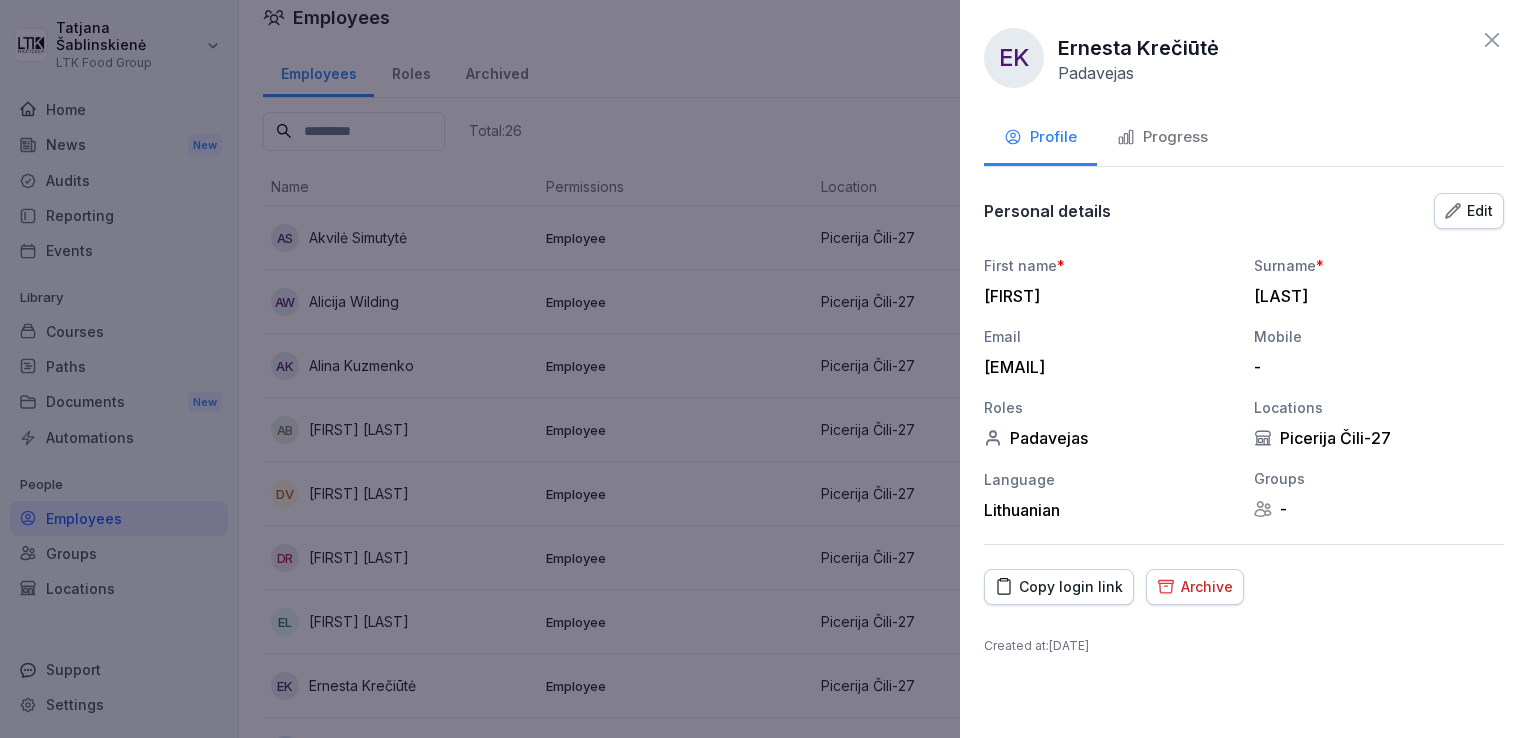 click on "Progress" at bounding box center (1162, 137) 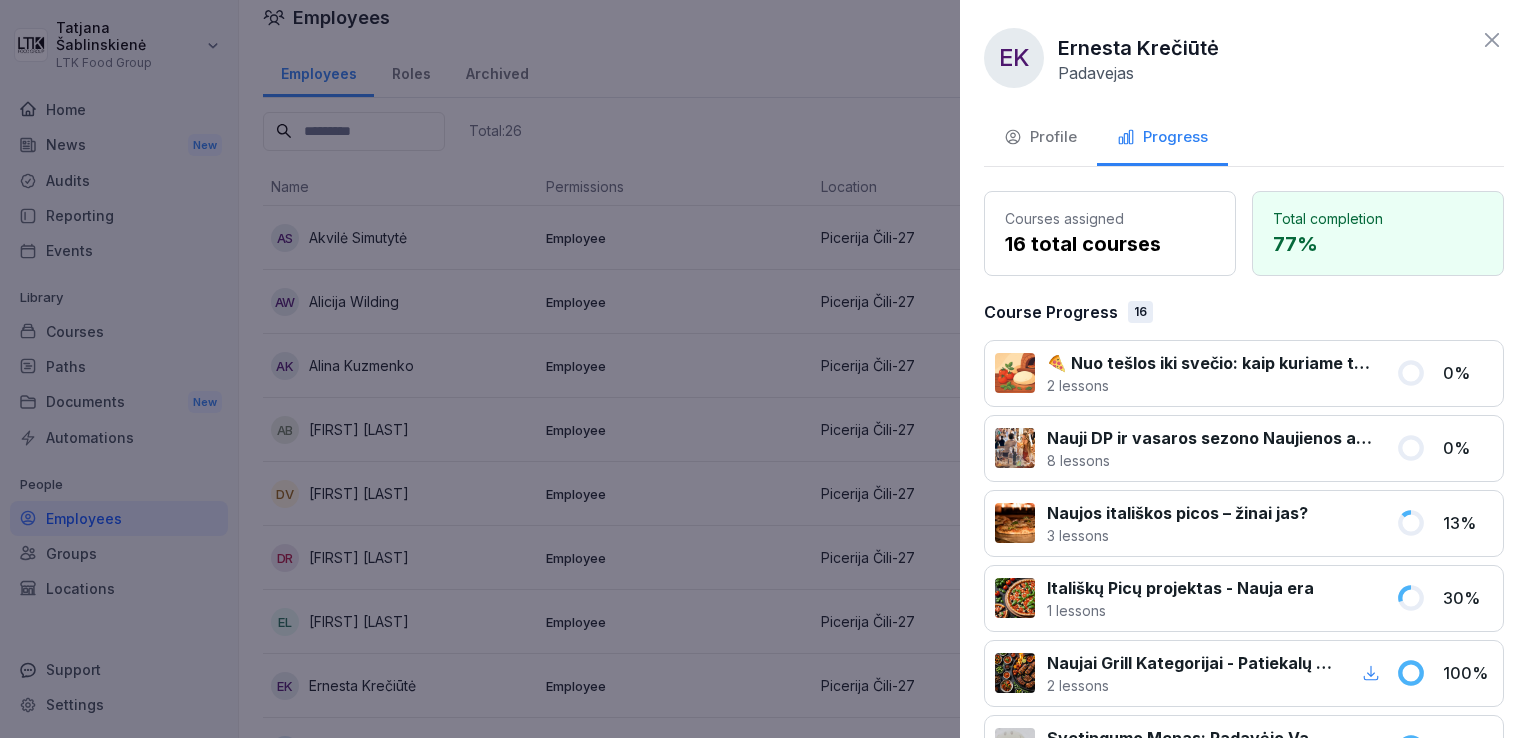 click 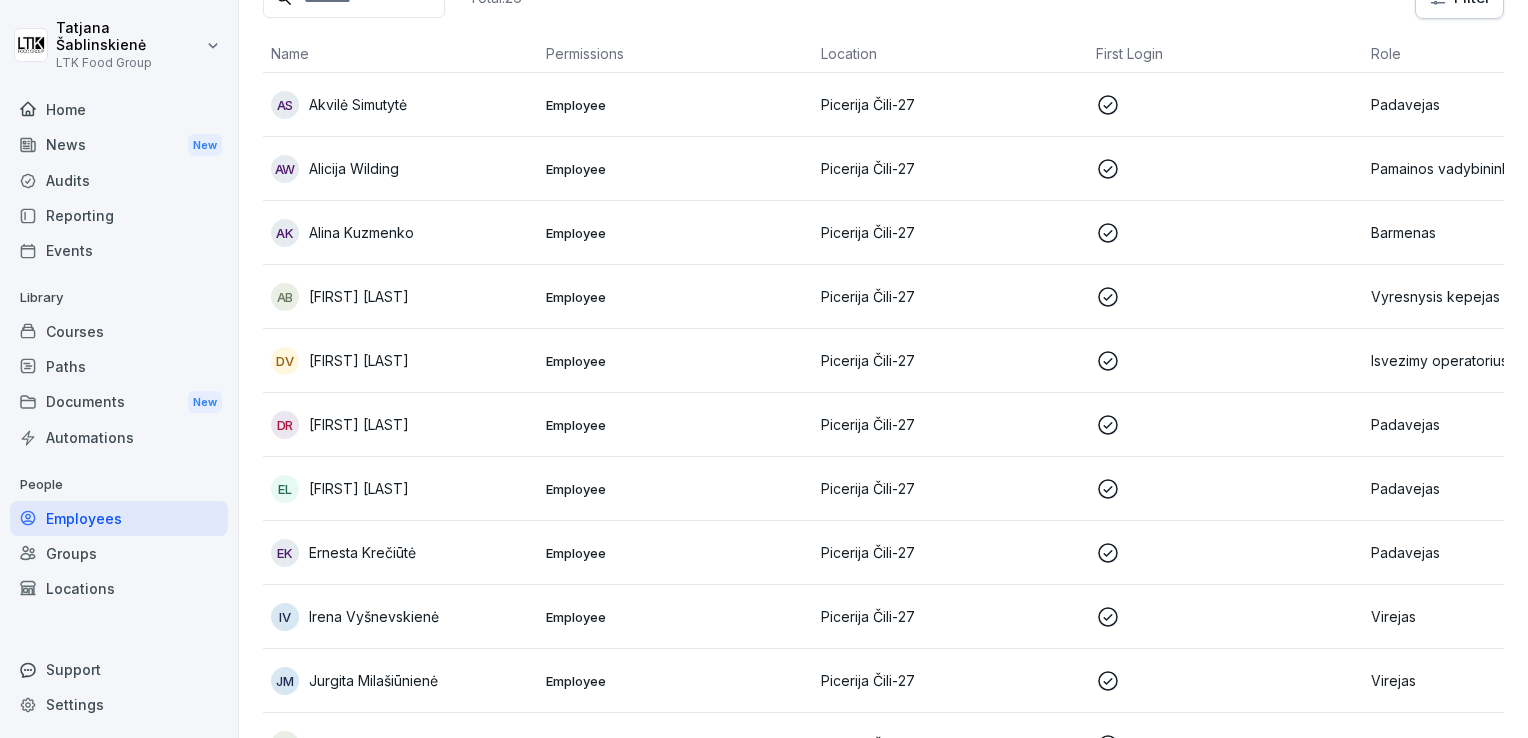 scroll, scrollTop: 300, scrollLeft: 0, axis: vertical 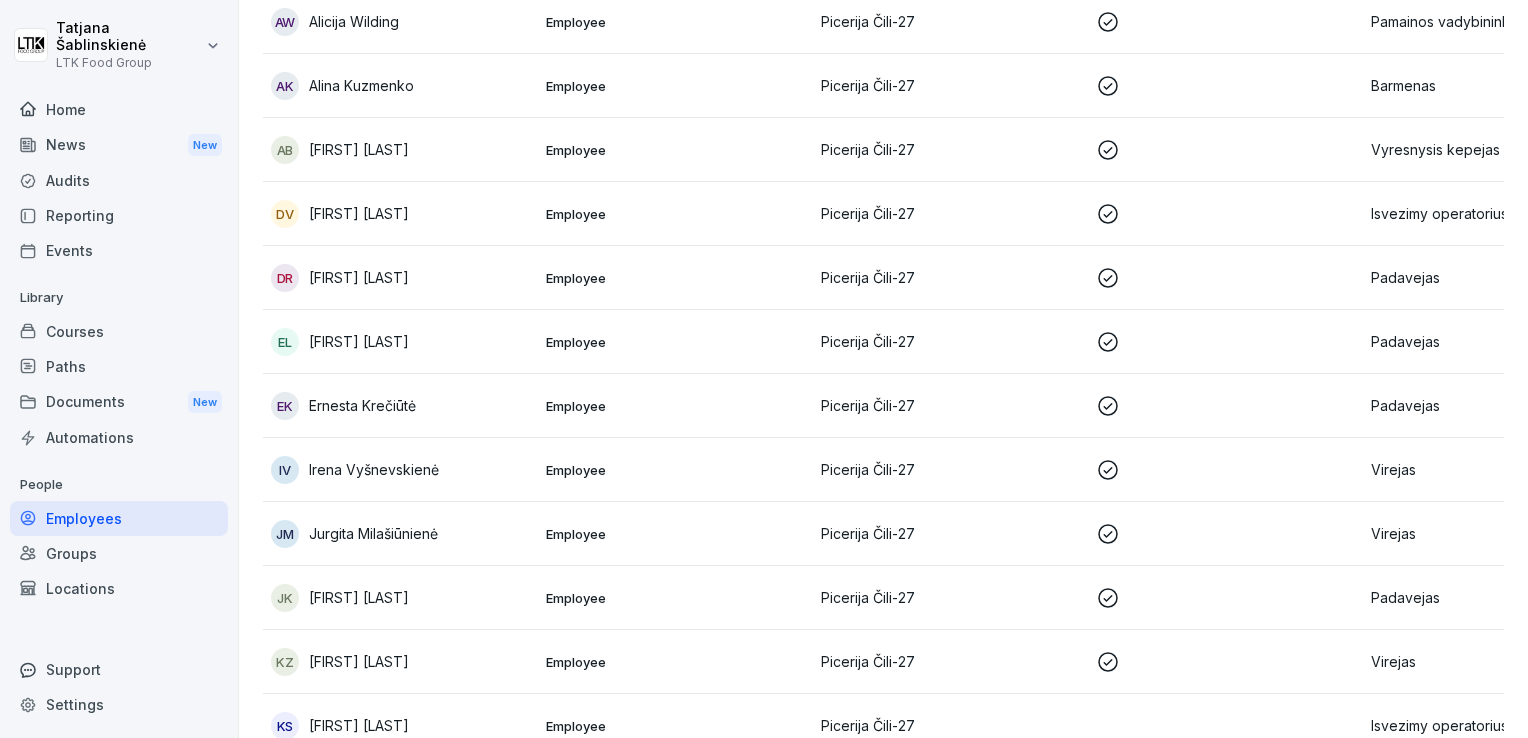 click on "Picerija Čili-27" at bounding box center [950, 469] 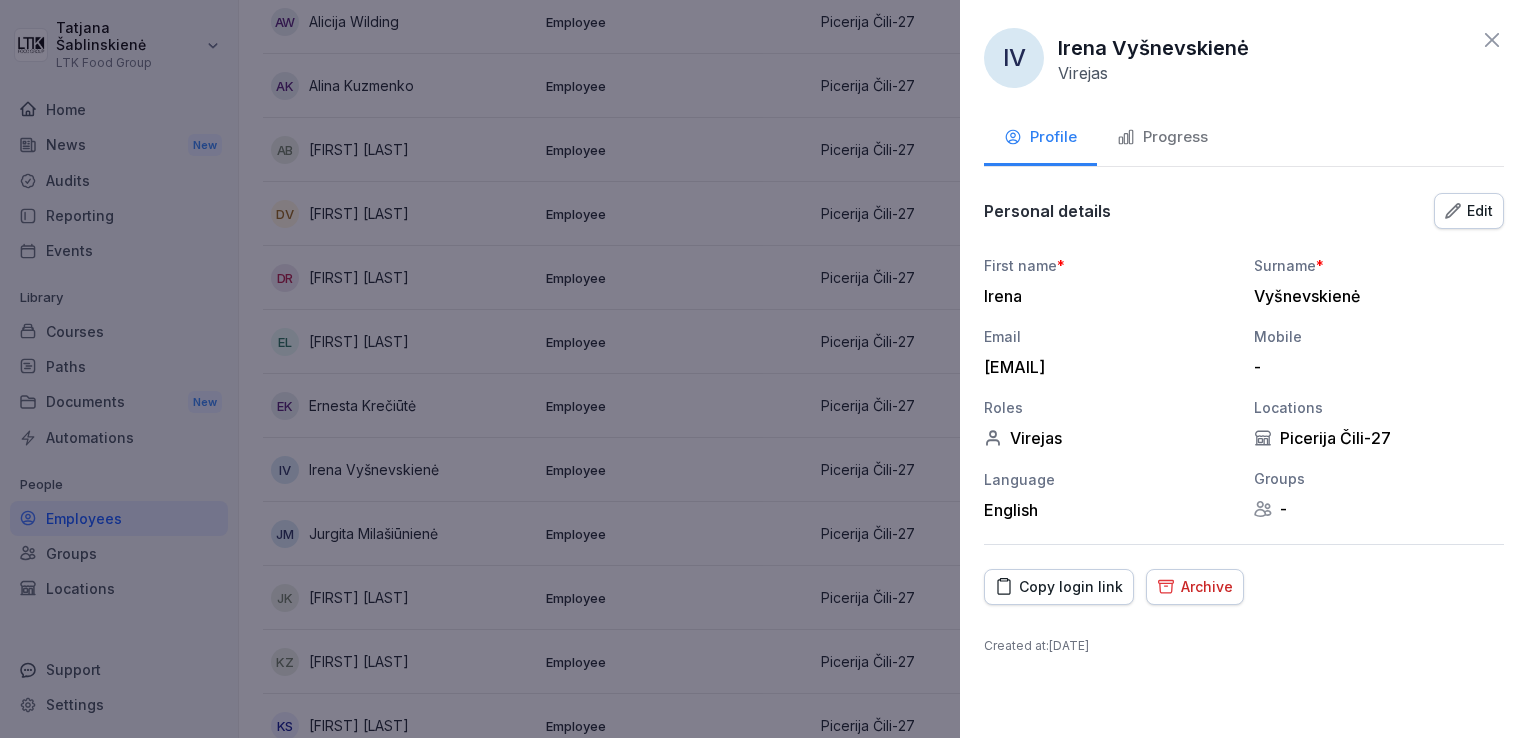 click on "Progress" at bounding box center [1162, 139] 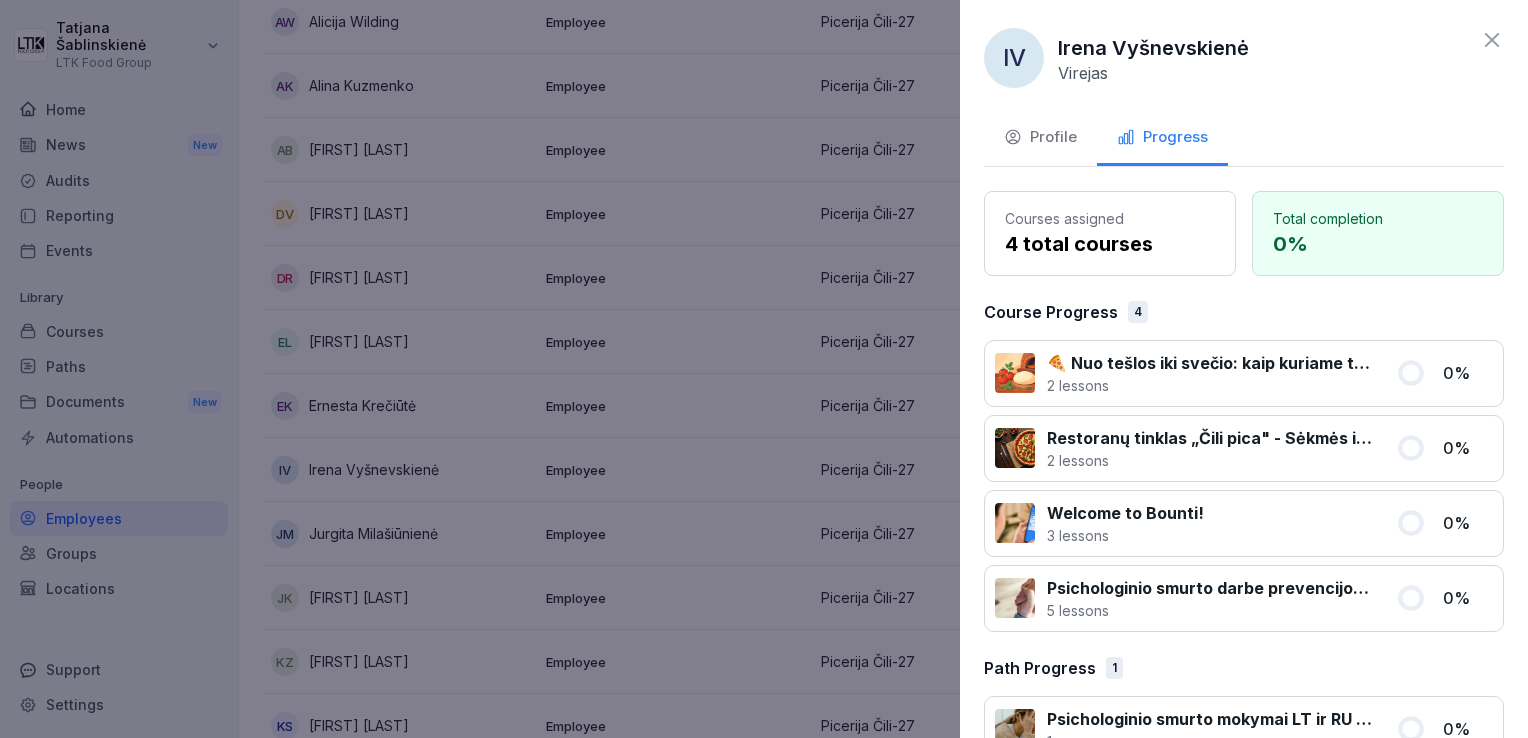 click 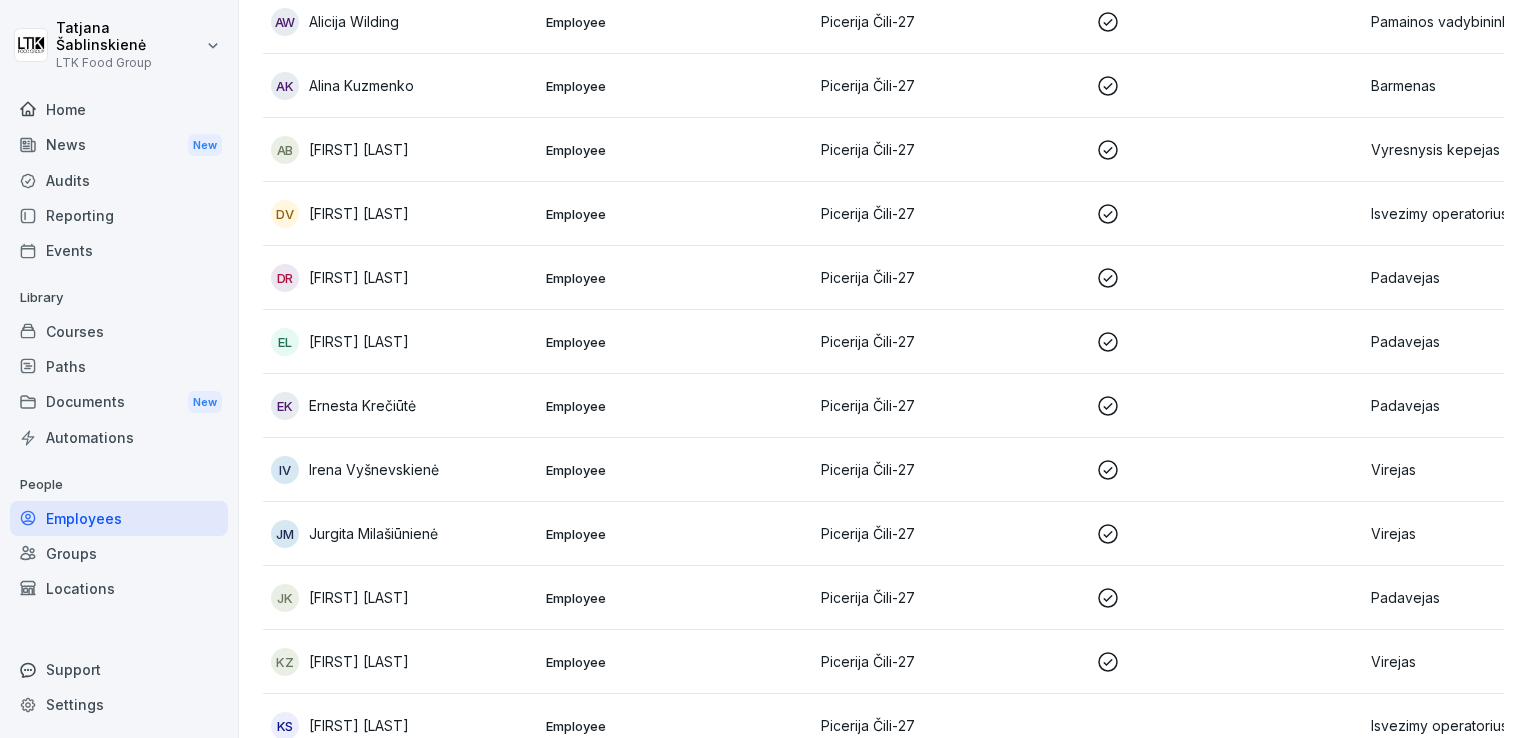 click on "Picerija Čili-27" at bounding box center [950, 662] 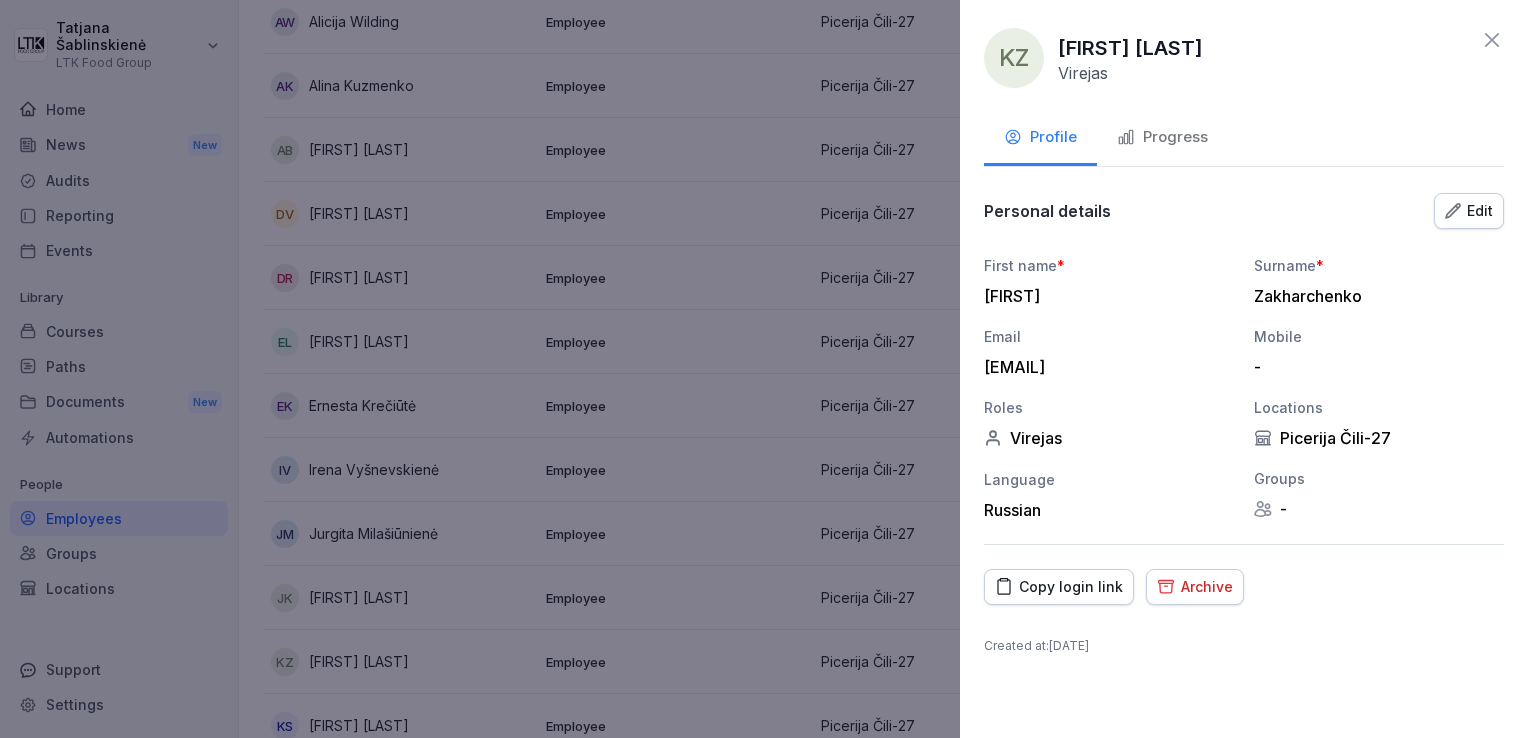 click on "Progress" at bounding box center (1162, 137) 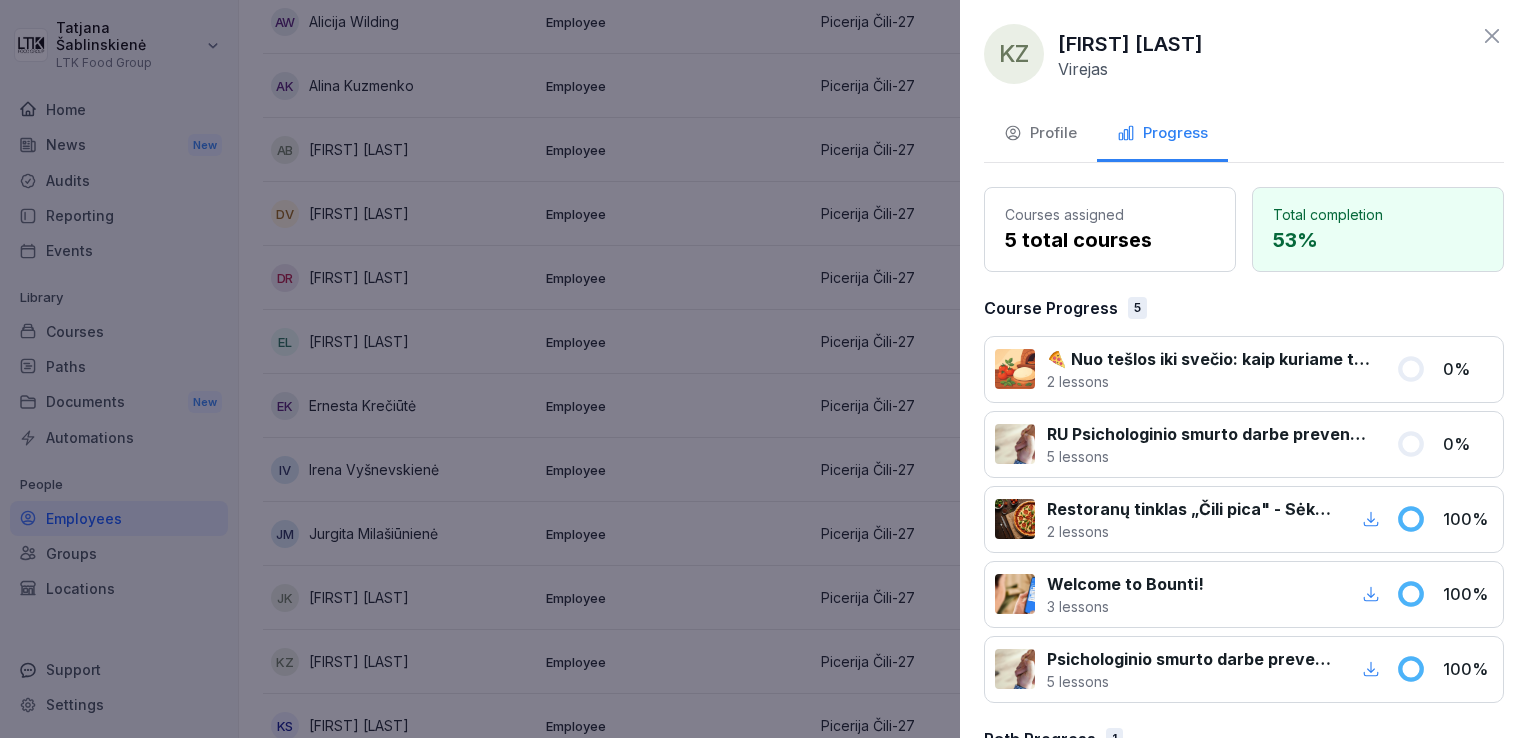 scroll, scrollTop: 3, scrollLeft: 0, axis: vertical 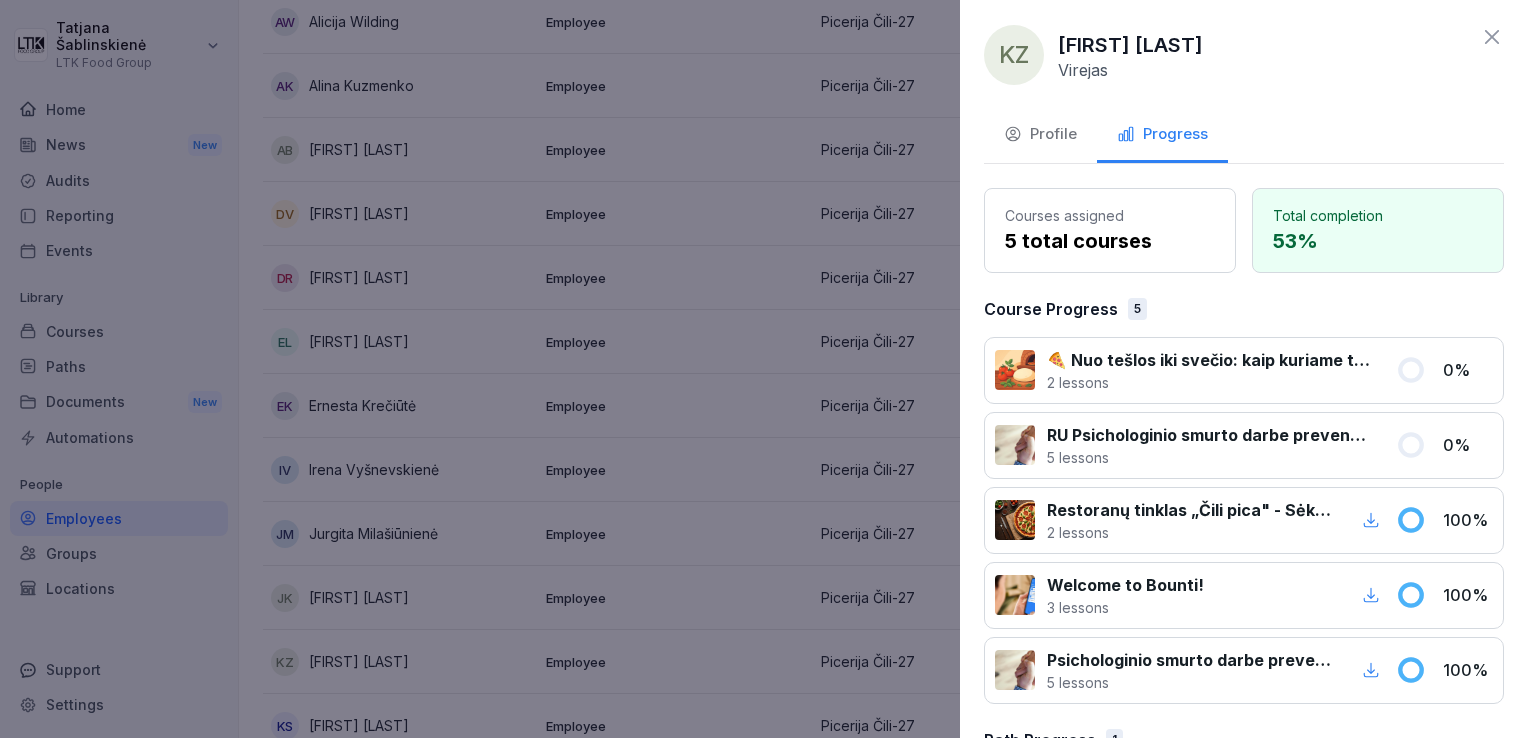 click 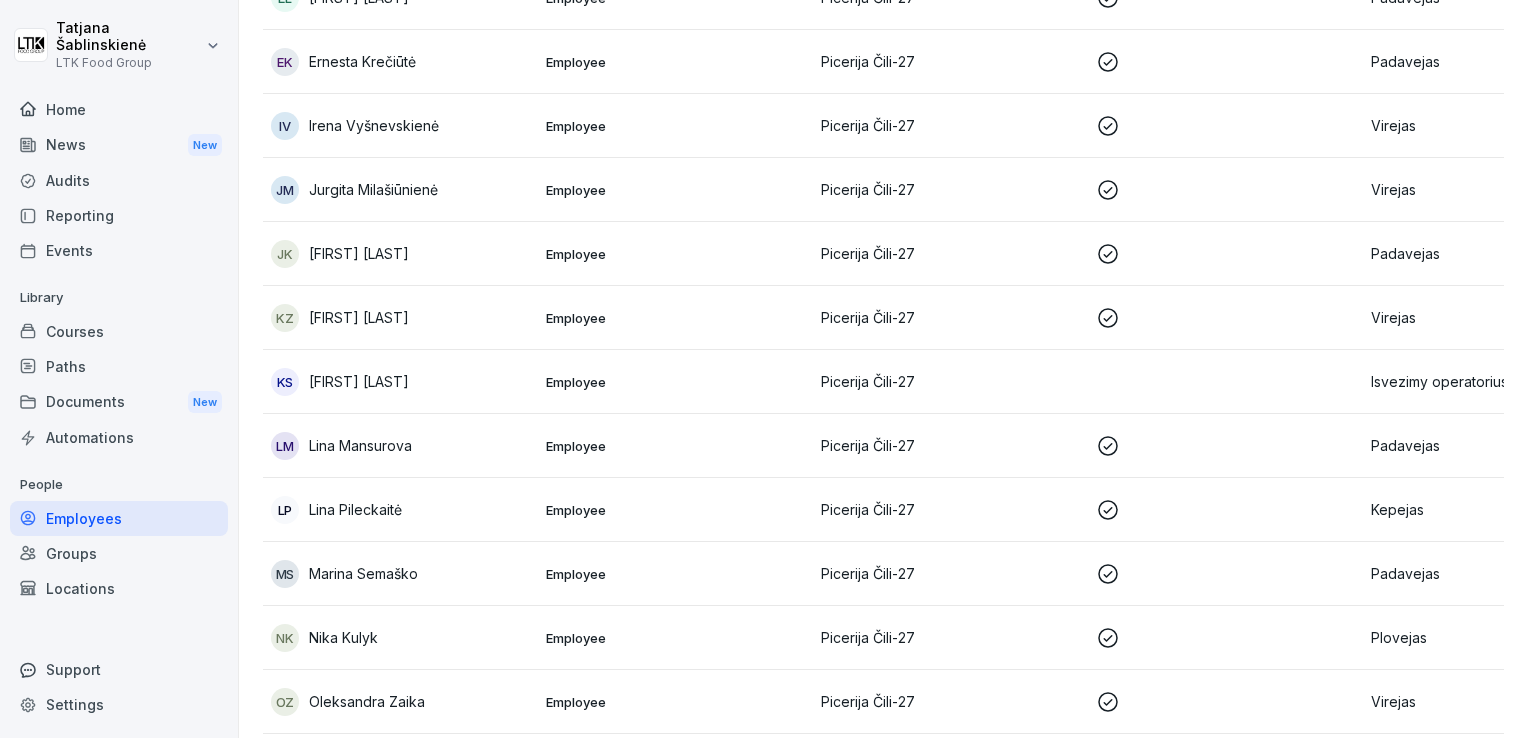 scroll, scrollTop: 816, scrollLeft: 0, axis: vertical 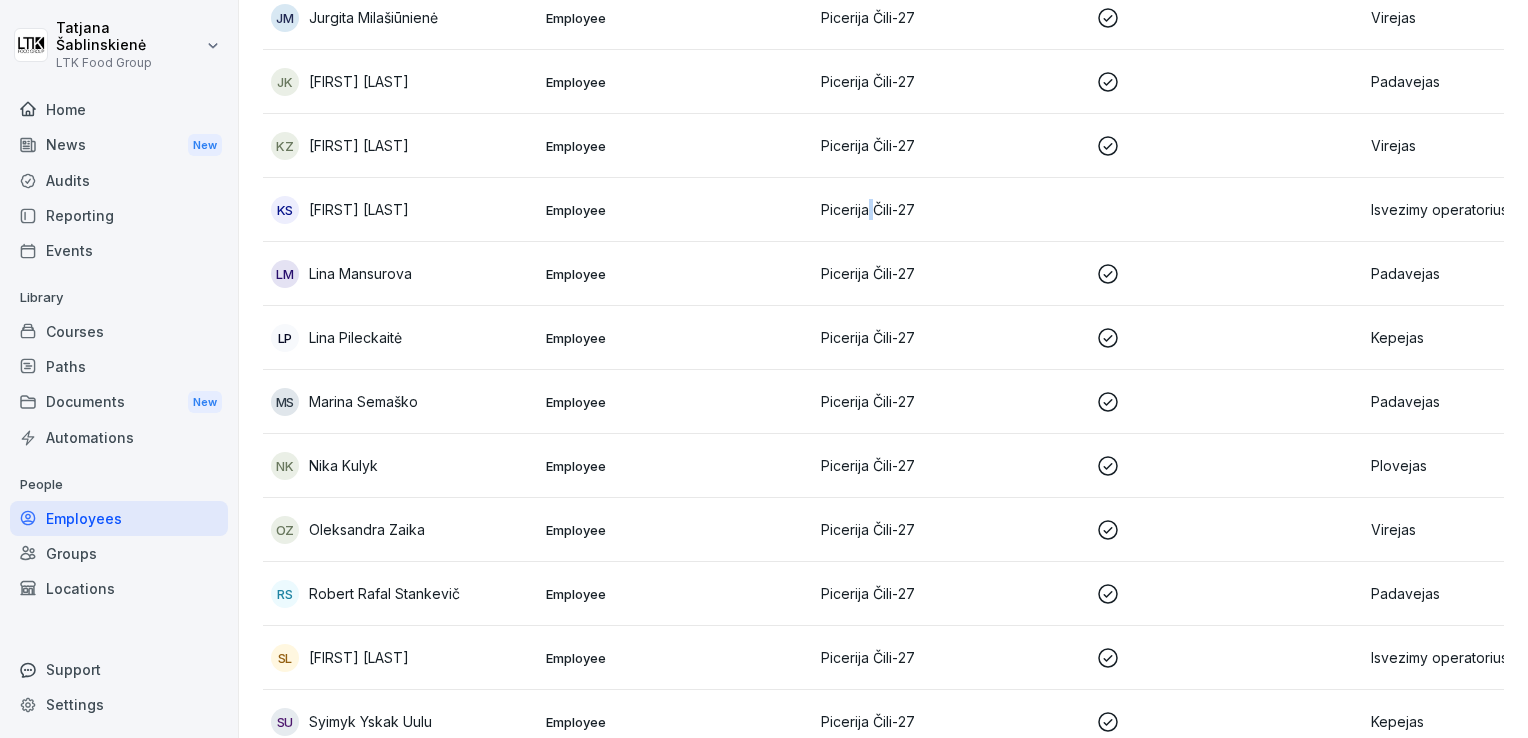 click on "Picerija Čili-27" at bounding box center [950, 209] 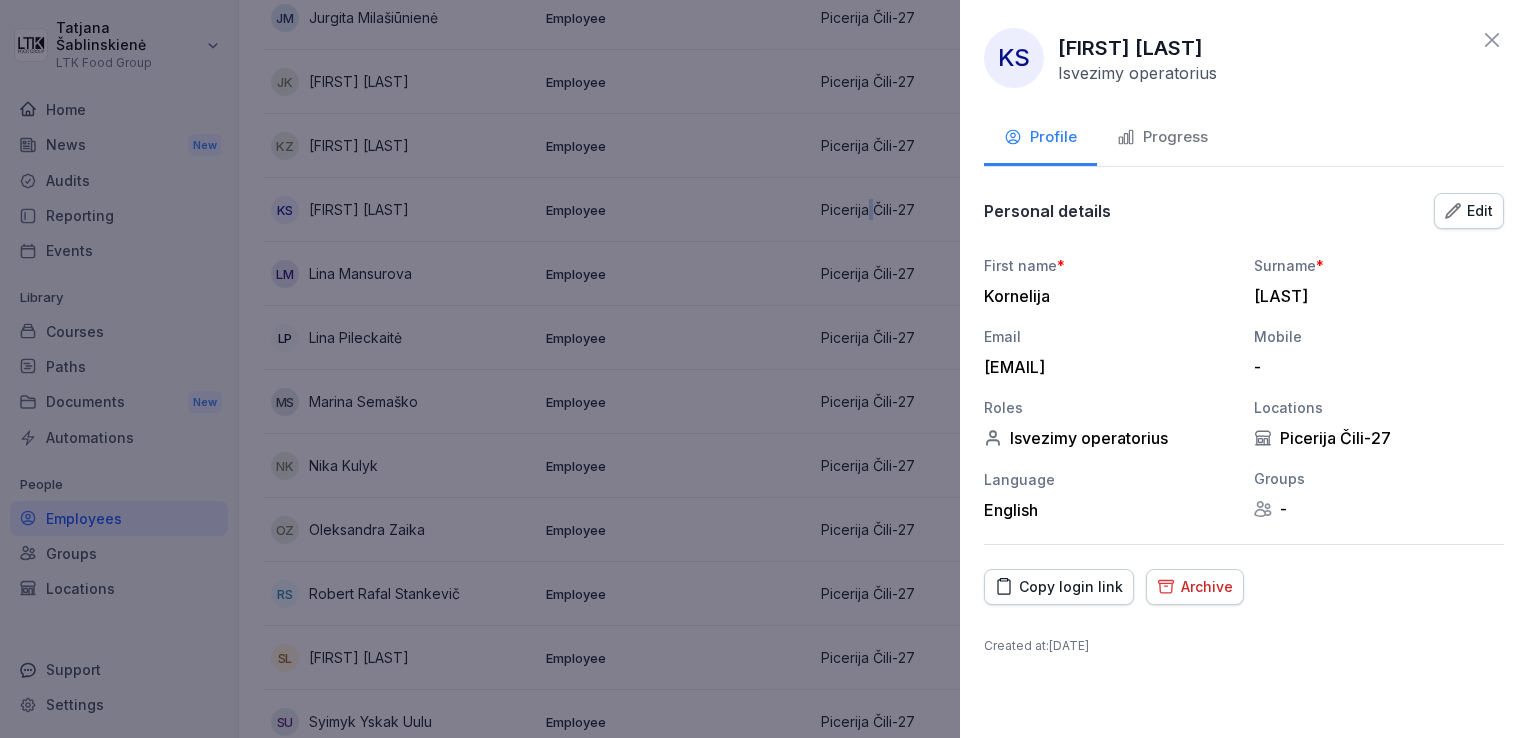 click on "Progress" at bounding box center [1162, 137] 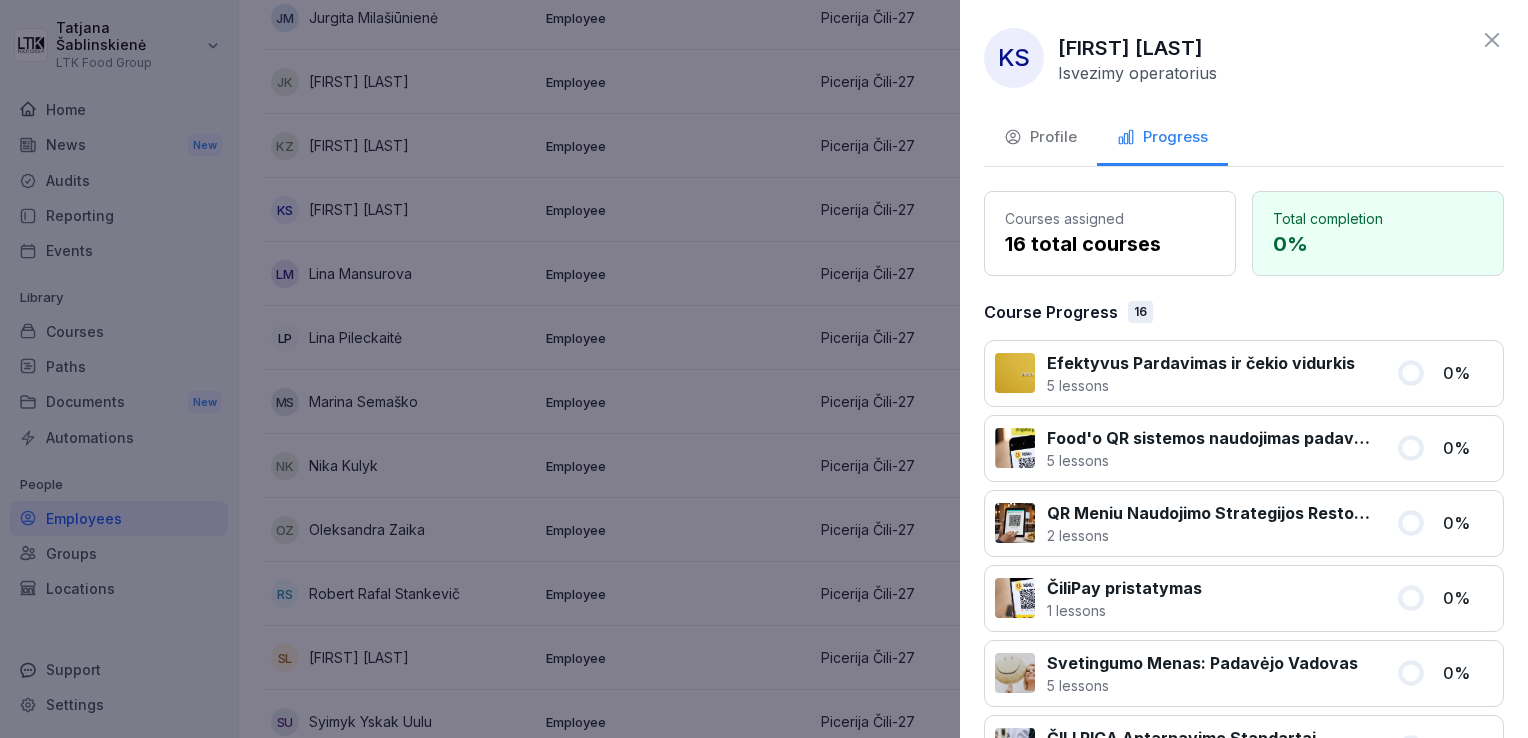 click 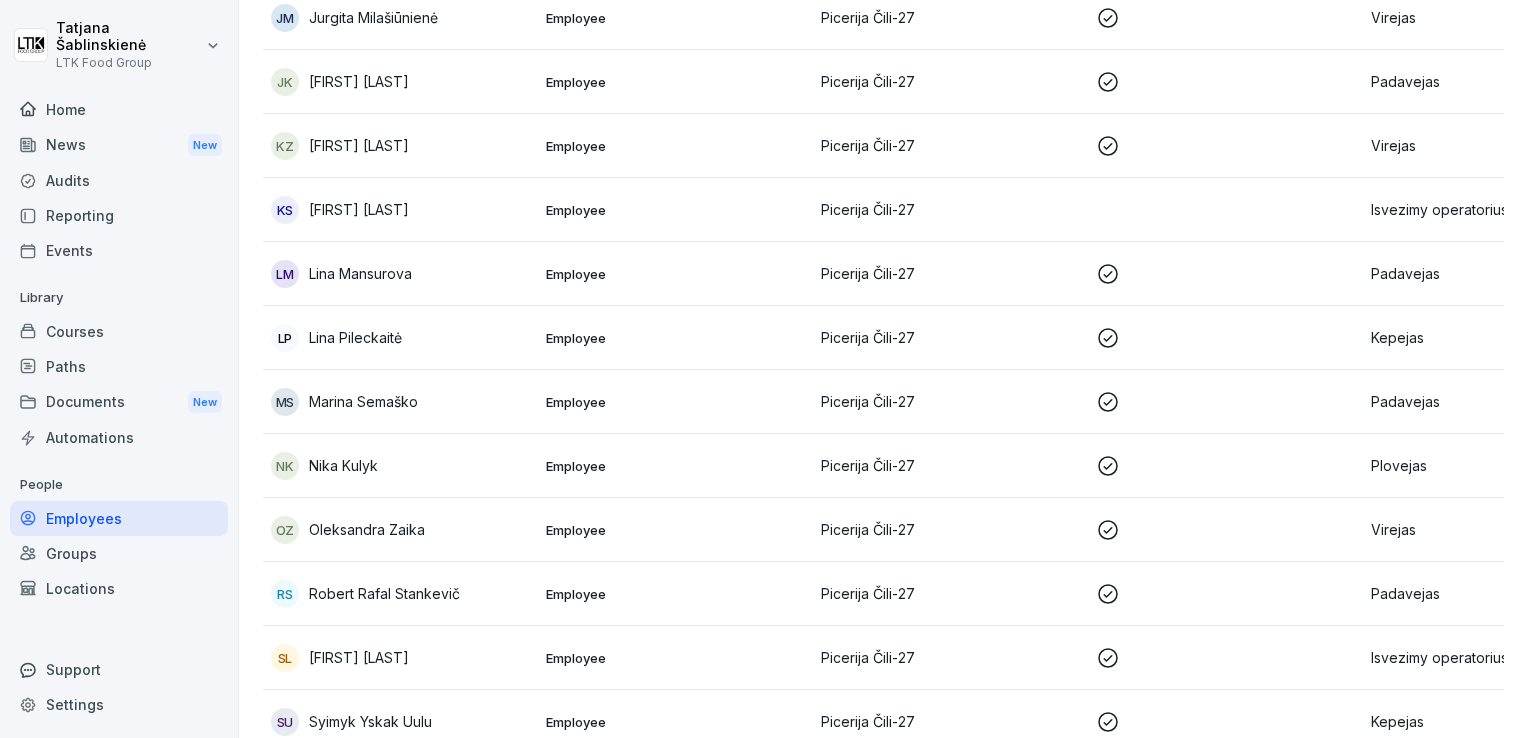 click on "Picerija Čili-27" at bounding box center [950, 530] 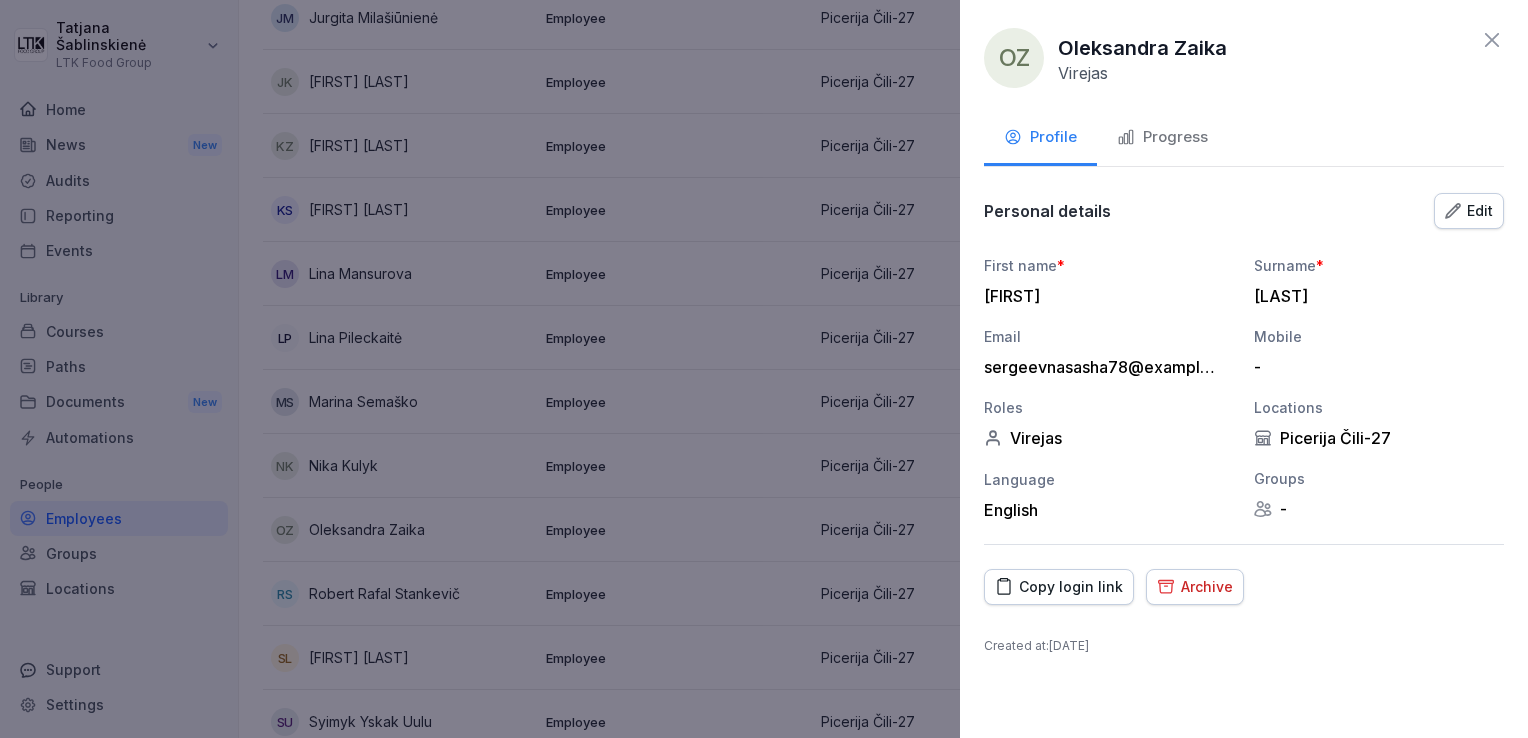 click on "Progress" at bounding box center (1162, 137) 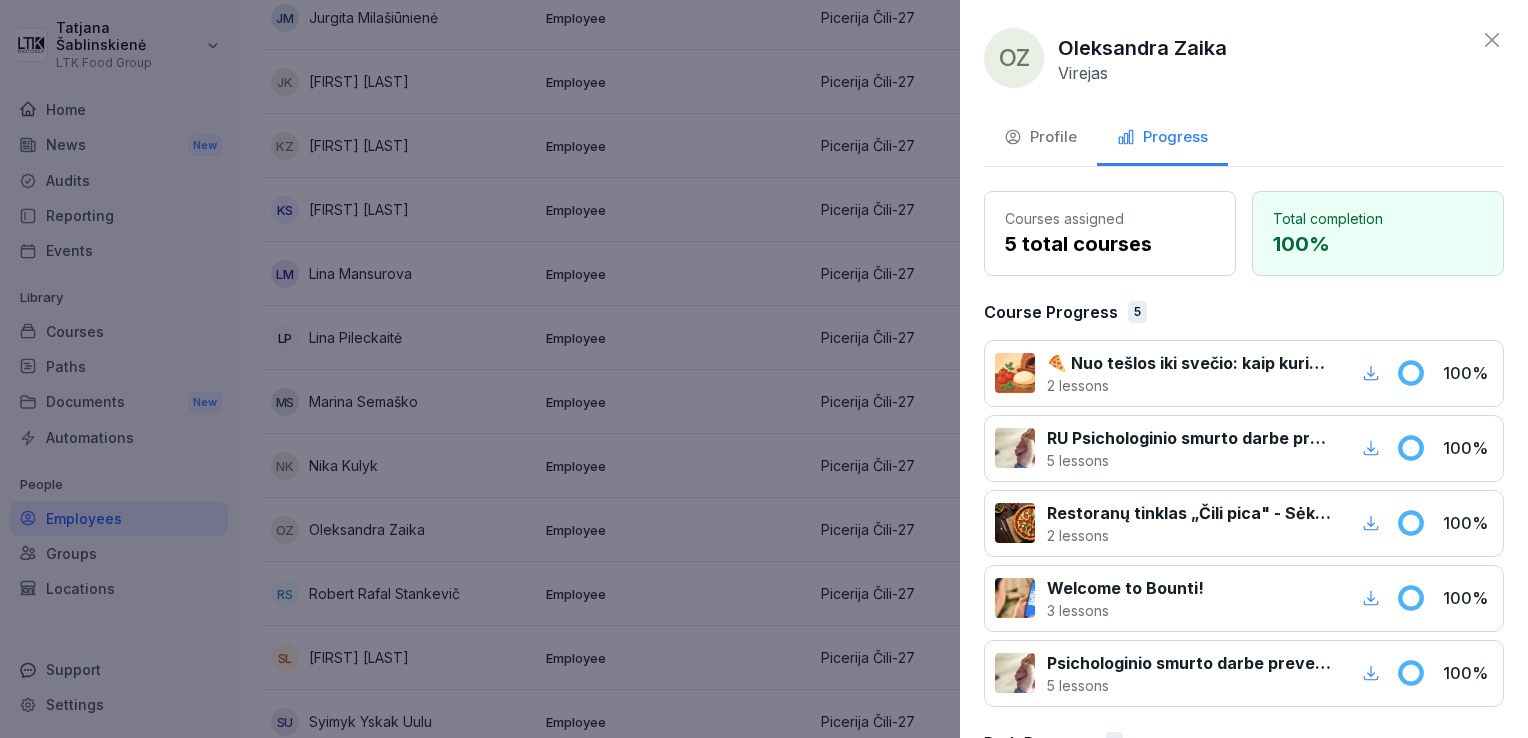 click 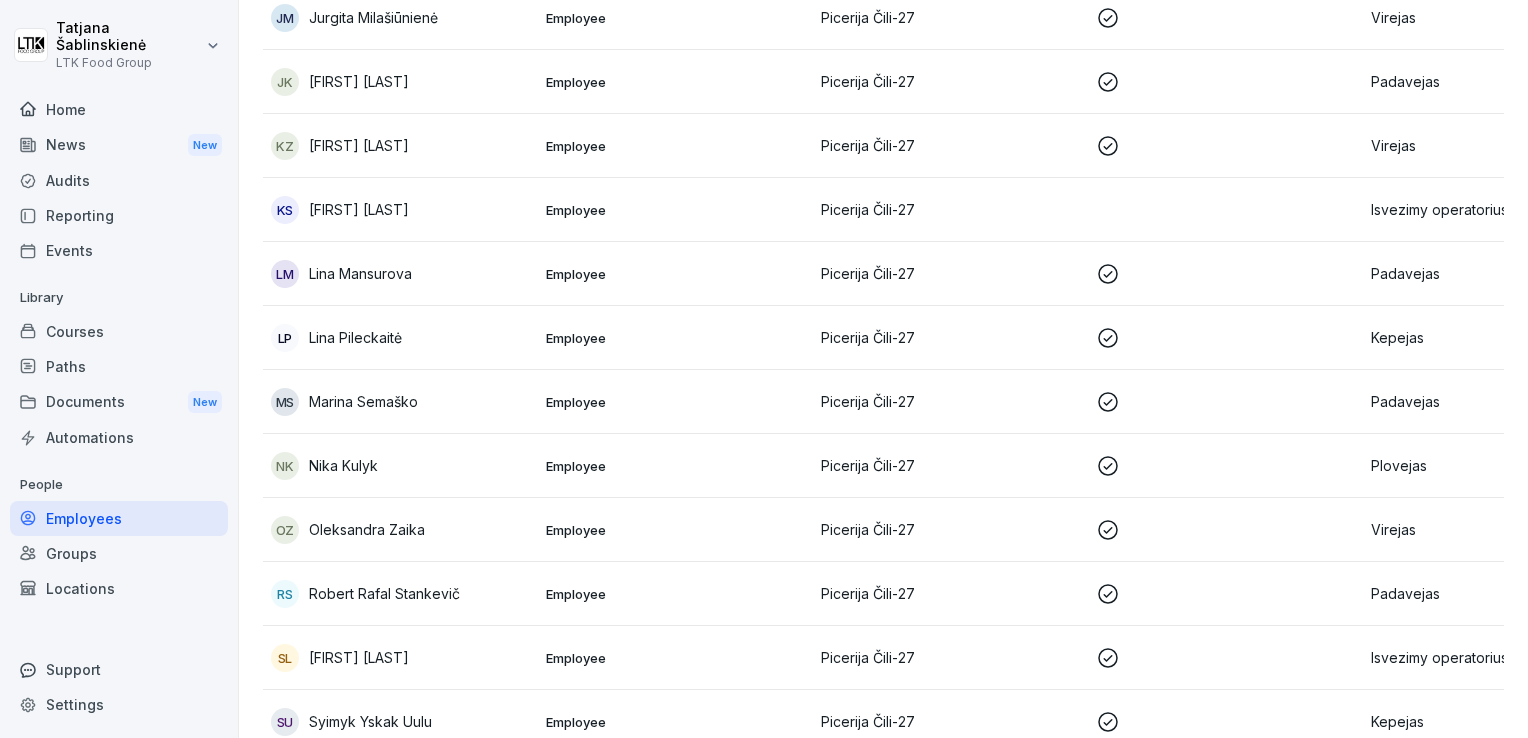 click on "Picerija Čili-27" at bounding box center [950, 657] 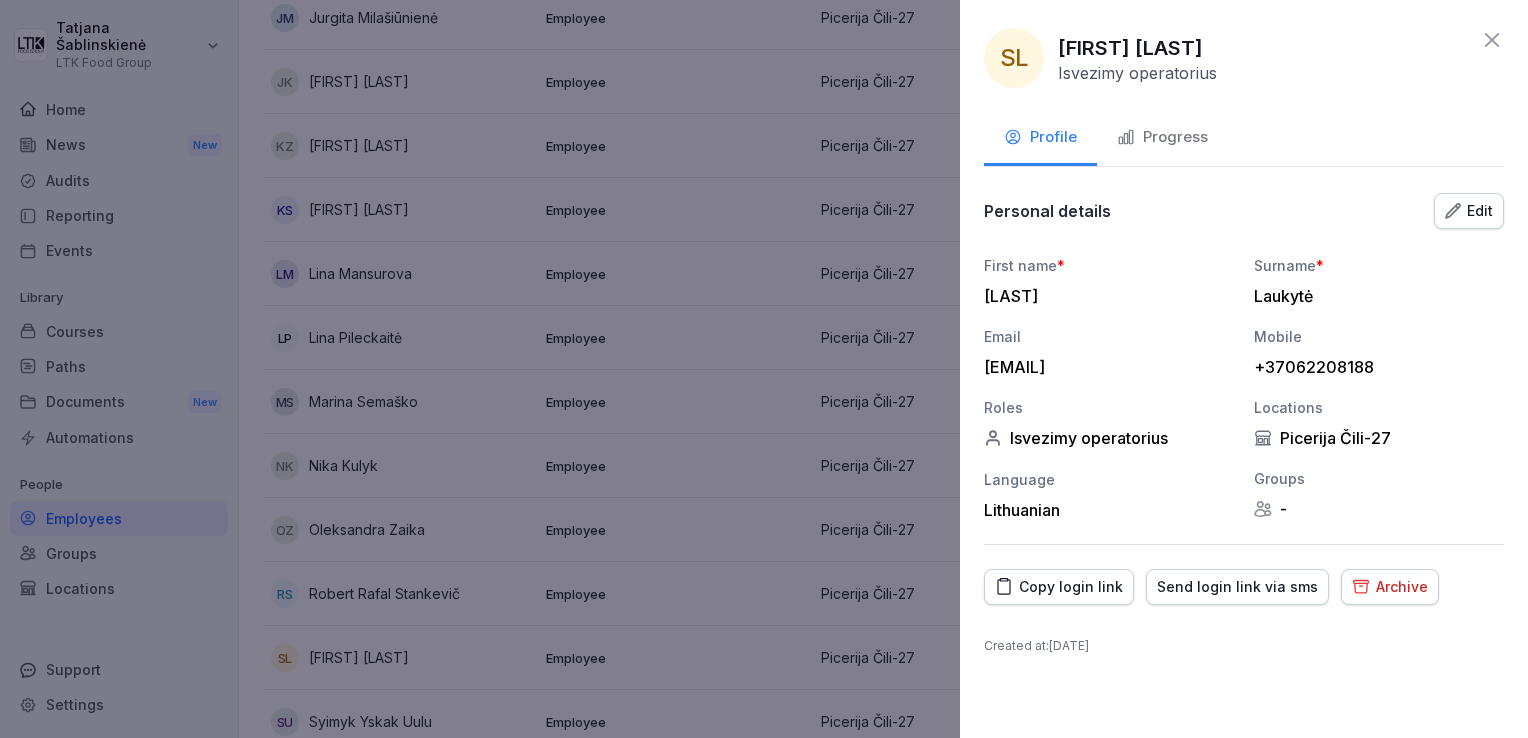 click on "Progress" at bounding box center (1162, 137) 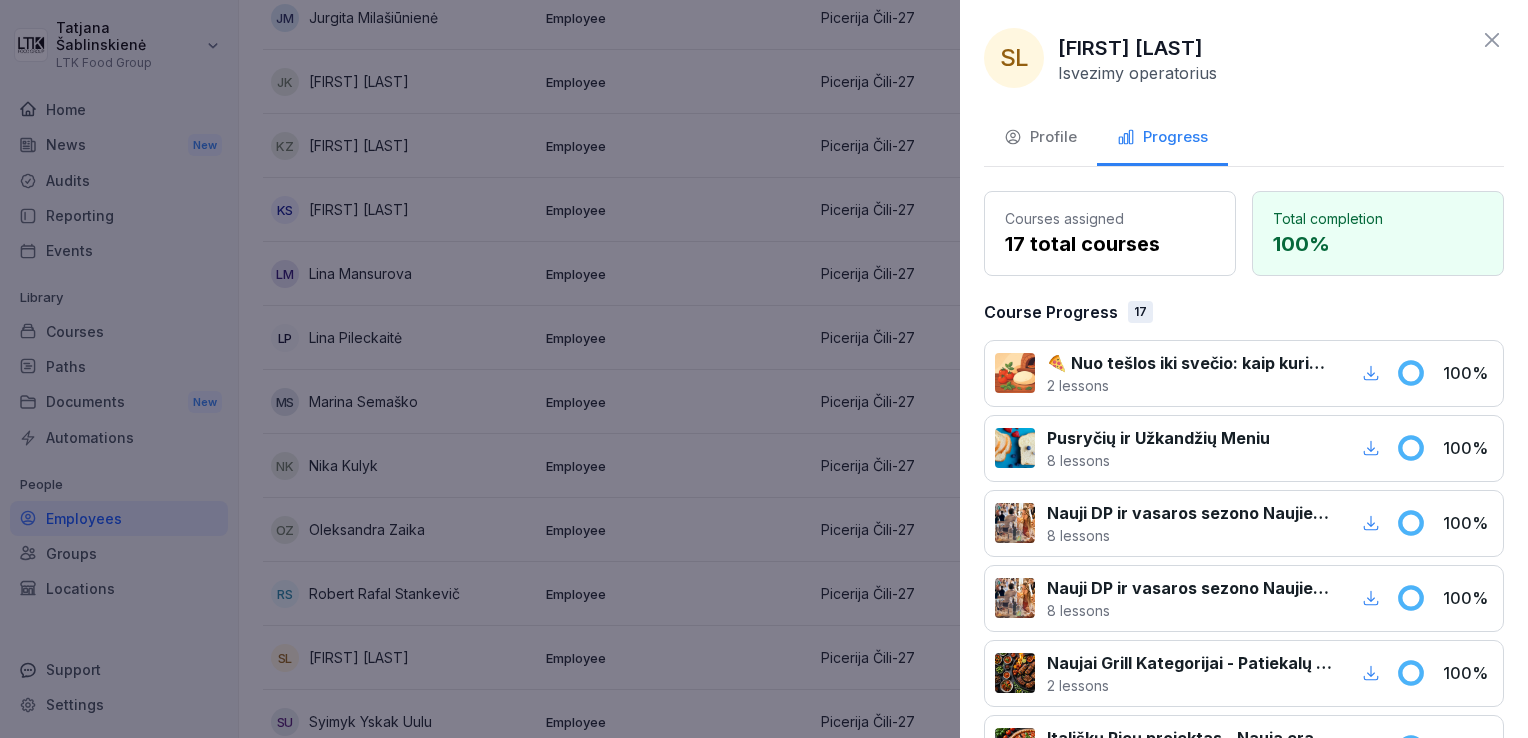 drag, startPoint x: 1481, startPoint y: 42, endPoint x: 1478, endPoint y: 31, distance: 11.401754 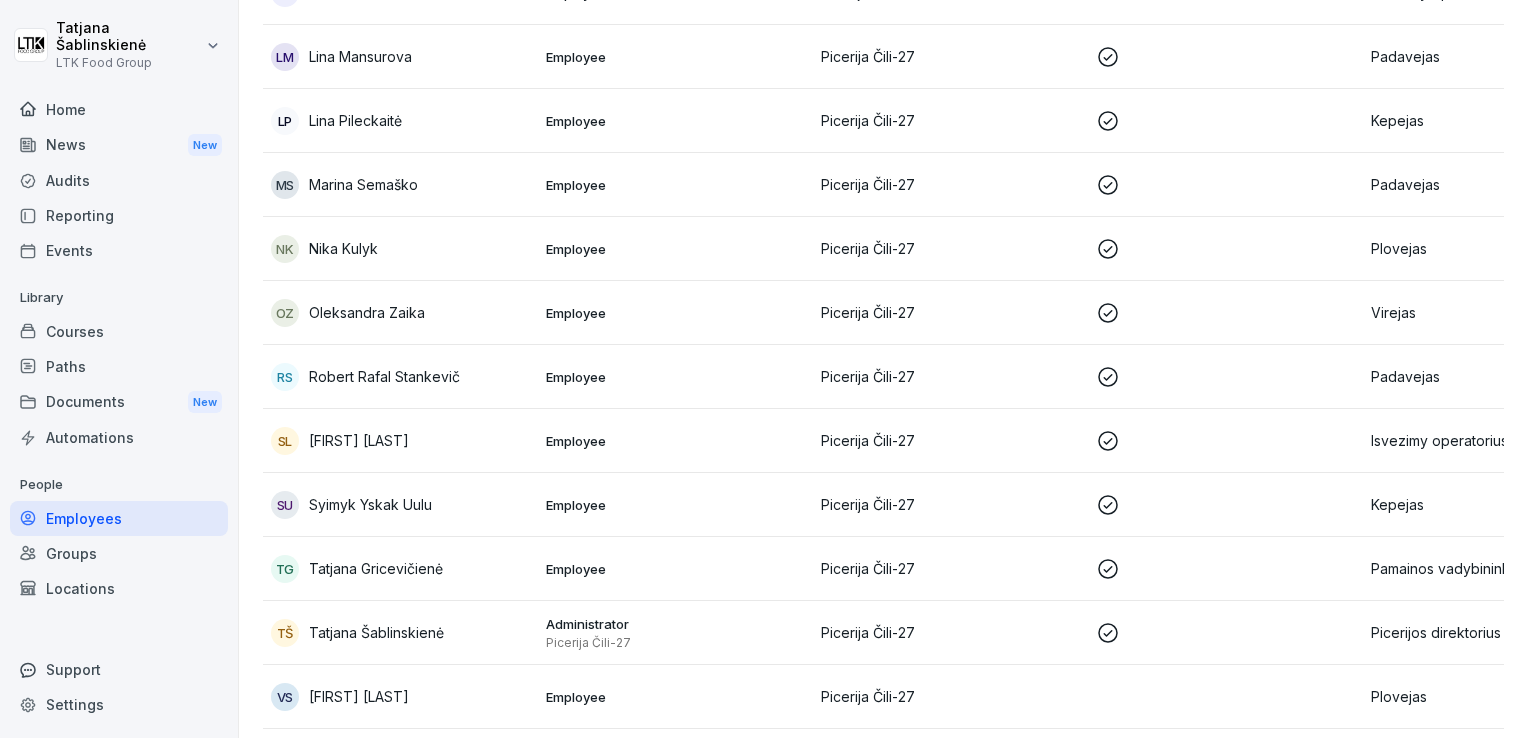 scroll, scrollTop: 1026, scrollLeft: 0, axis: vertical 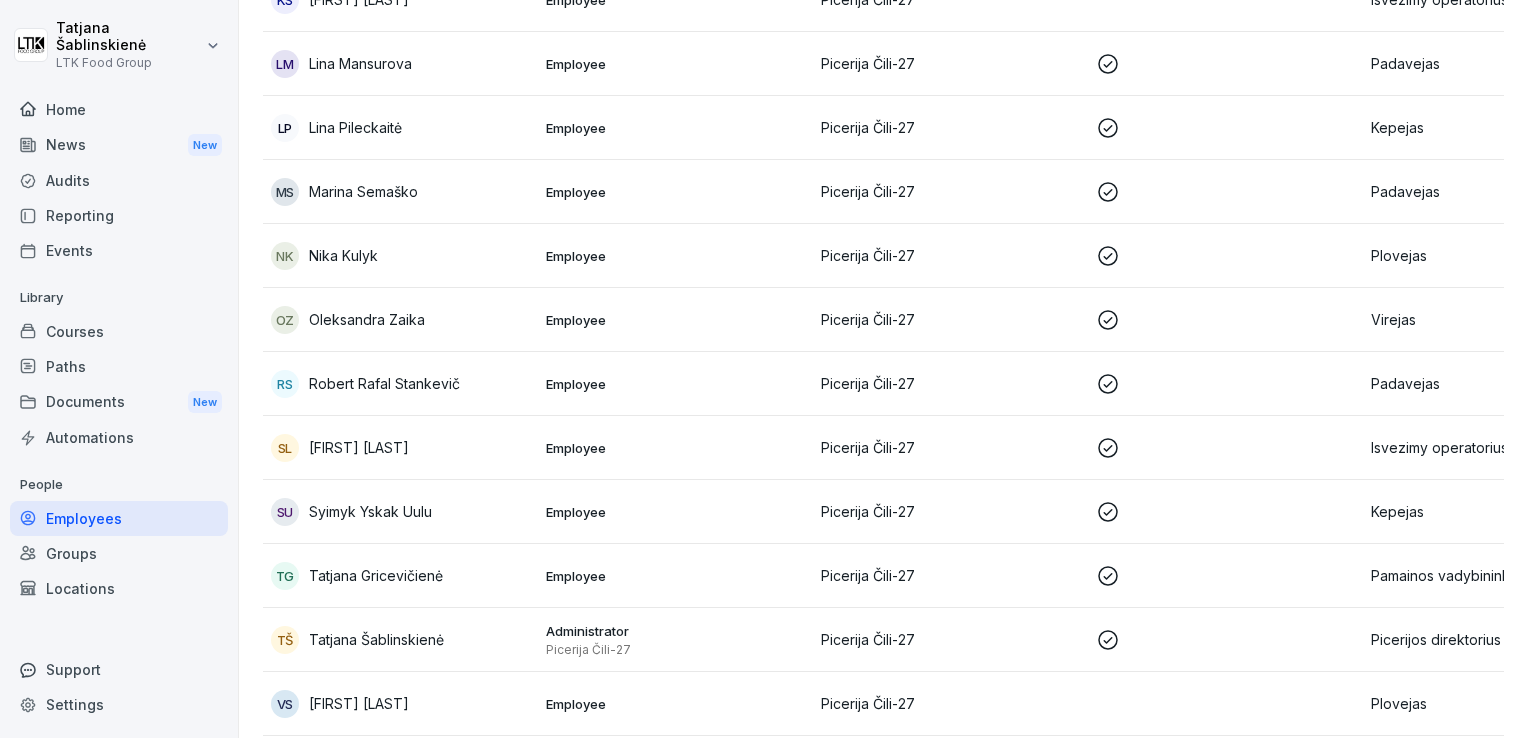 click on "Picerija Čili-27" at bounding box center (950, 511) 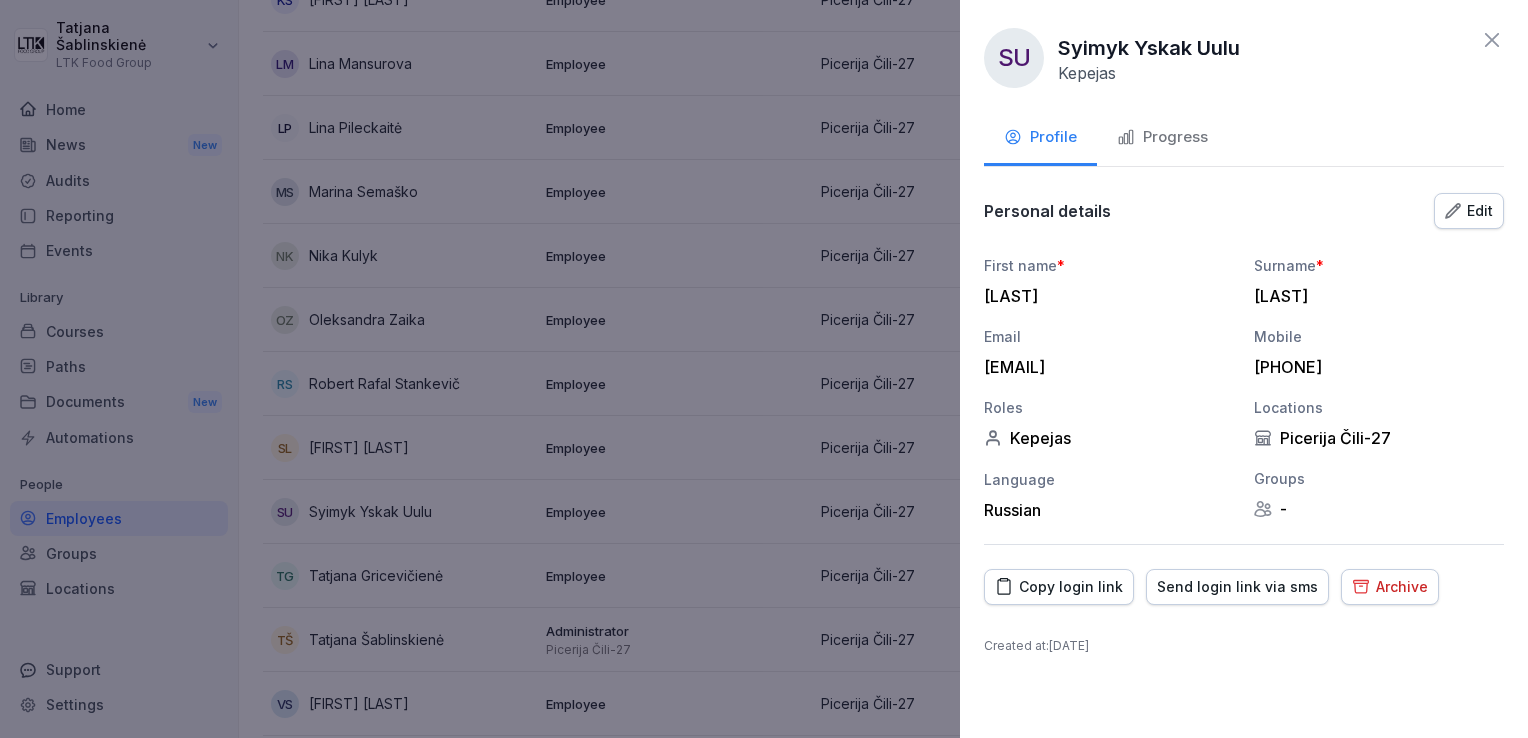 click on "Progress" at bounding box center [1162, 137] 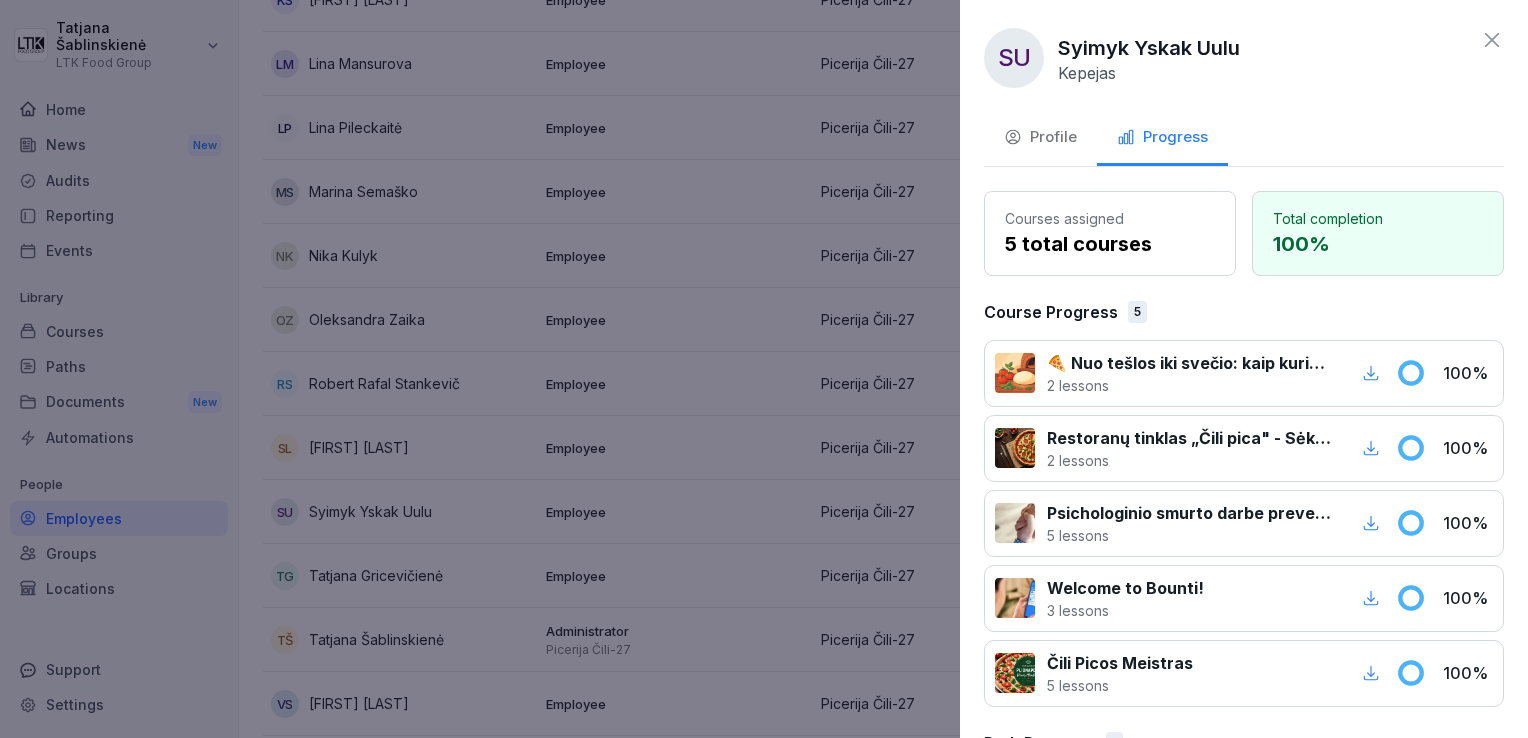 click 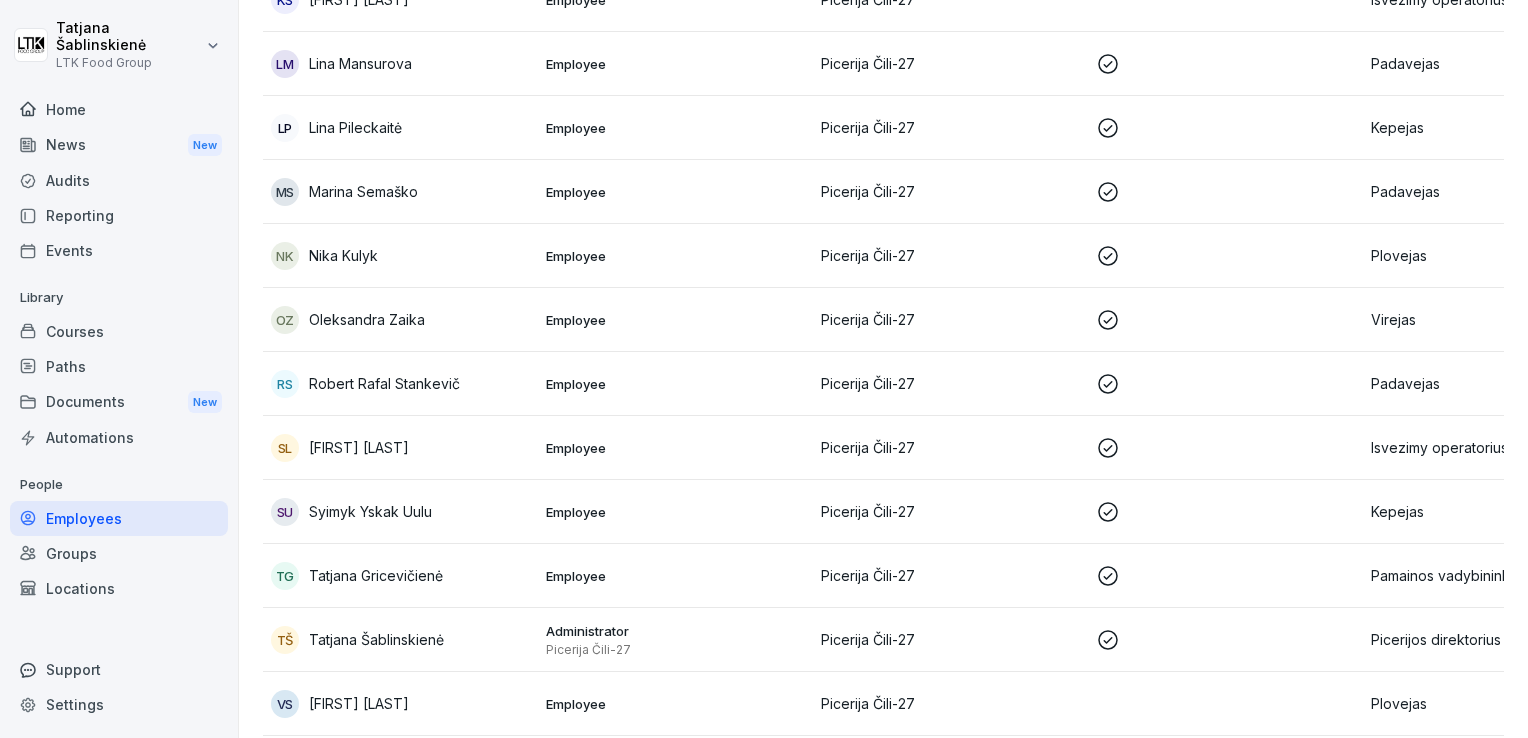 click on "Picerija Čili-27" at bounding box center [950, 640] 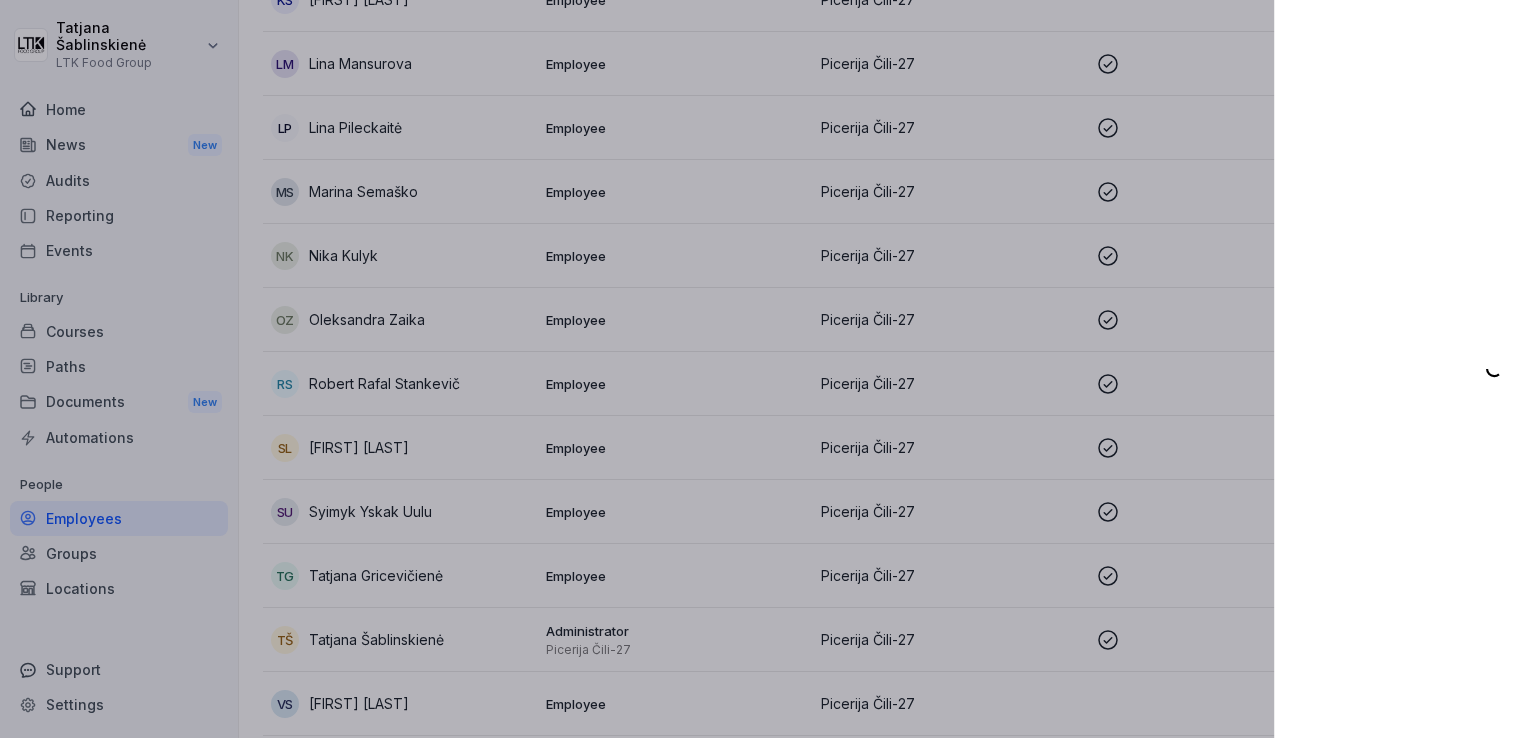 click at bounding box center [764, 369] 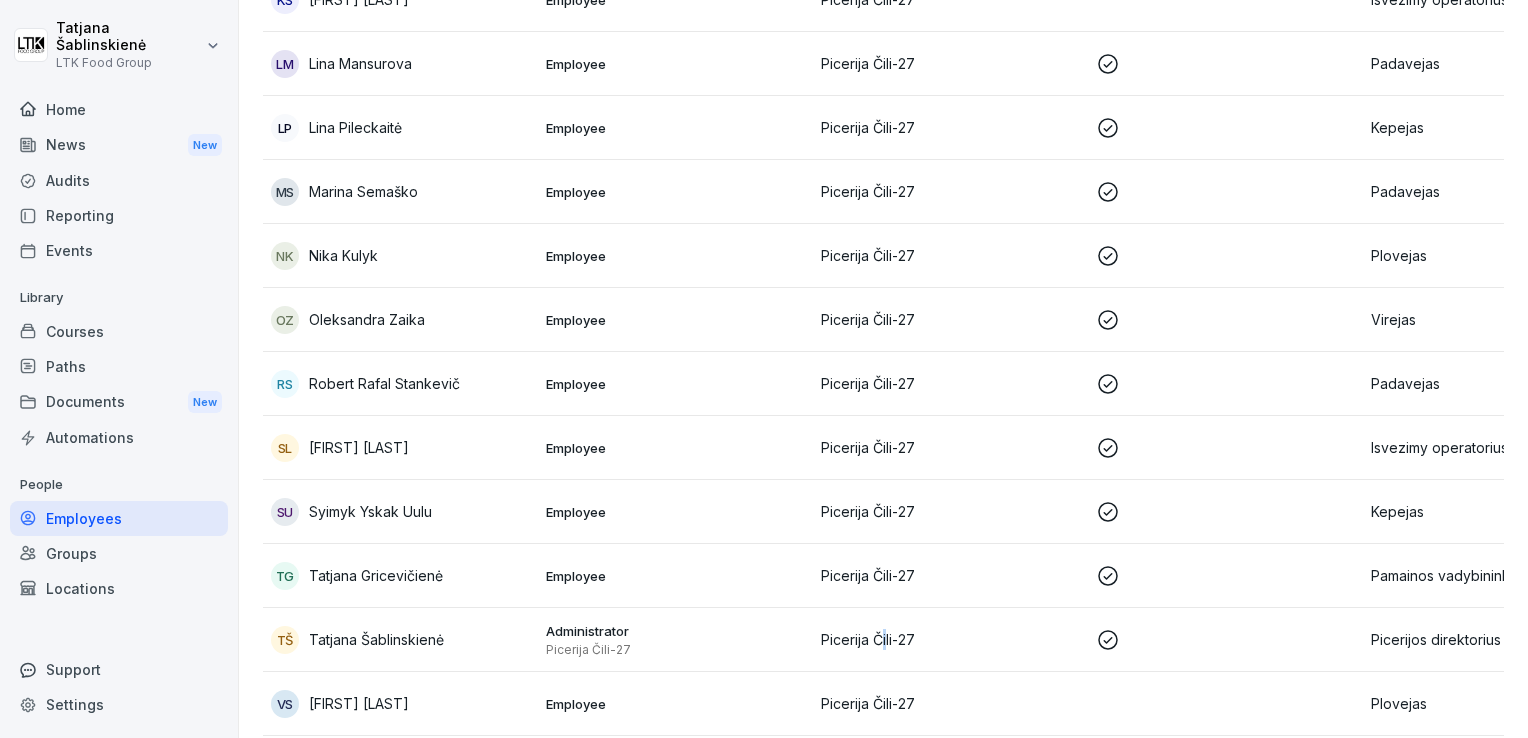 click on "Picerija Čili-27" at bounding box center [950, 640] 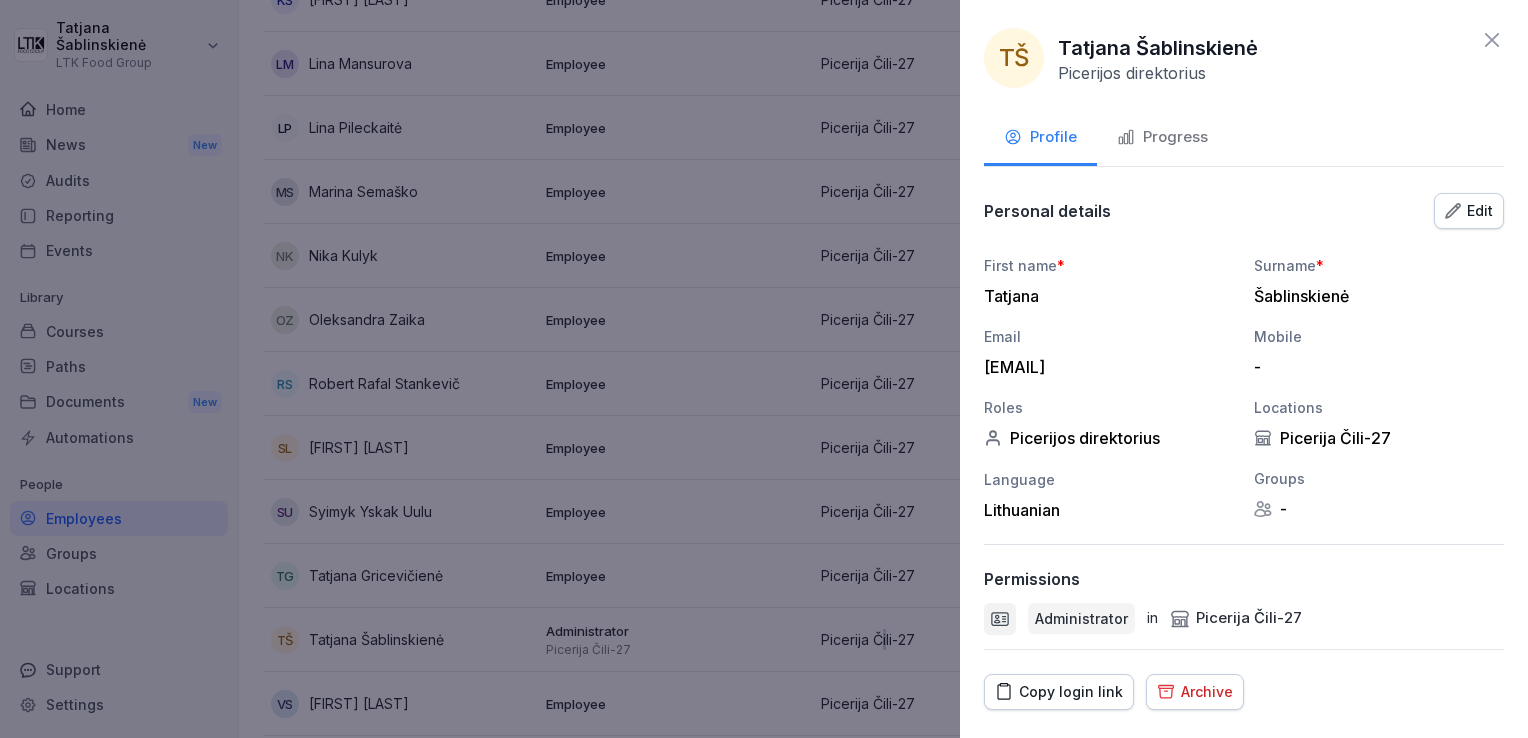 click on "Progress" at bounding box center (1162, 137) 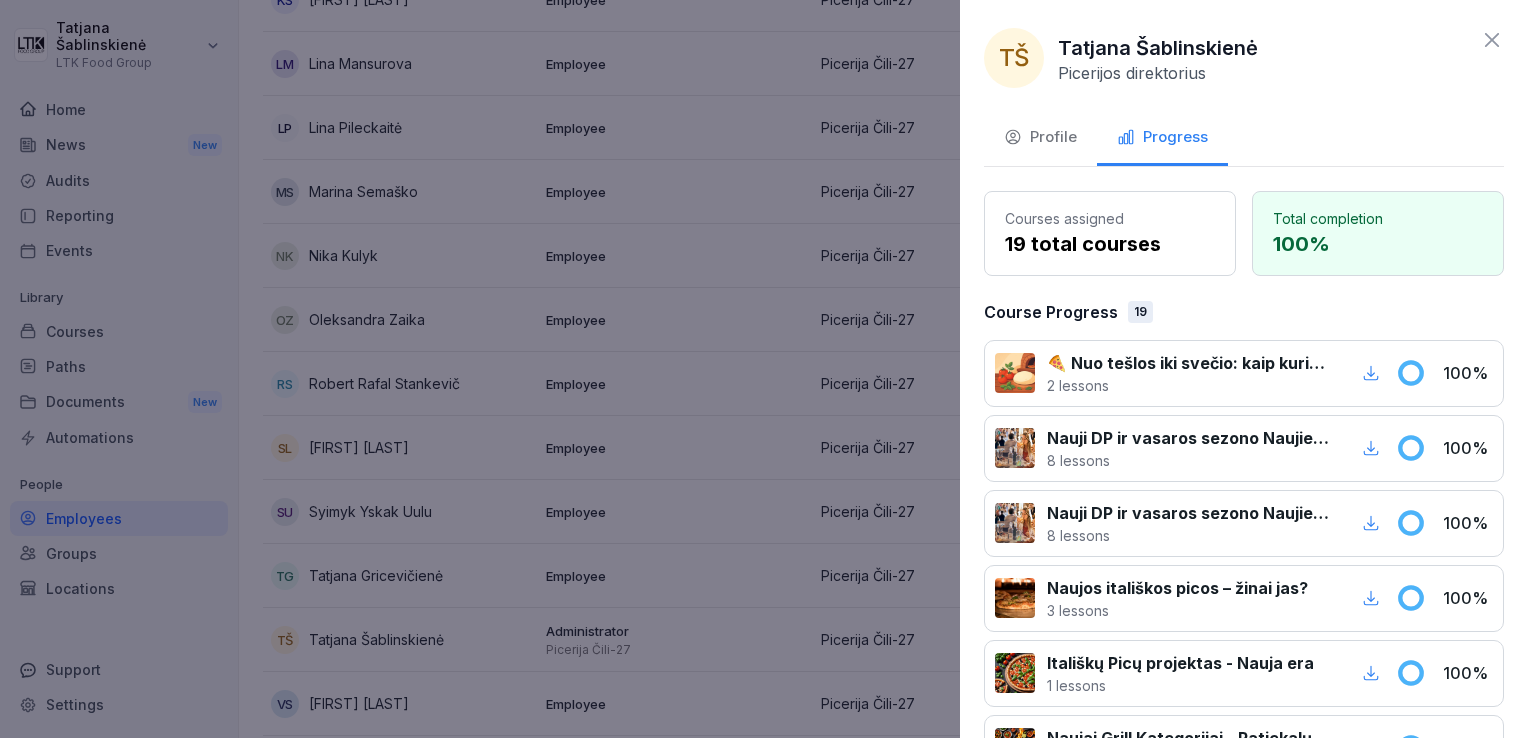 click 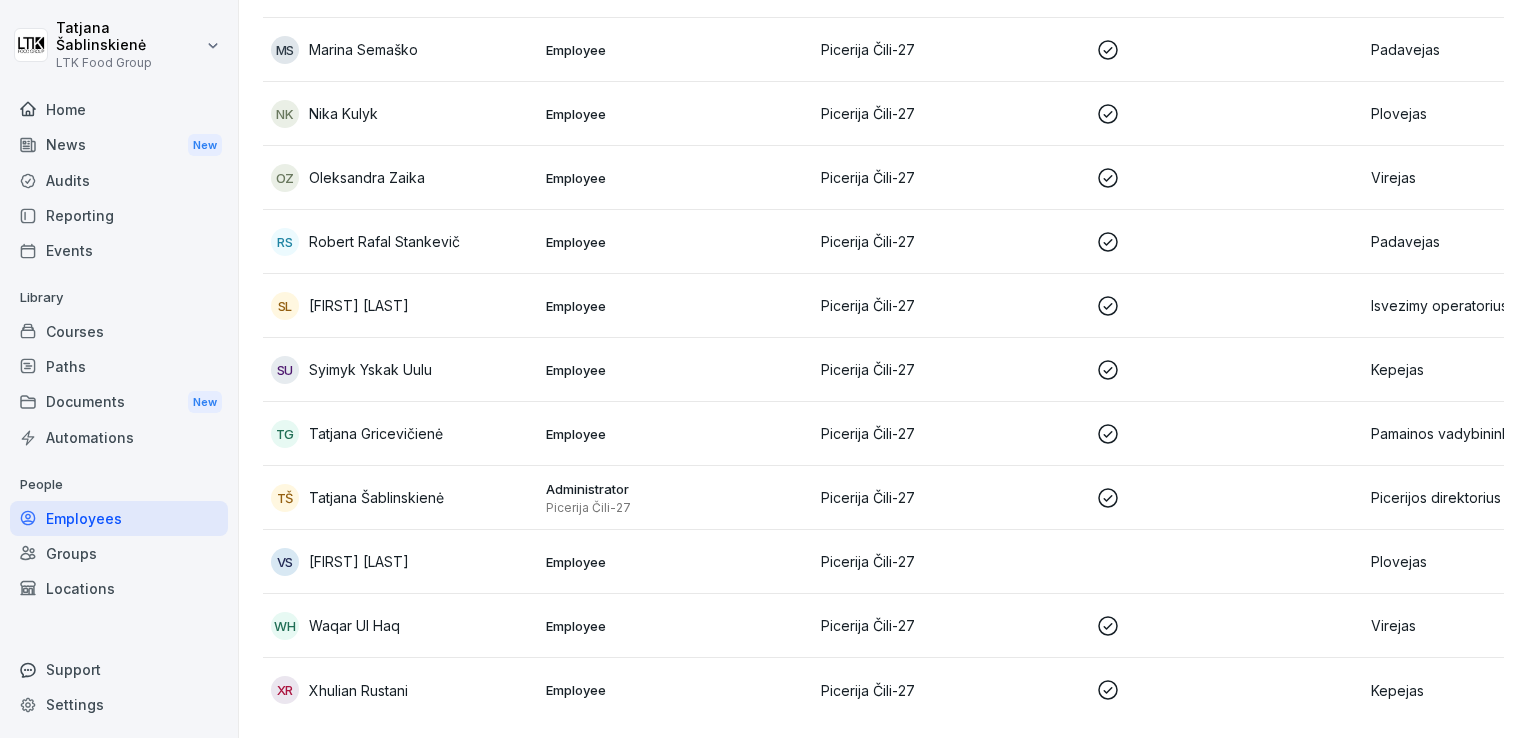 scroll, scrollTop: 1196, scrollLeft: 0, axis: vertical 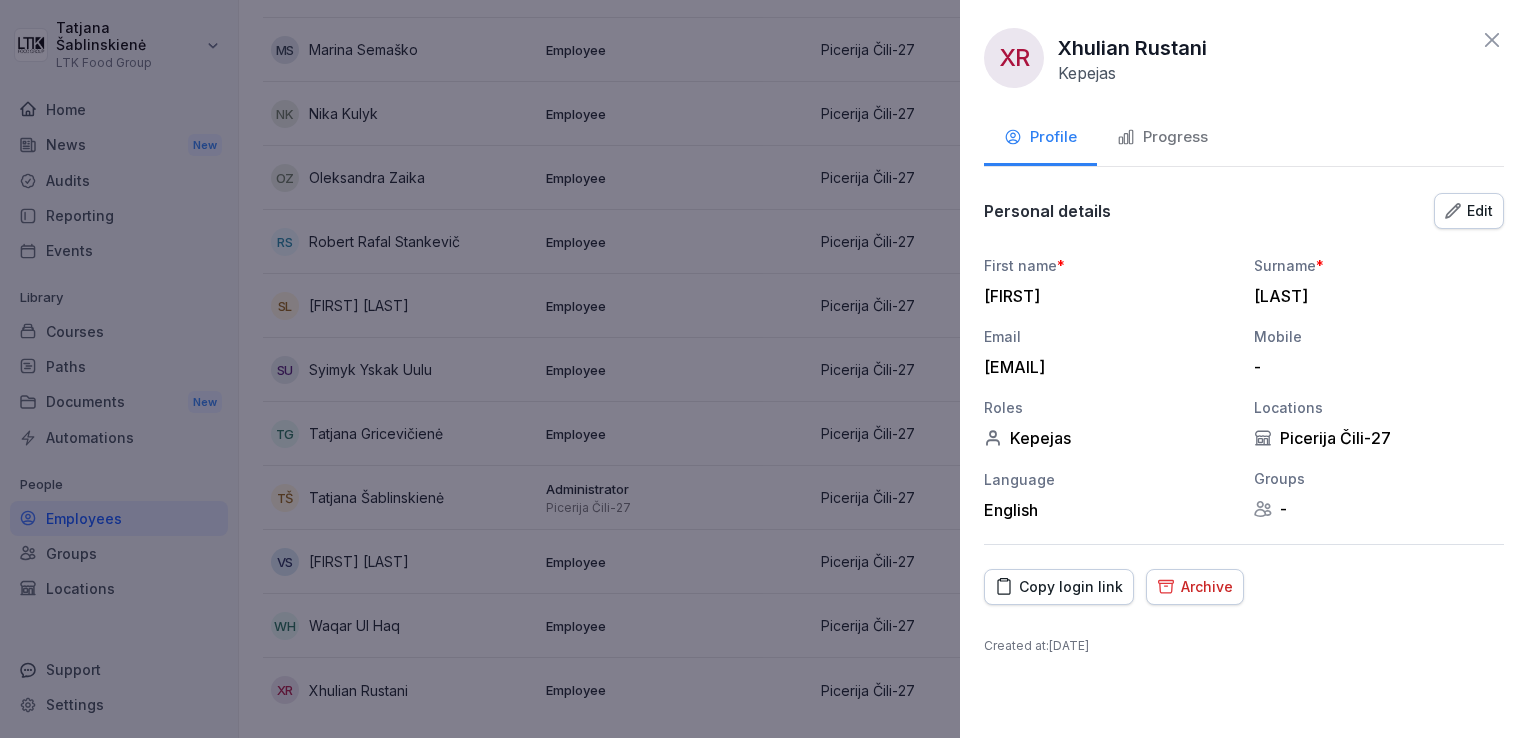 click on "Progress" at bounding box center [1162, 137] 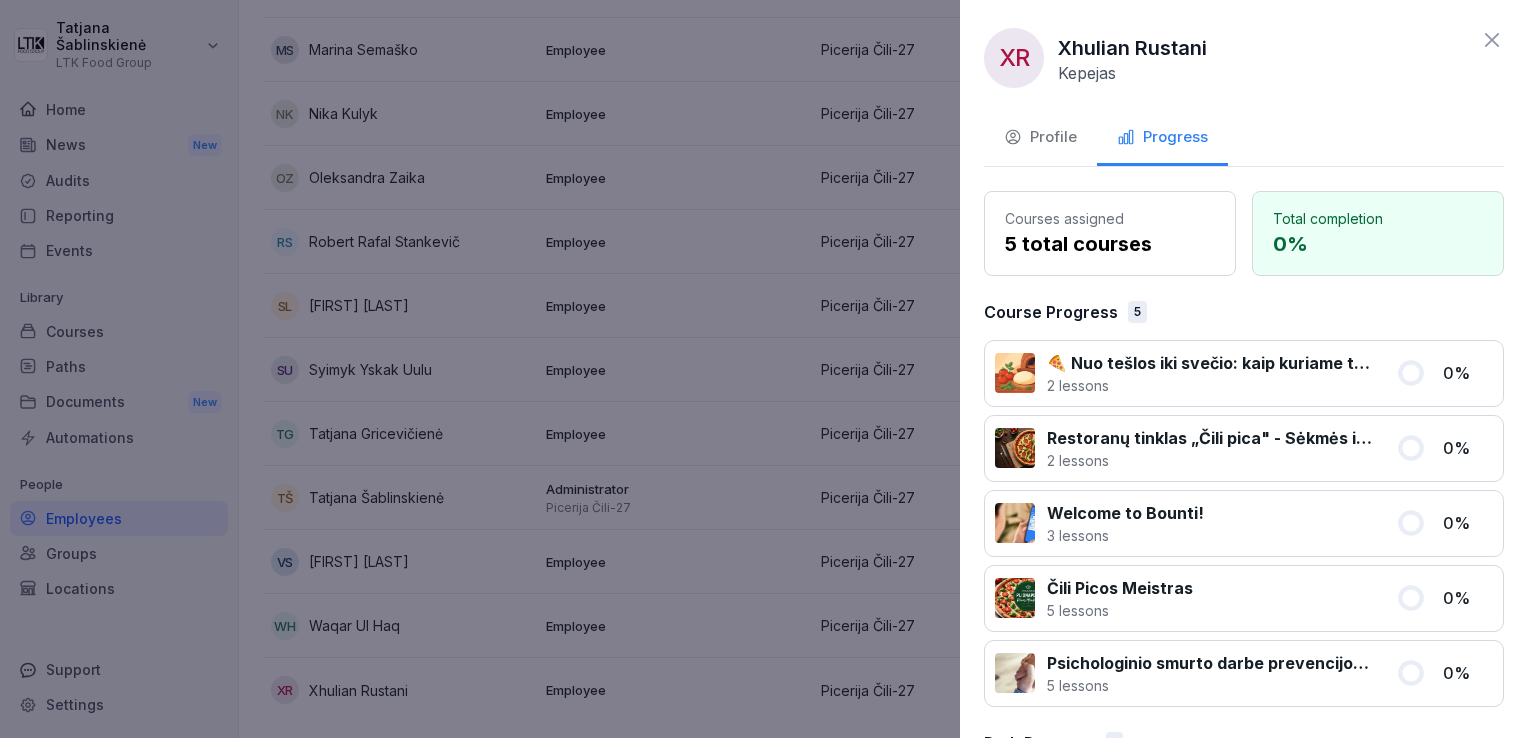 click 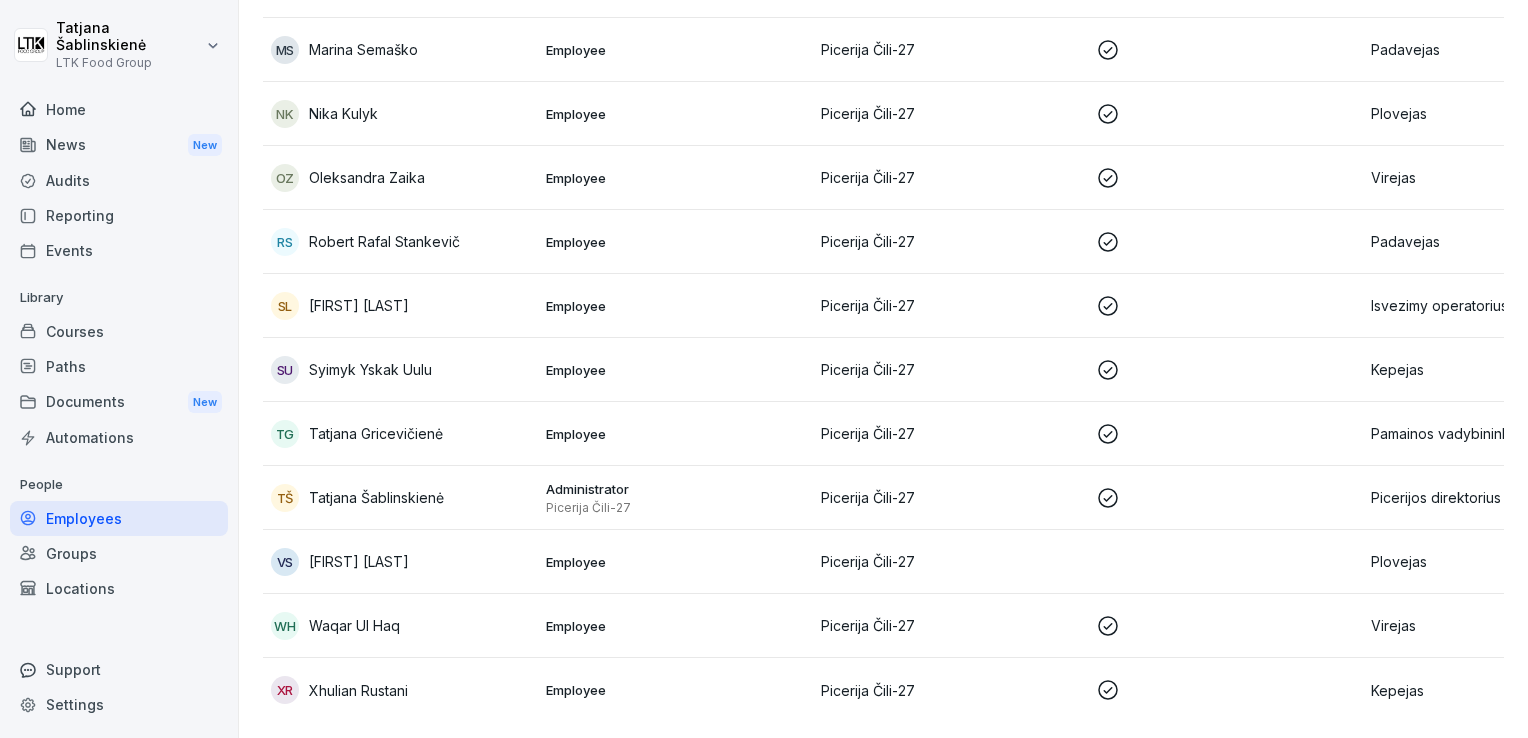 click on "Employee" at bounding box center [675, 626] 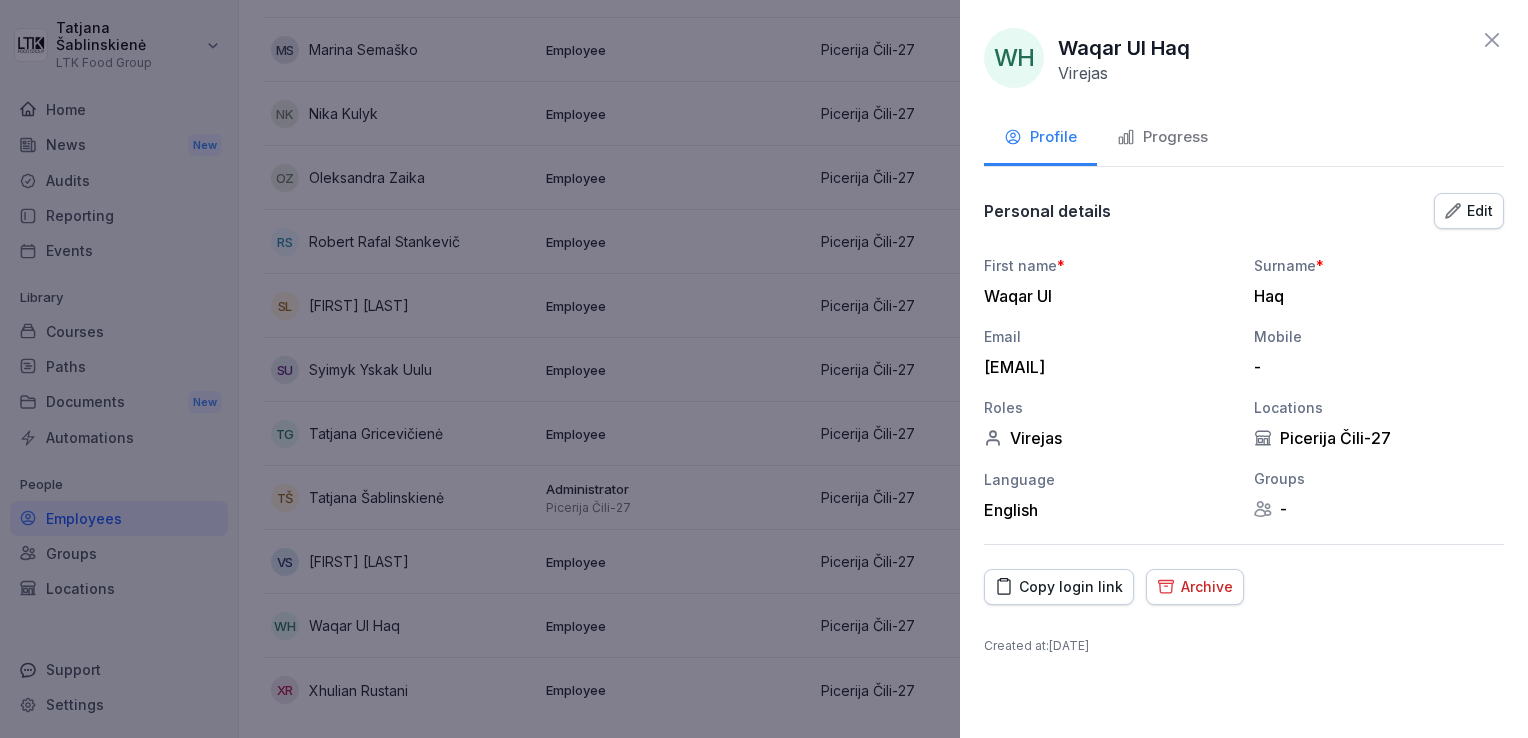 click on "Progress" at bounding box center [1162, 137] 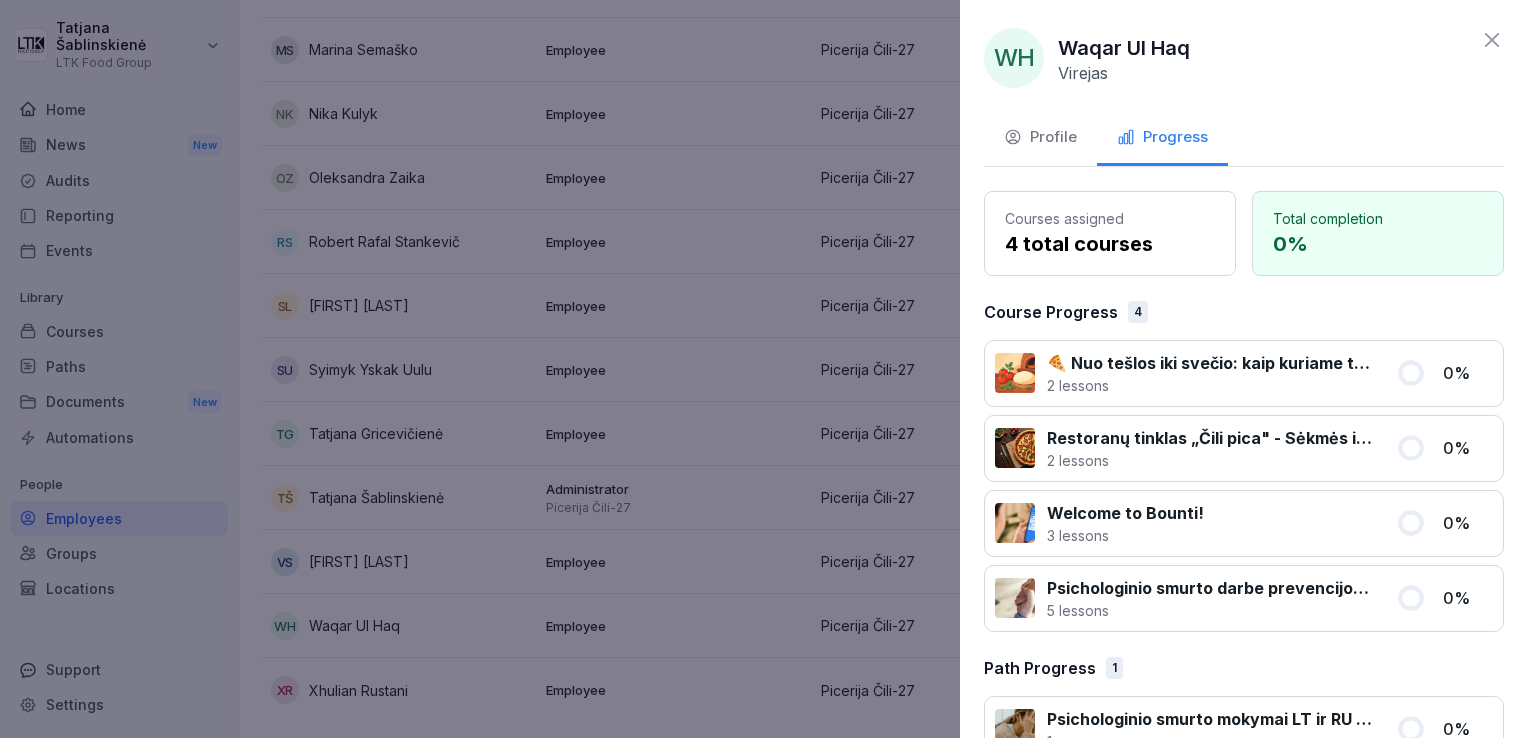 click 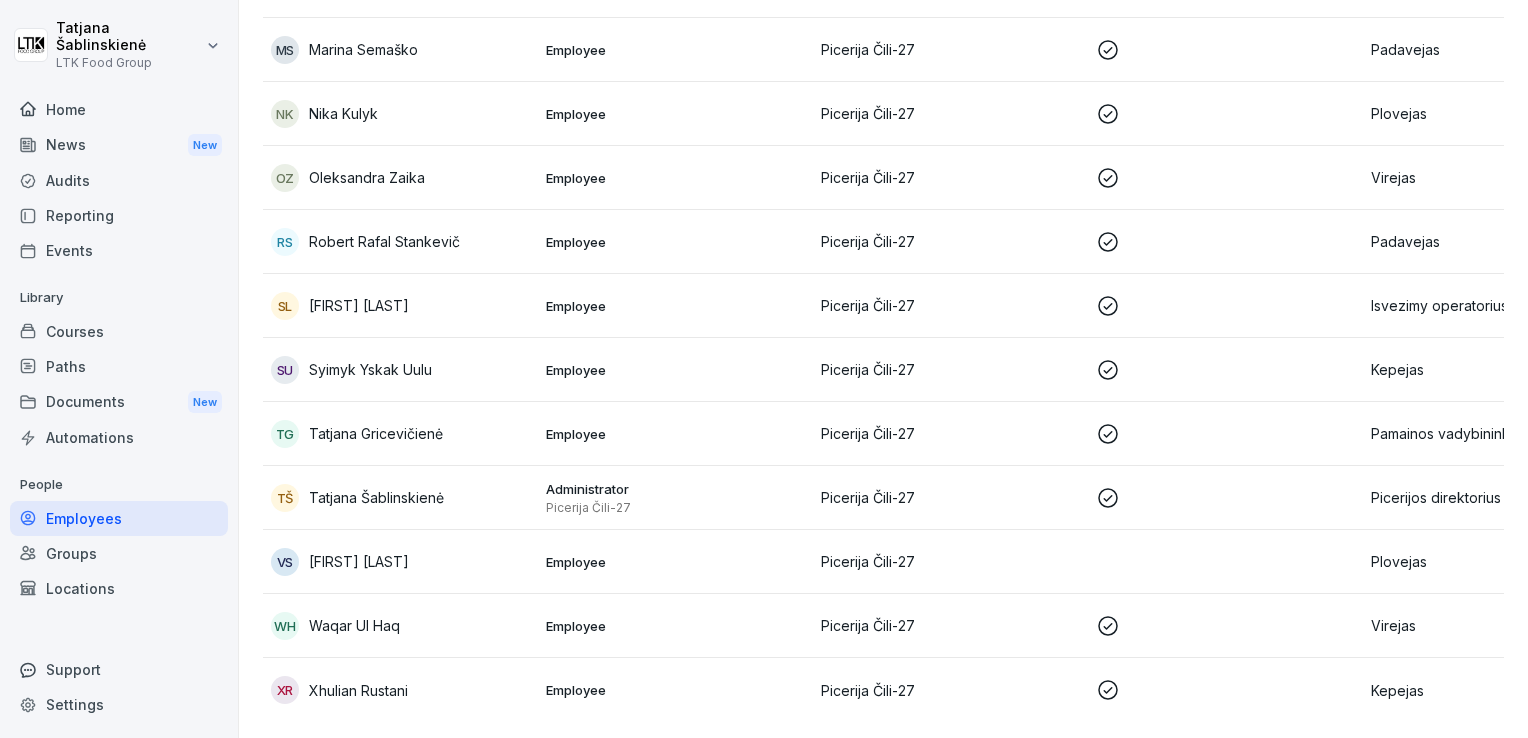 click on "Picerija Čili-27" at bounding box center [950, 690] 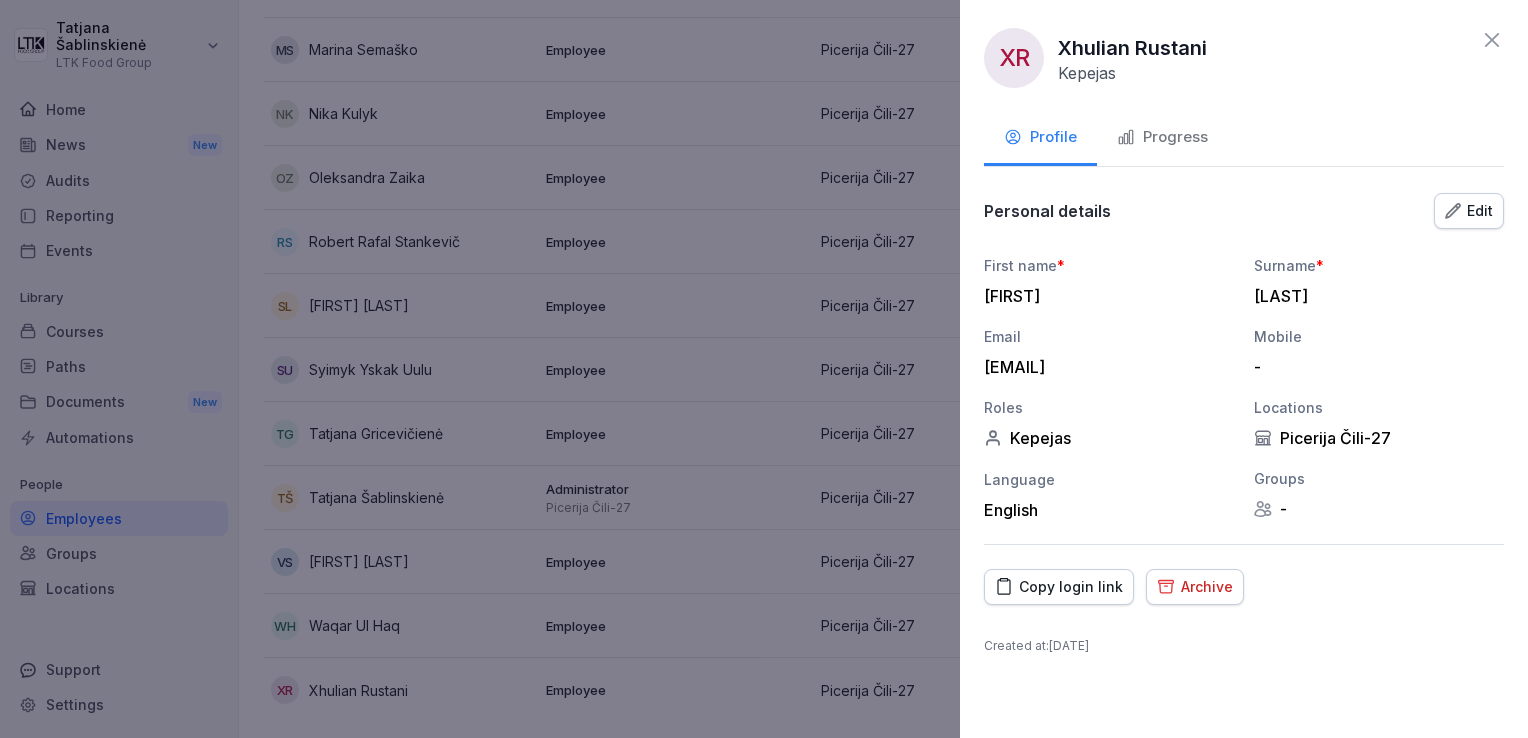 click 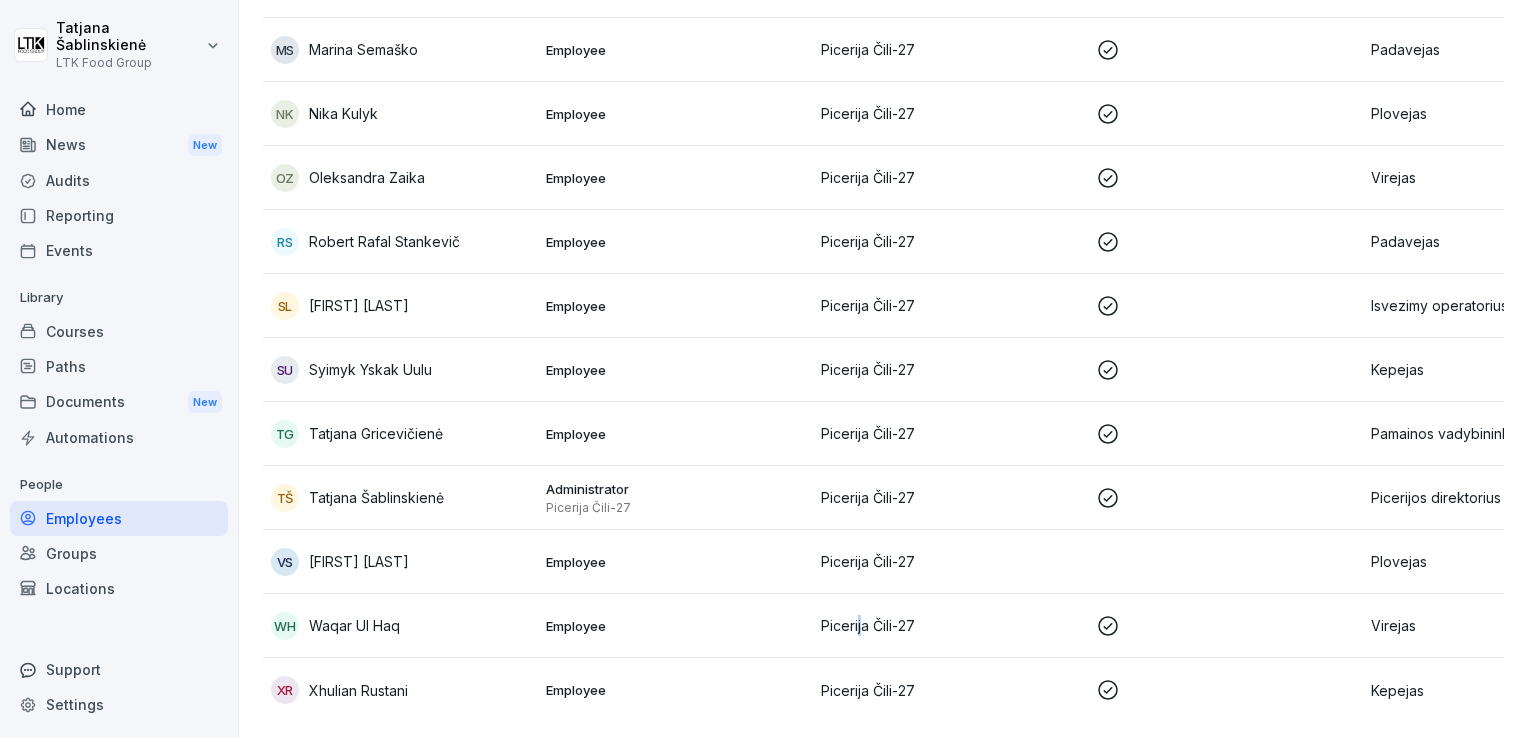 click on "Picerija Čili-27" at bounding box center (950, 625) 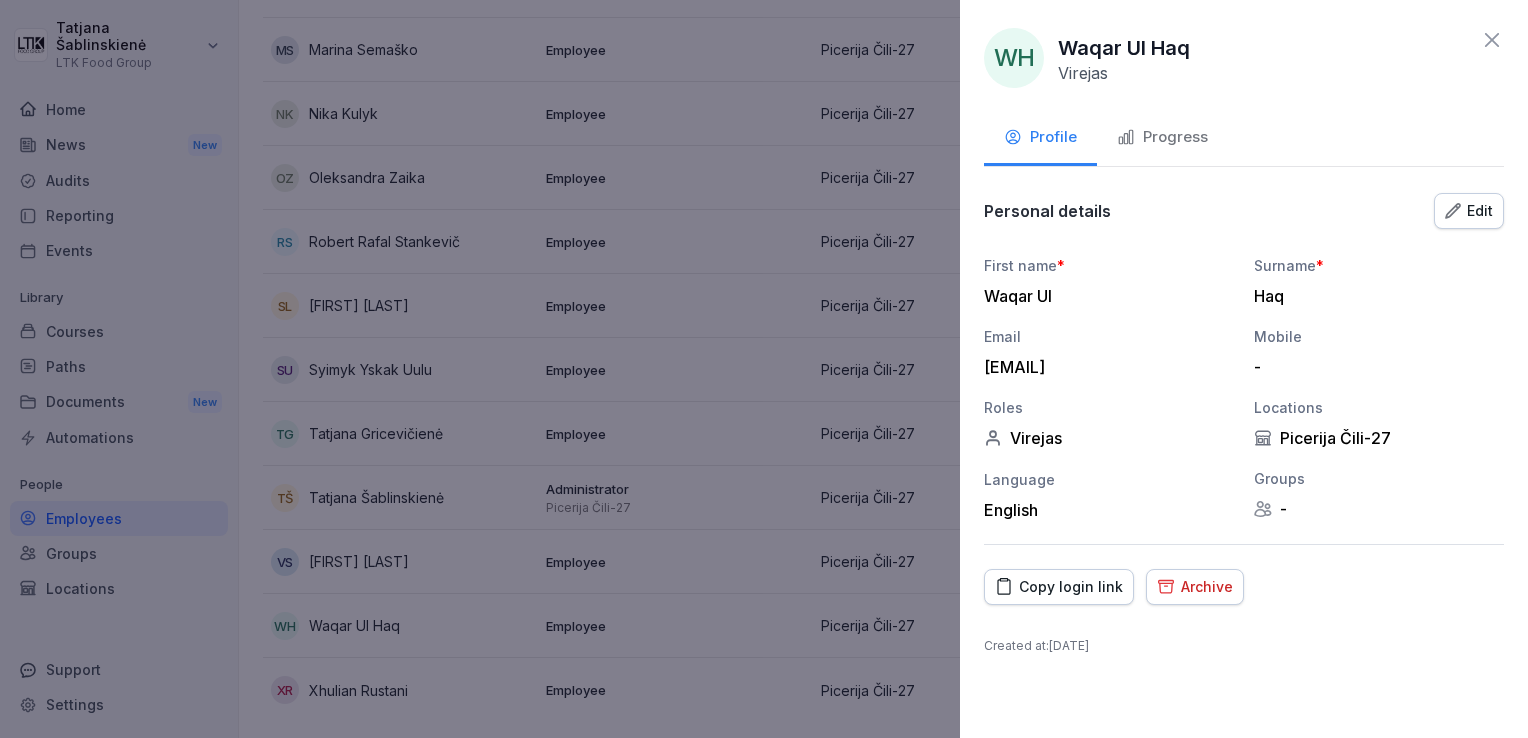 click 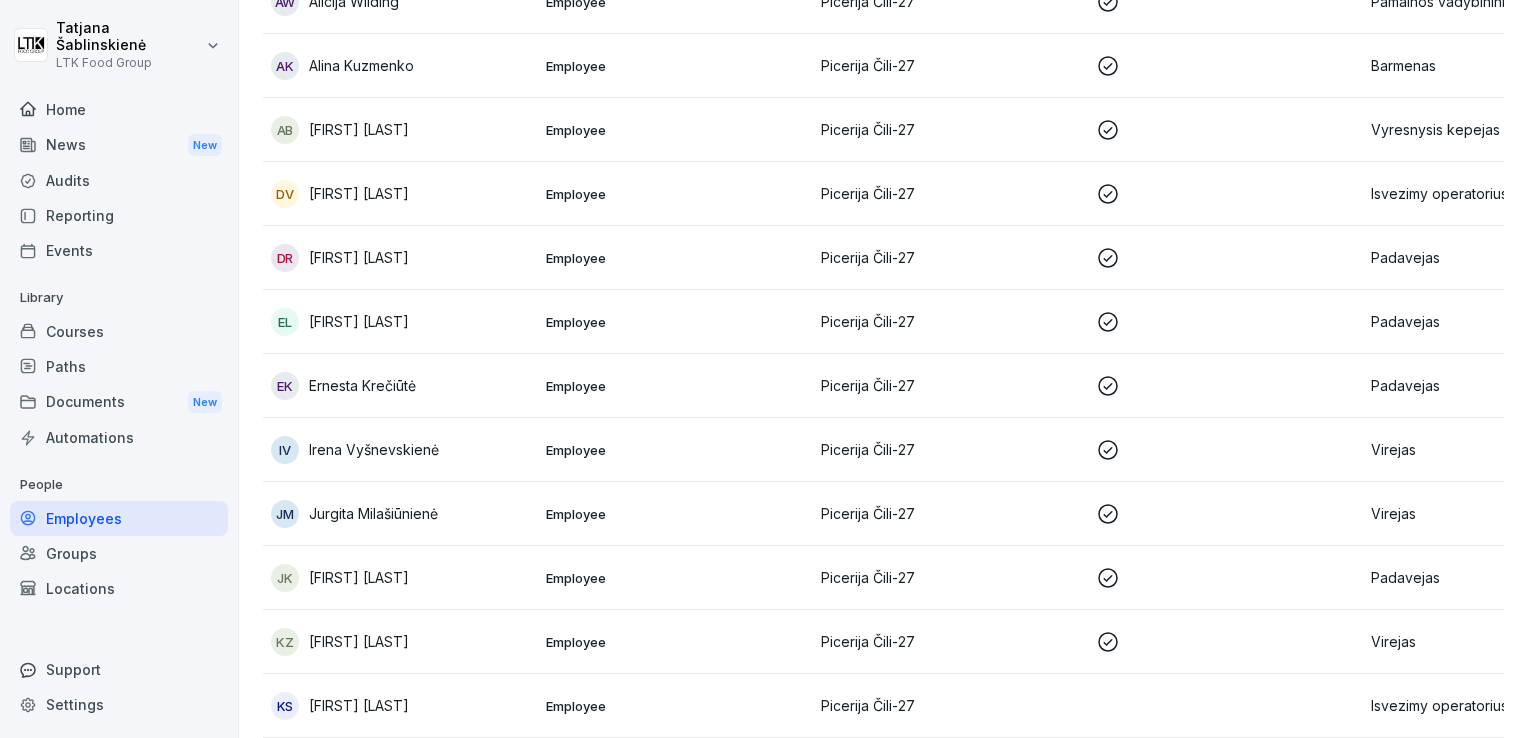 scroll, scrollTop: 0, scrollLeft: 0, axis: both 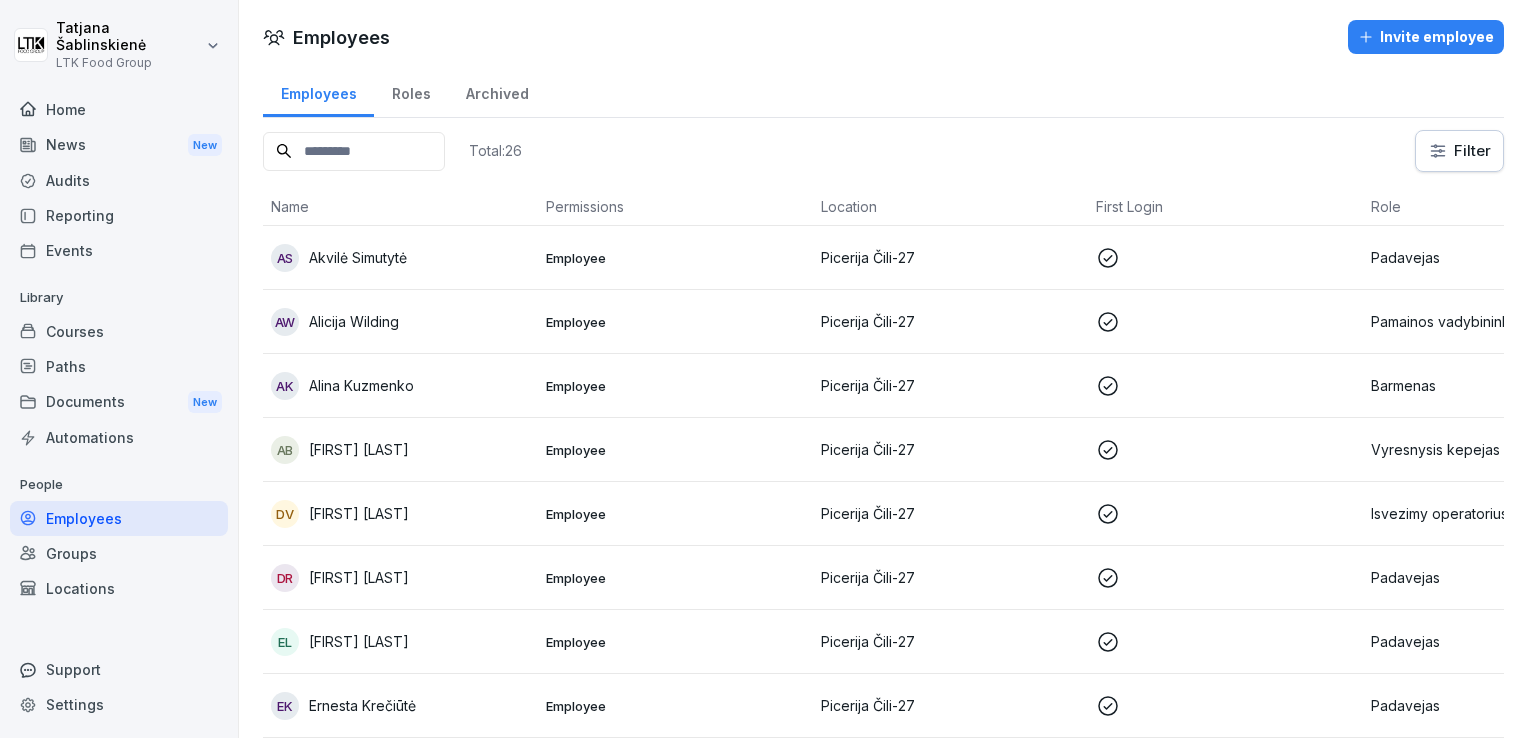 click on "Invite employee" at bounding box center [1426, 37] 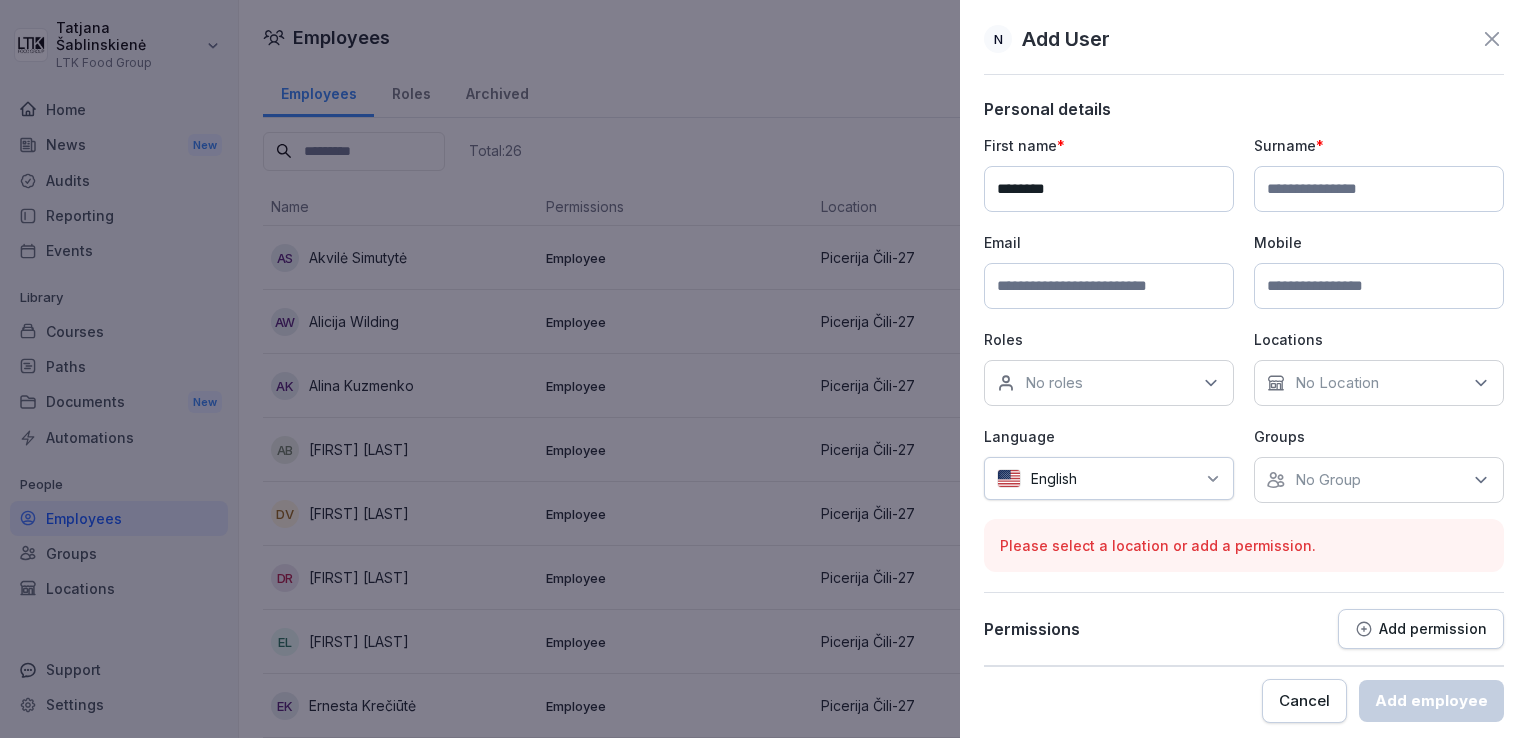 type on "********" 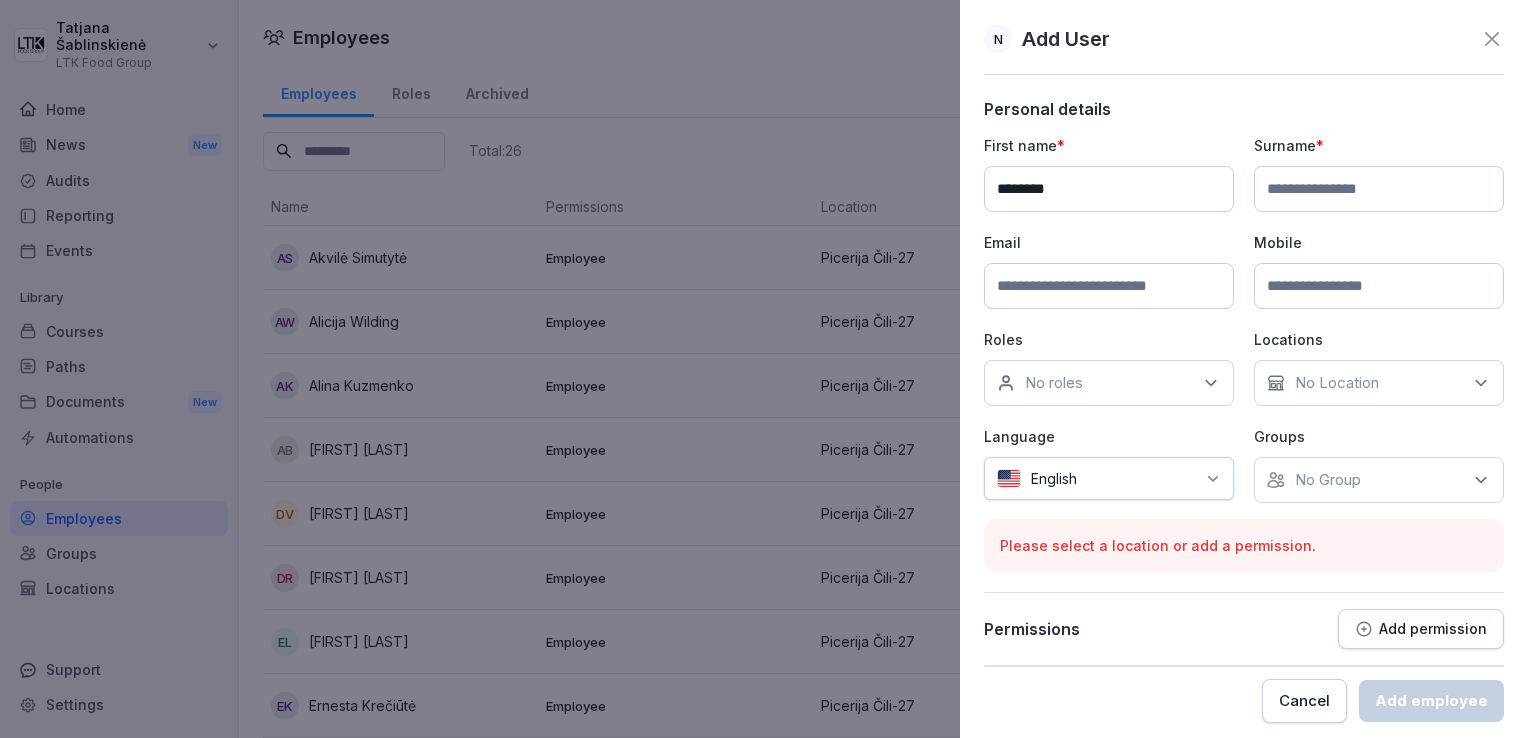 click at bounding box center (1379, 189) 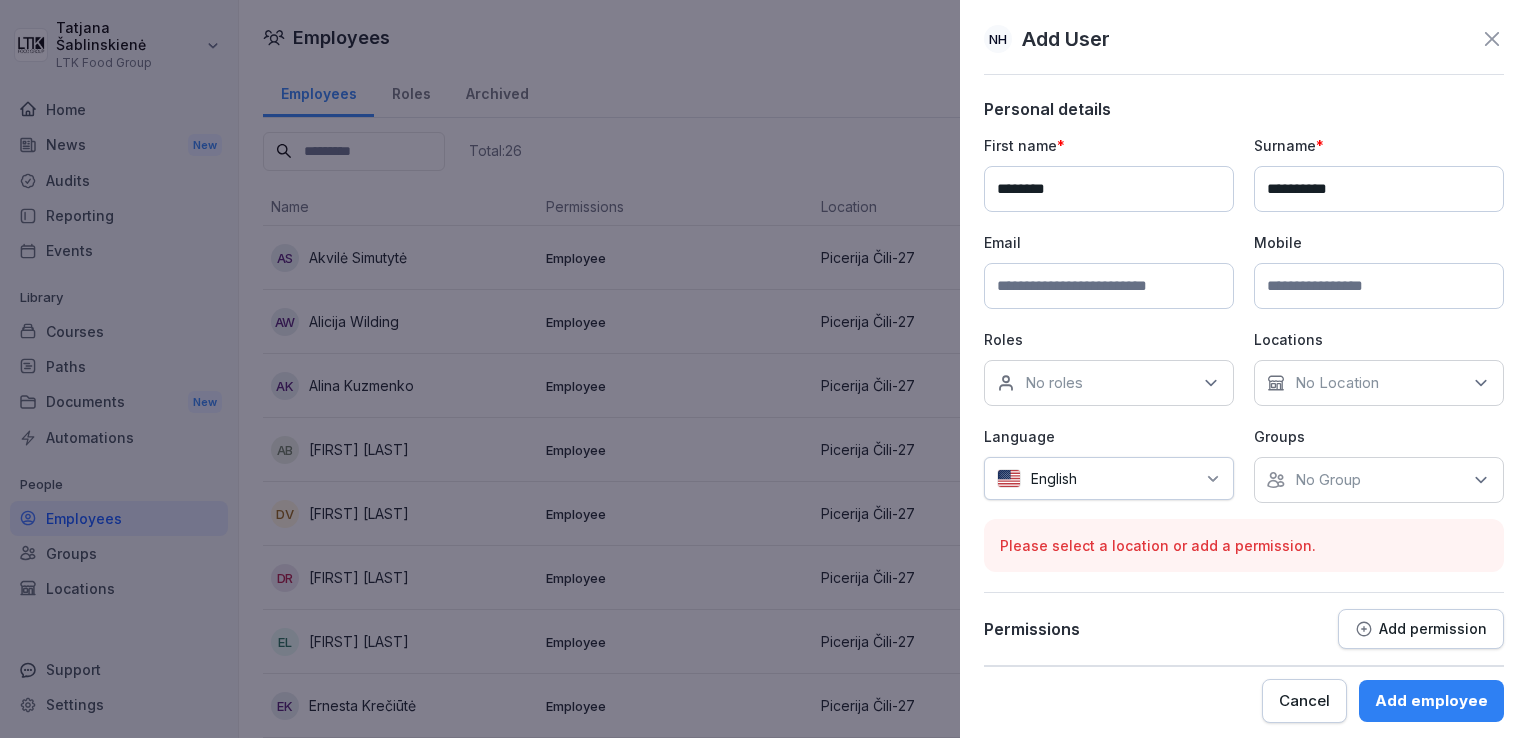 type on "**********" 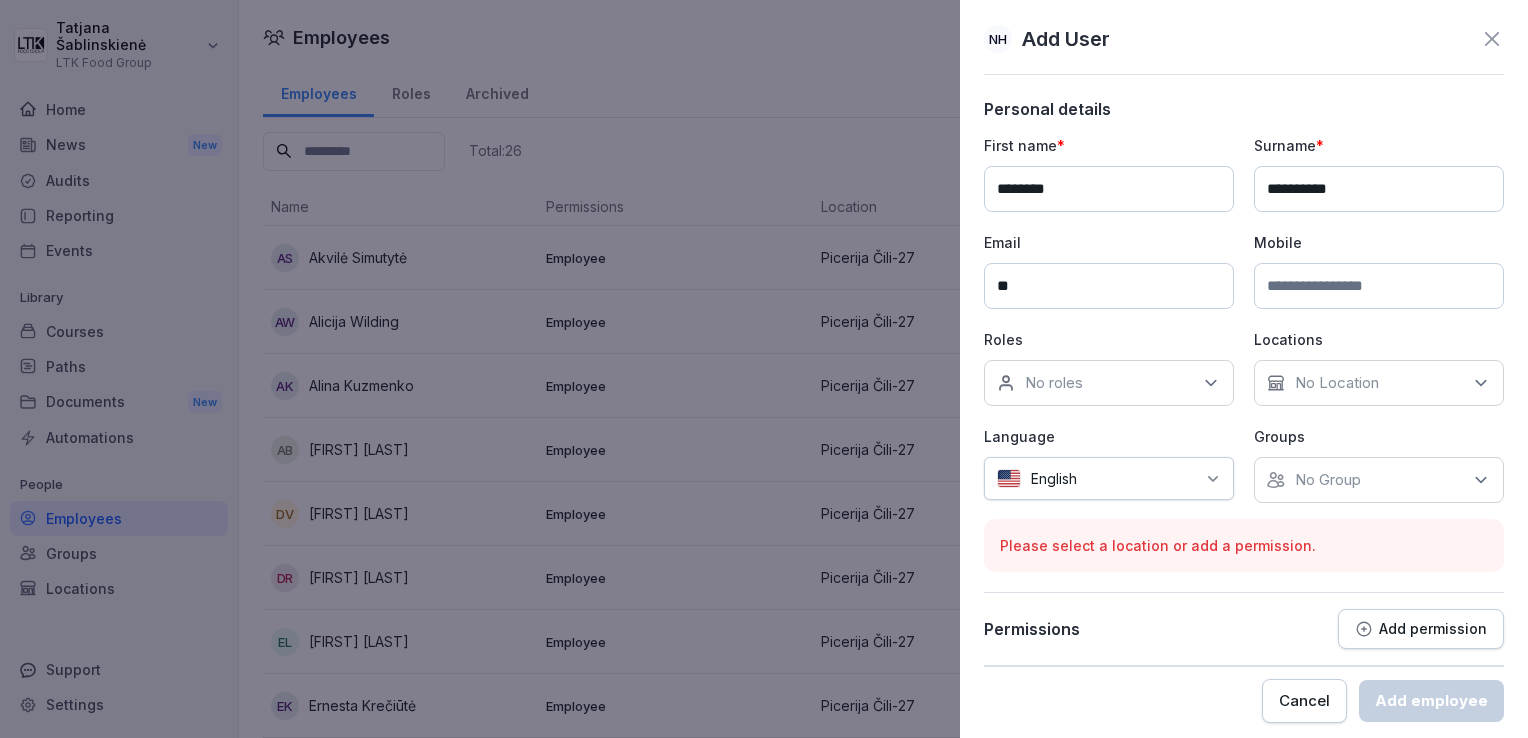type on "*" 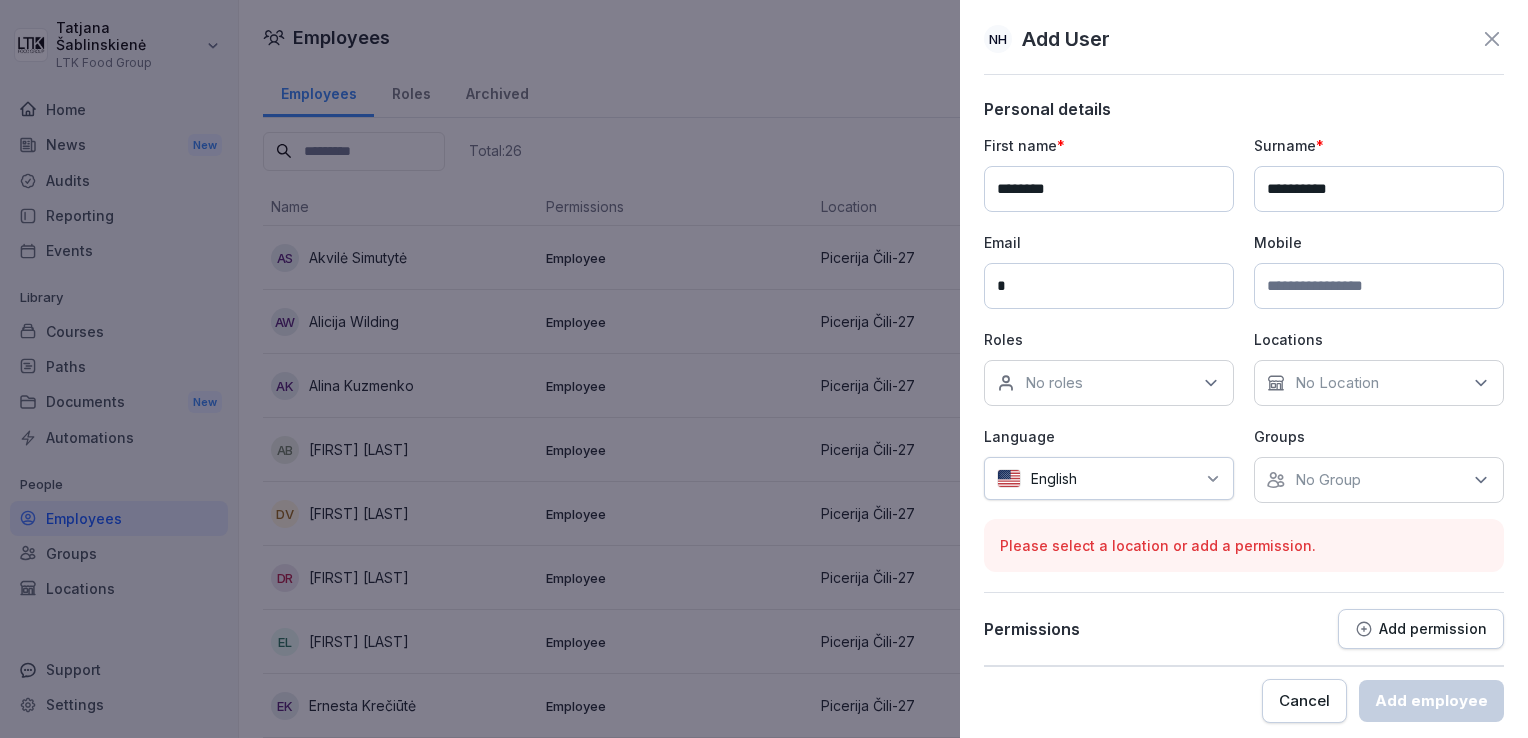 type 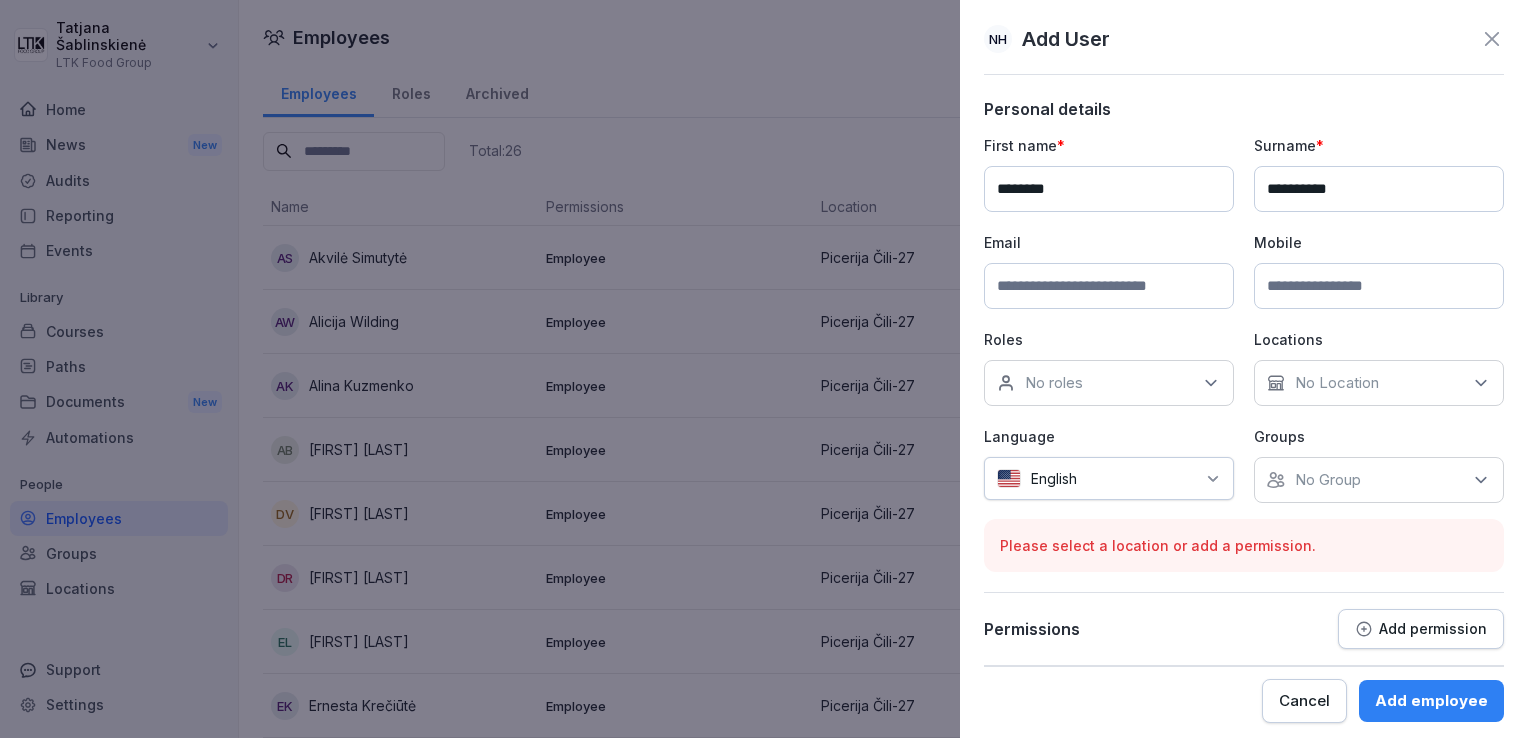 click on "********" at bounding box center (1109, 189) 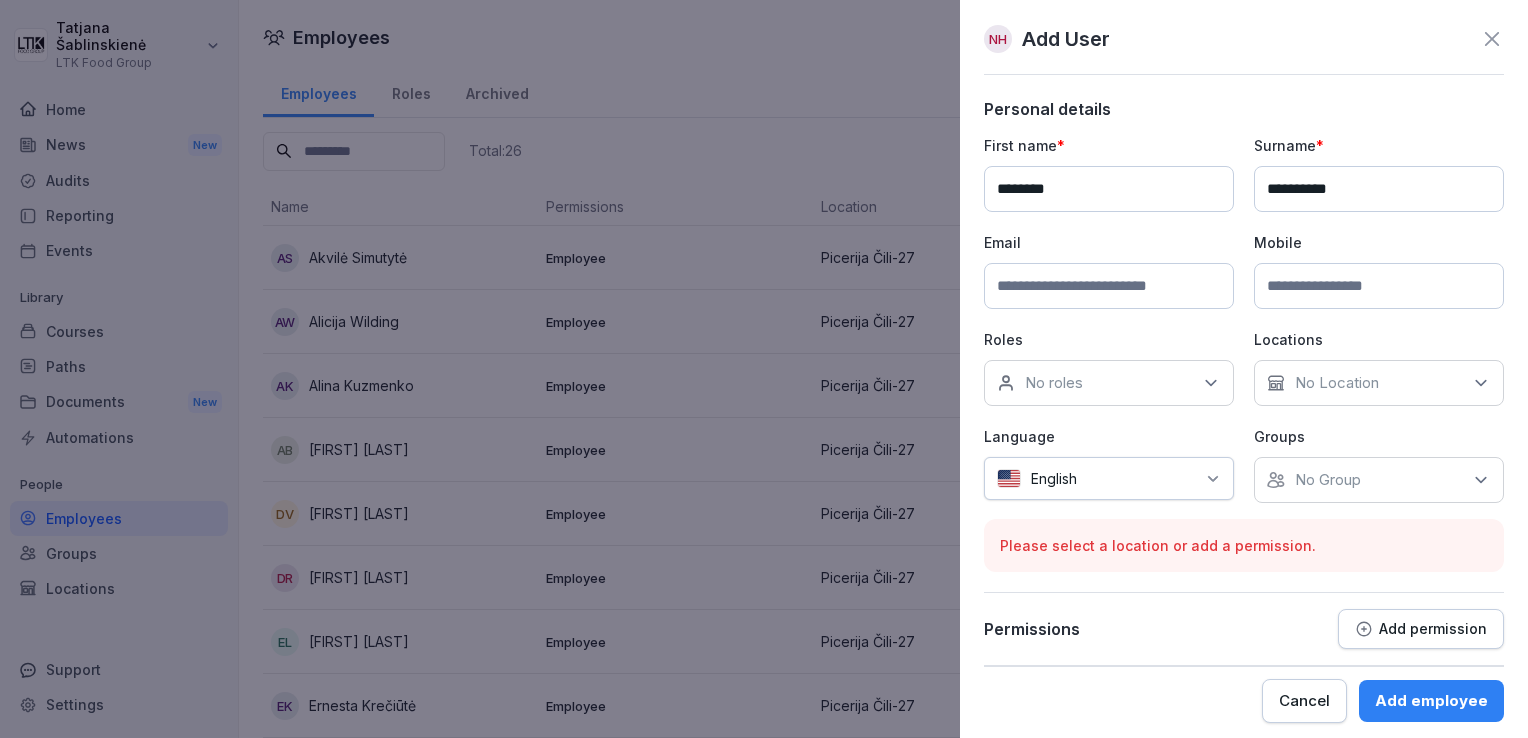 type on "********" 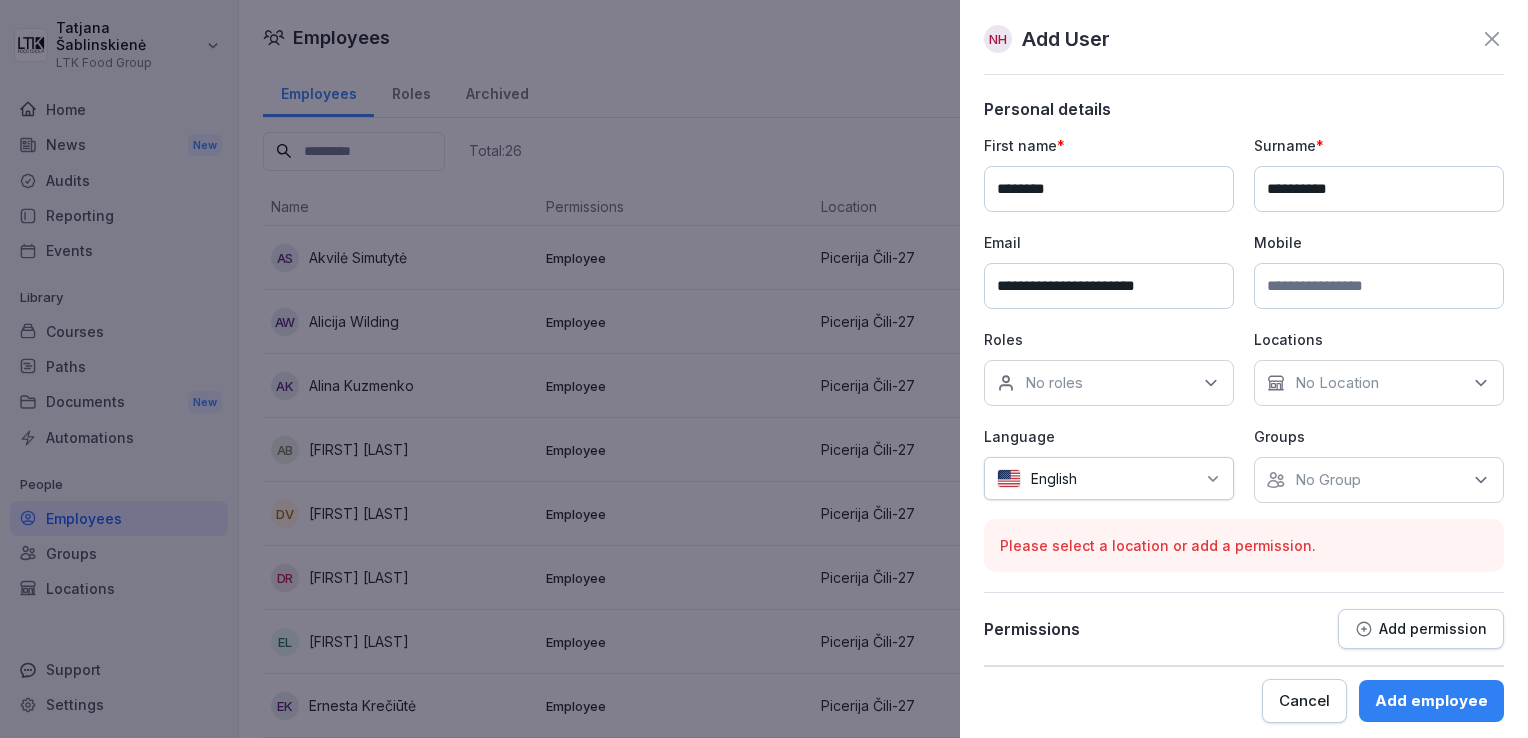 type on "**********" 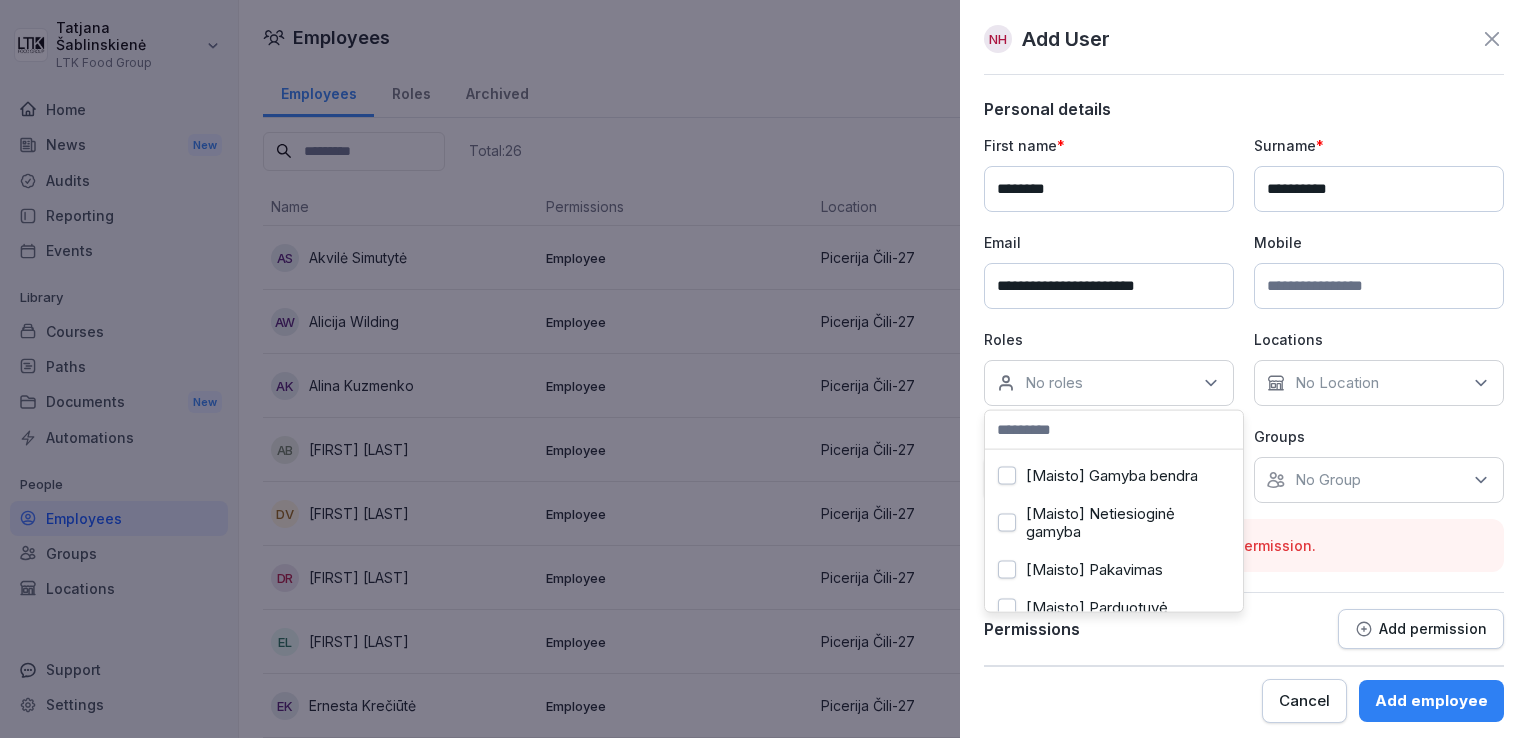 scroll, scrollTop: 306, scrollLeft: 0, axis: vertical 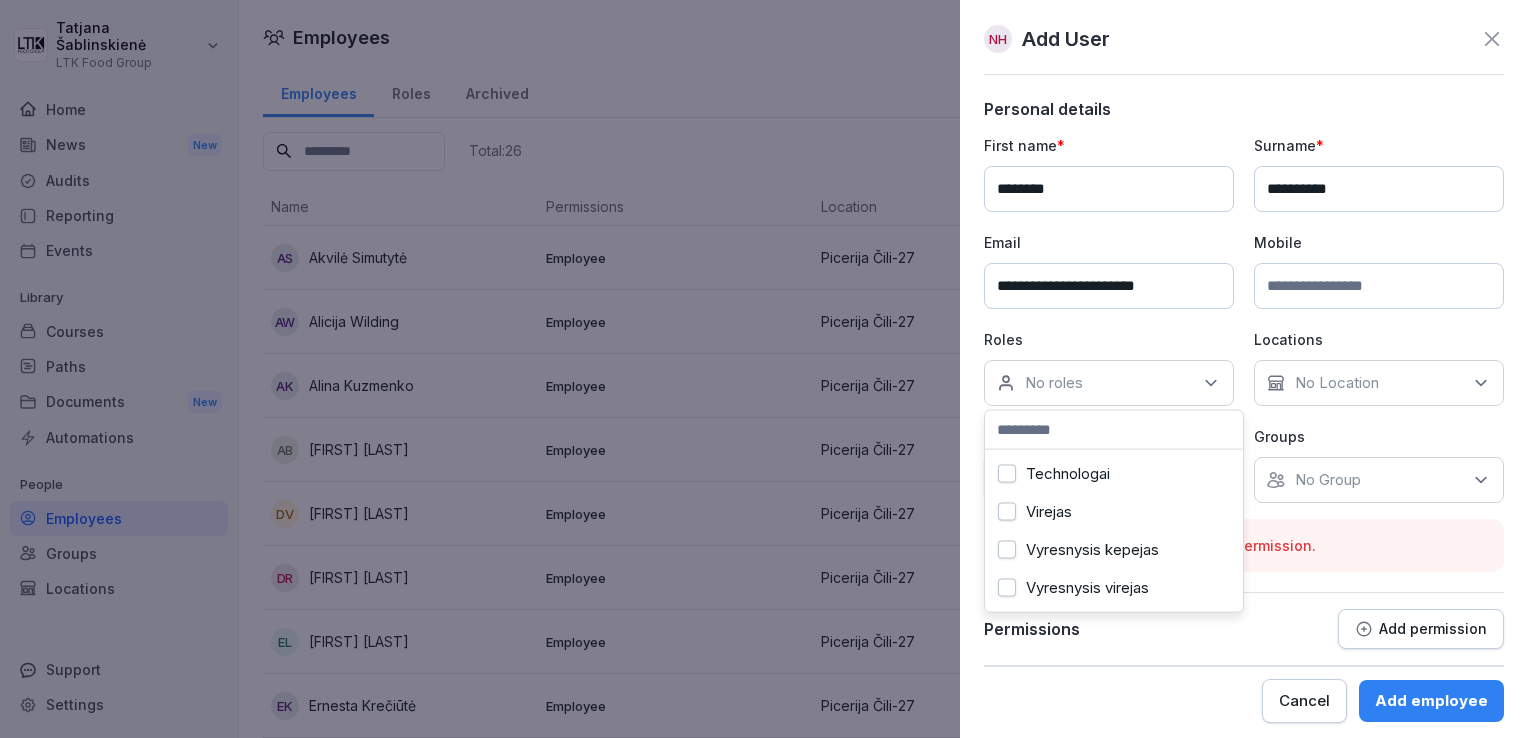 click on "Virejas" at bounding box center [1049, 512] 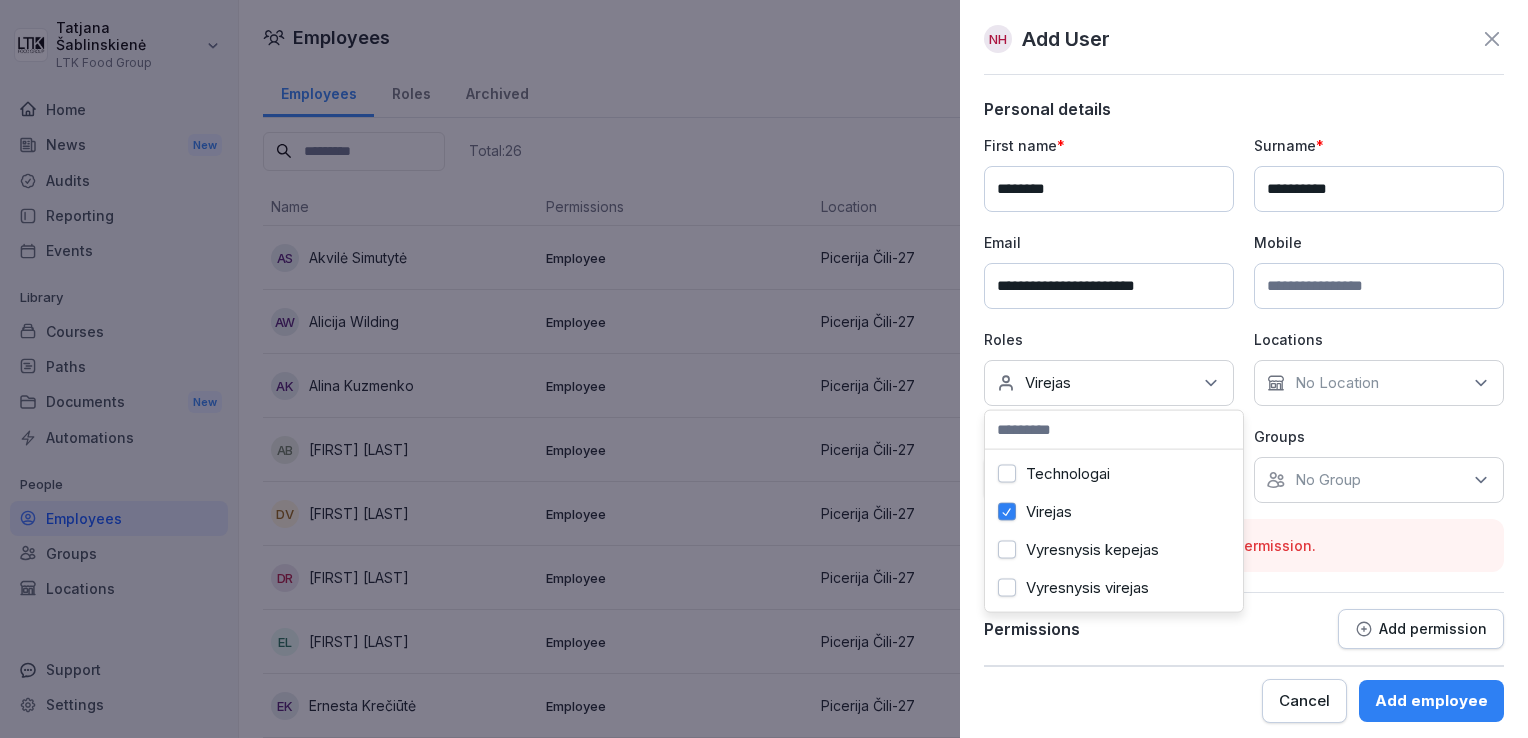 click on "Permissions Add permission" at bounding box center [1244, 629] 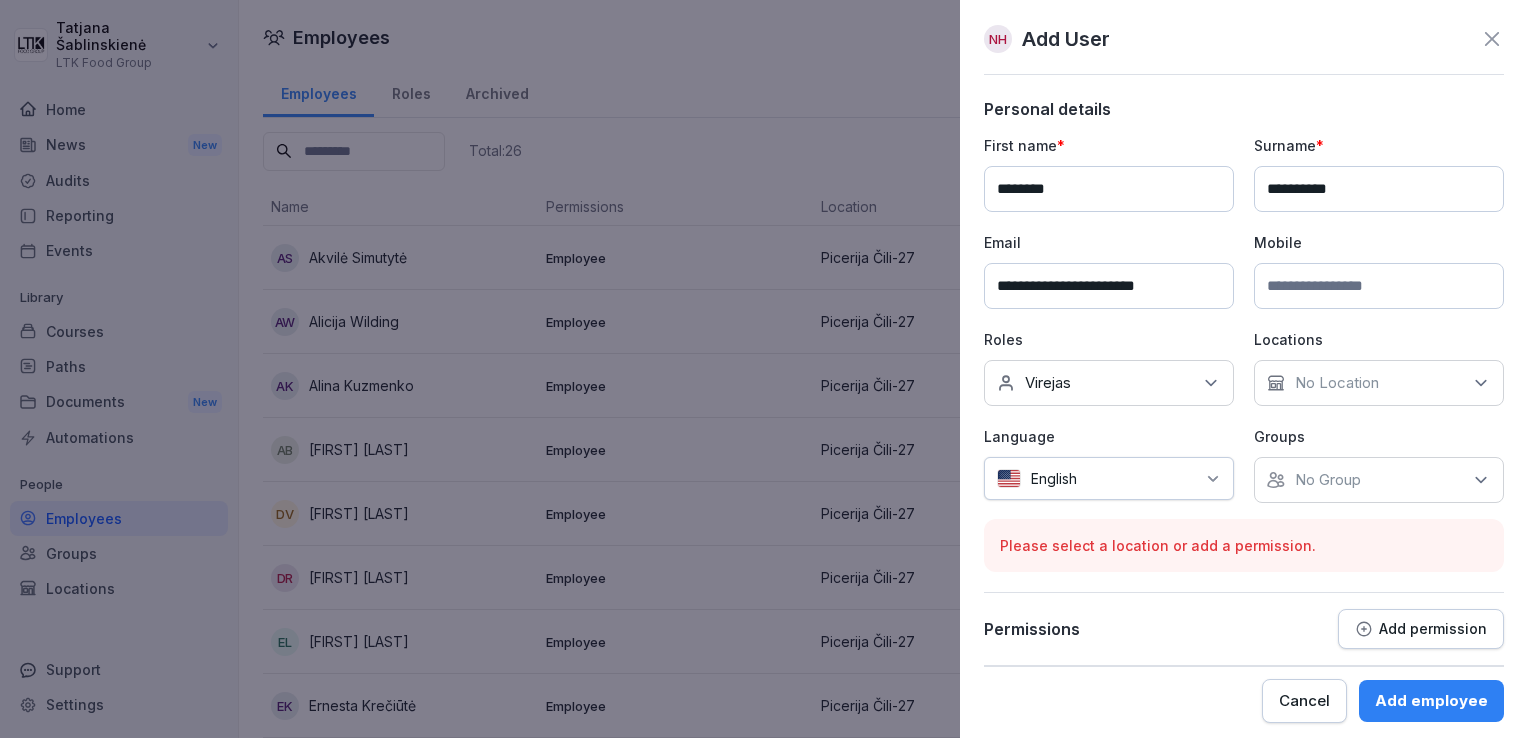 drag, startPoint x: 1229, startPoint y: 484, endPoint x: 1219, endPoint y: 482, distance: 10.198039 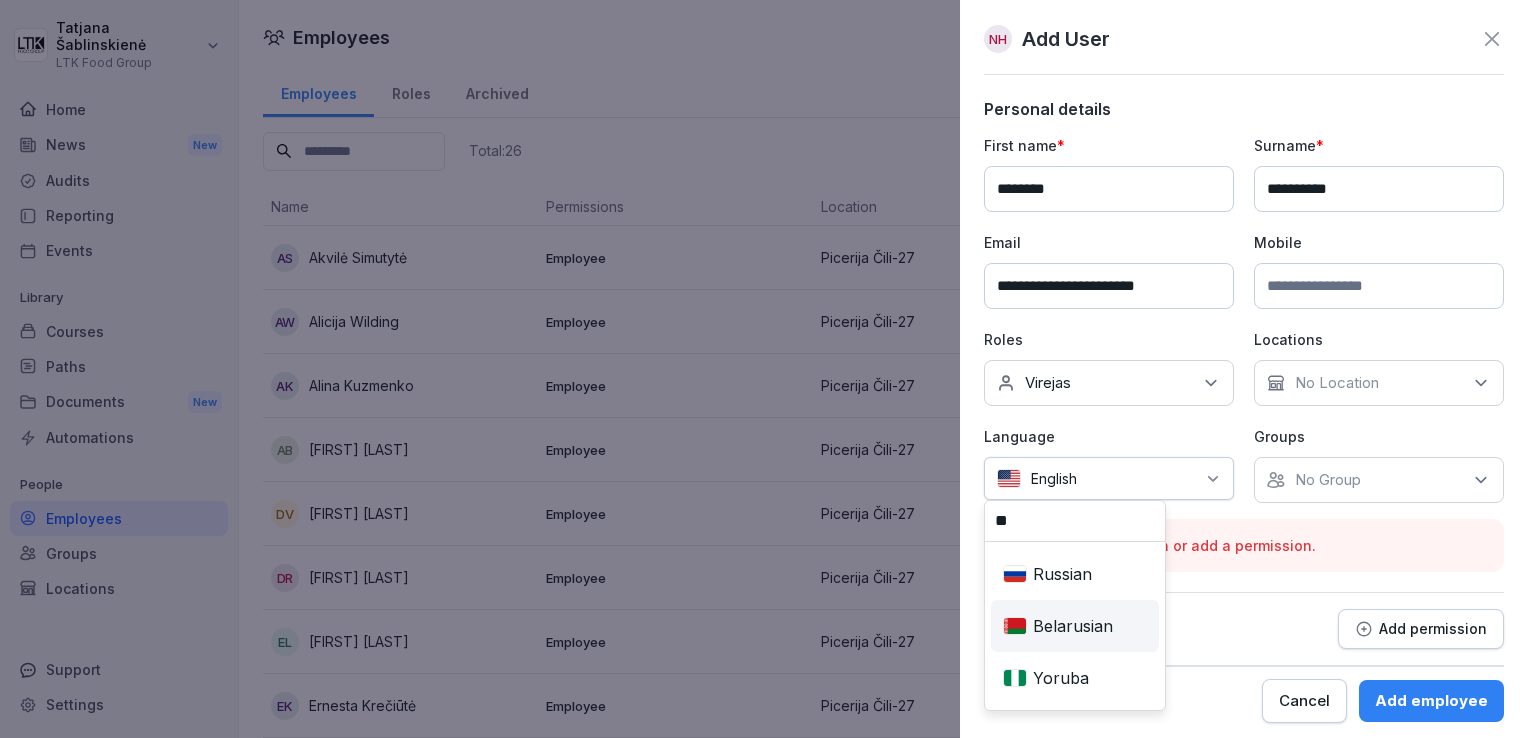 type on "**" 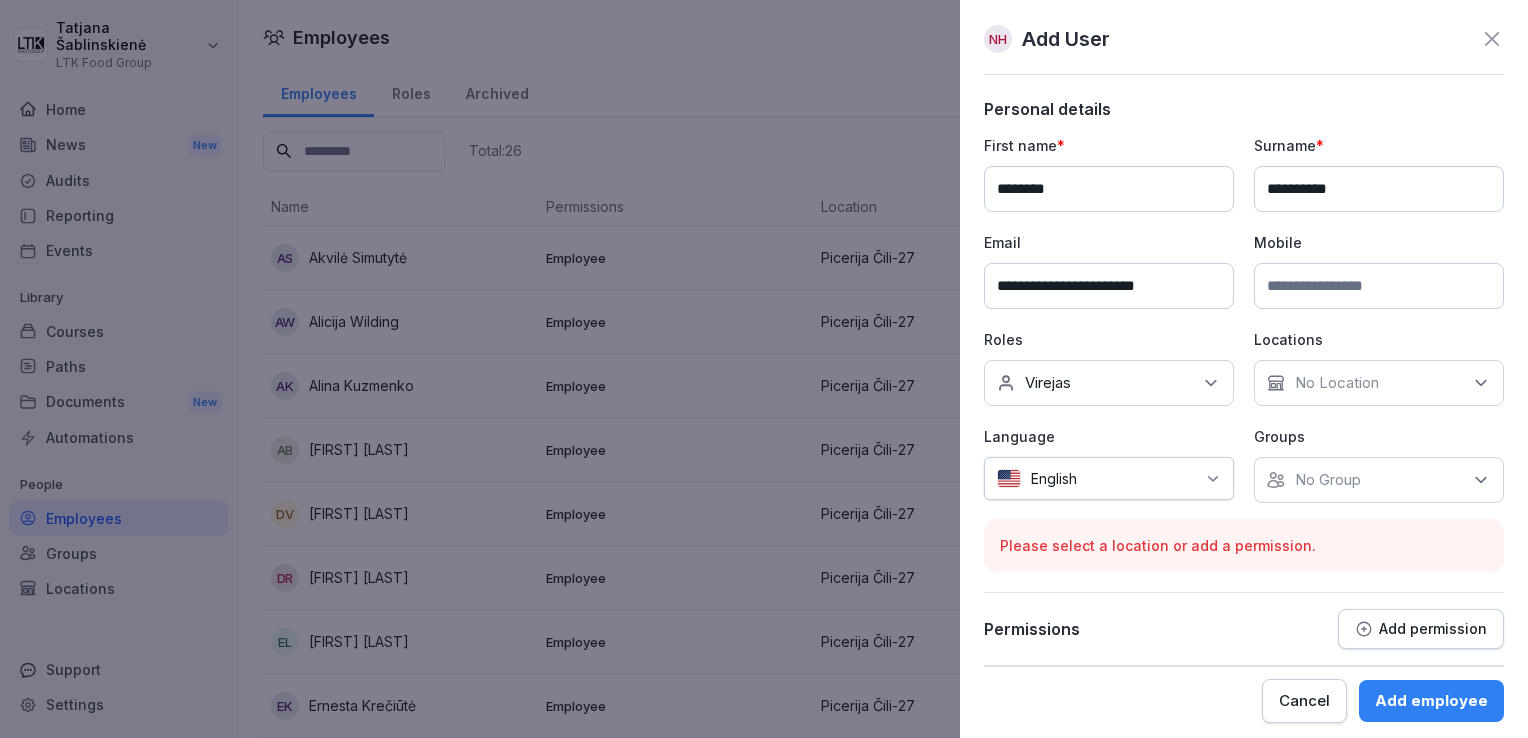 click at bounding box center (1141, 478) 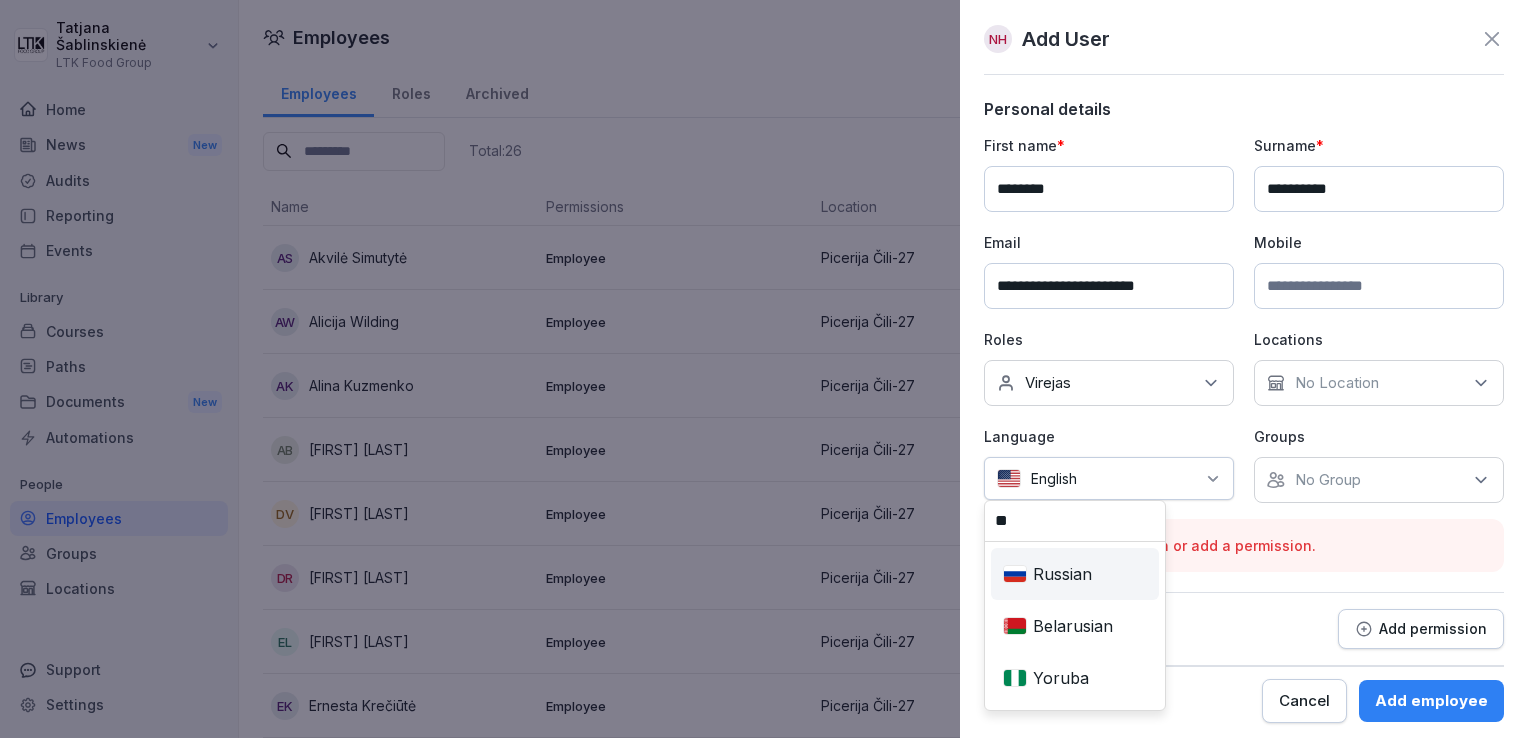 click on "Russian" at bounding box center (1075, 574) 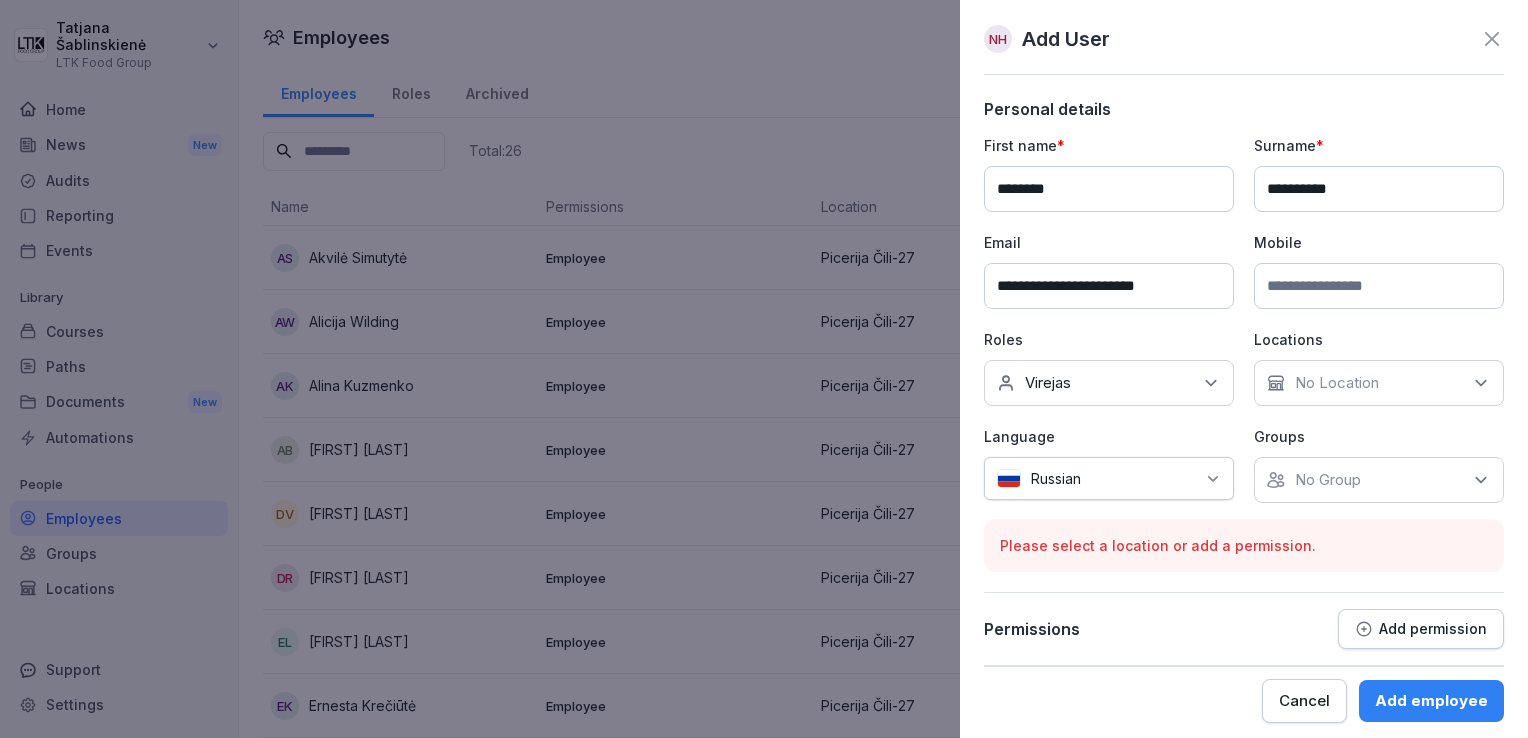 click on "No Group" at bounding box center (1379, 480) 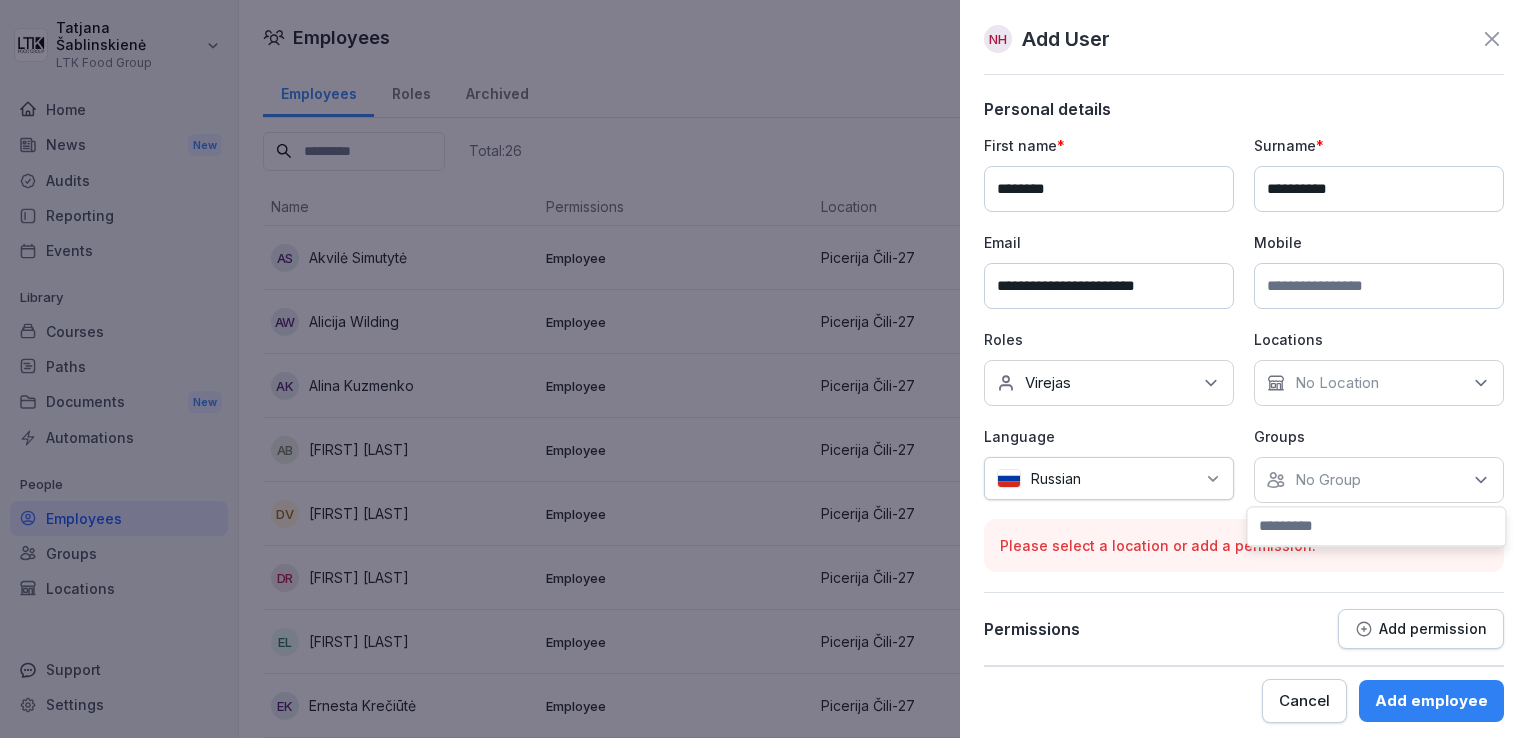 click on "No Group" at bounding box center (1379, 480) 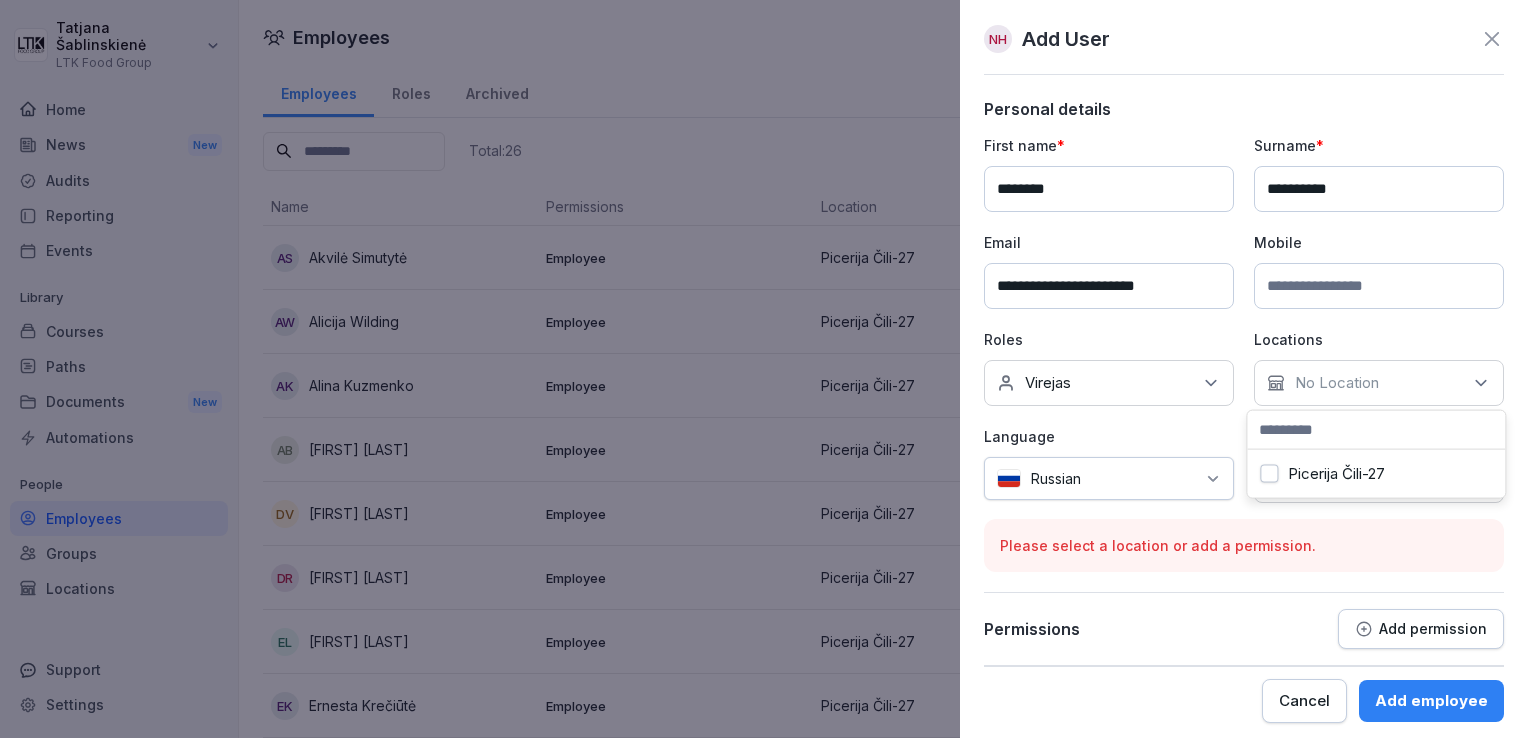 click on "Picerija Čili-27" at bounding box center (1376, 474) 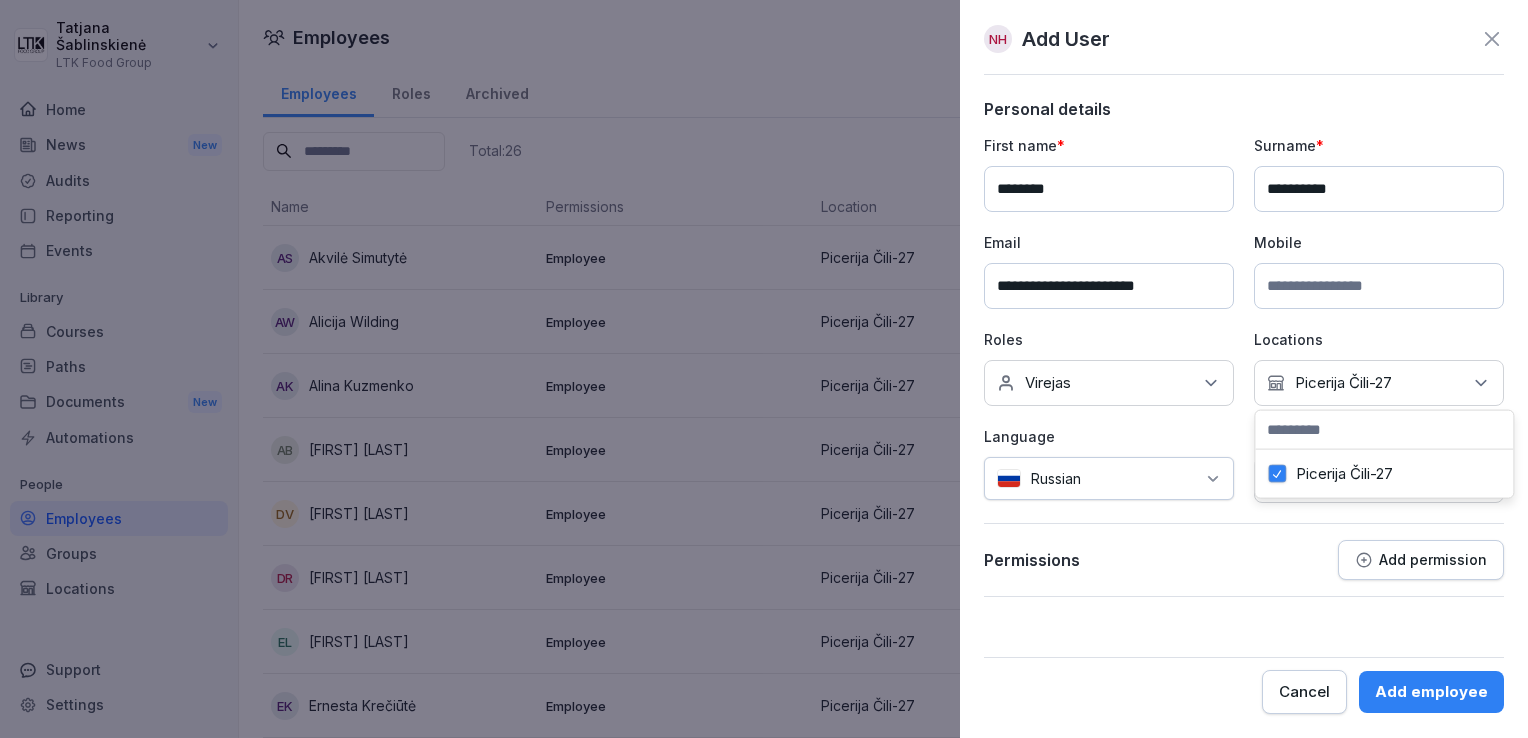click on "Add employee" at bounding box center (1431, 692) 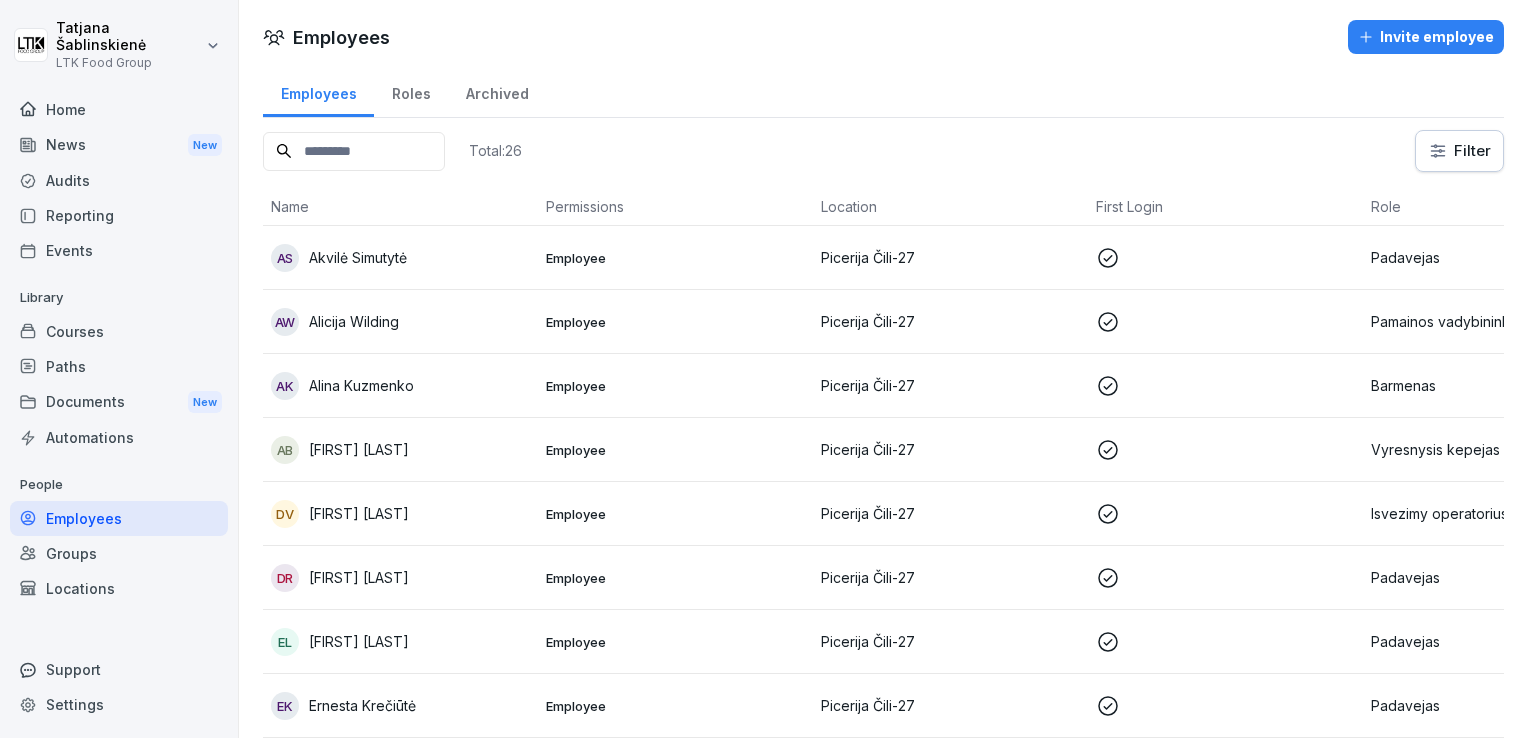 click at bounding box center (354, 151) 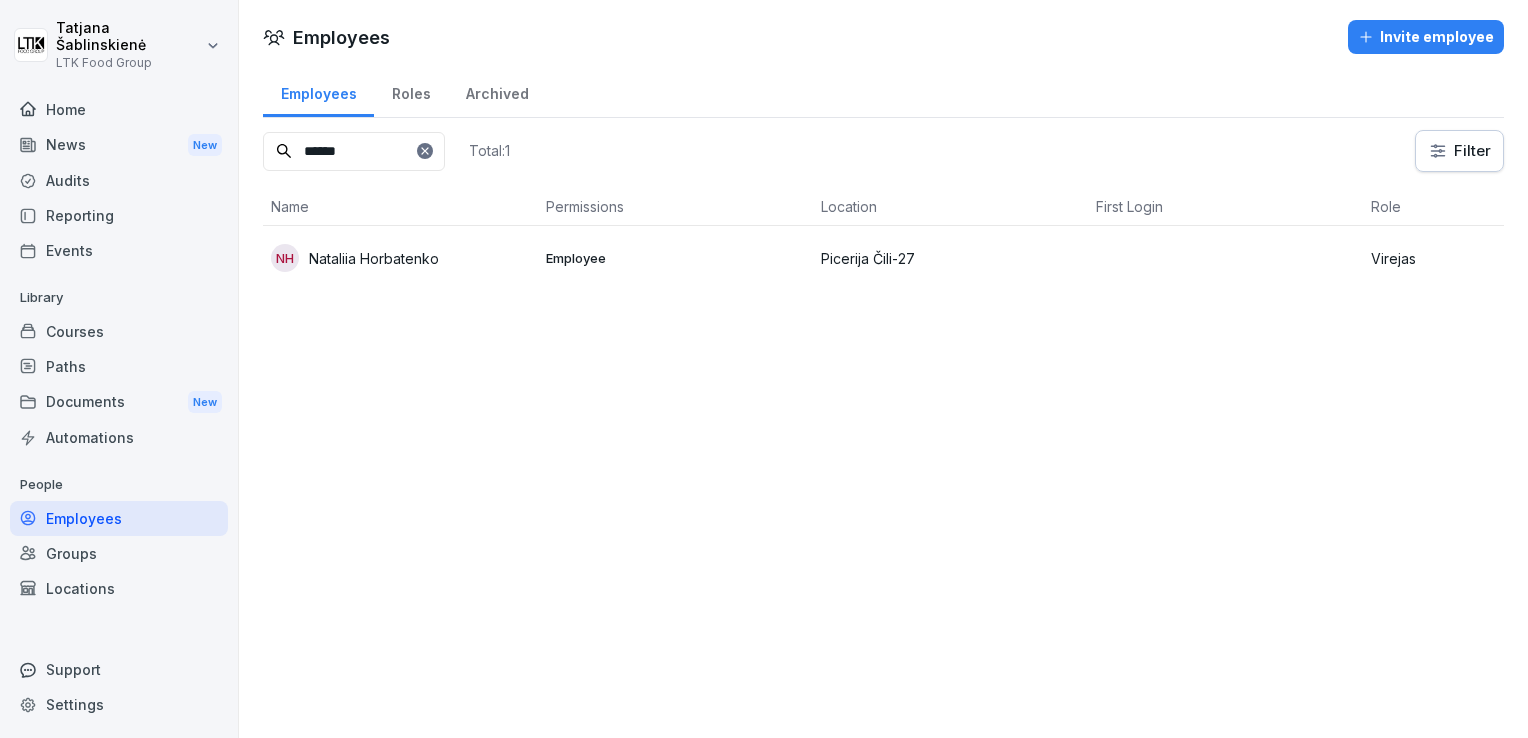 type on "******" 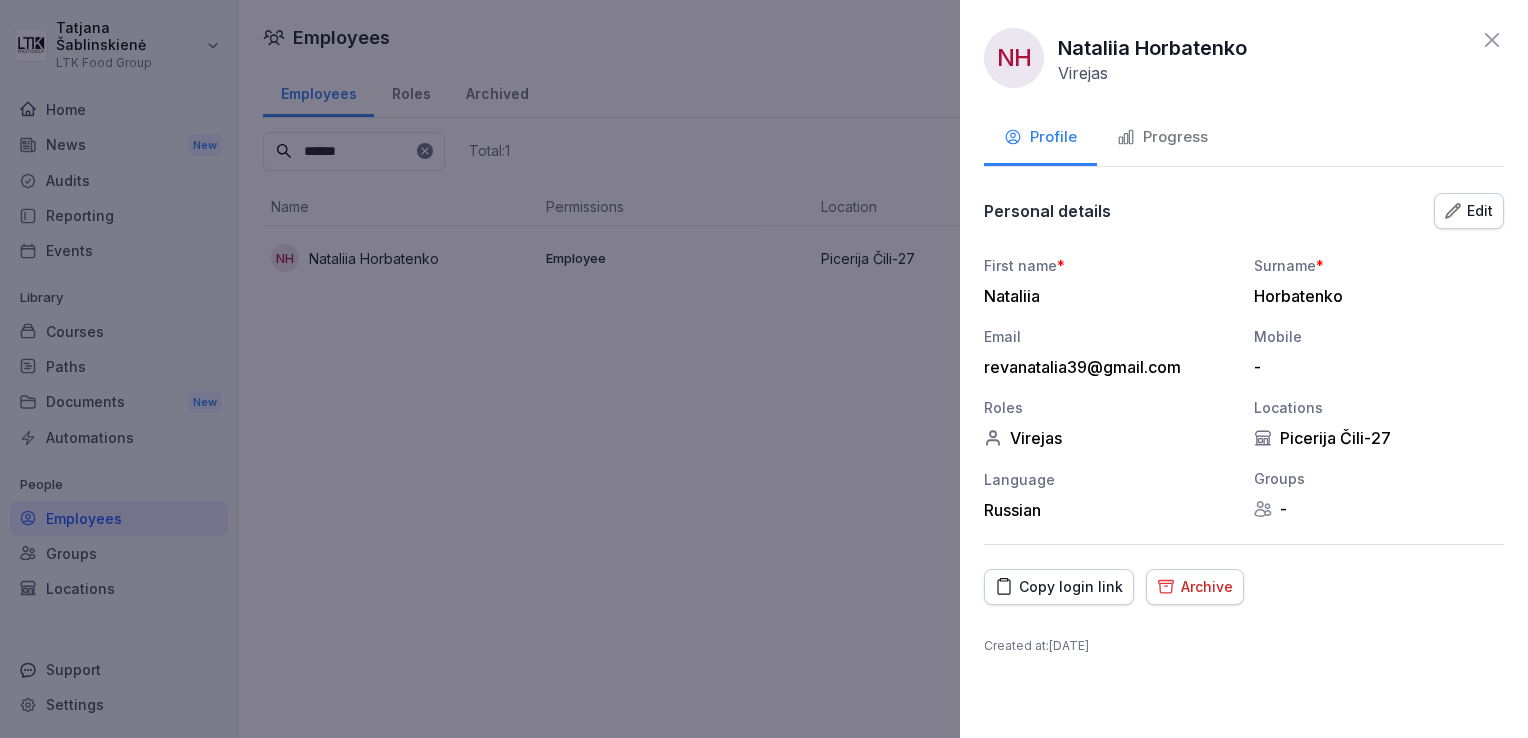 click on "Copy login link" at bounding box center (1059, 587) 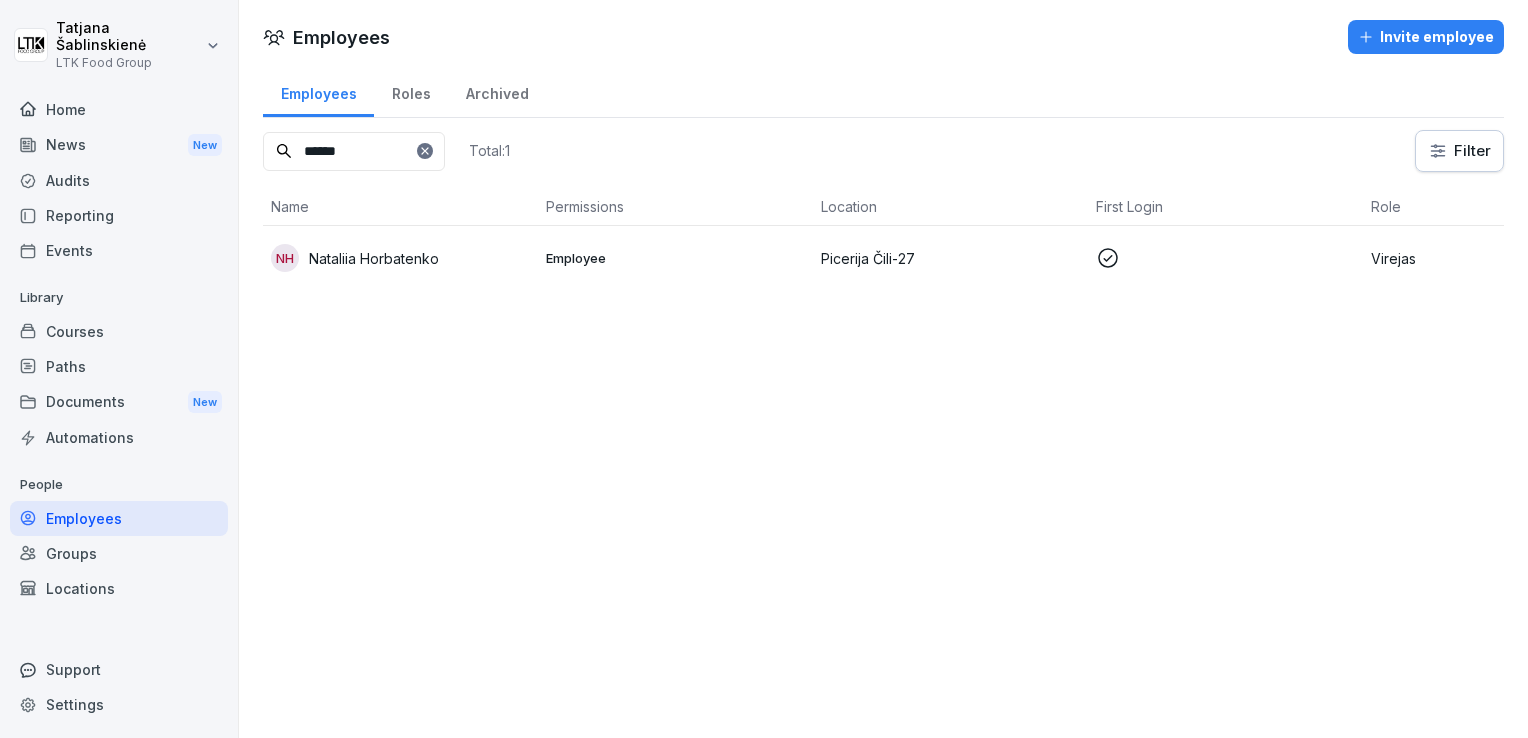 click on "Home" at bounding box center (119, 109) 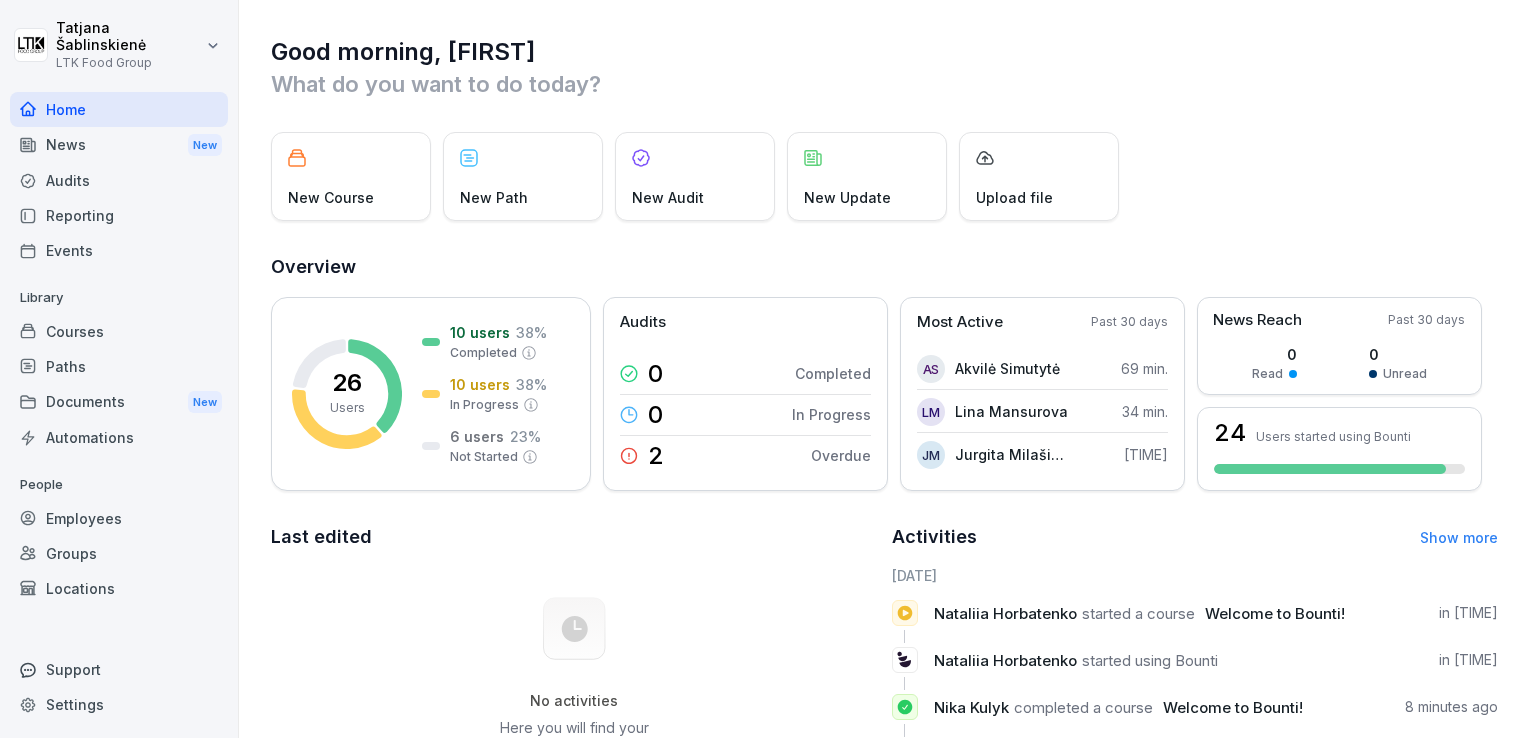 click on "Employees" at bounding box center (119, 518) 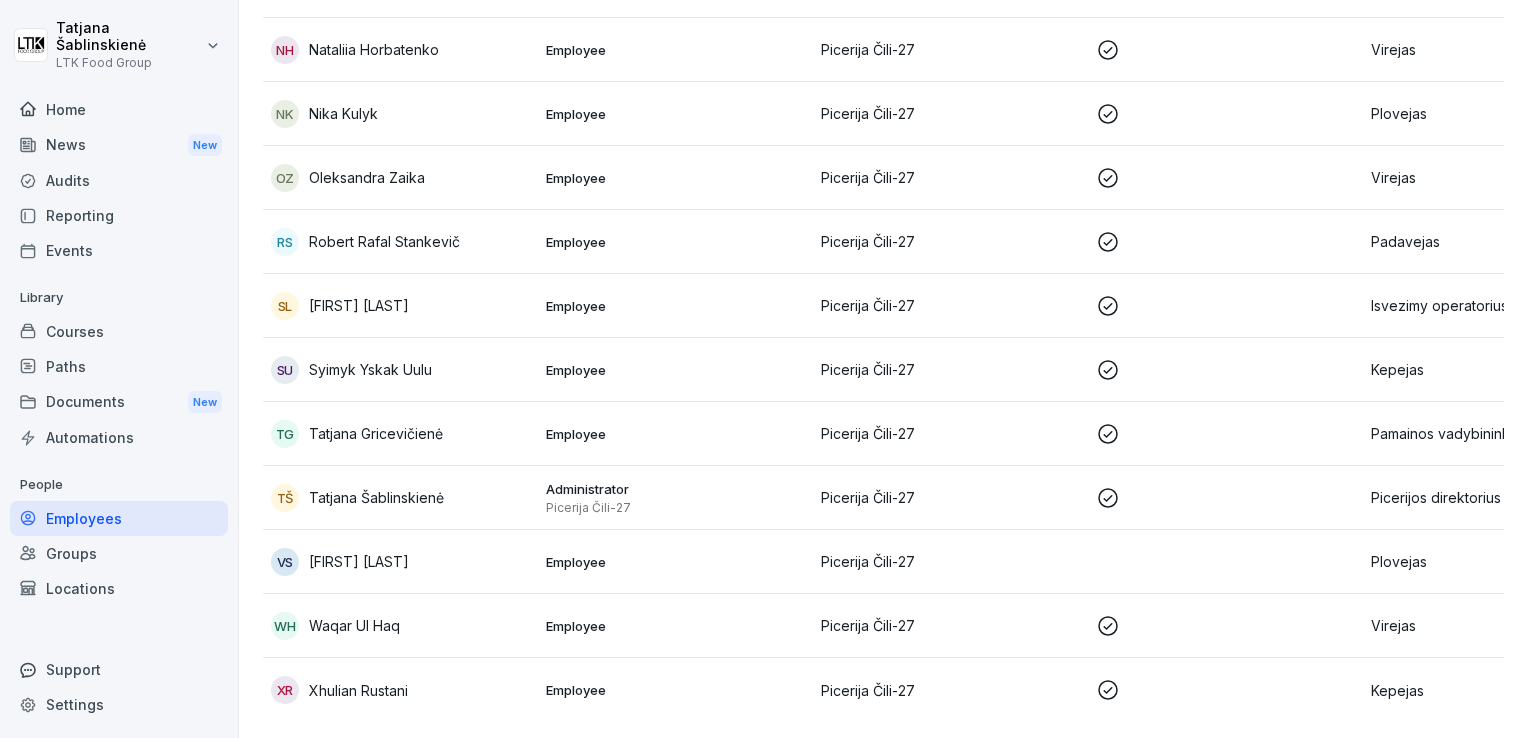 scroll, scrollTop: 1260, scrollLeft: 0, axis: vertical 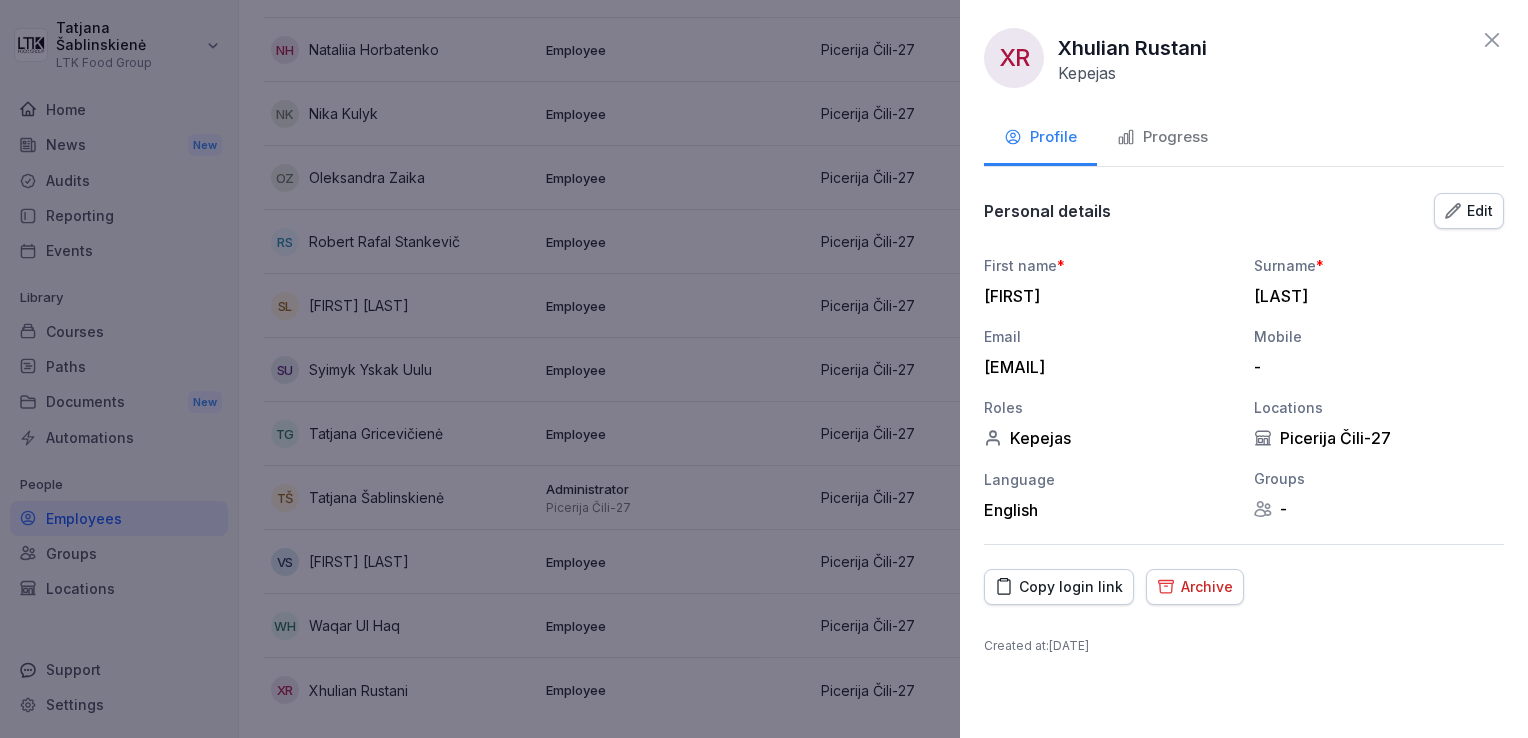 click on "Progress" at bounding box center [1162, 137] 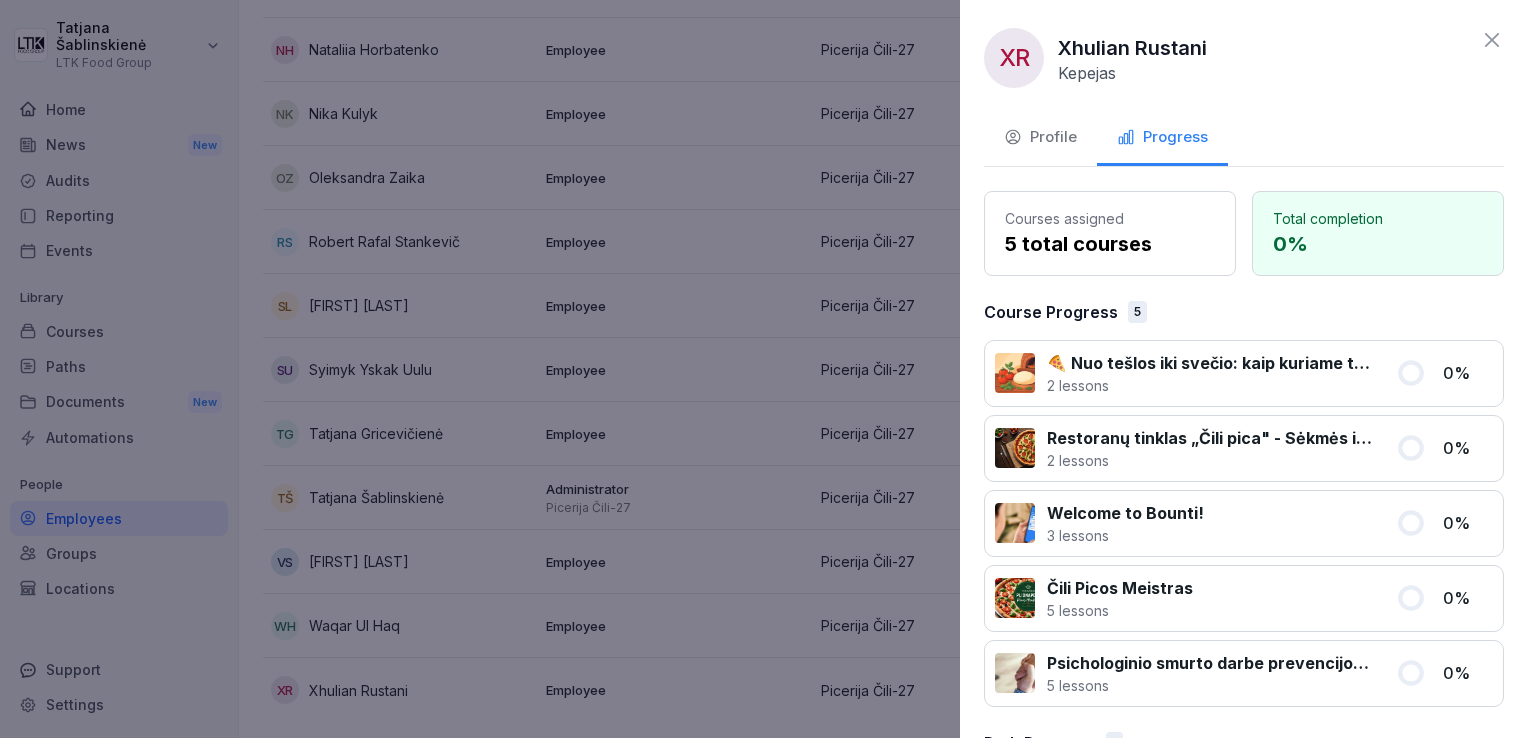click 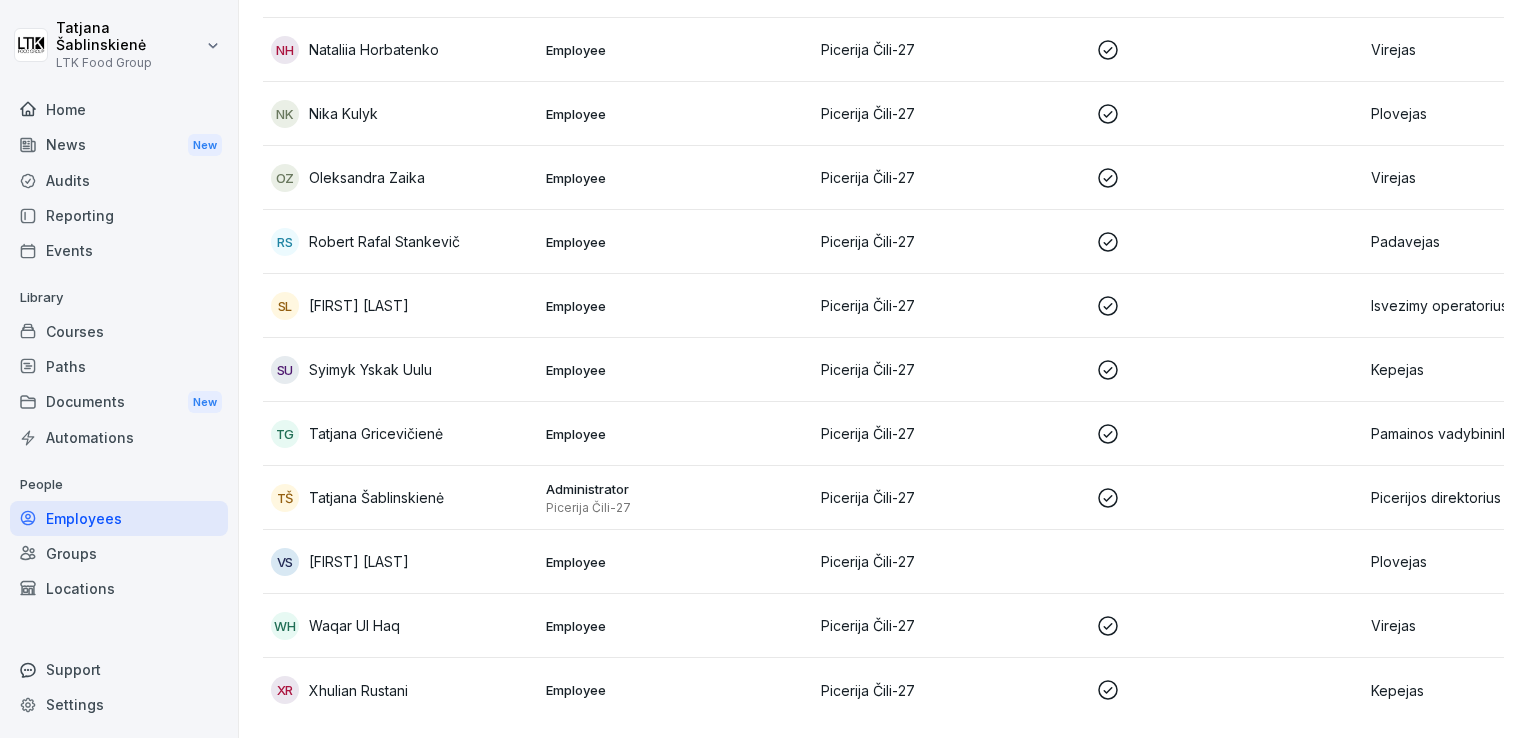 click on "Employee" at bounding box center (675, 562) 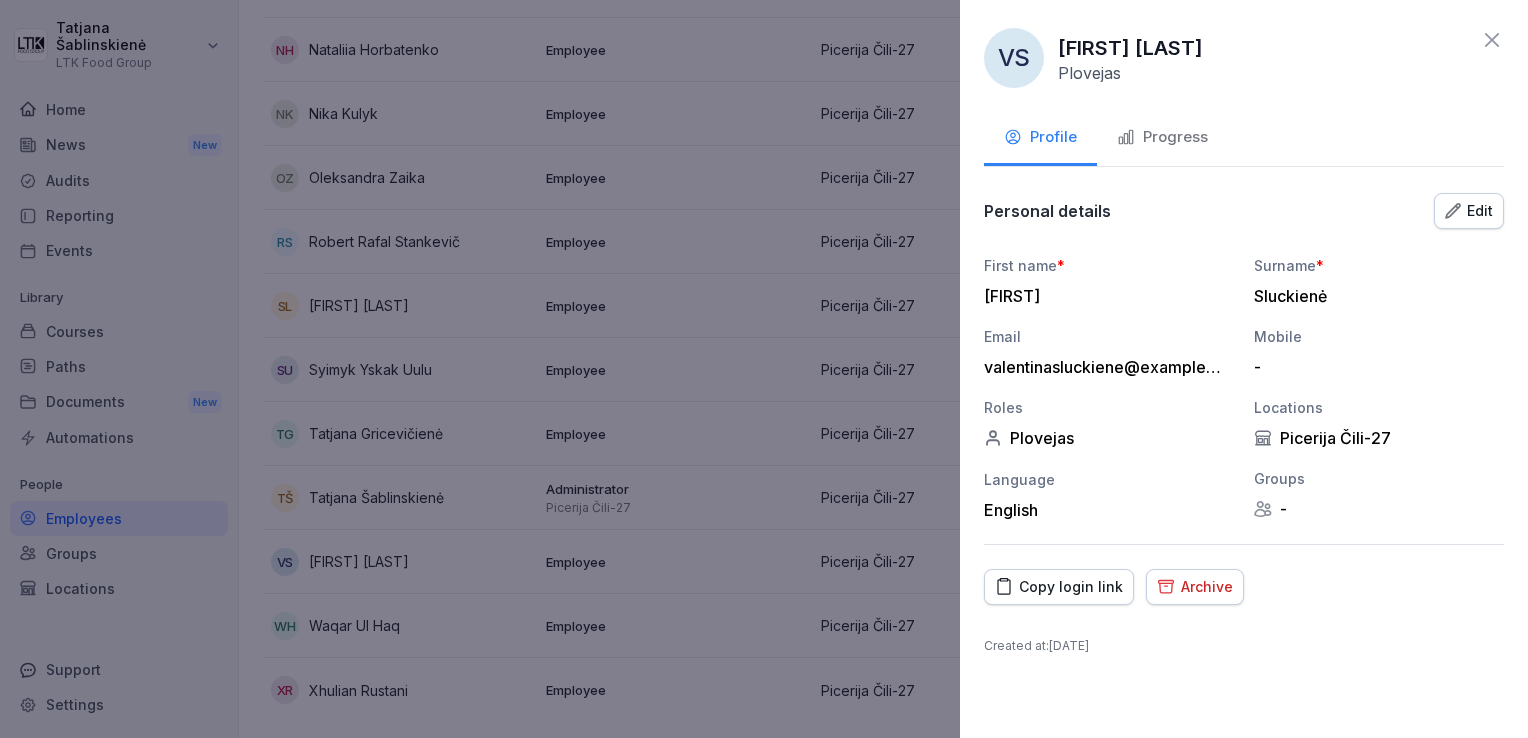 click 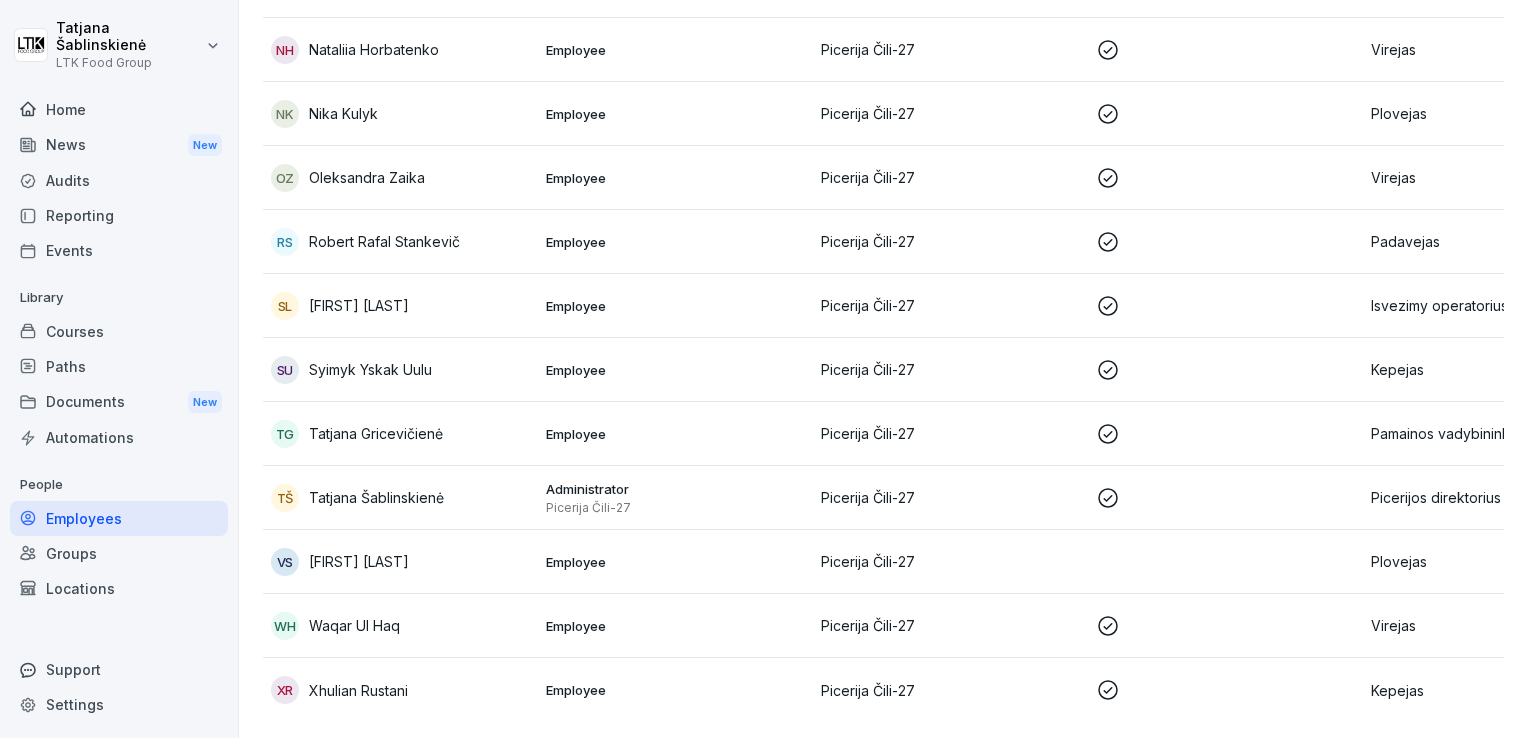 click on "Picerija Čili-27" at bounding box center (950, 241) 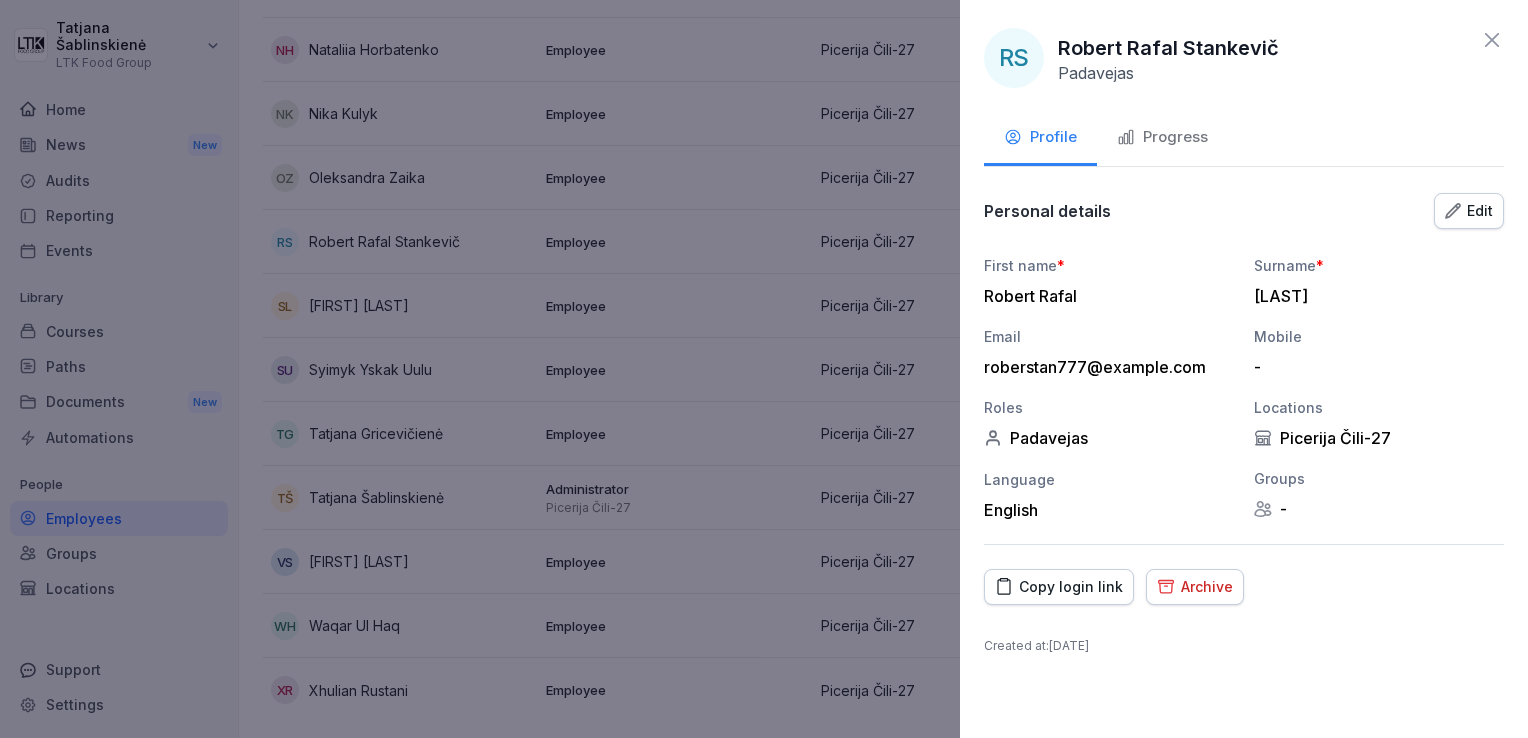 click on "Progress" at bounding box center (1162, 137) 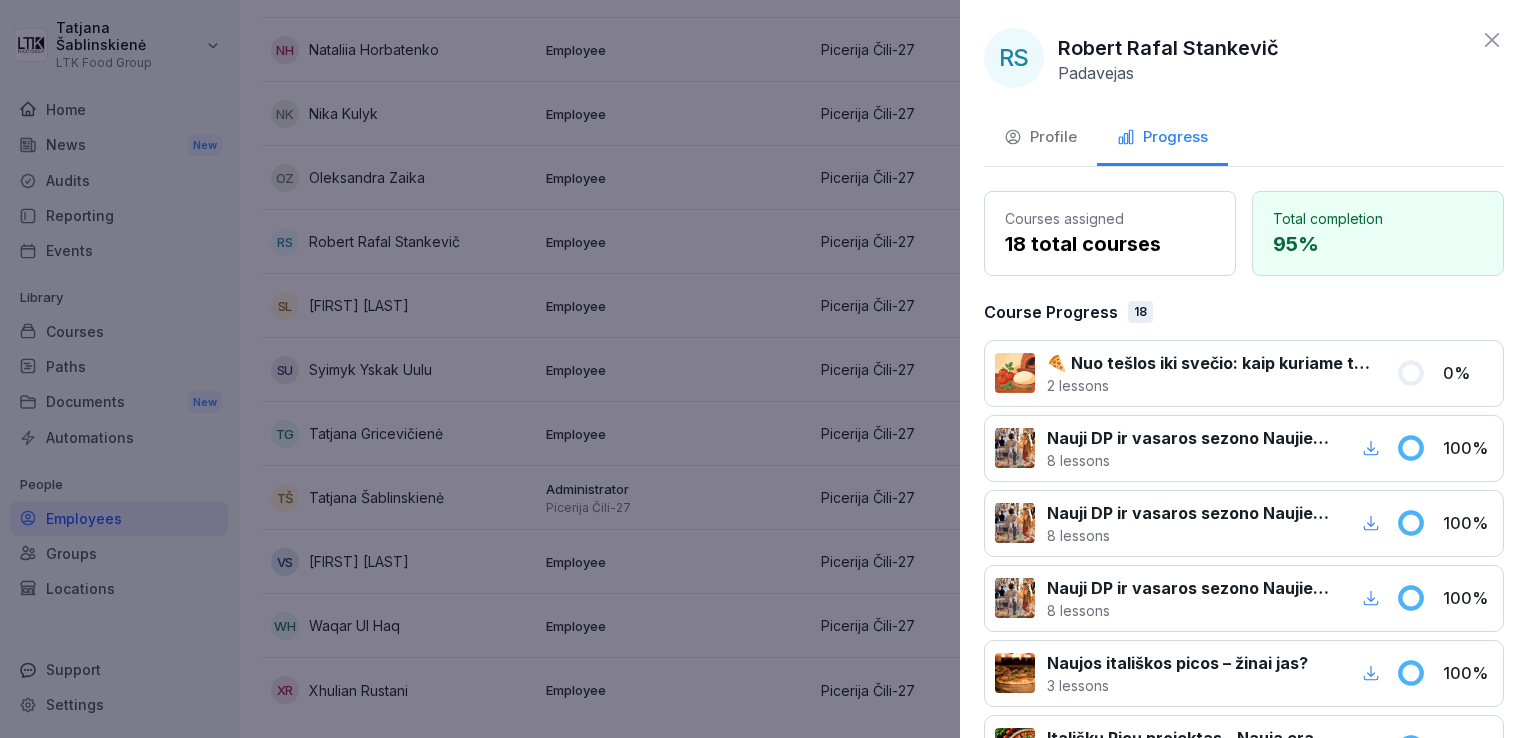 click 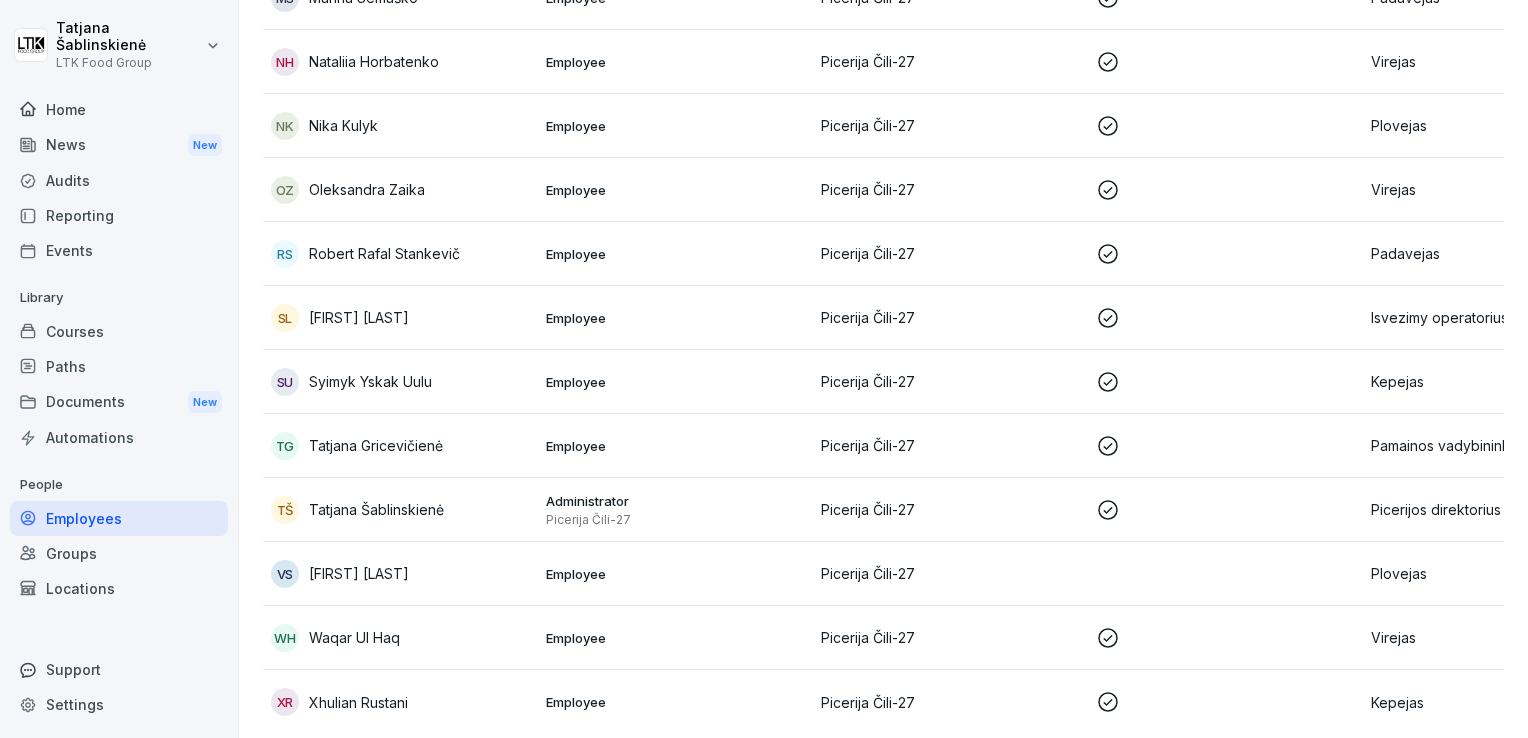 scroll, scrollTop: 1060, scrollLeft: 0, axis: vertical 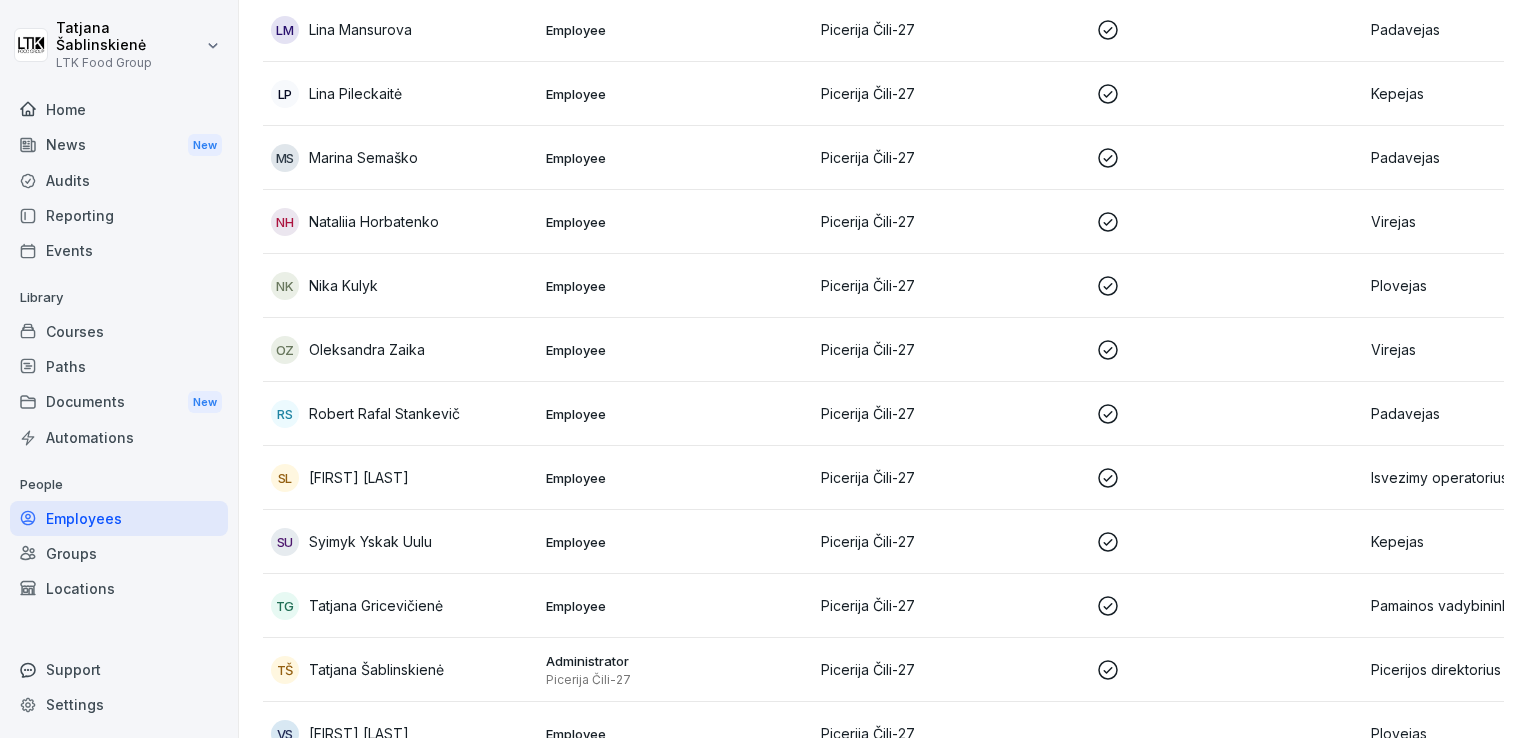 click at bounding box center (1225, 286) 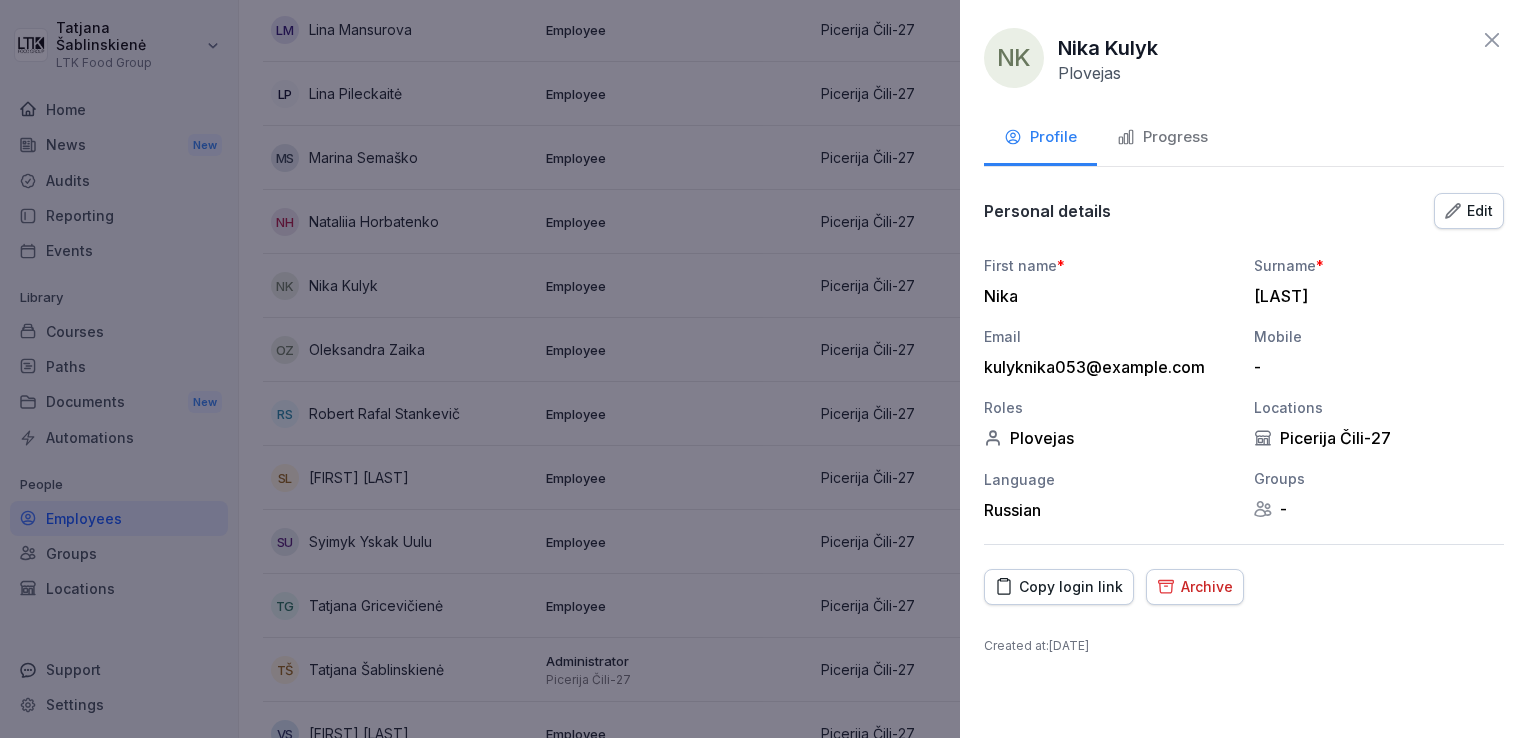click on "Progress" at bounding box center [1162, 137] 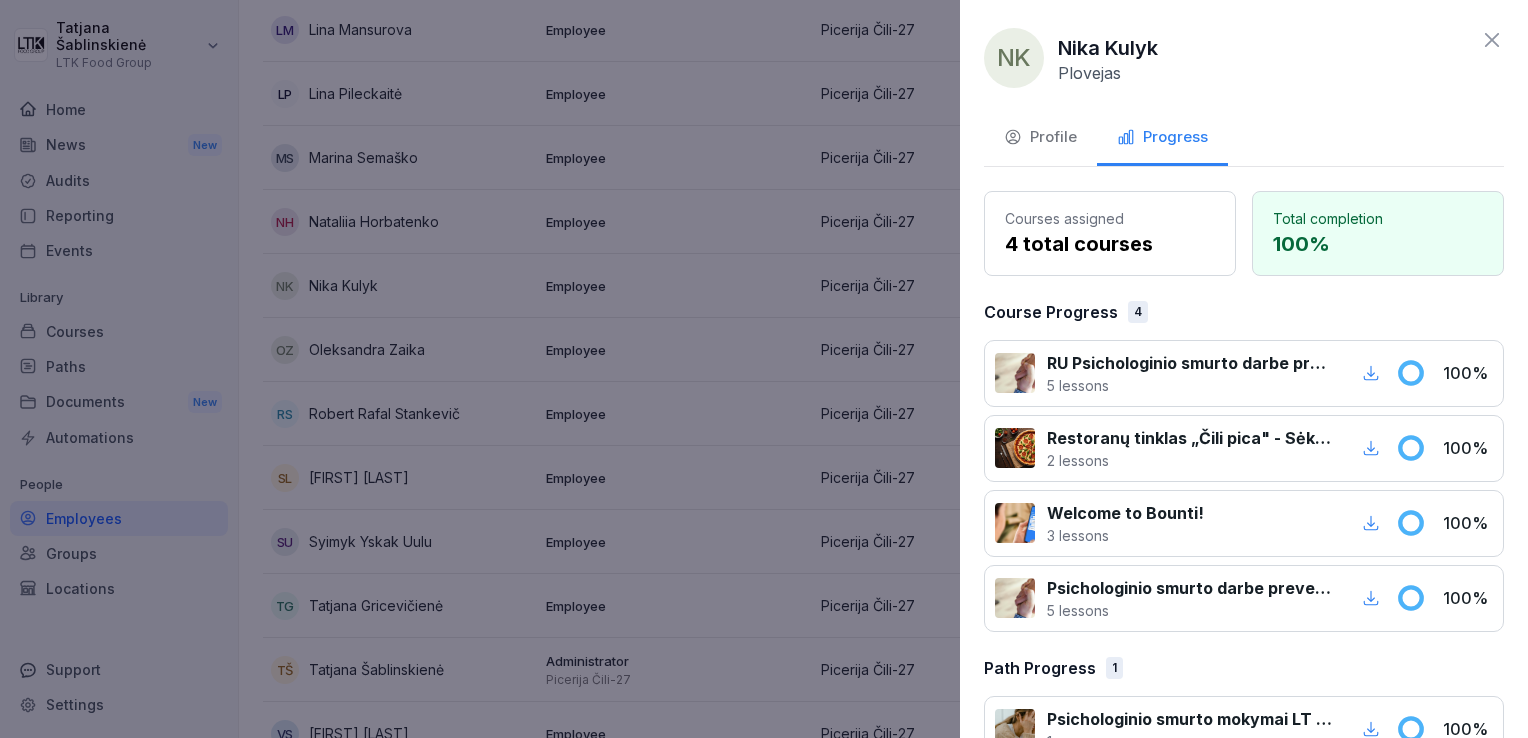 click 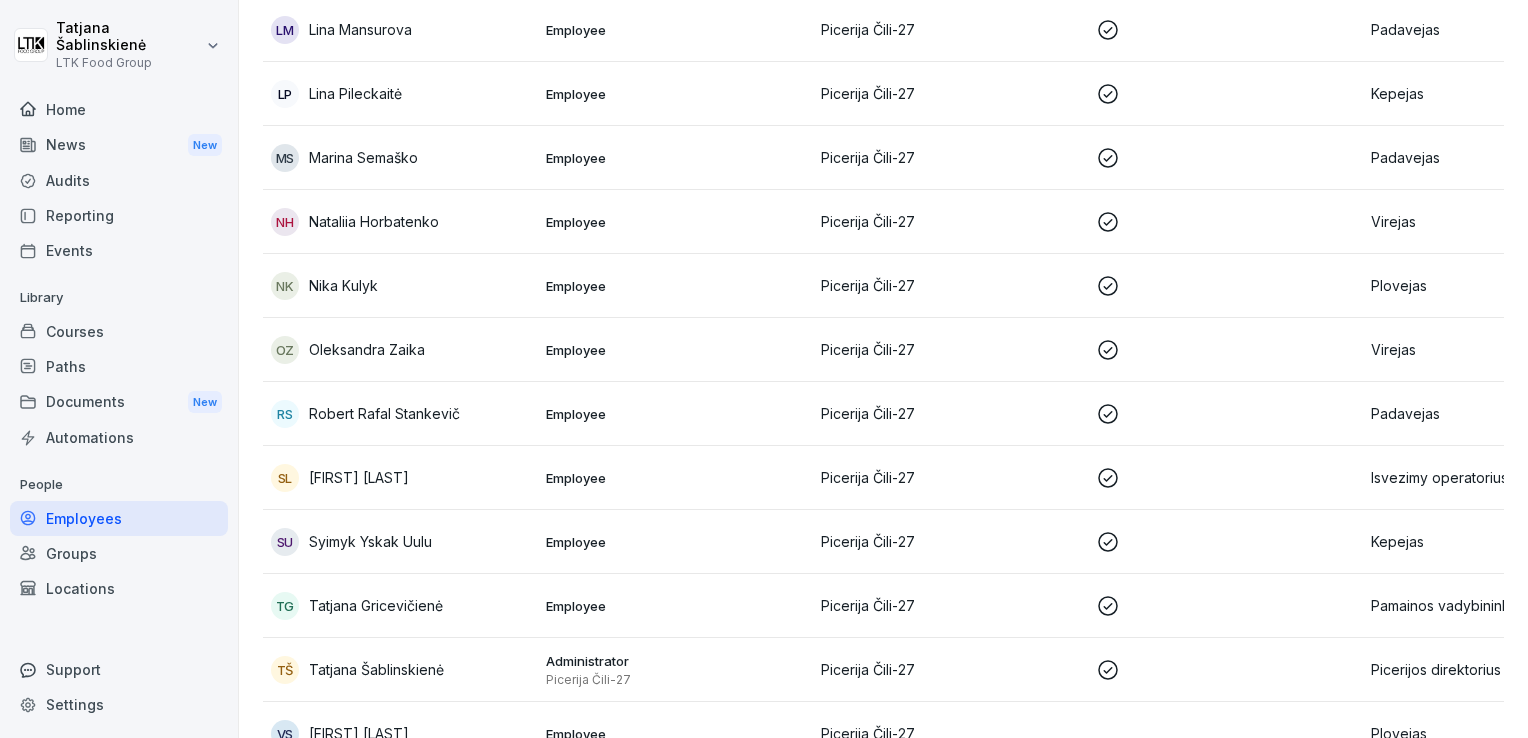 click on "Picerija Čili-27" at bounding box center (950, 158) 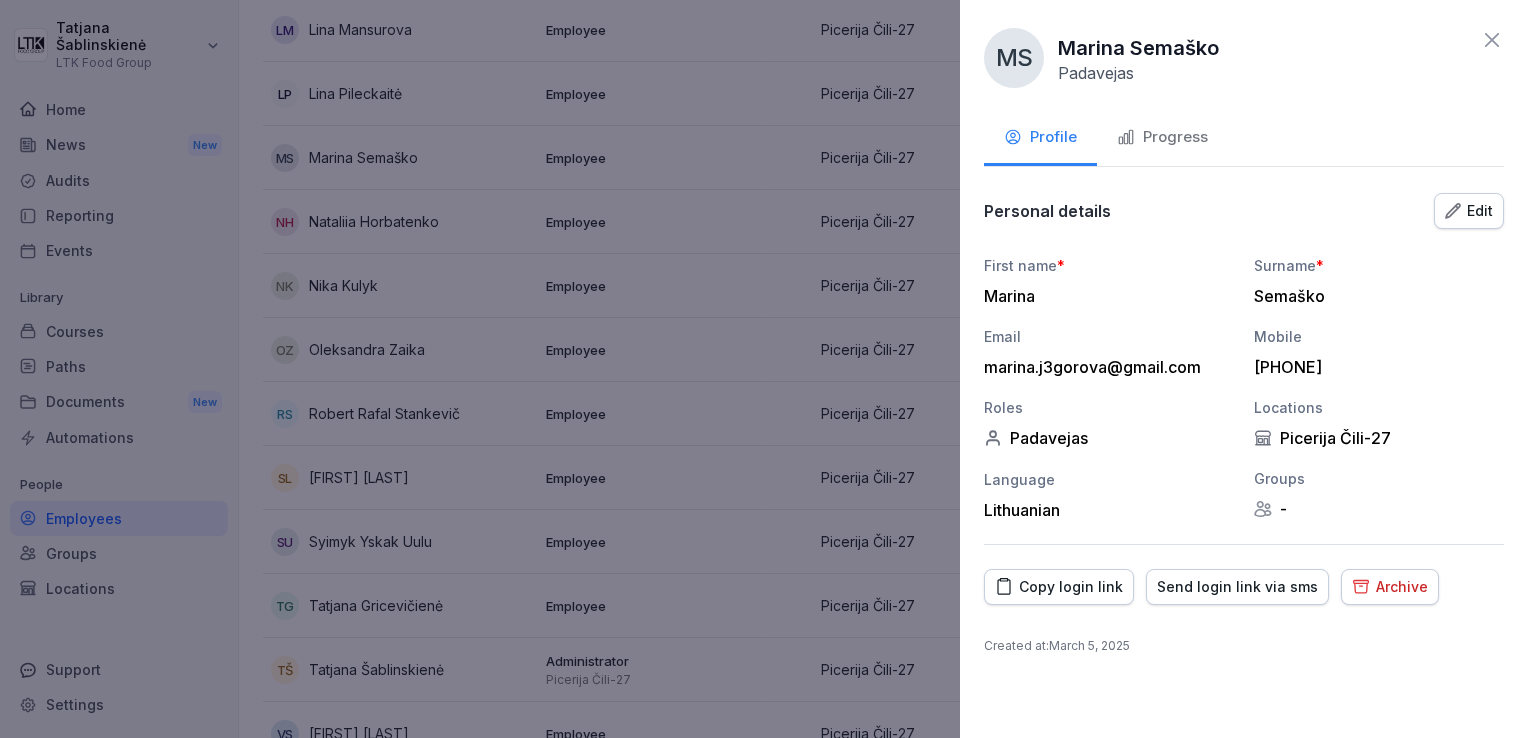 click on "Progress" at bounding box center (1162, 137) 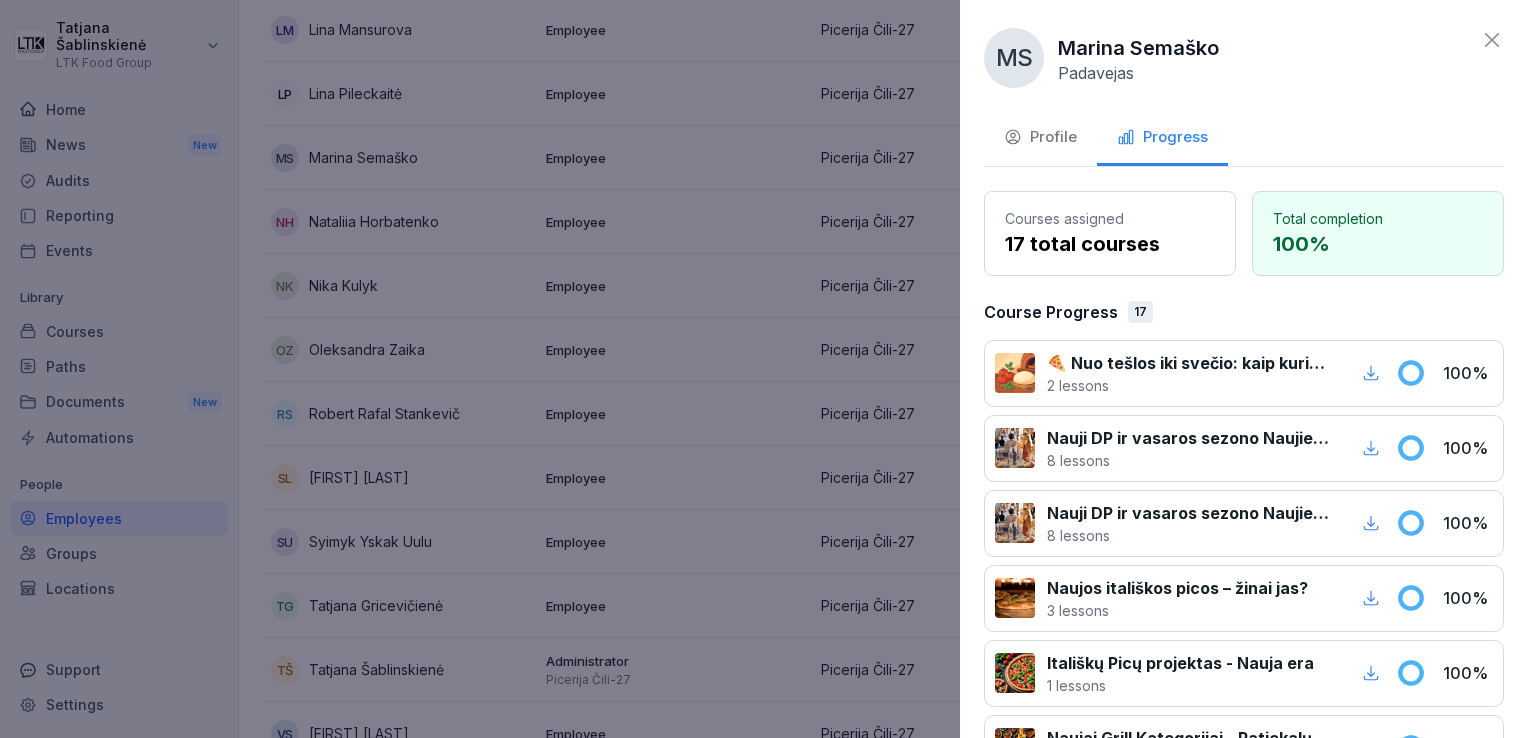 click on "MS Marina Semaško Padavejas" at bounding box center (1244, 58) 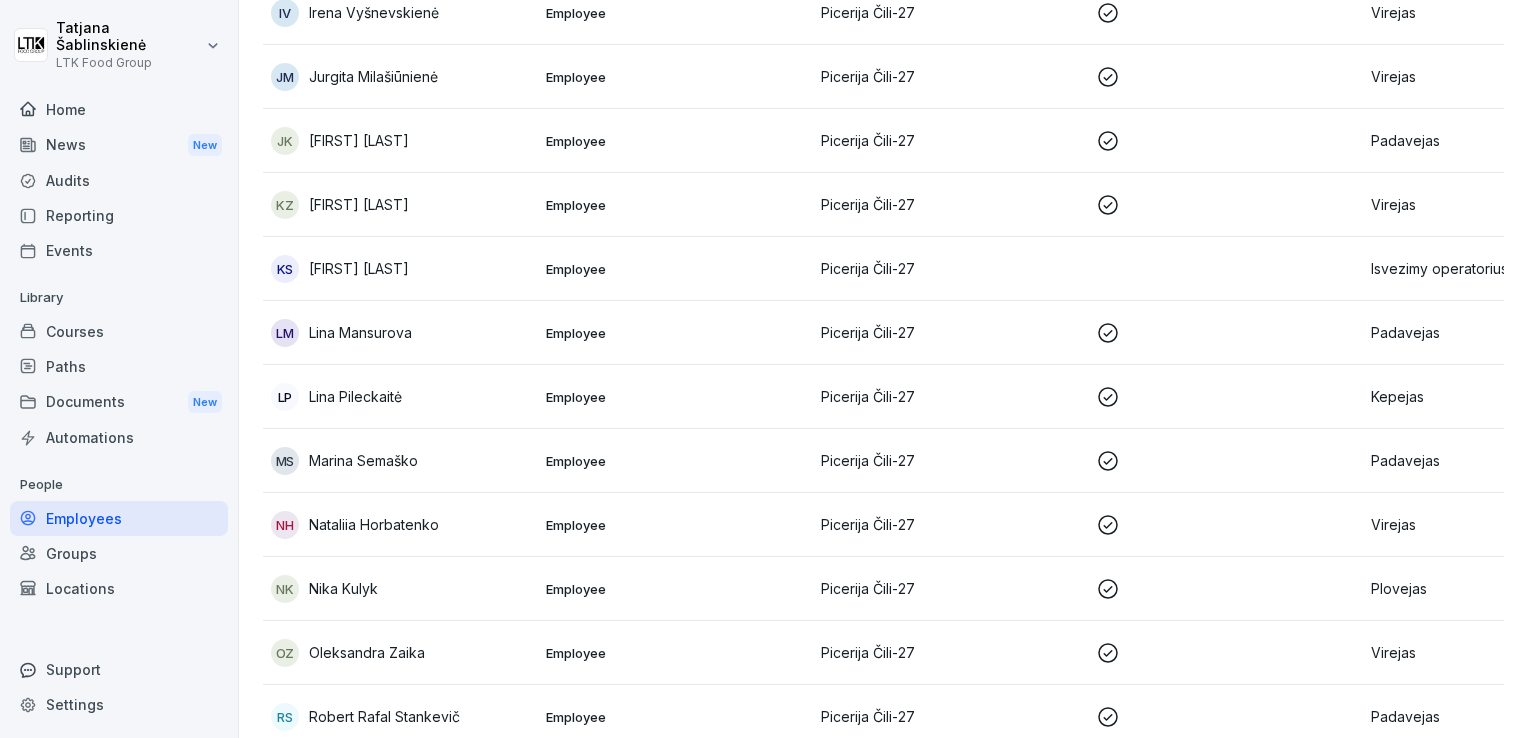 scroll, scrollTop: 755, scrollLeft: 0, axis: vertical 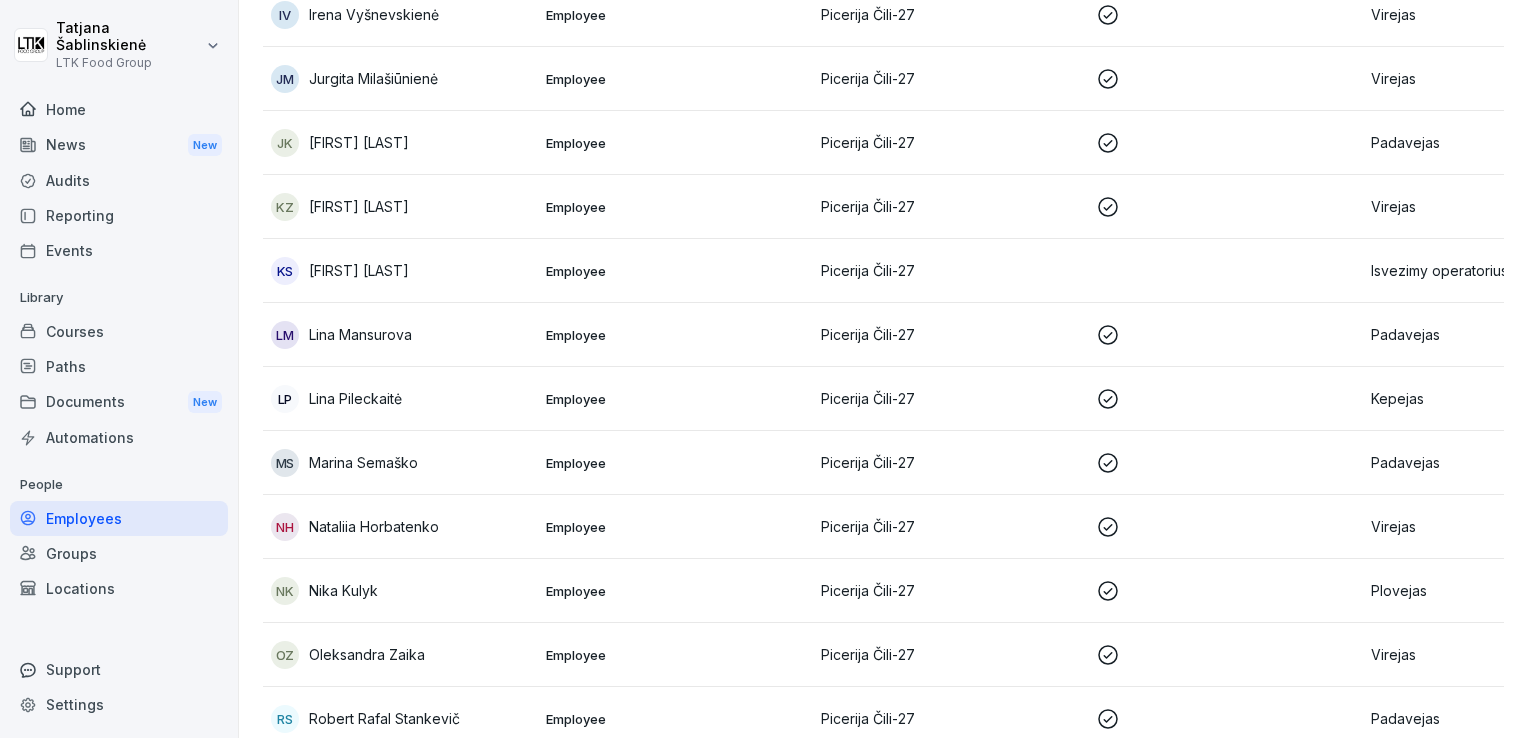 click 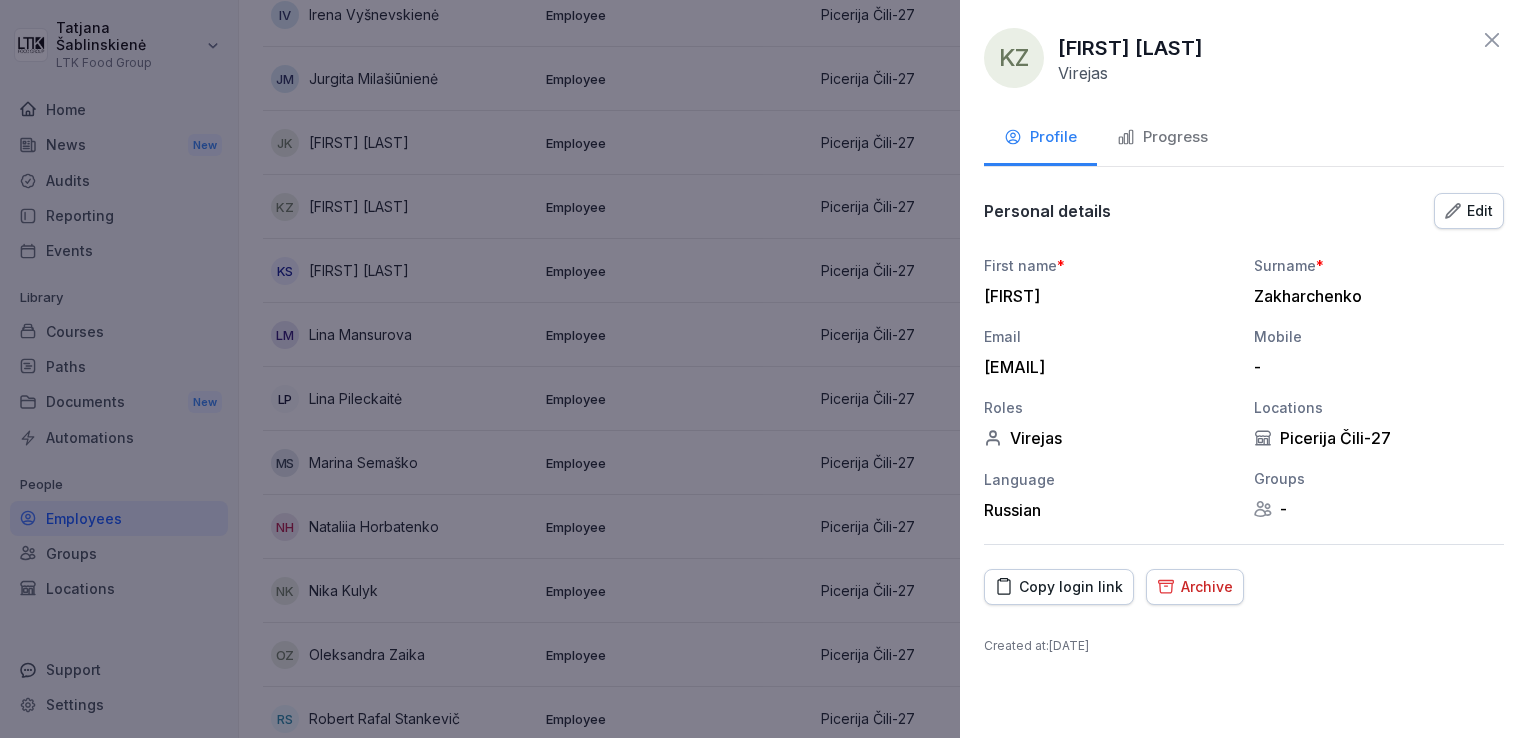 click on "Progress" at bounding box center [1162, 137] 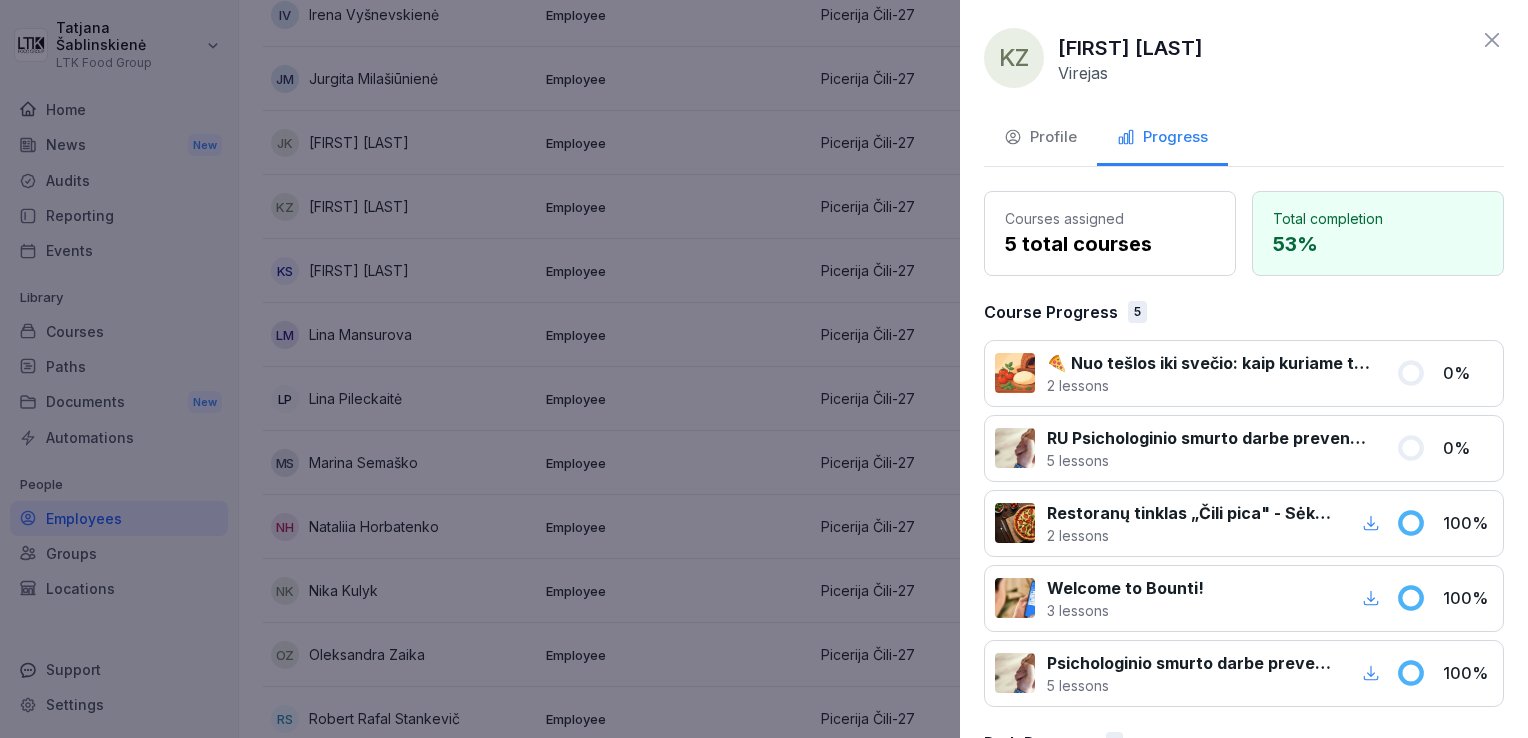 click 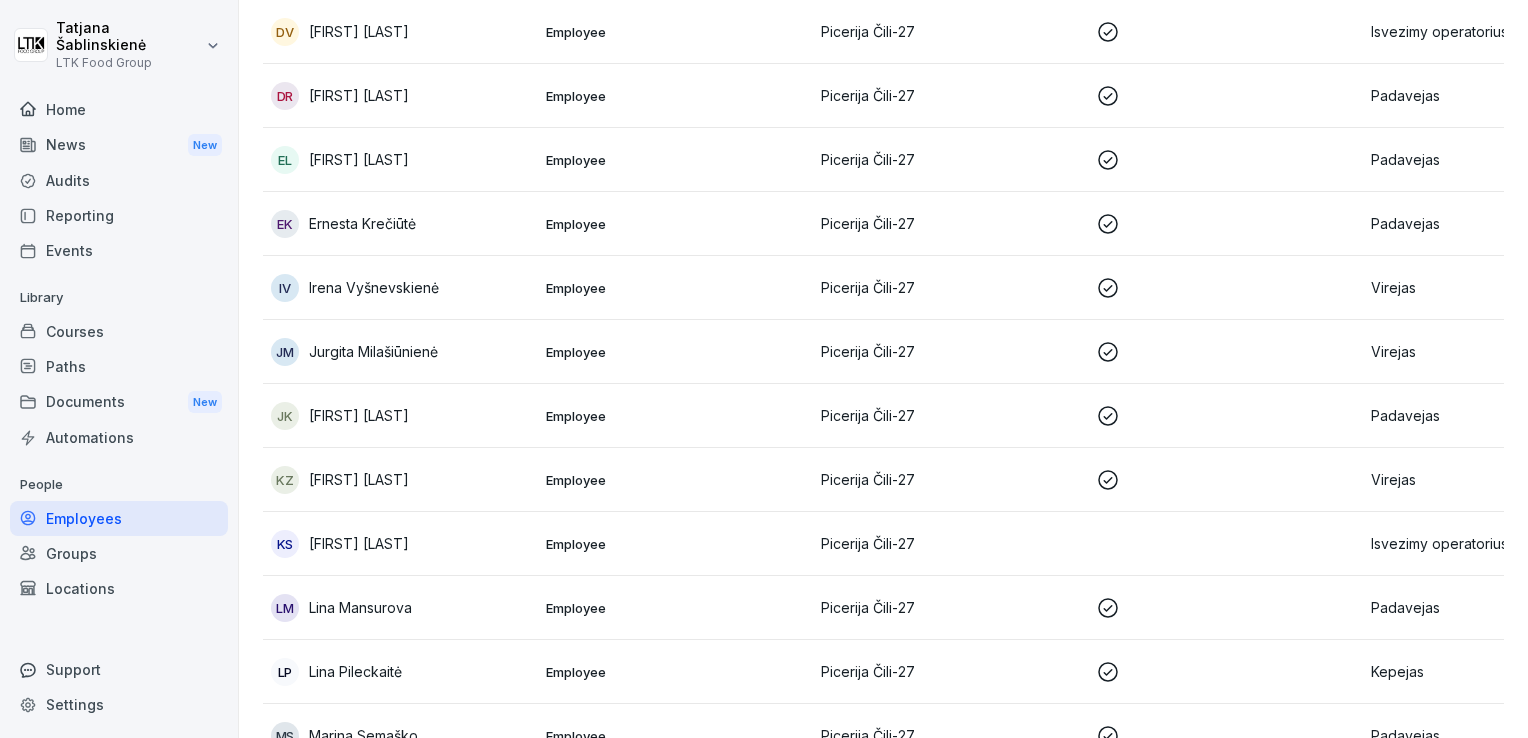 scroll, scrollTop: 472, scrollLeft: 0, axis: vertical 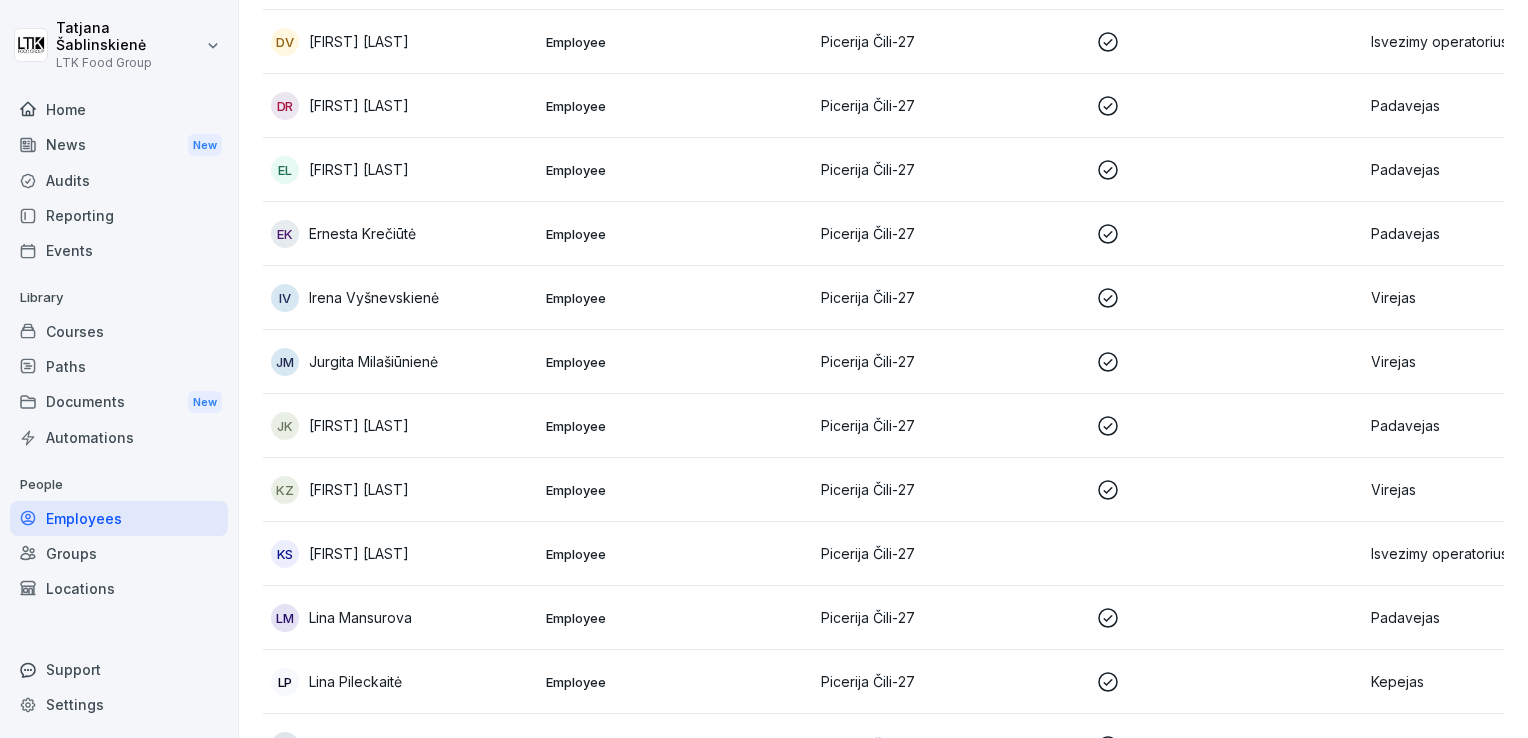 click at bounding box center [1225, 362] 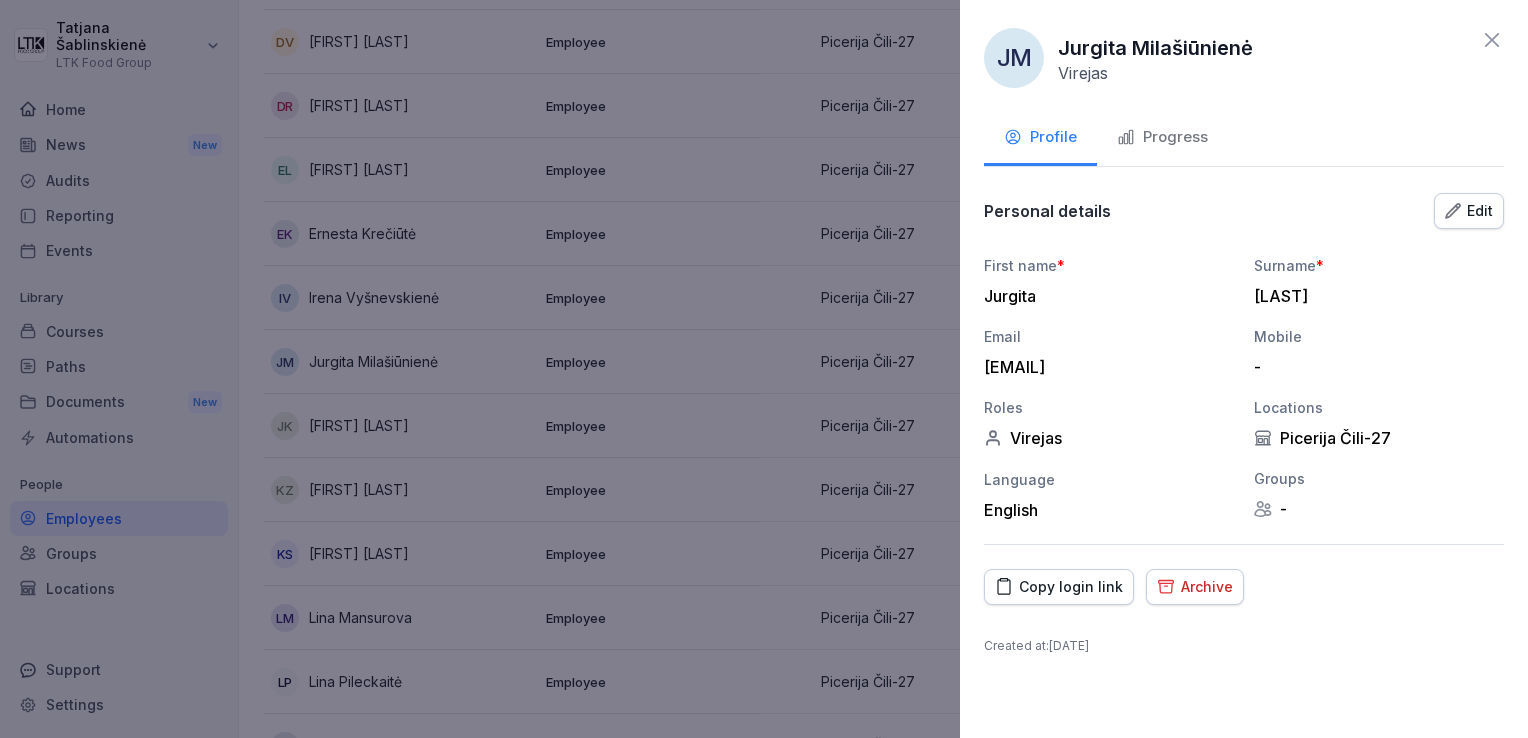 click on "Progress" at bounding box center [1162, 139] 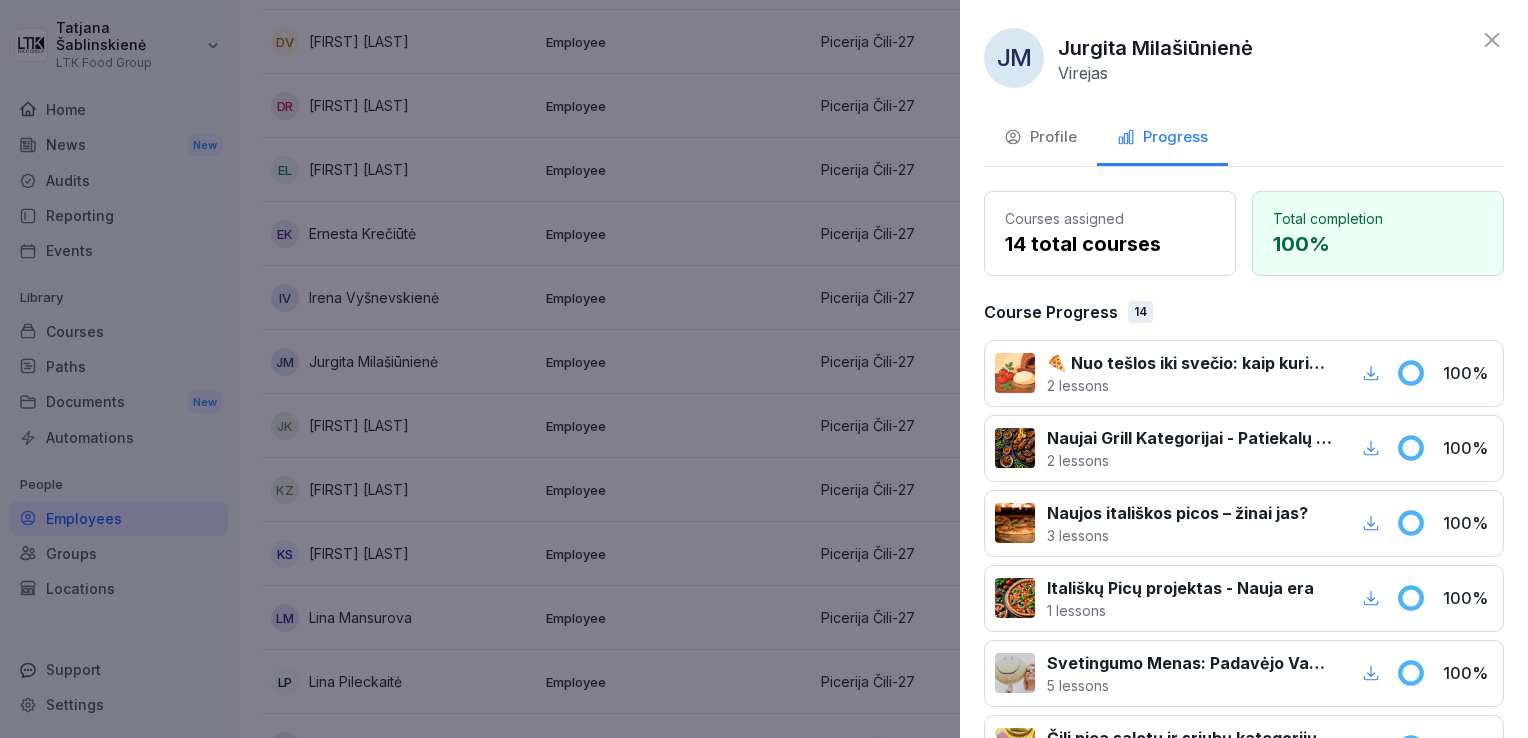 drag, startPoint x: 1492, startPoint y: 54, endPoint x: 1480, endPoint y: 46, distance: 14.422205 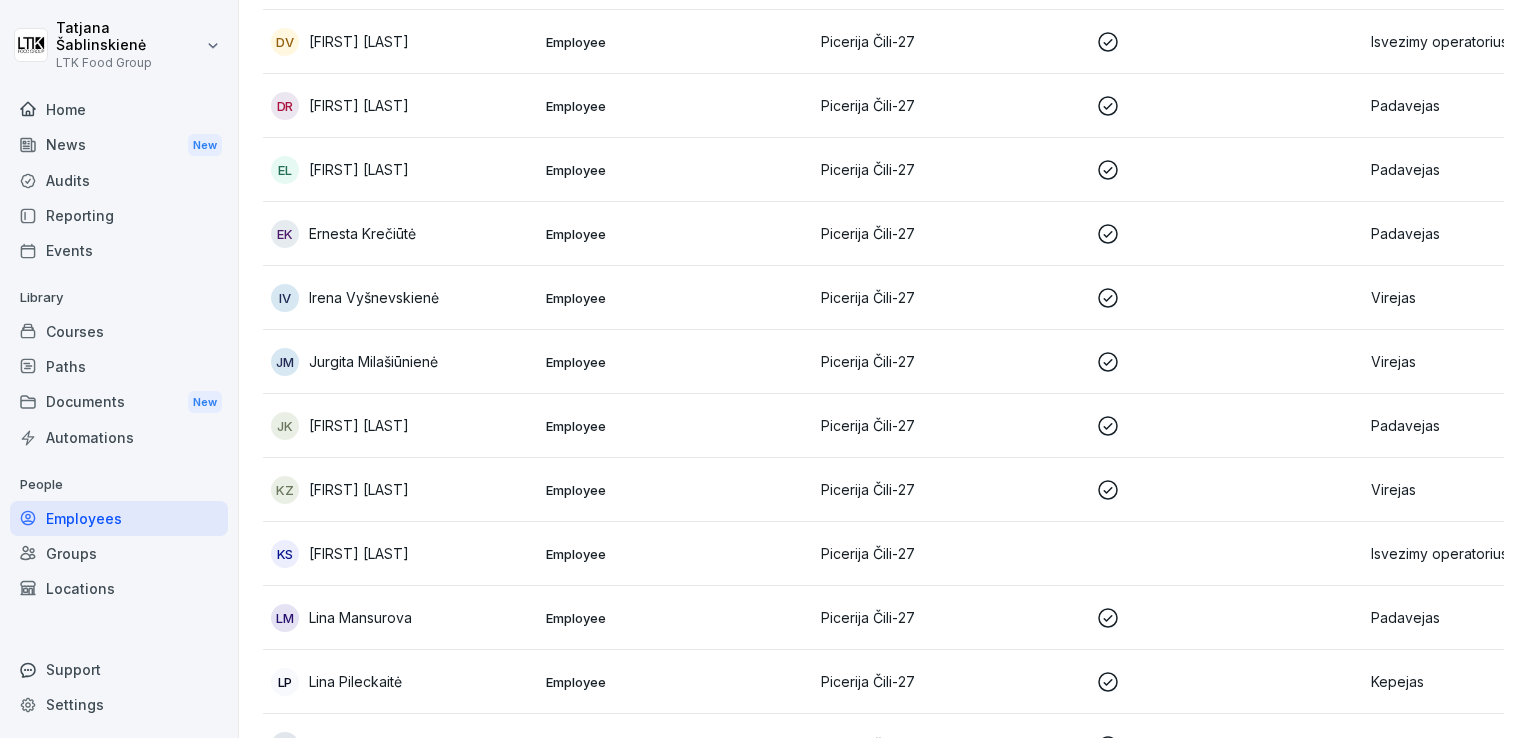click on "Padavejas" at bounding box center [1500, 105] 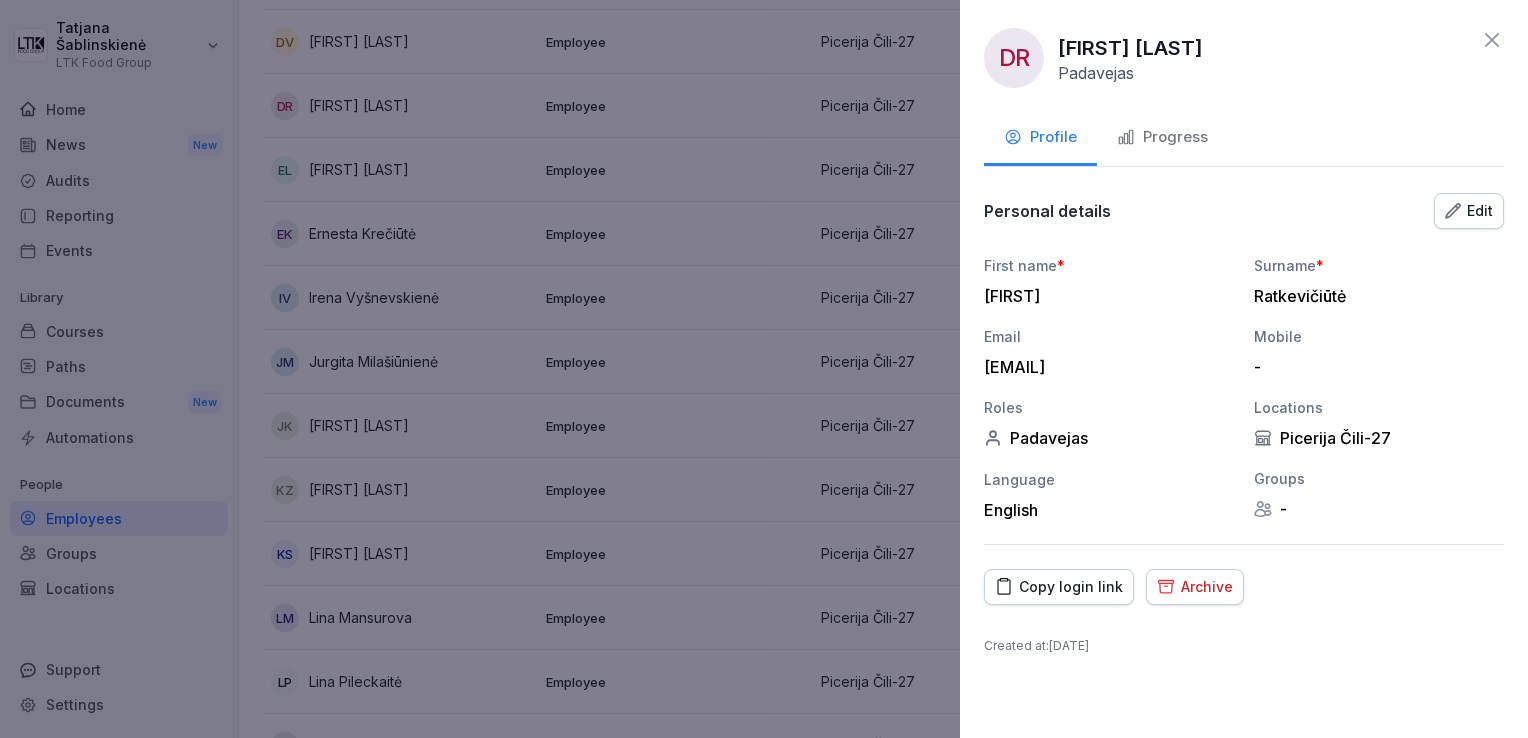 click on "Progress" at bounding box center [1162, 137] 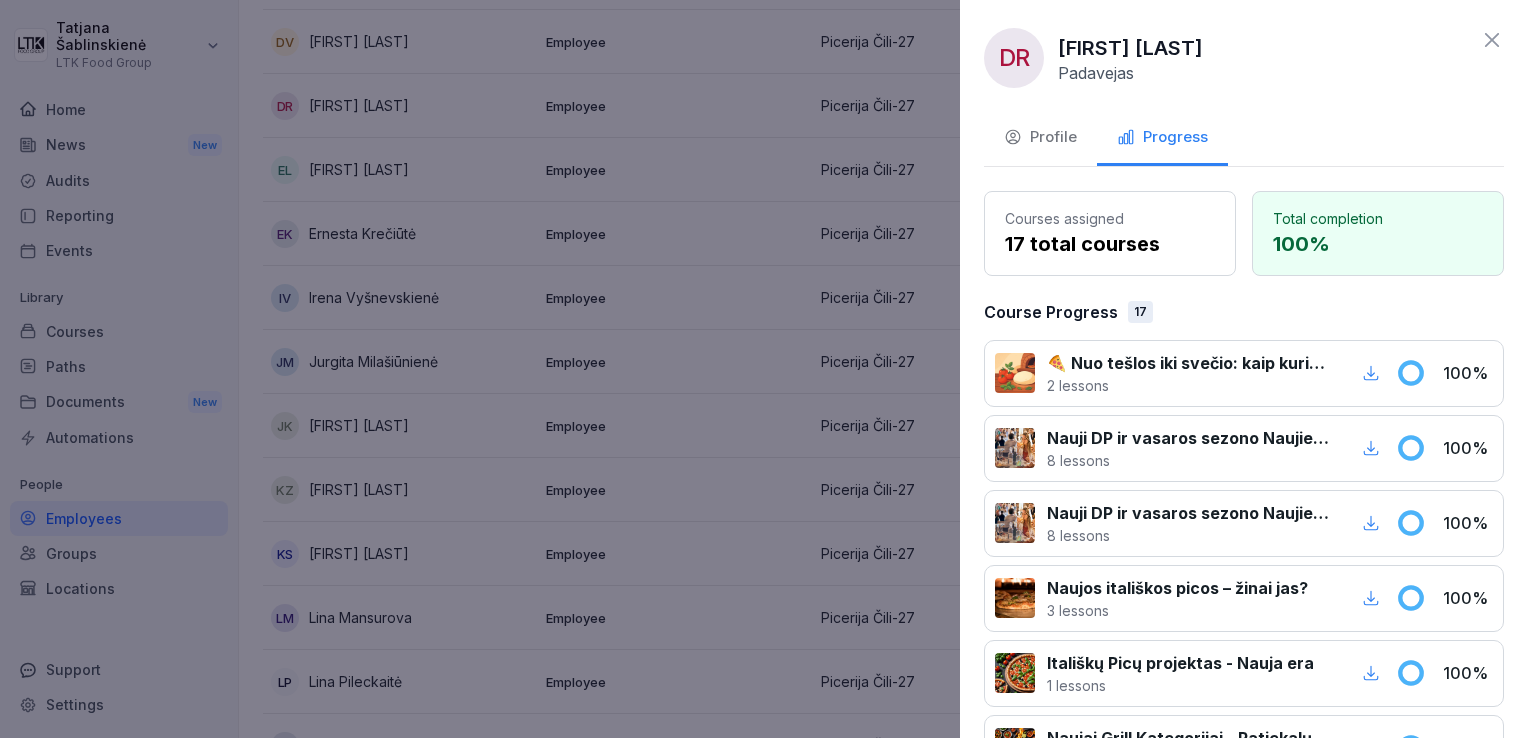 click on "DR Diana Ratkevičiūtė Padavejas" at bounding box center [1244, 58] 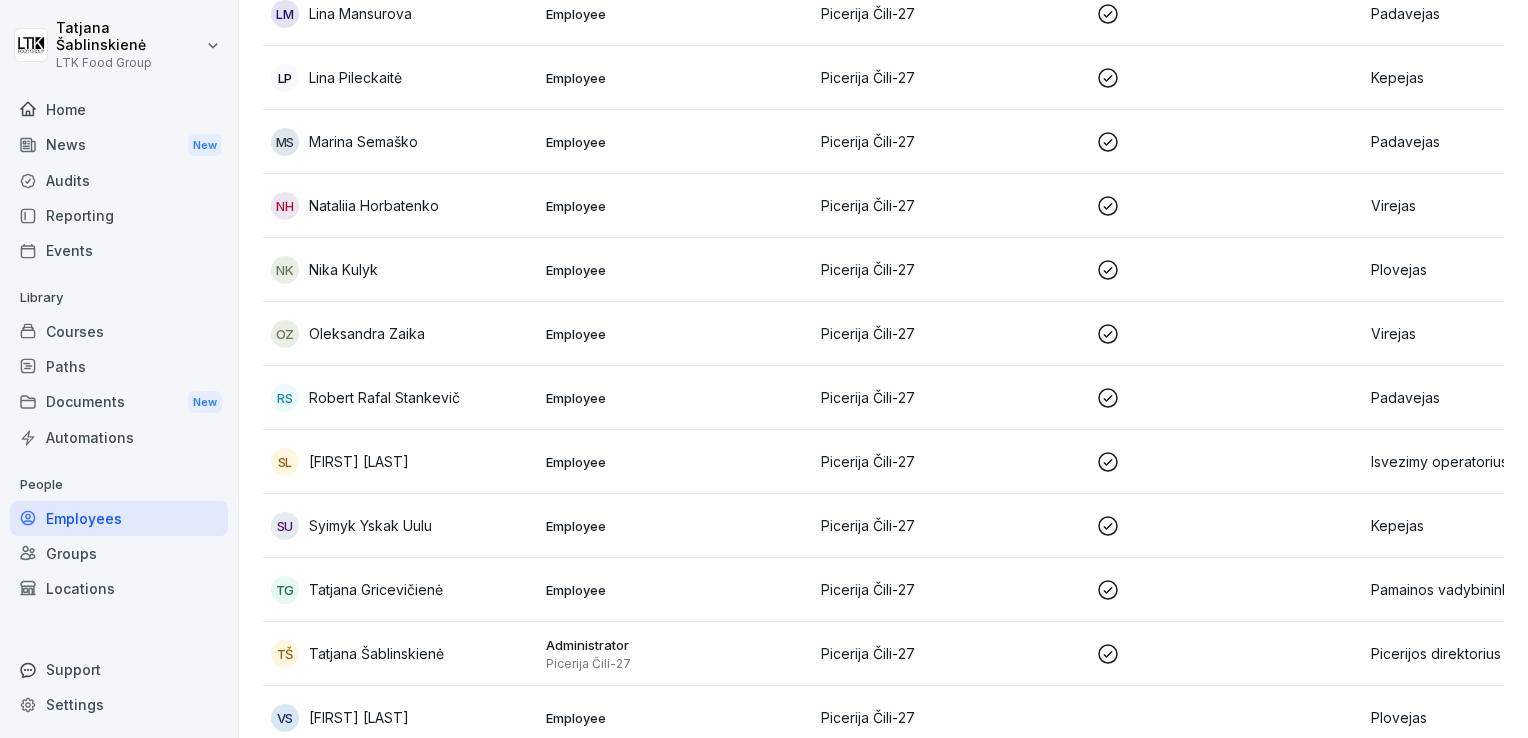 scroll, scrollTop: 1012, scrollLeft: 0, axis: vertical 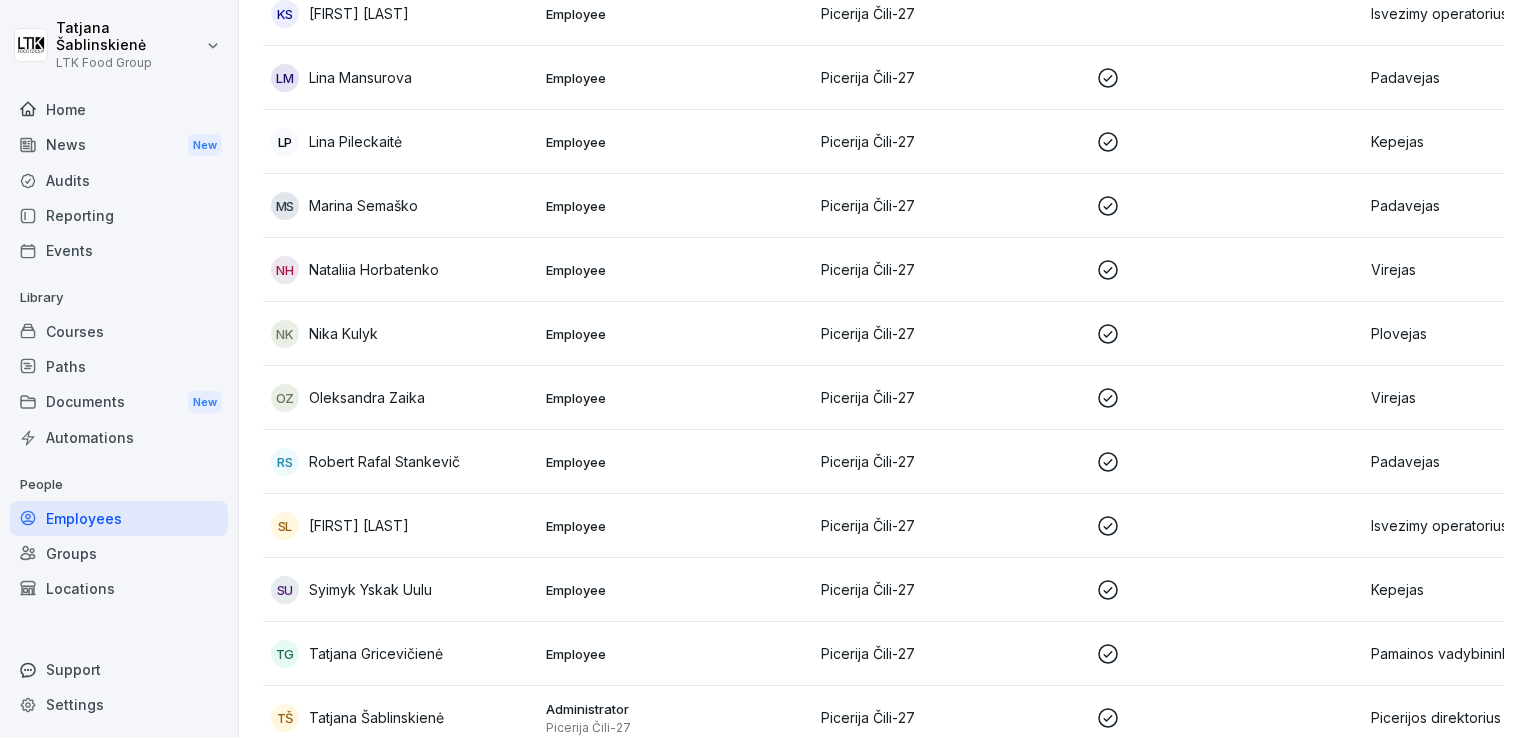 click on "Virejas" at bounding box center [1500, 269] 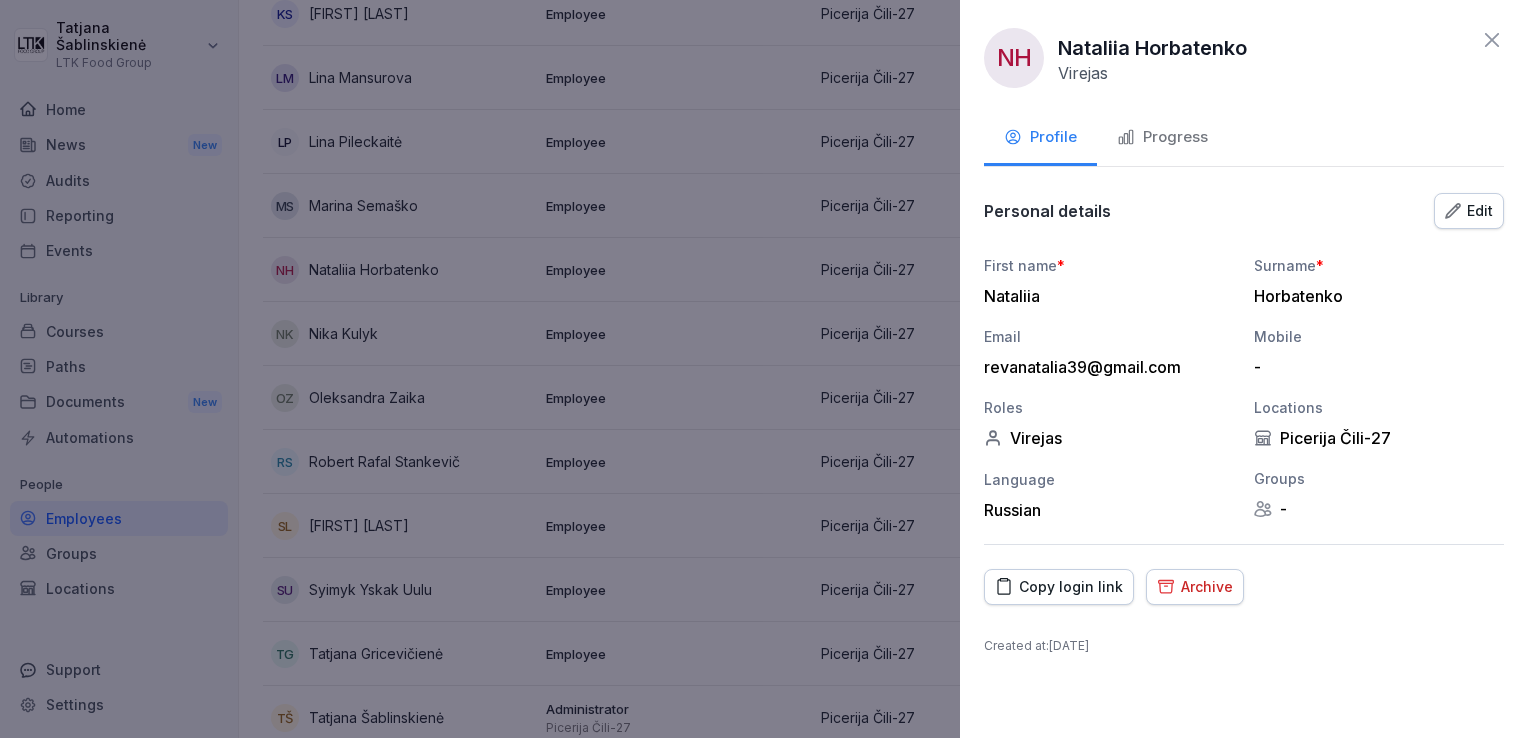 click 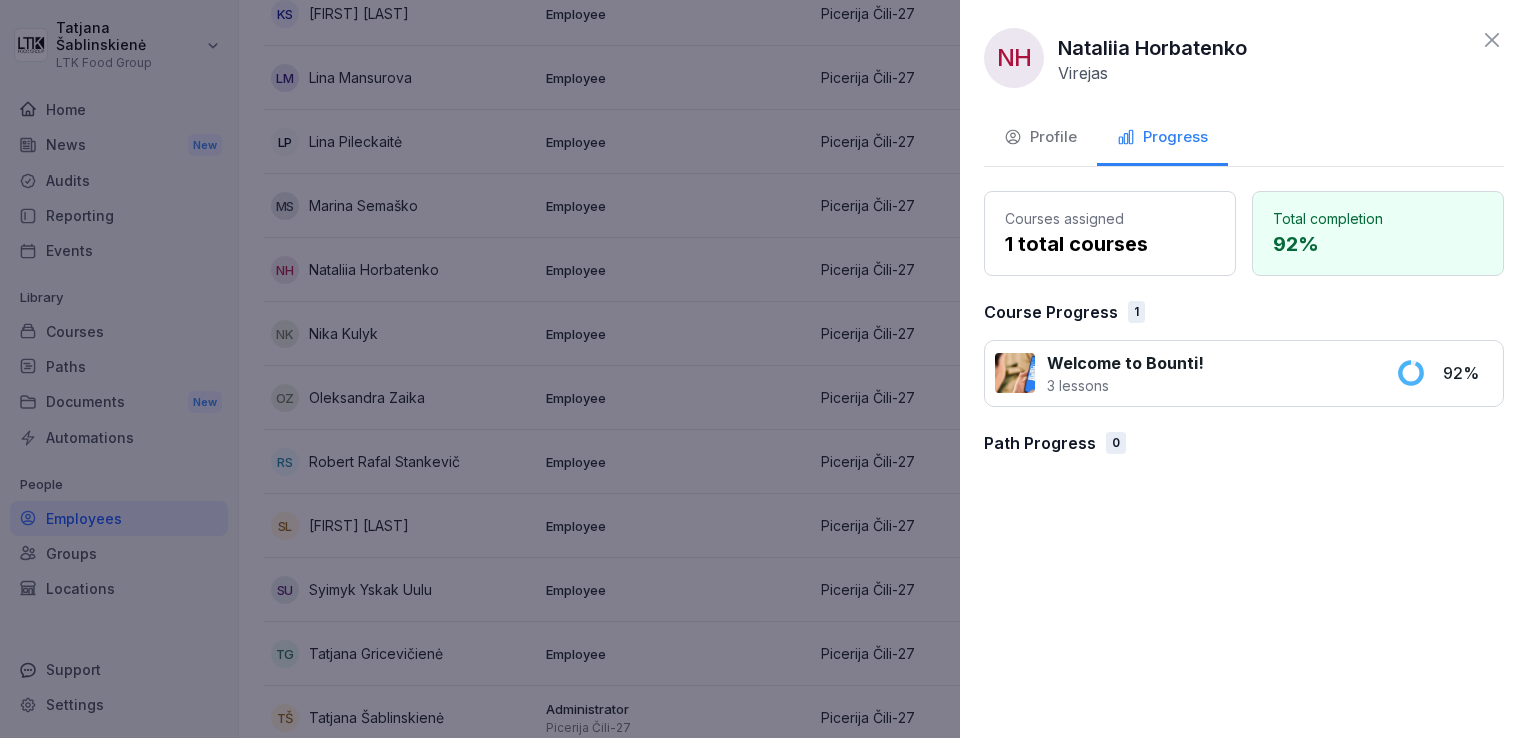 click 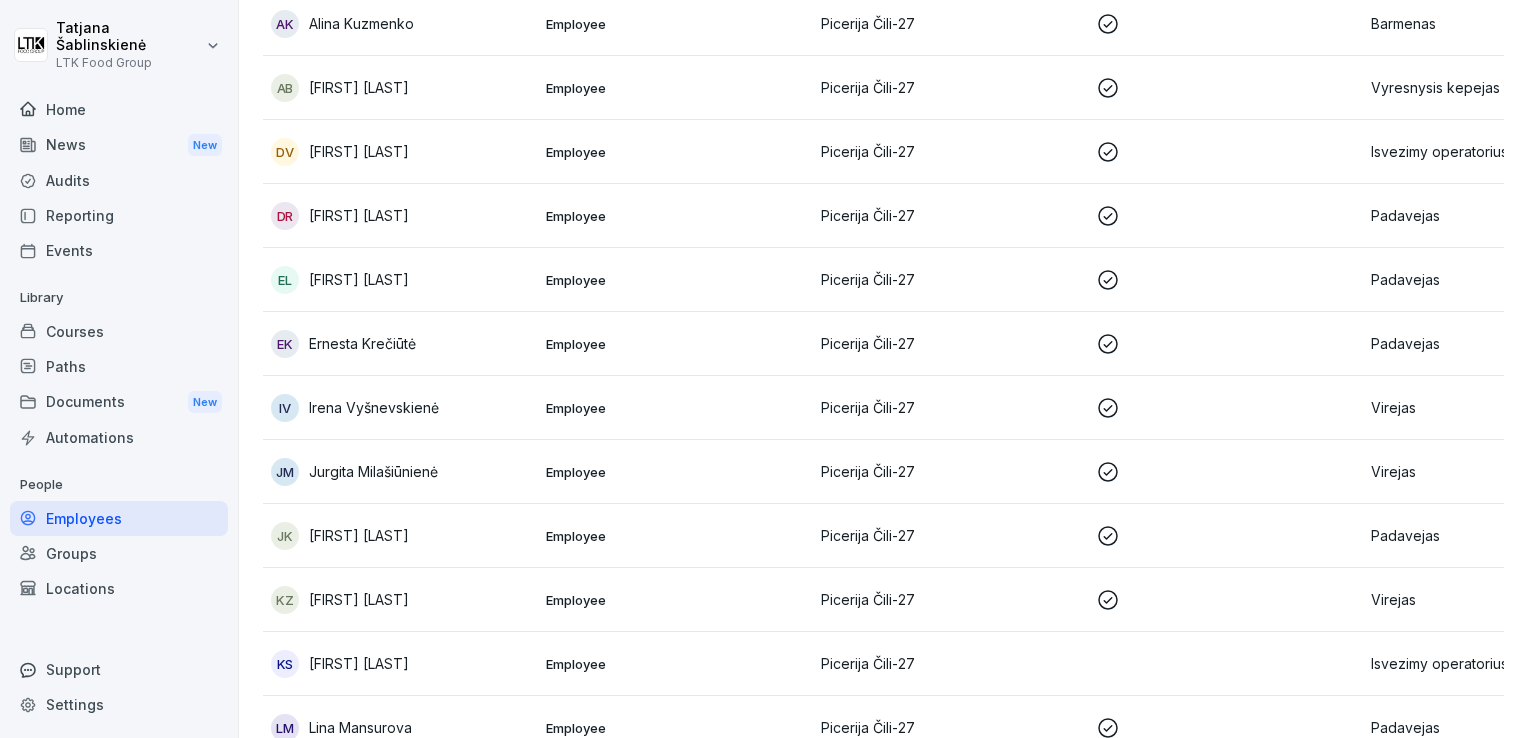 scroll, scrollTop: 0, scrollLeft: 0, axis: both 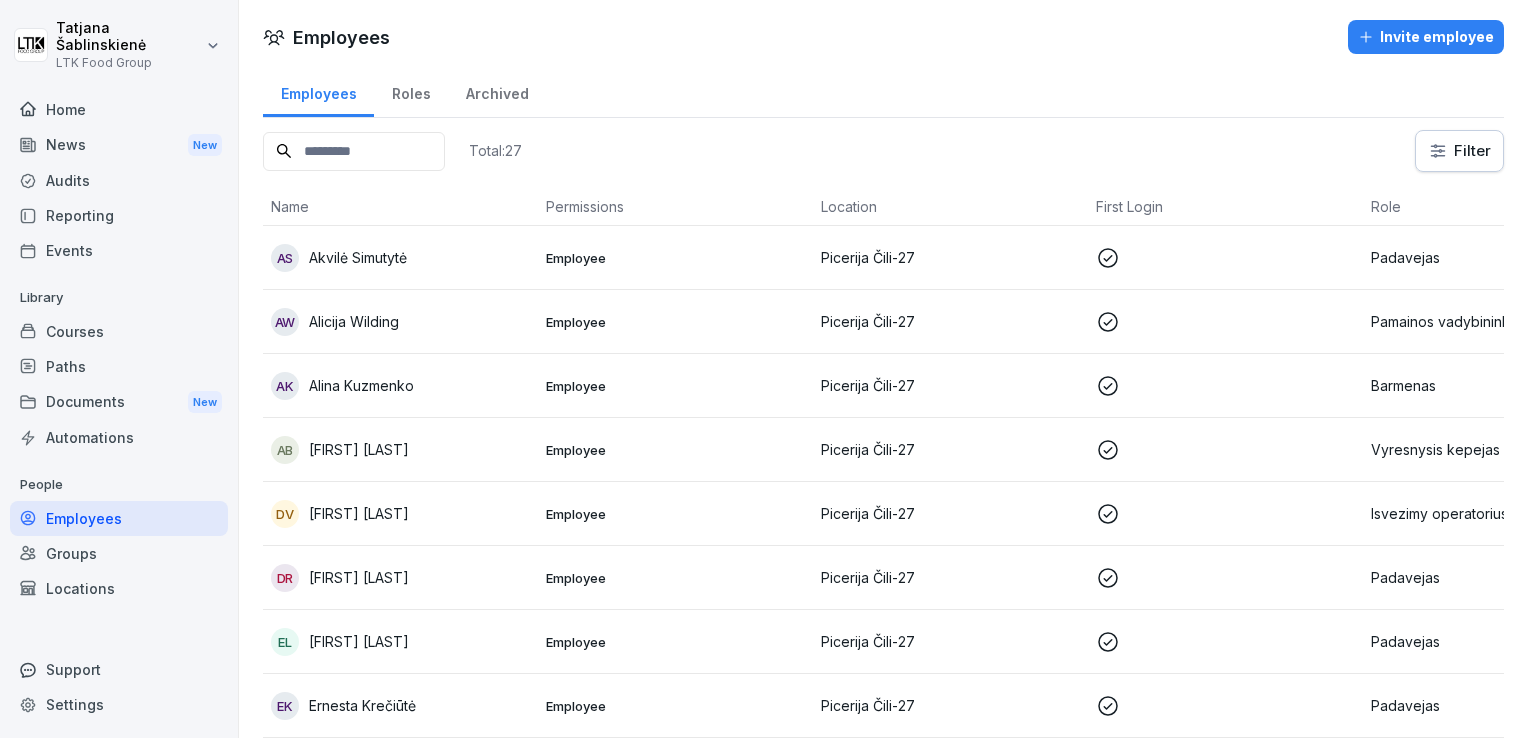 click on "Total:  27 Filter" at bounding box center (883, 151) 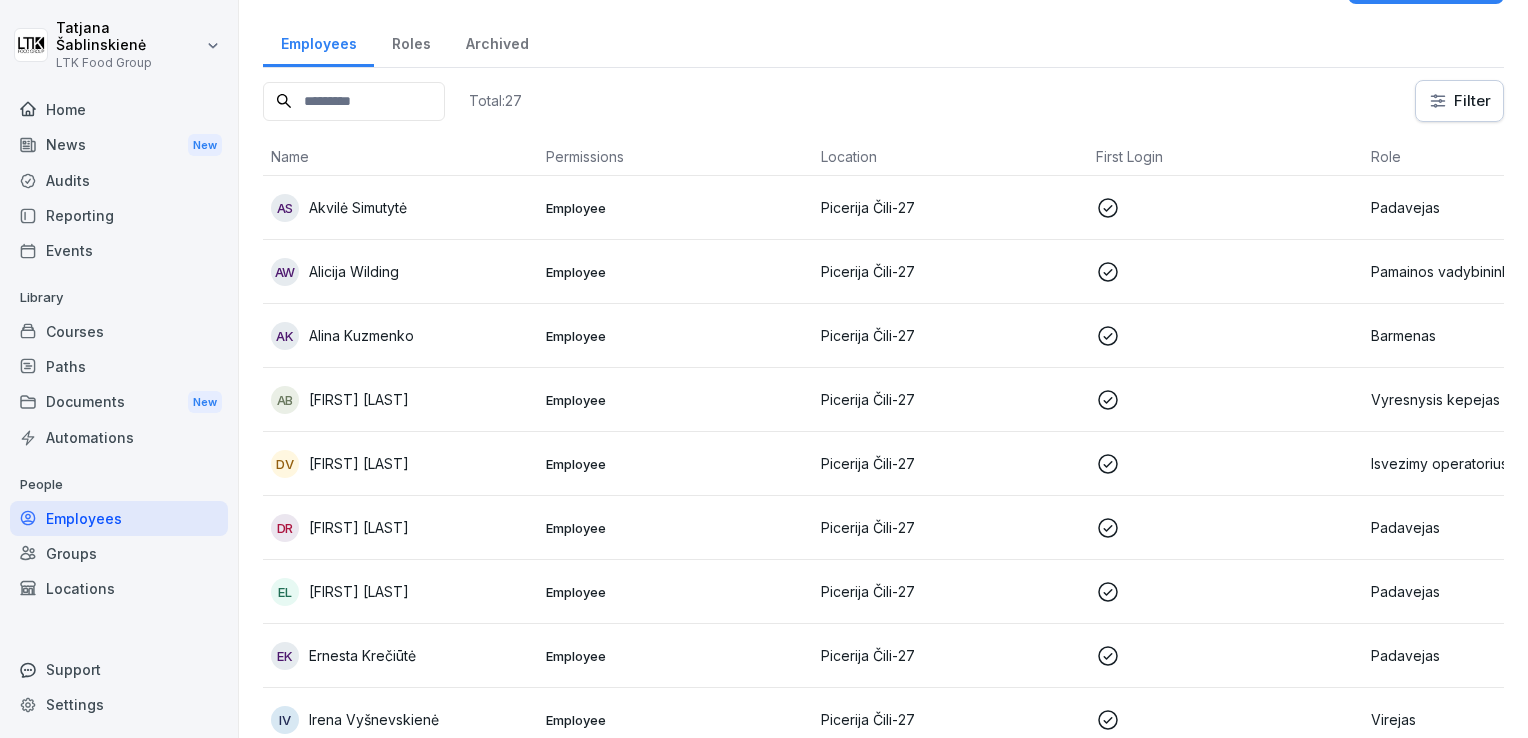 scroll, scrollTop: 0, scrollLeft: 0, axis: both 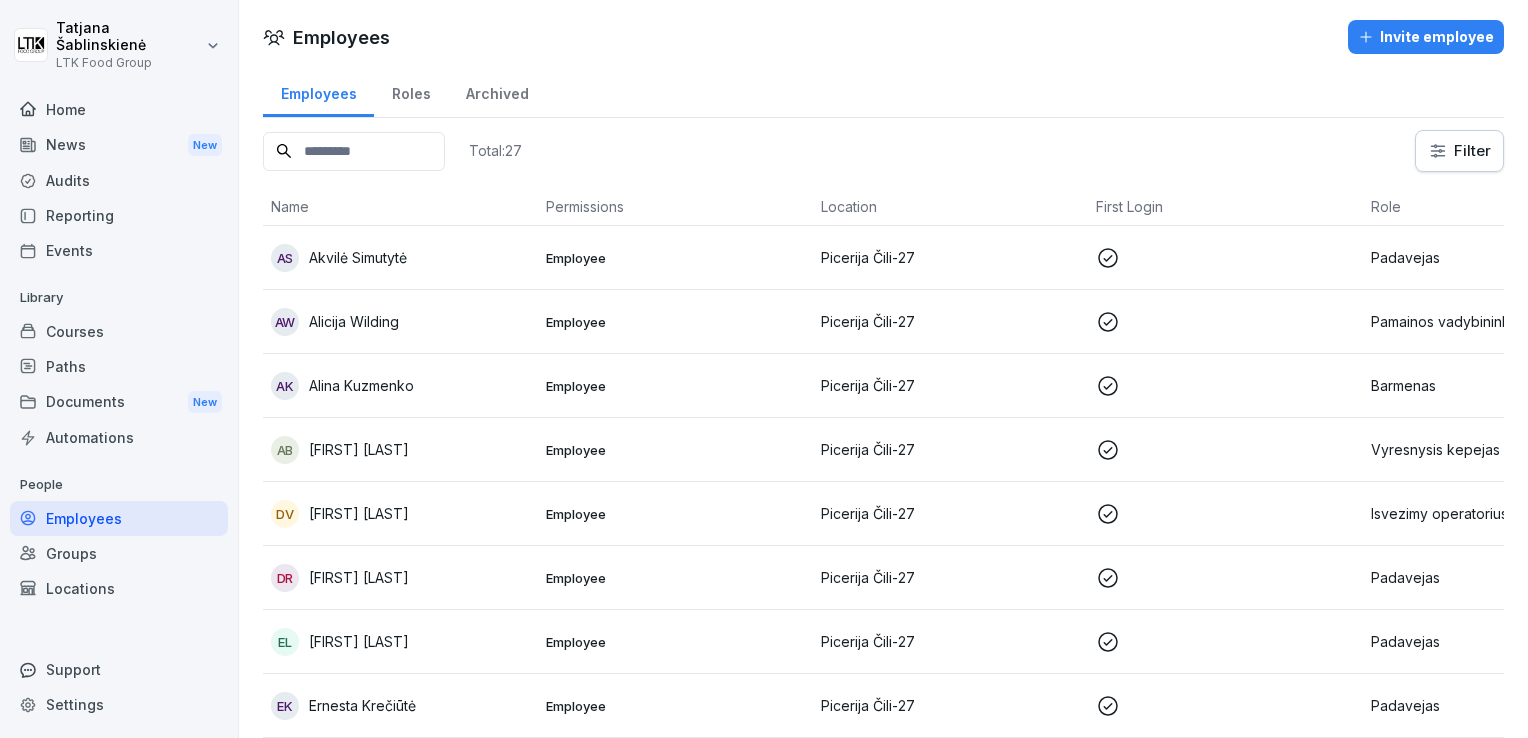 click on "Home" at bounding box center (119, 109) 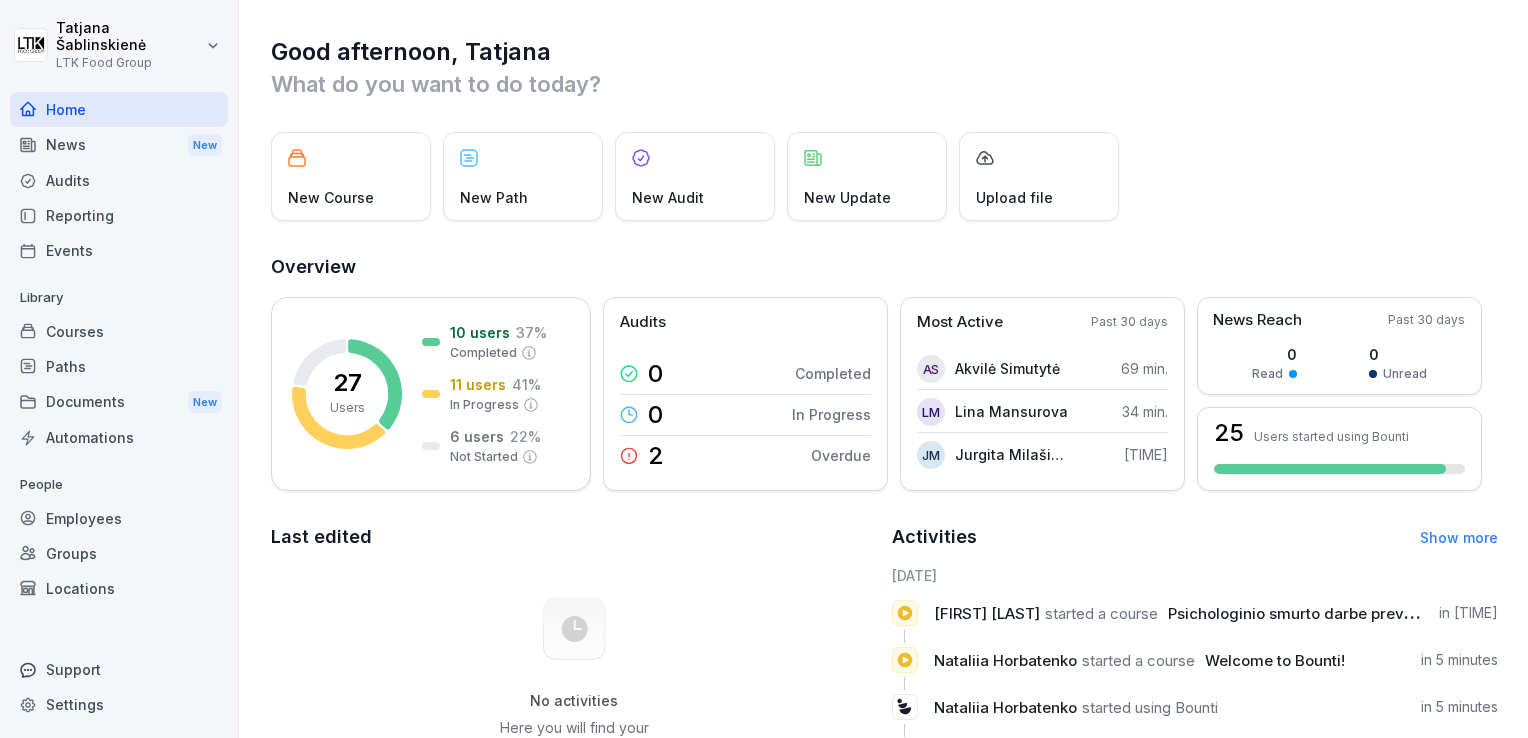 click on "Courses" at bounding box center [119, 331] 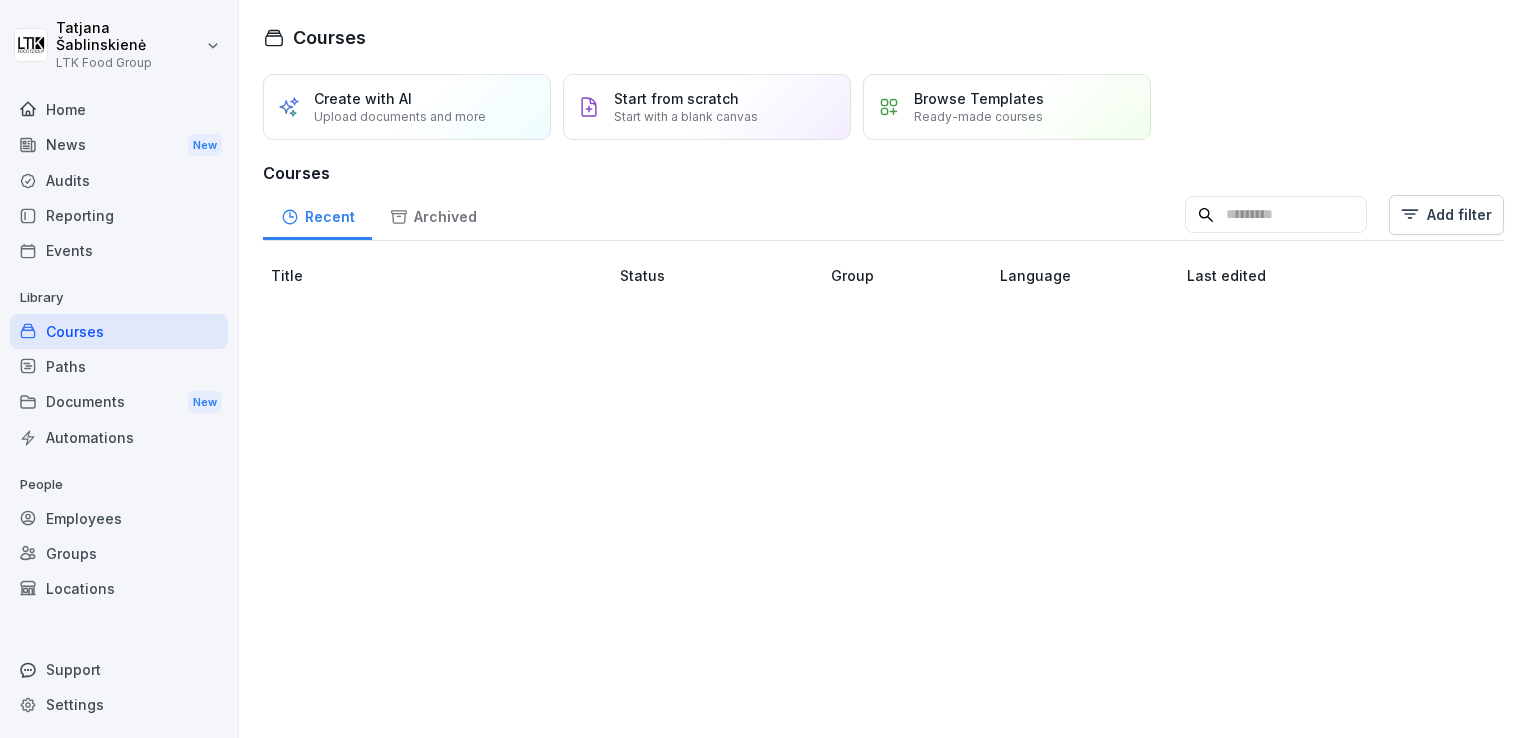 click on "Home" at bounding box center [119, 109] 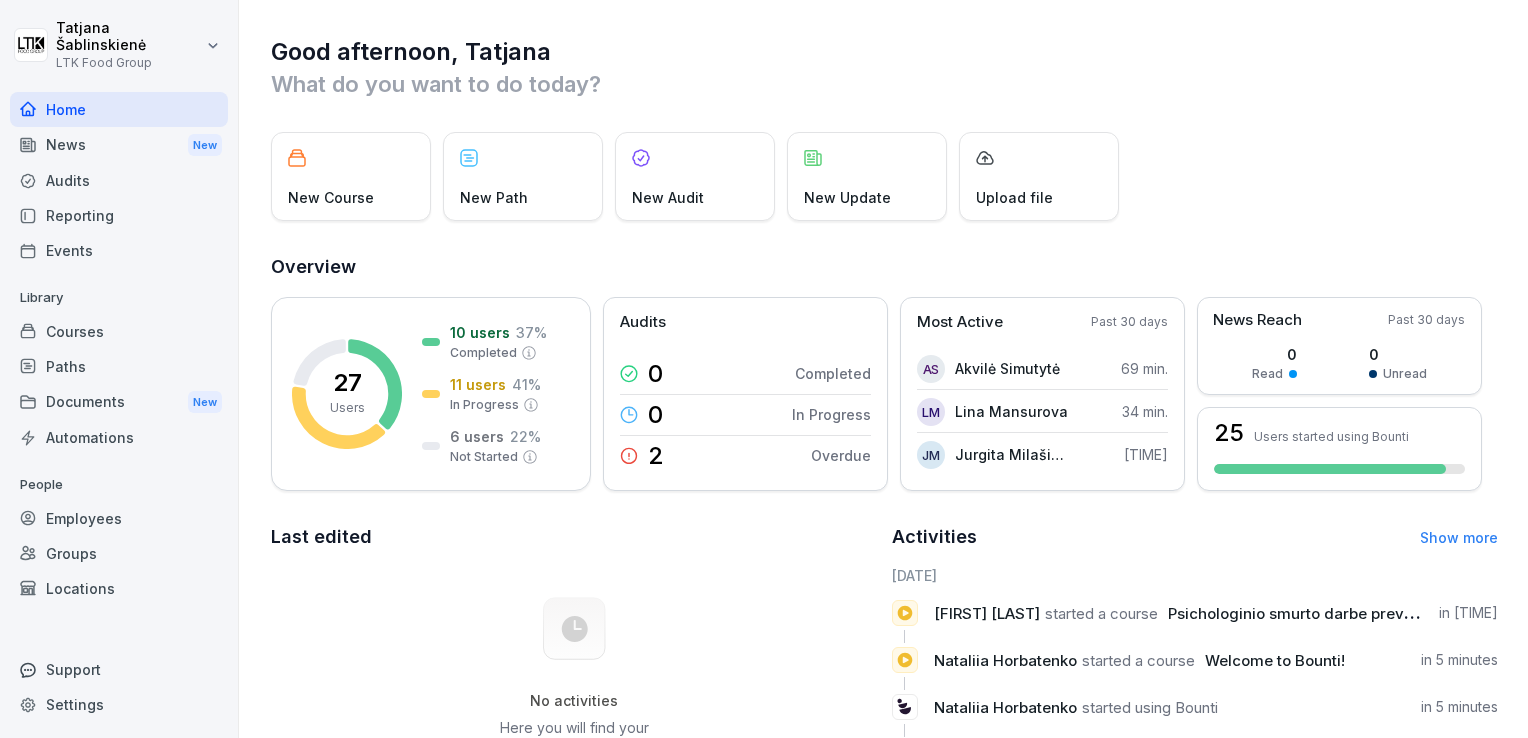 click on "Employees" at bounding box center [119, 518] 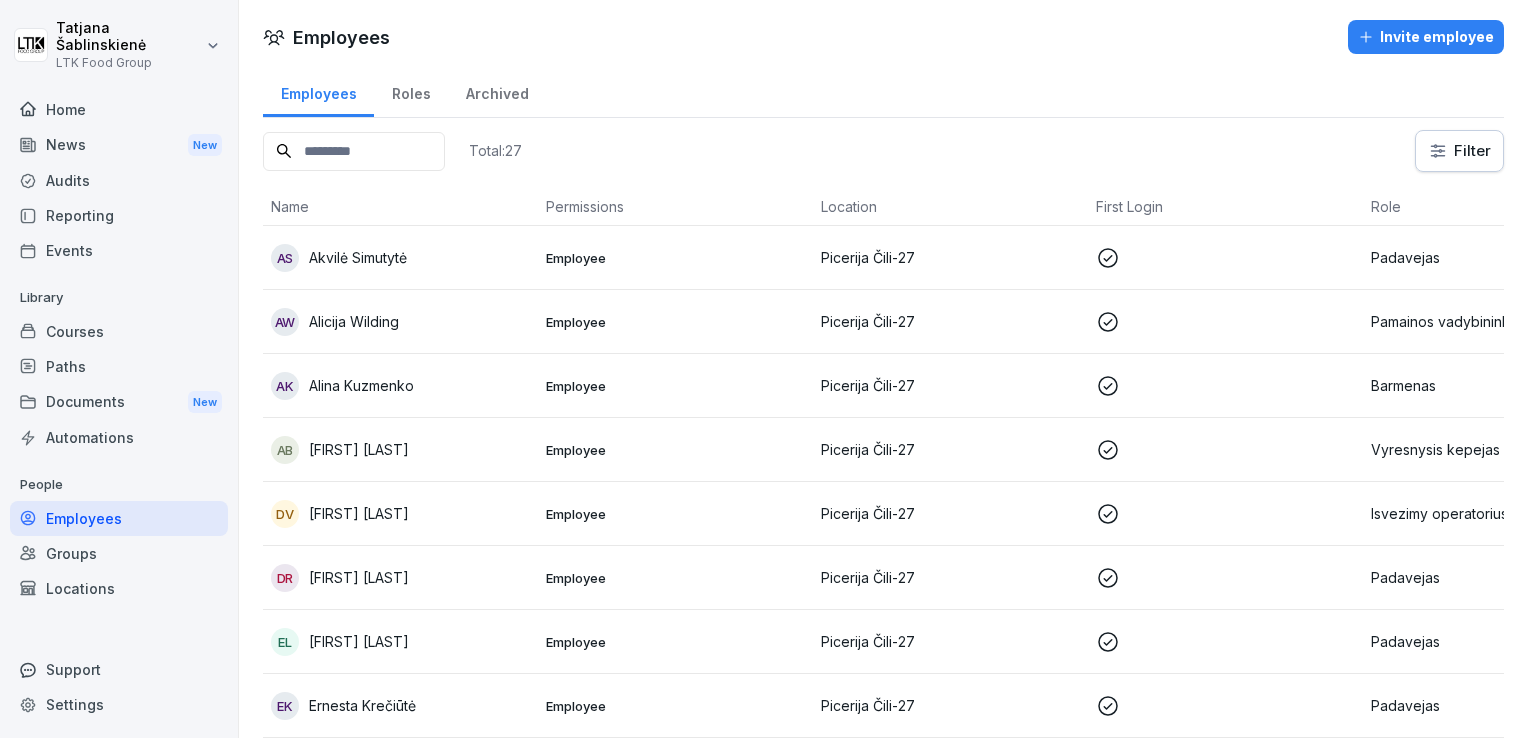 click on "Picerija Čili-27" at bounding box center (950, 257) 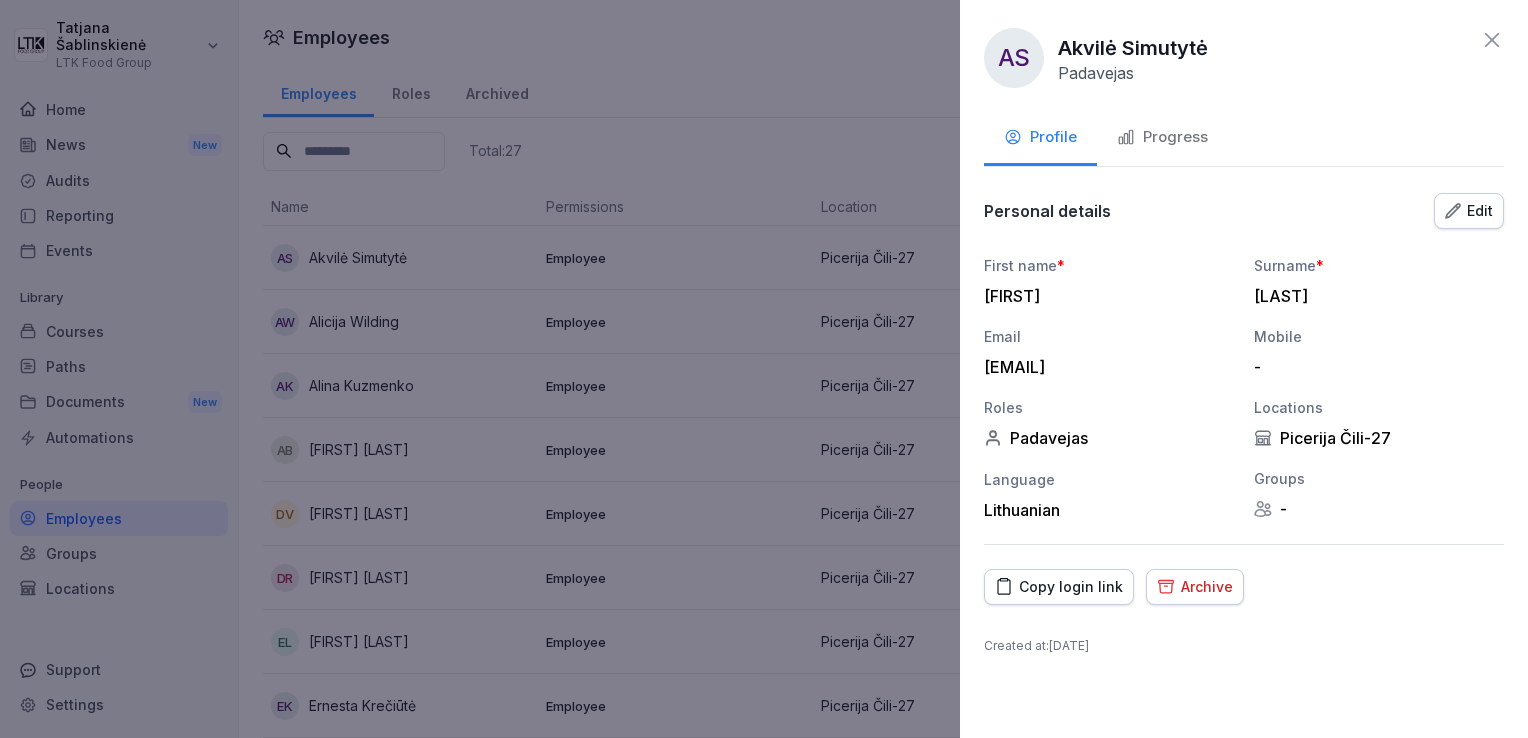click on "Progress" at bounding box center (1162, 137) 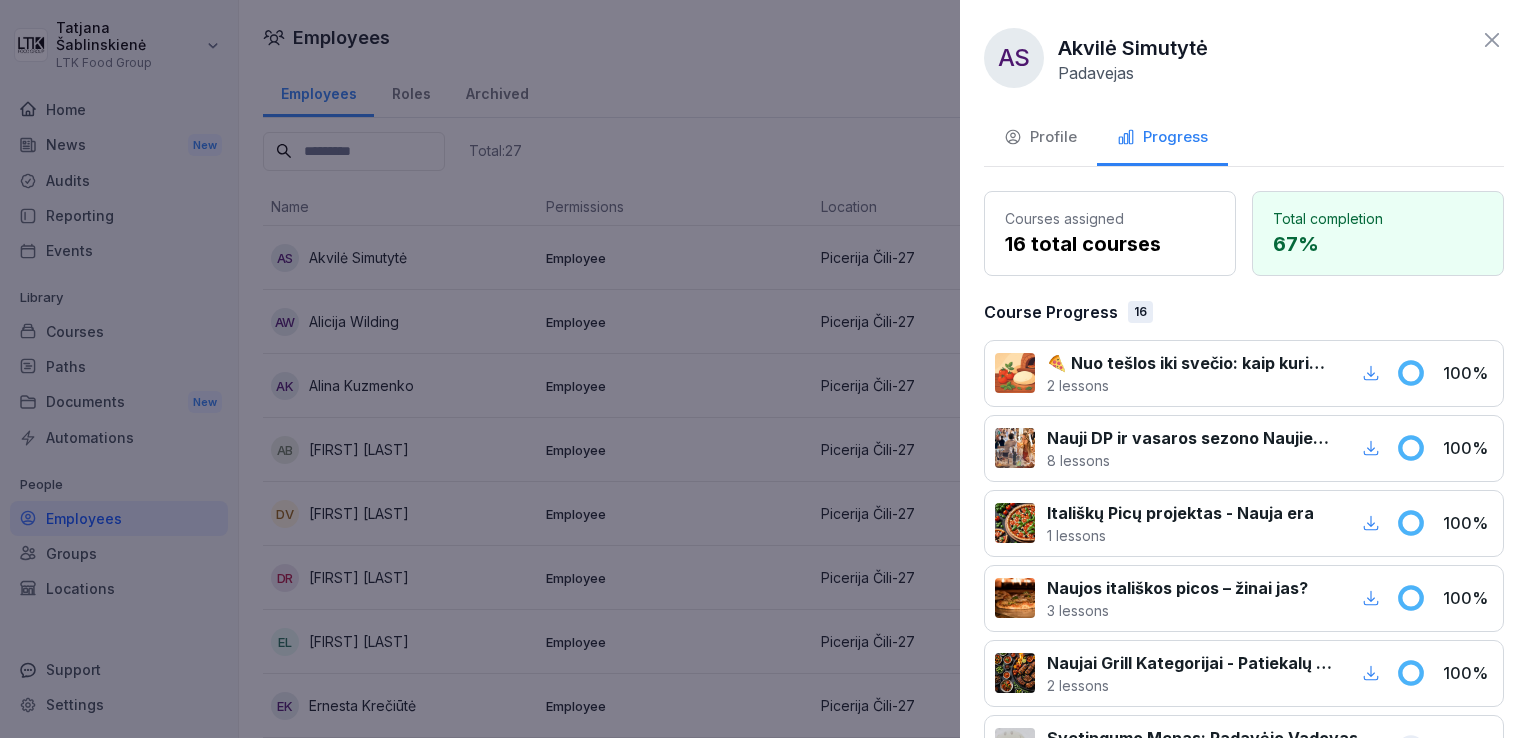 click on "AS Akvilė Simutytė Padavejas Profile Progress Courses assigned 16 total courses Total completion 67 % Course Progress 16 🍕 Nuo tešlos iki svečio: kaip kuriame tobulą picą kasdien 2 lessons 100 % Nauji DP  ir vasaros sezono Naujienos atkeliauja 8 lessons 100 % Itališkų Picų projektas - Nauja era 1 lessons 100 % Naujos itališkos picos – žinai jas? 3 lessons 100 % Naujai Grill Kategorijai - Patiekalų Pristatymas ir Rekomendacijos 2 lessons 100 % Svetingumo Menas: Padavėjo Vadovas 5 lessons 0 % ČILI PICA Aptarnavimo Standartai 6 lessons 83 % Čili pica salotų ir sriubų kategorijų testas 6 lessons 100 % Restoranų tinklas „Čili pica" - Sėkmės istorija ir praktika 2 lessons 100 %  Pusryčių ir Užkandžių Meniu 8 lessons 100 % QR Meniu Naudojimo Strategijos Restoranuose 2 lessons 0 % Food'o QR sistemos naudojimas padavėjams ir svečiams 5 lessons 0 % ČiliPay pristatymas 1 lessons 0 % Efektyvus Pardavimas ir čekio vidurkis 5 lessons 0 % Welcome to Bounti! 3 lessons 100 % 5 lessons 100" at bounding box center [1244, 369] 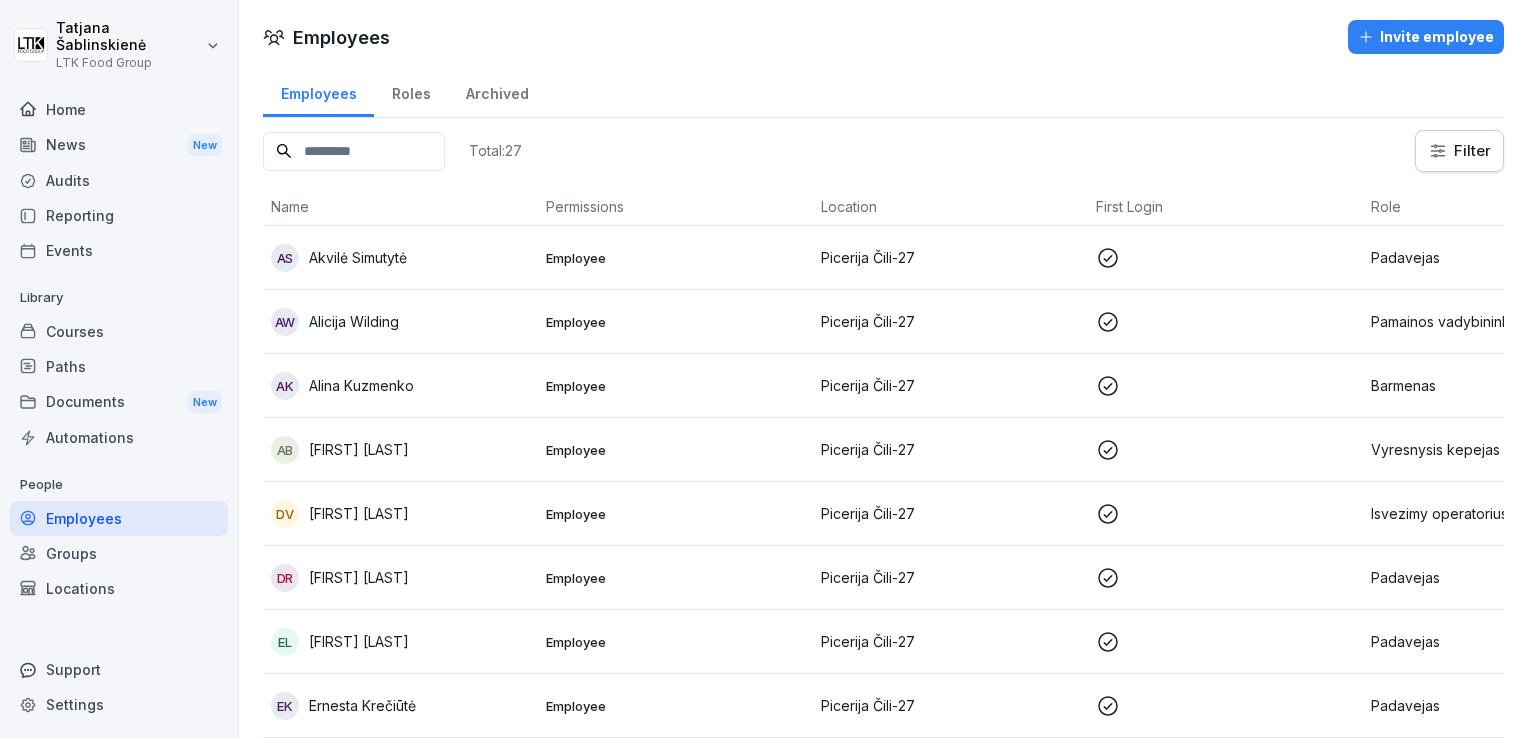 click on "Home" at bounding box center [119, 109] 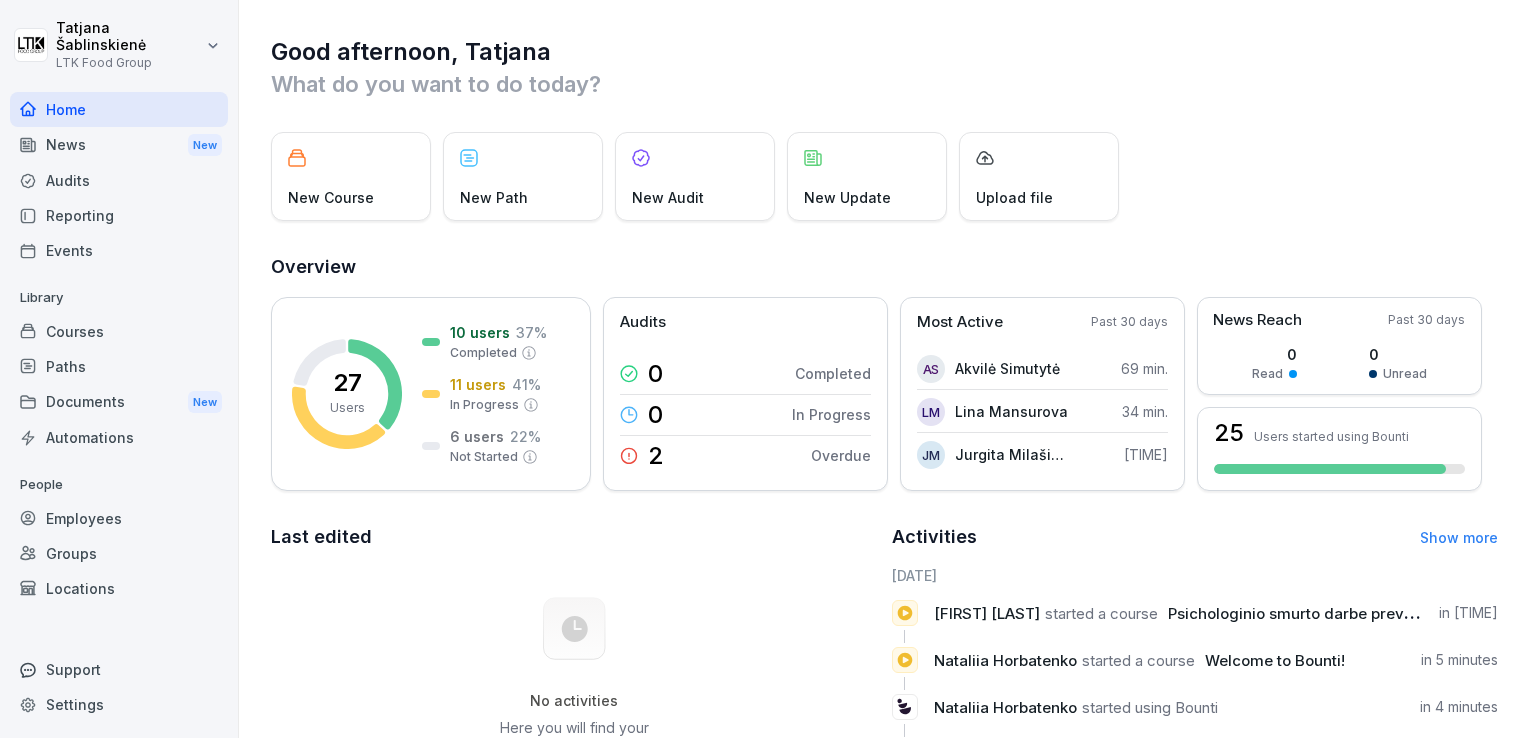 click on "Home" at bounding box center [119, 109] 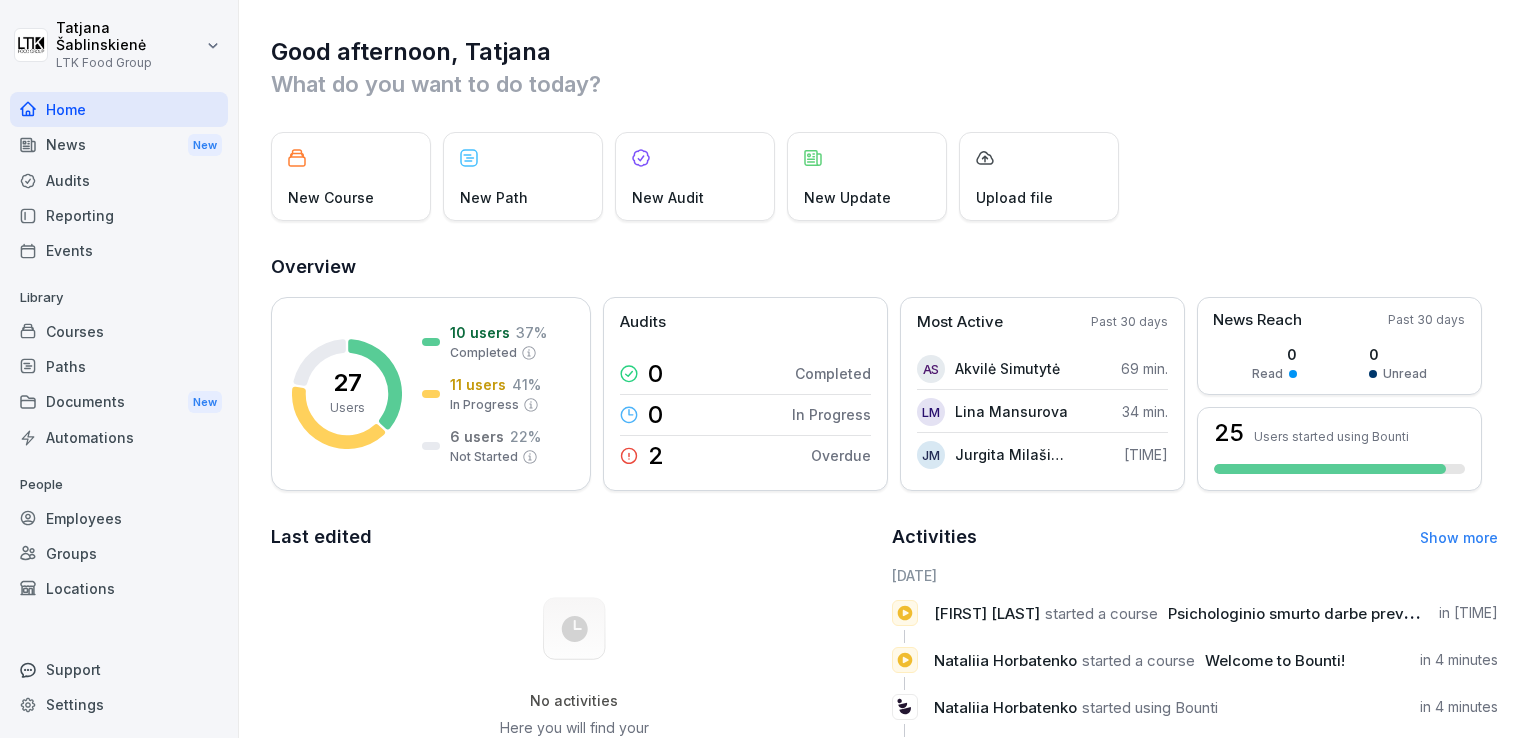 click on "Audits" at bounding box center (119, 180) 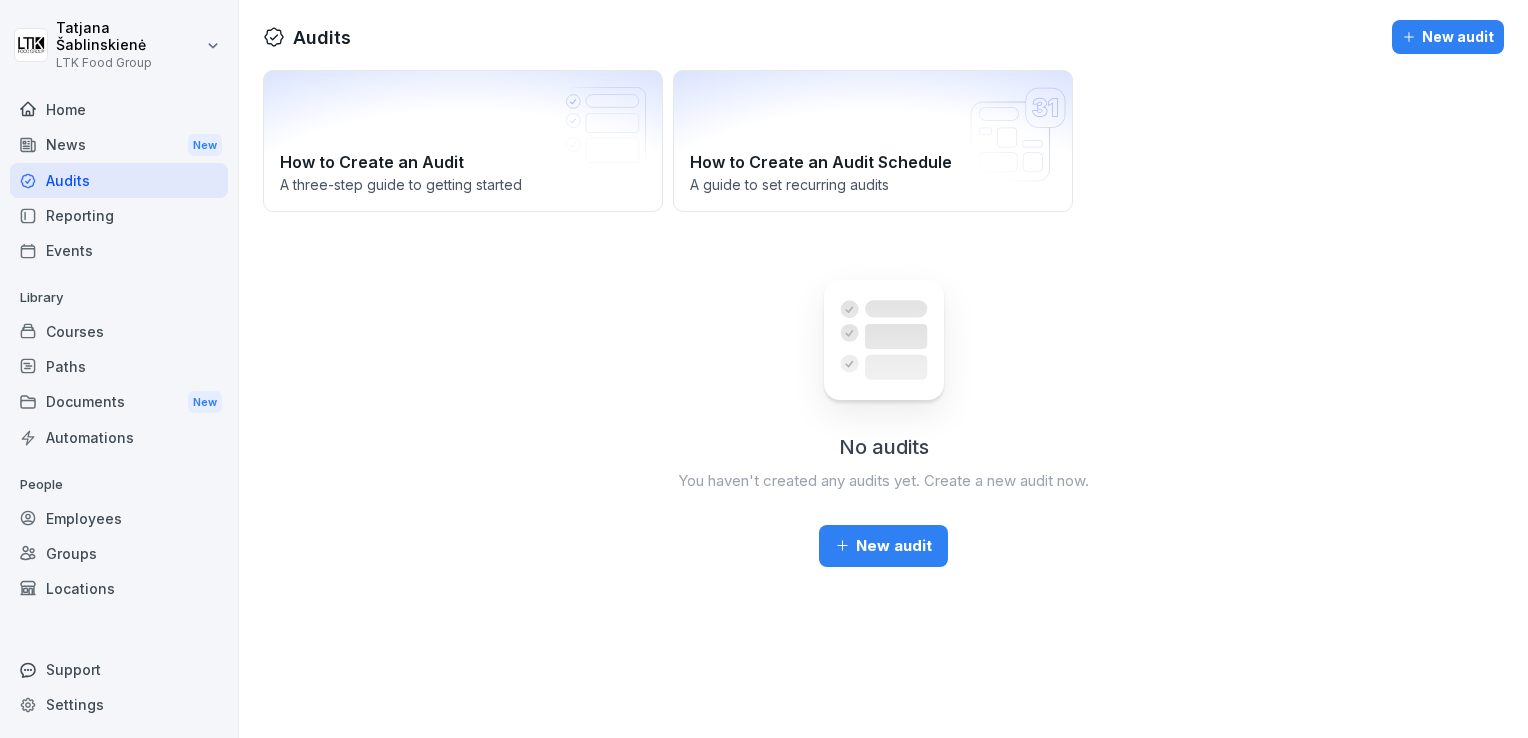 click on "News New" at bounding box center [119, 145] 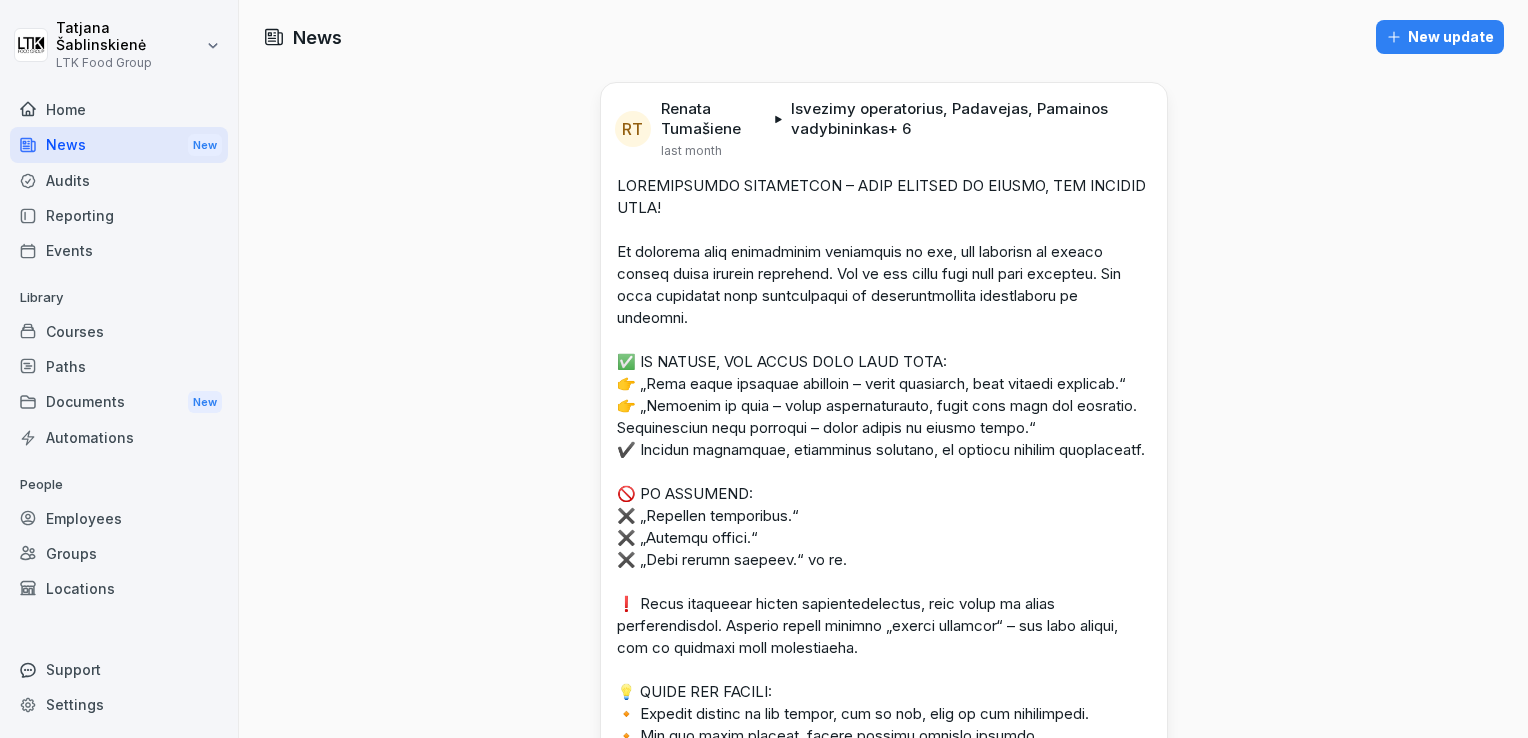 click on "Home" at bounding box center (119, 109) 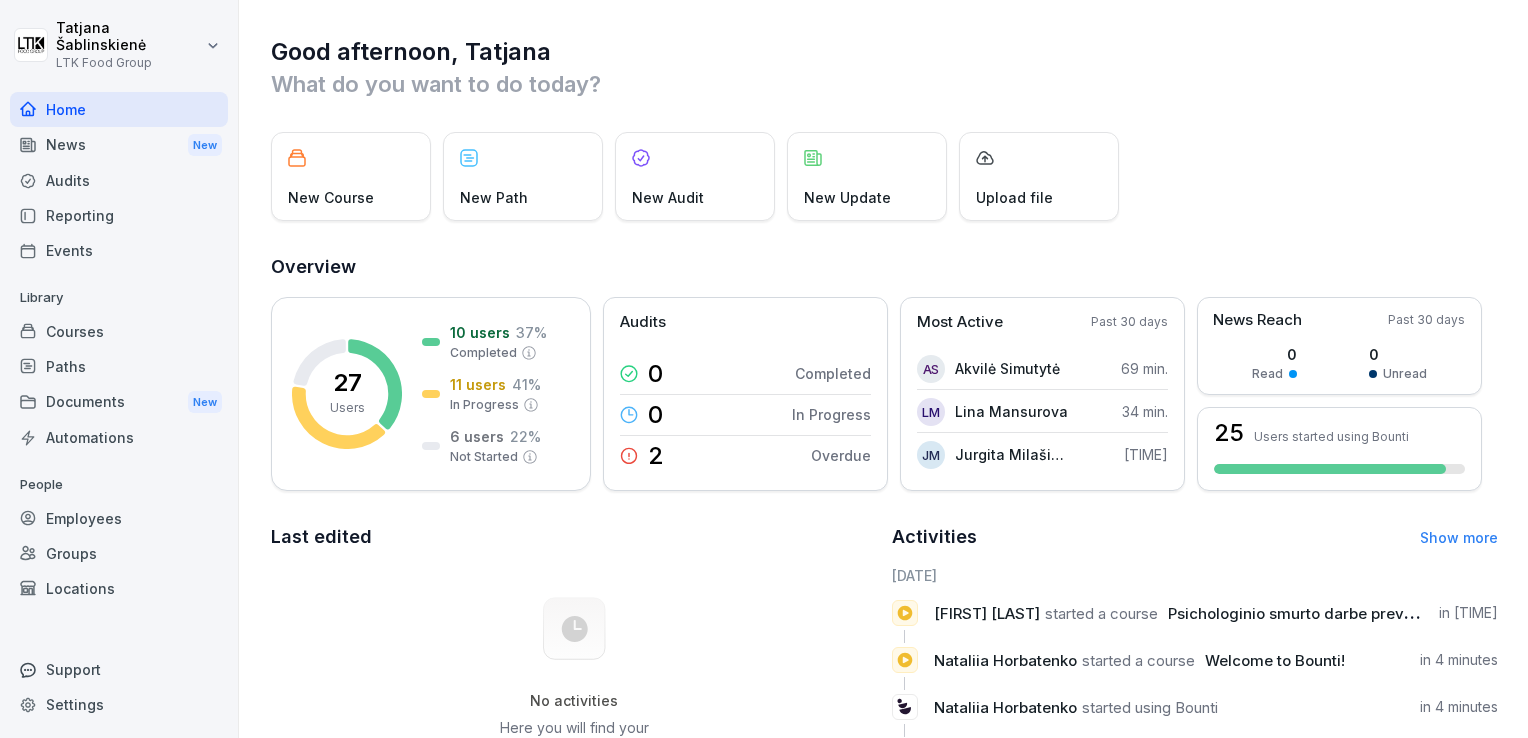 click on "Home" at bounding box center (119, 109) 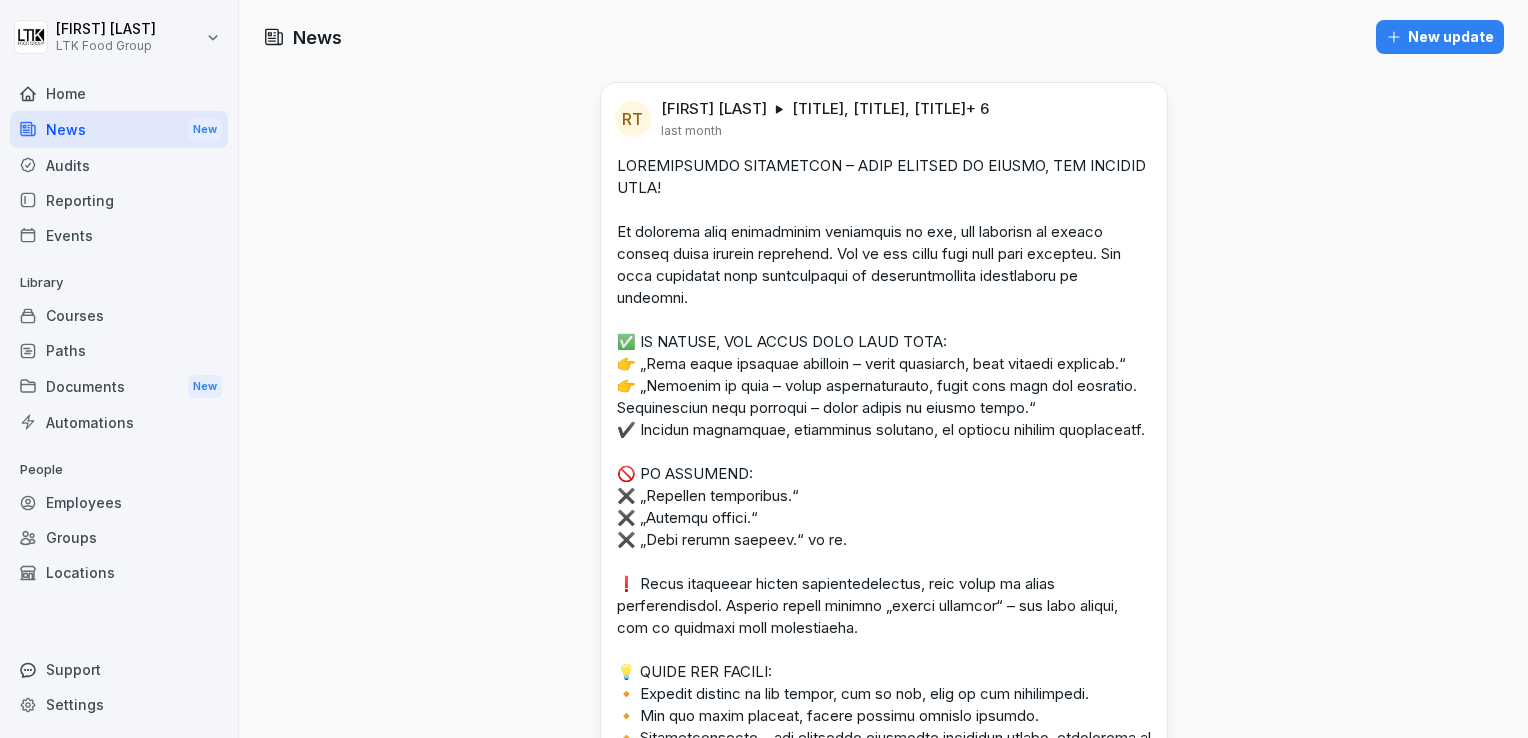 scroll, scrollTop: 0, scrollLeft: 0, axis: both 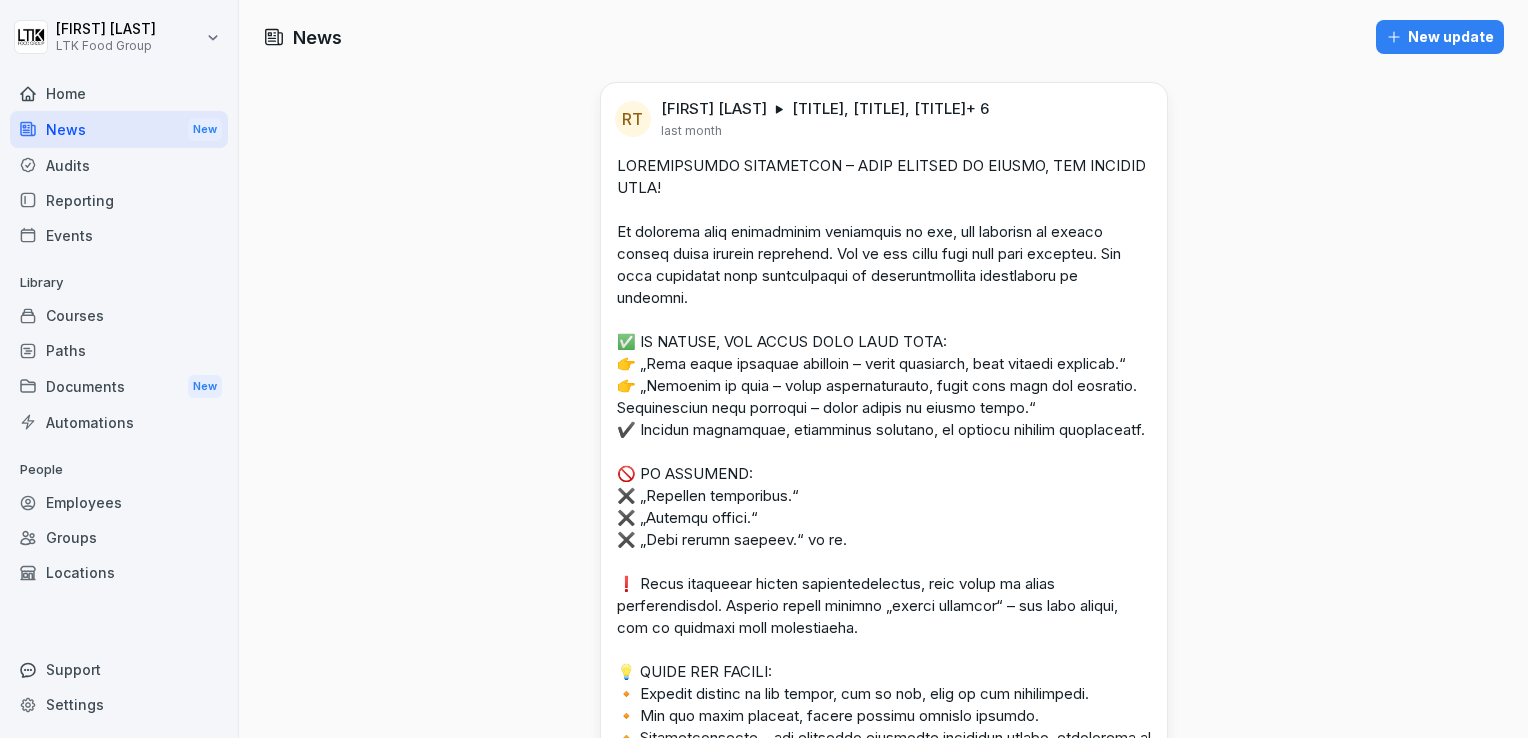 click on "Reporting" at bounding box center [119, 200] 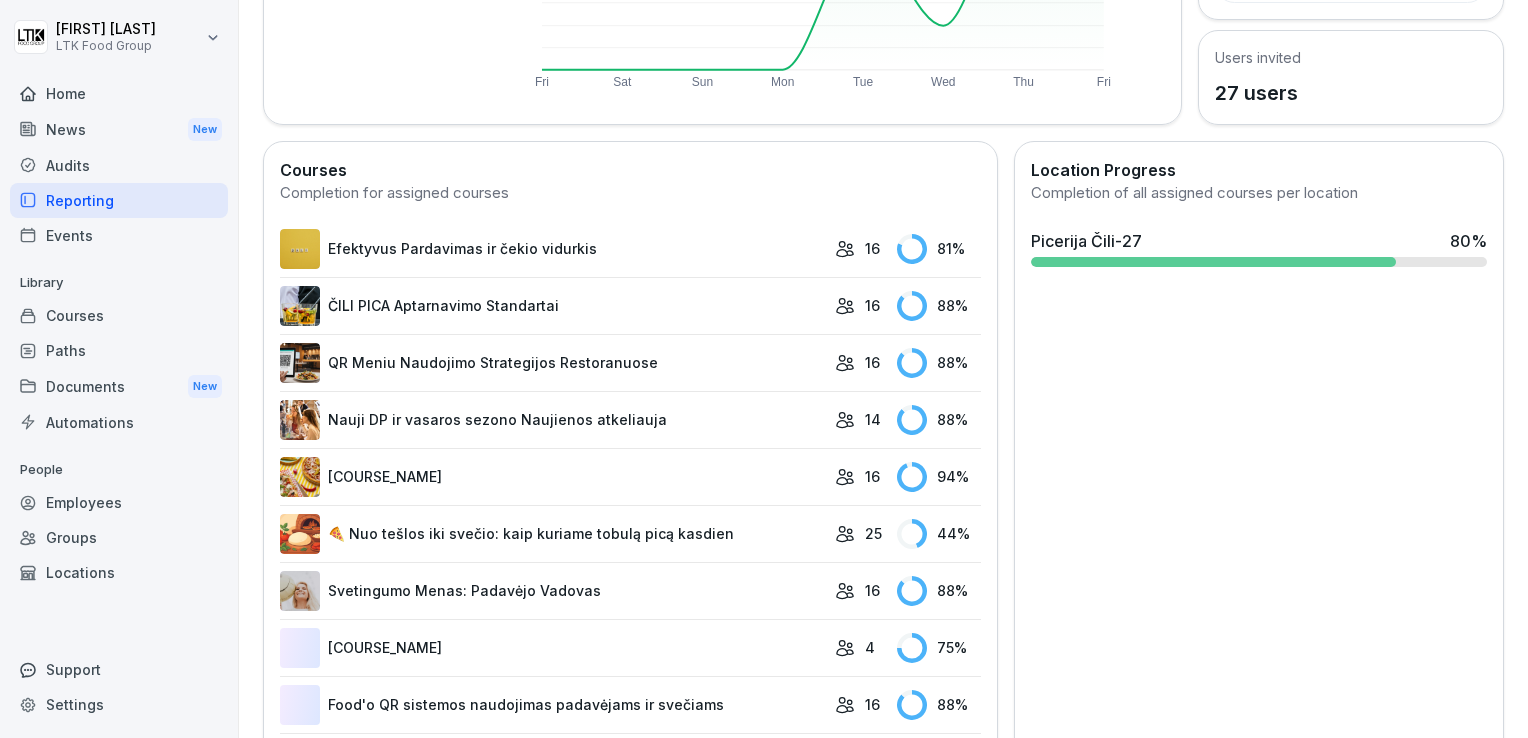 scroll, scrollTop: 612, scrollLeft: 0, axis: vertical 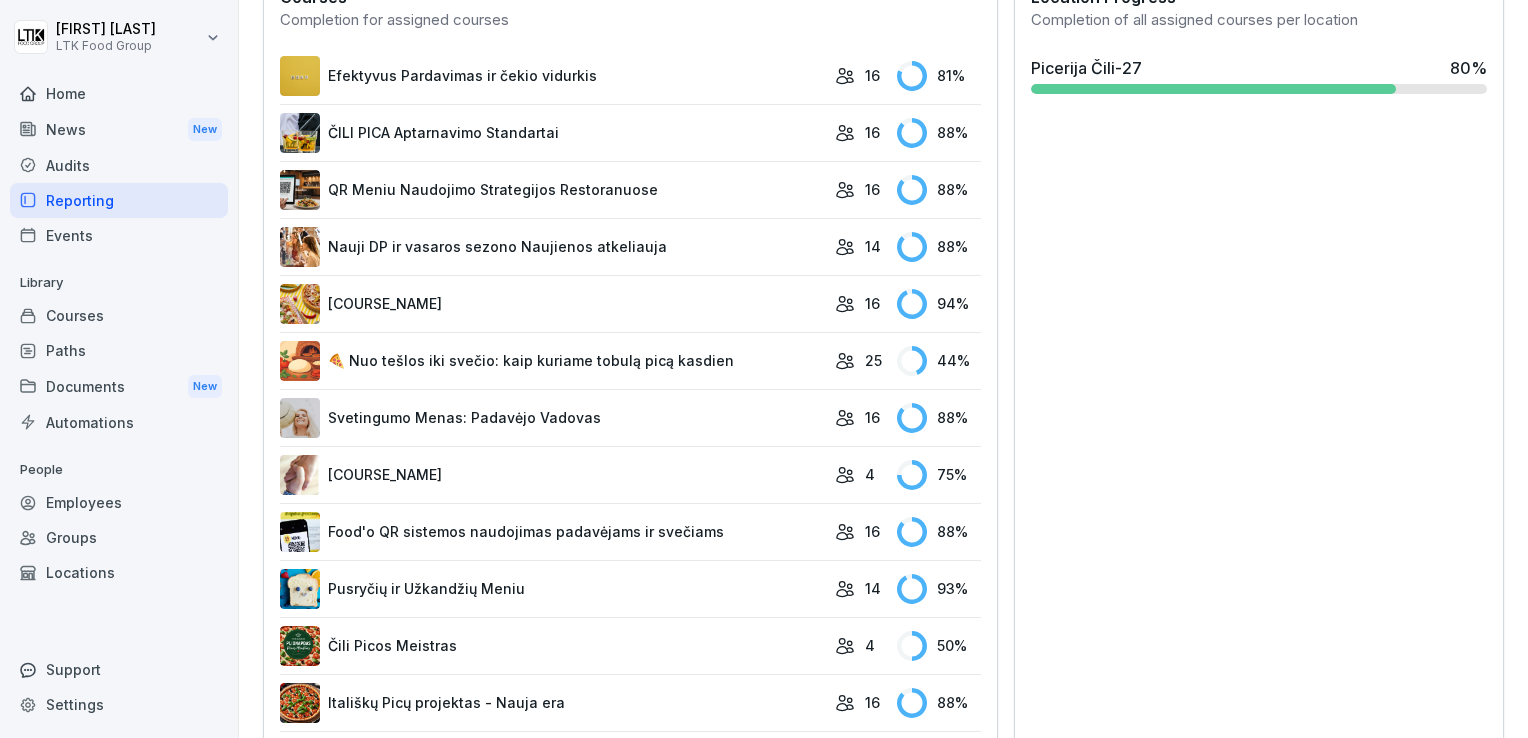 click on "[COURSE_NAME]" at bounding box center [552, 475] 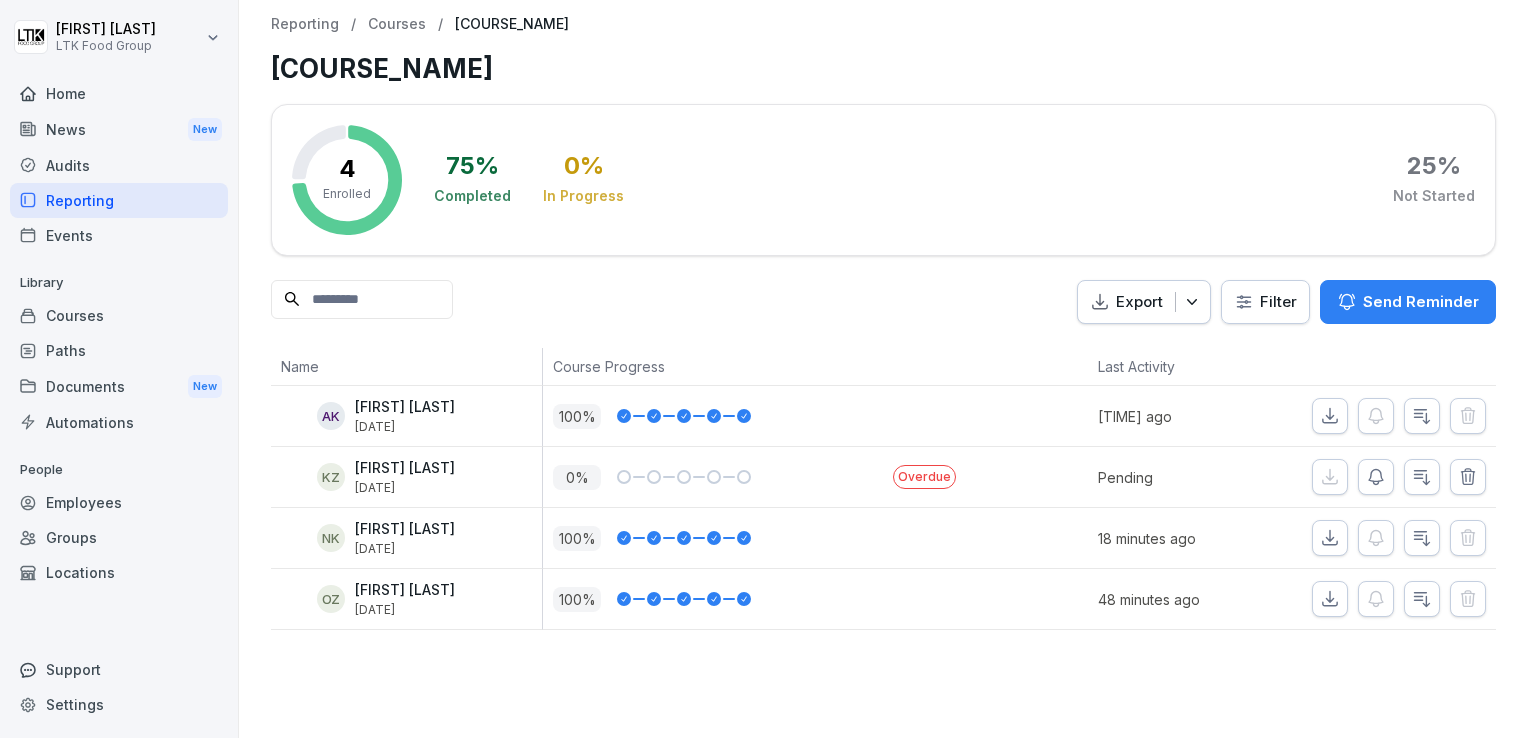 click on "Send Reminder" at bounding box center [1421, 302] 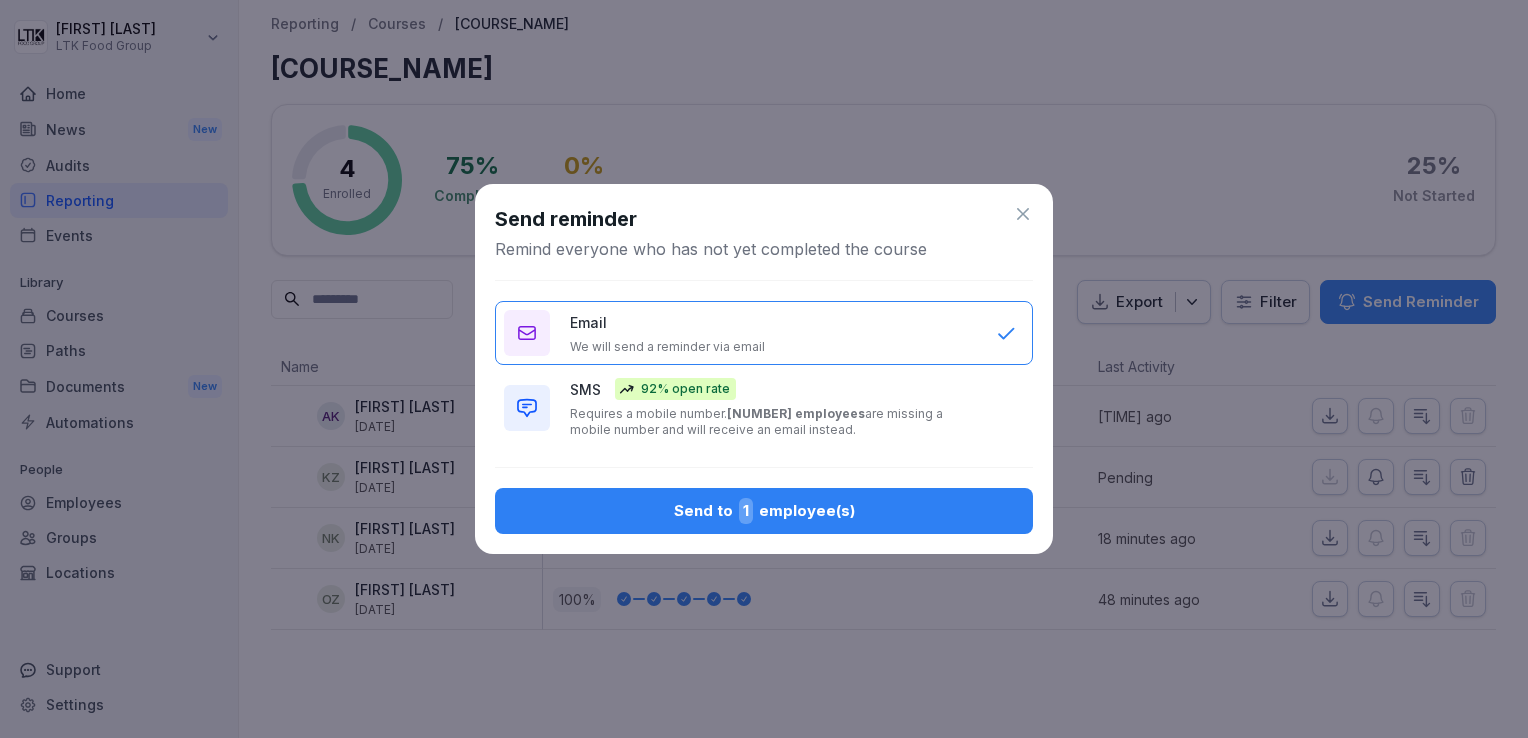 click on "Send to [NUMBER] employee(s)" at bounding box center (764, 511) 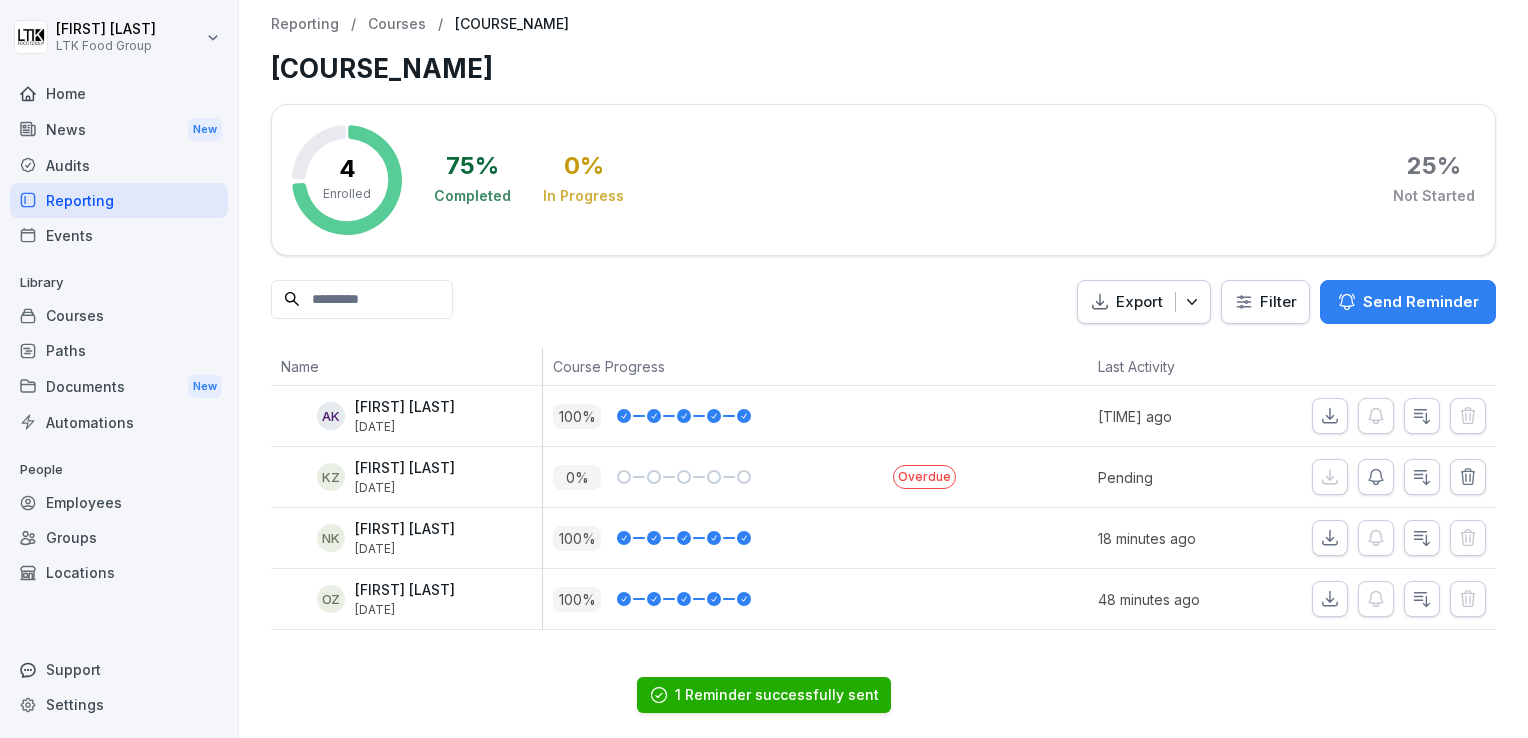 click on "Courses" at bounding box center (119, 315) 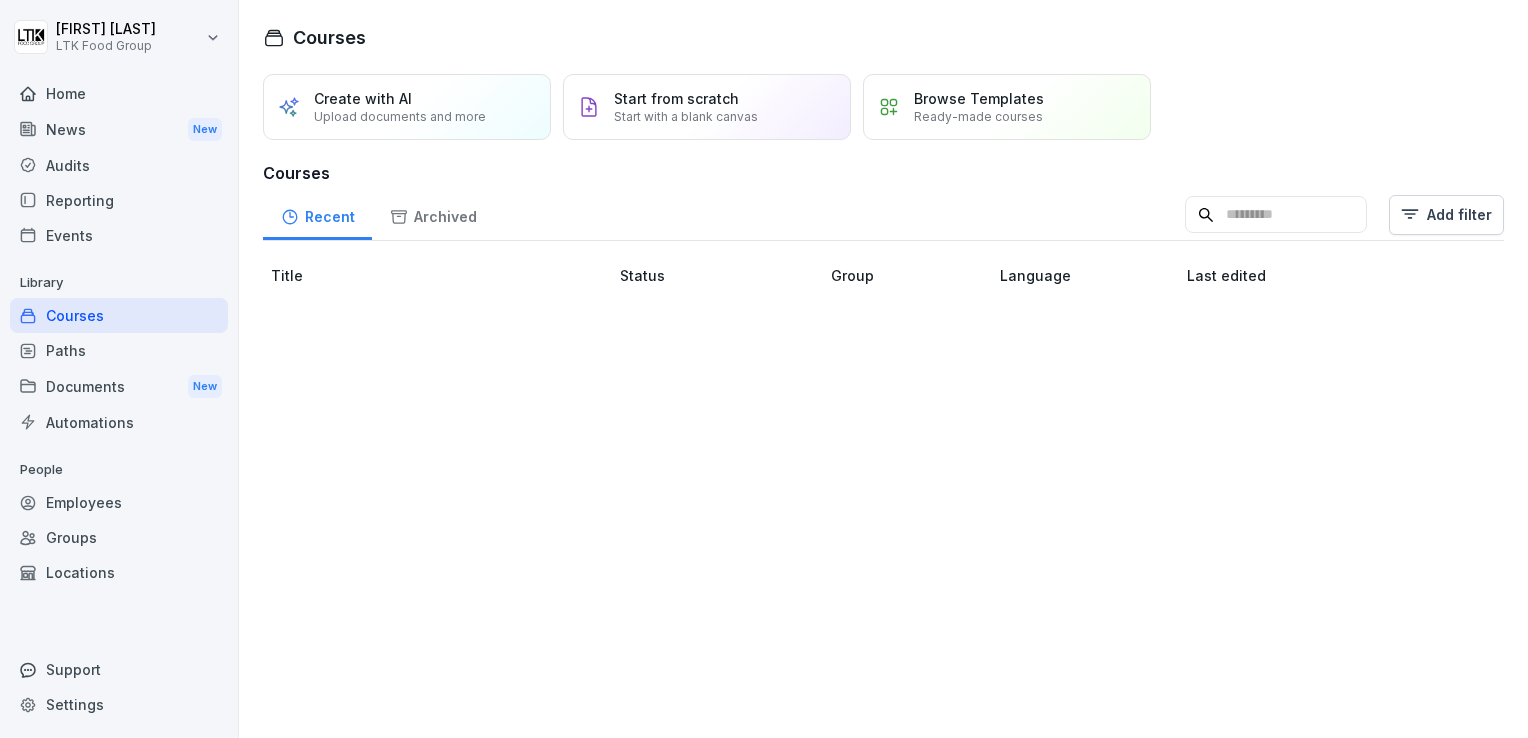 click on "Courses" at bounding box center (119, 315) 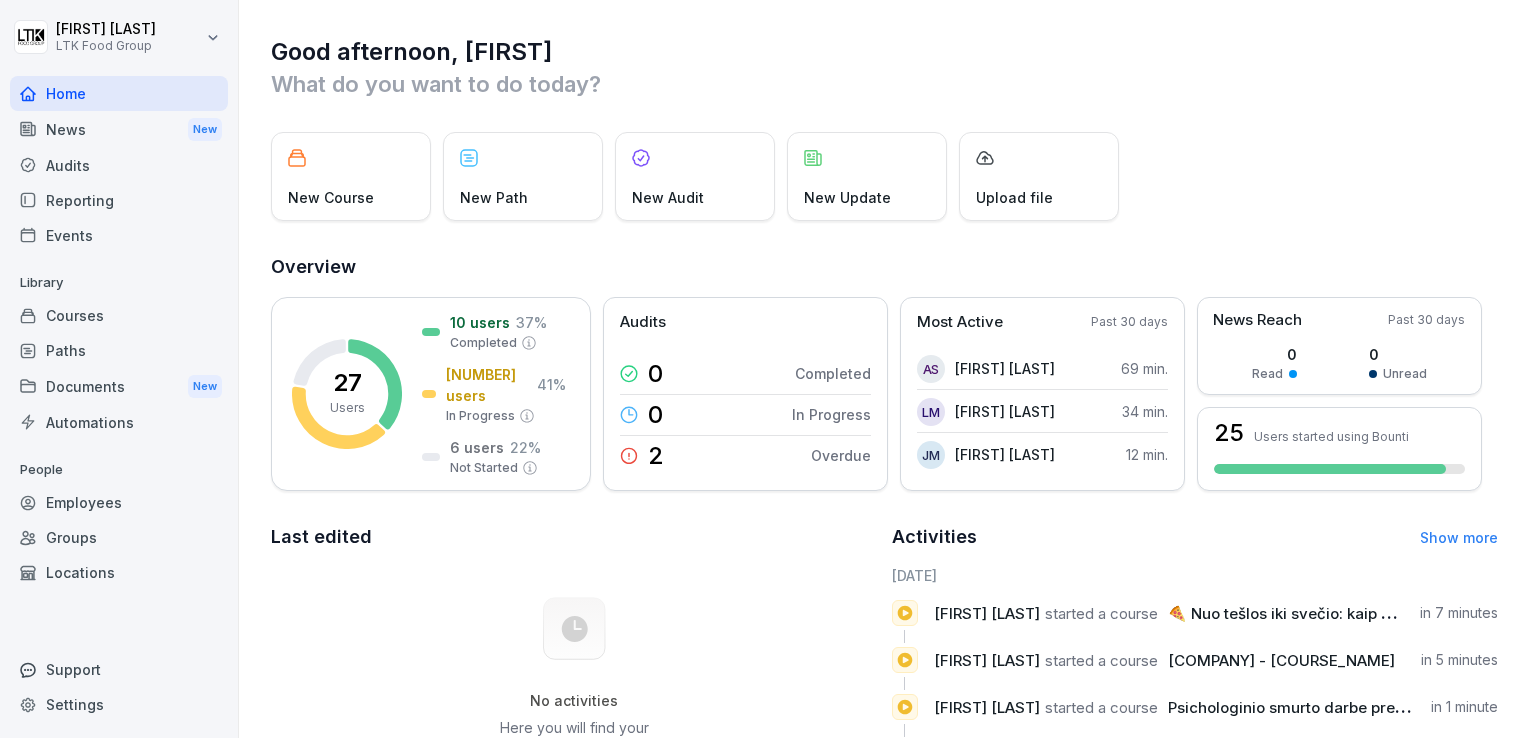 click on "Courses" at bounding box center (119, 315) 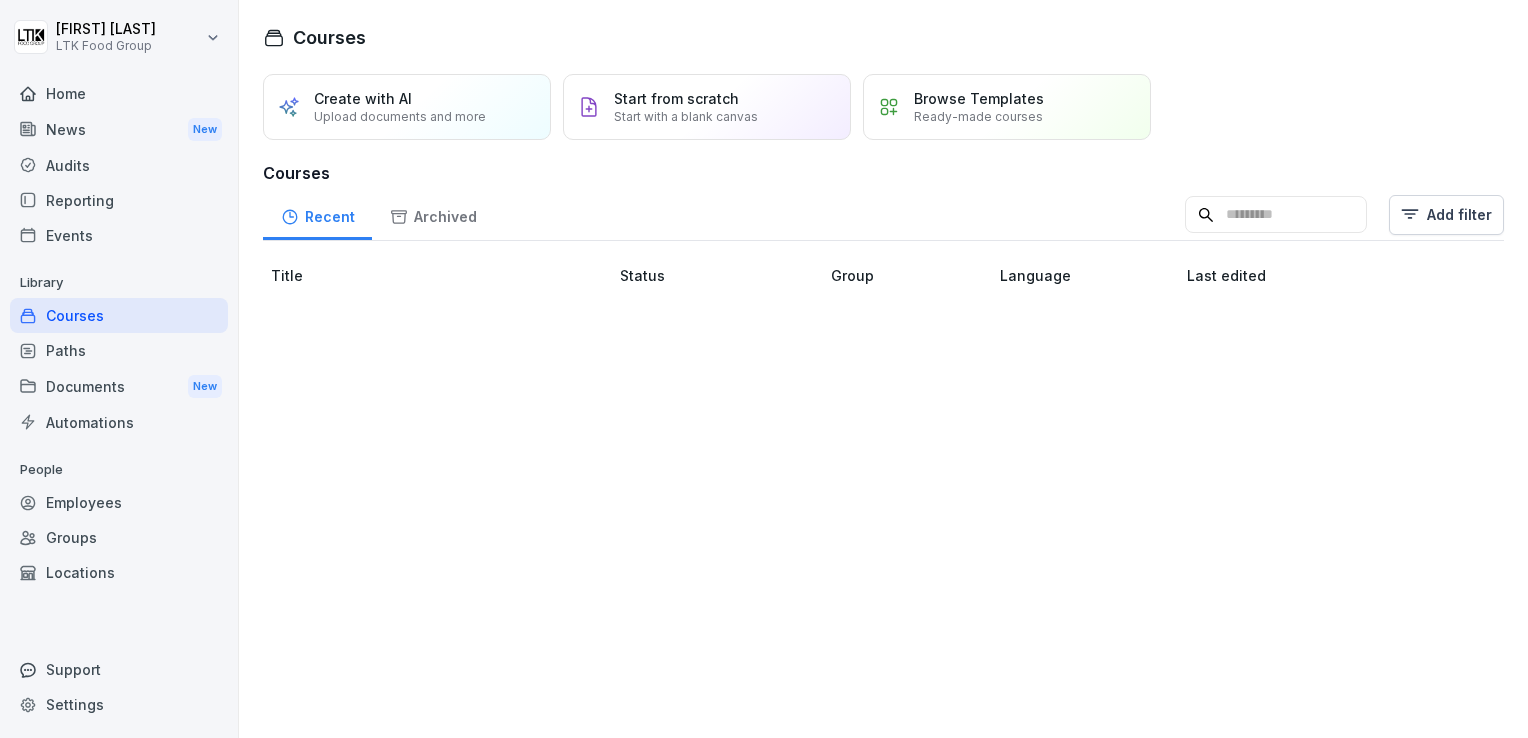 click on "Employees" at bounding box center [119, 502] 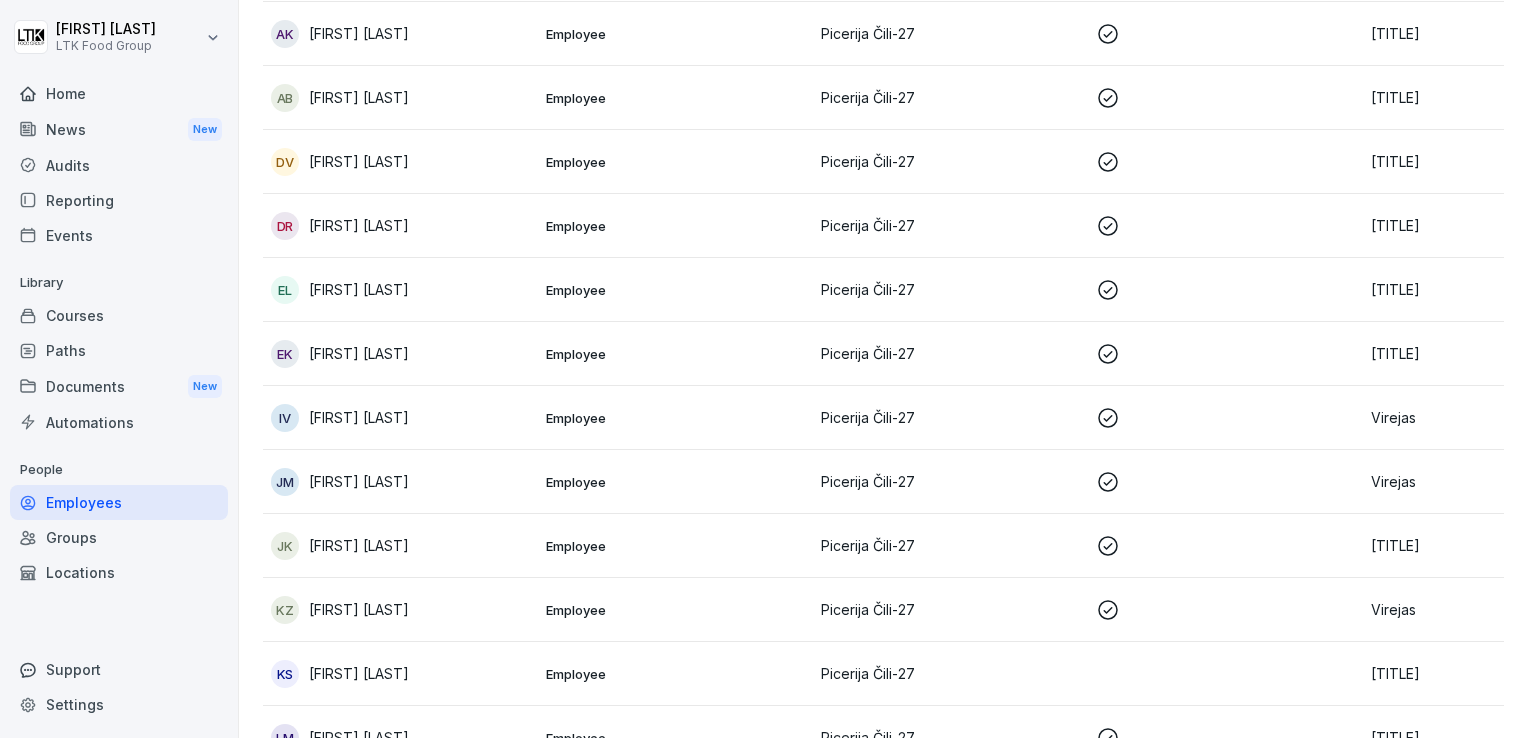 scroll, scrollTop: 327, scrollLeft: 0, axis: vertical 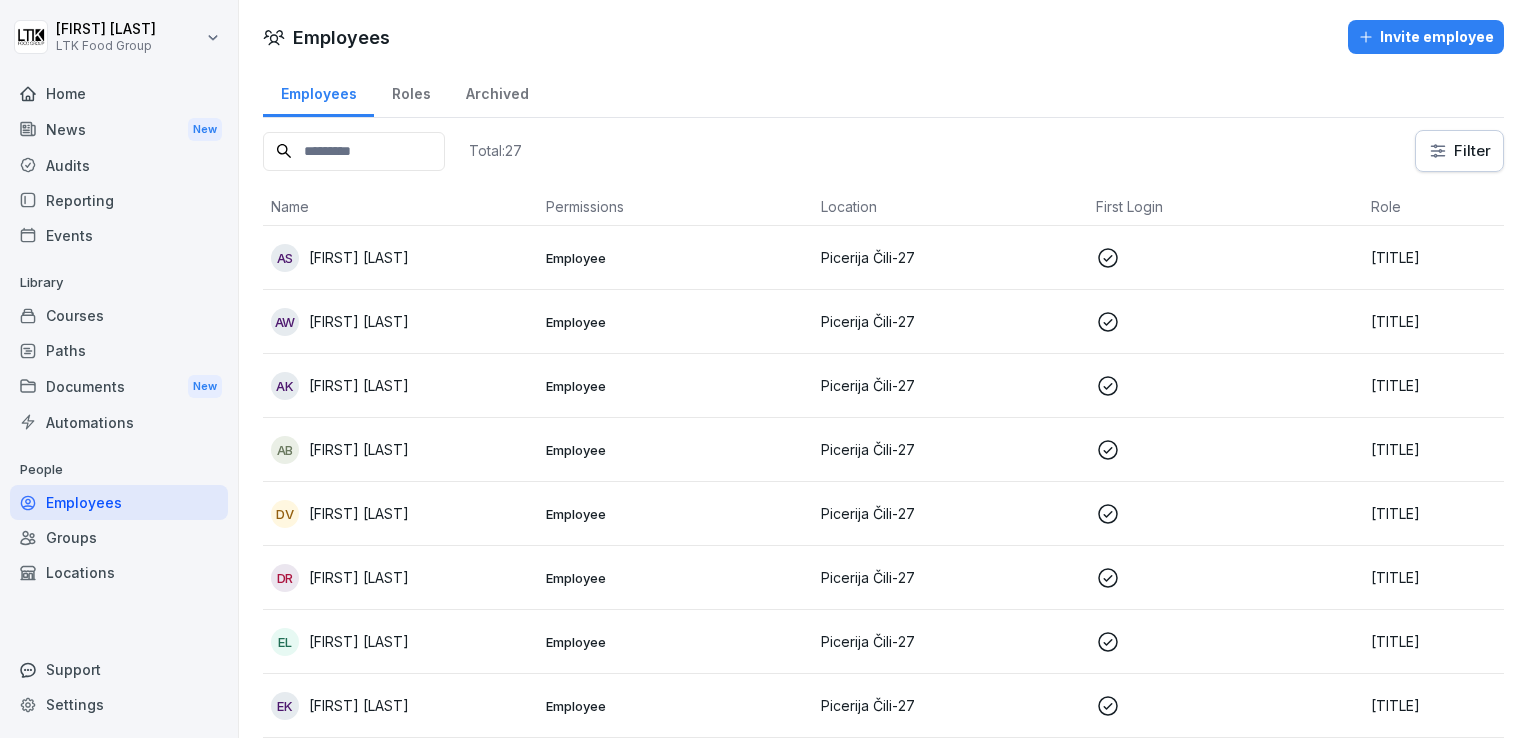 click on "EL Emilija Leonova" at bounding box center [400, 642] 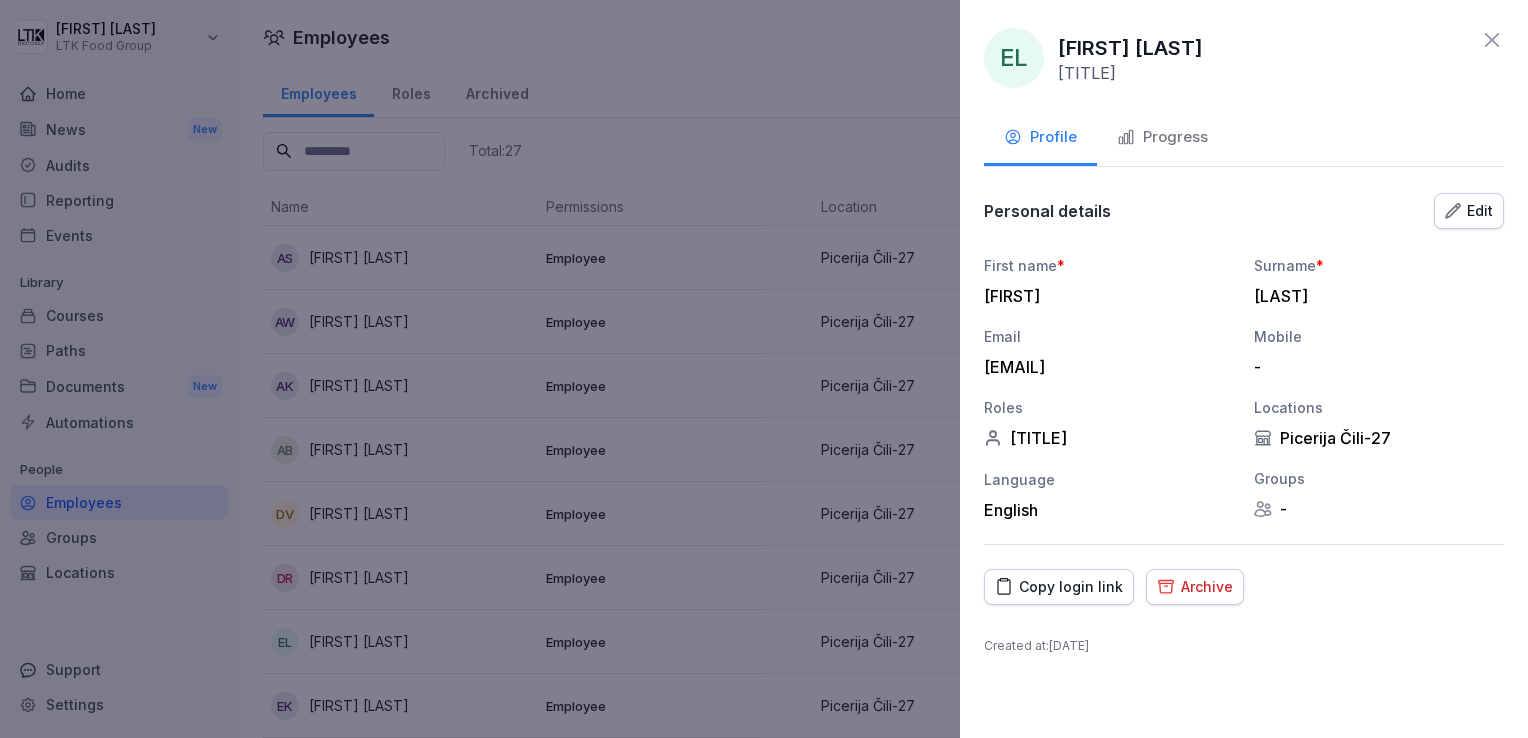 click on "Progress" at bounding box center (1162, 137) 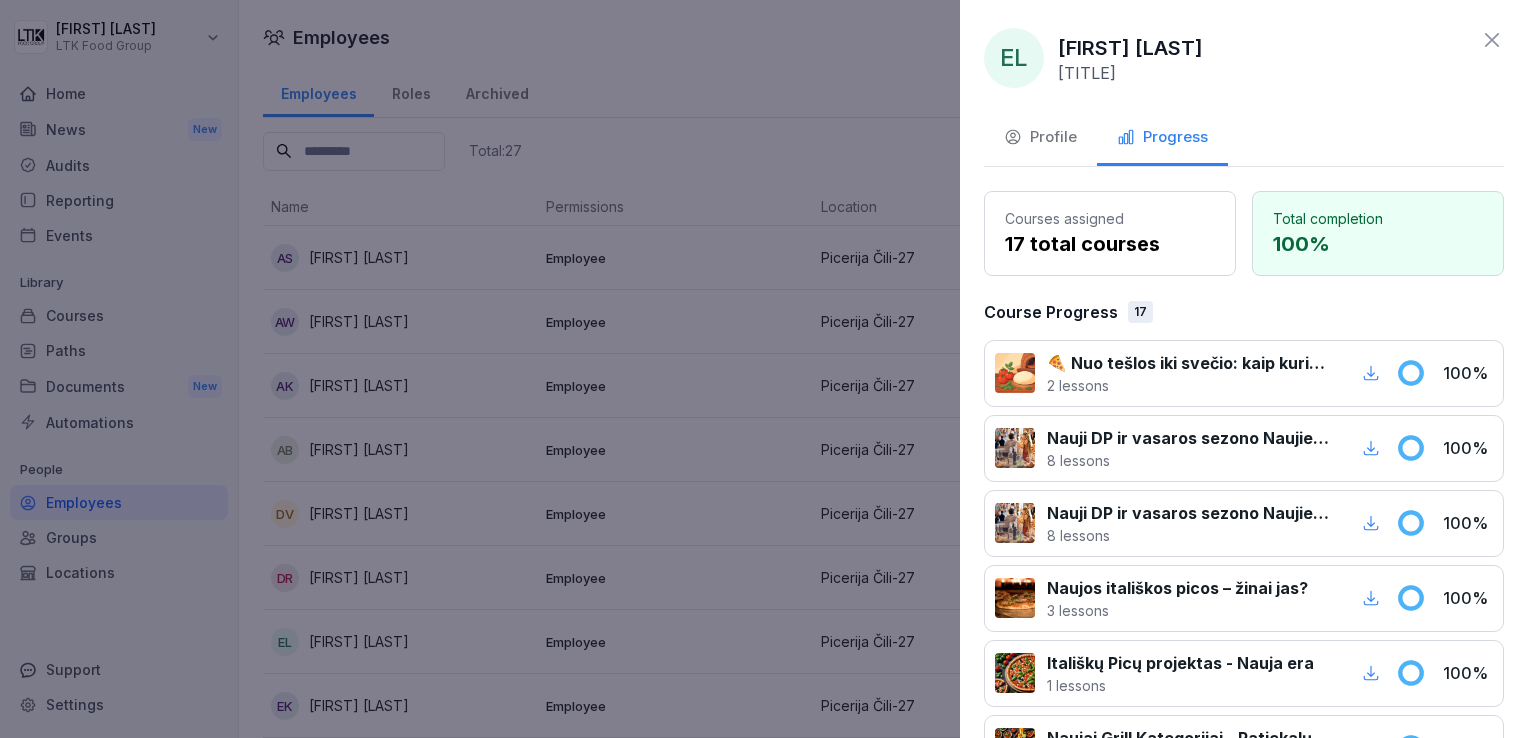 click 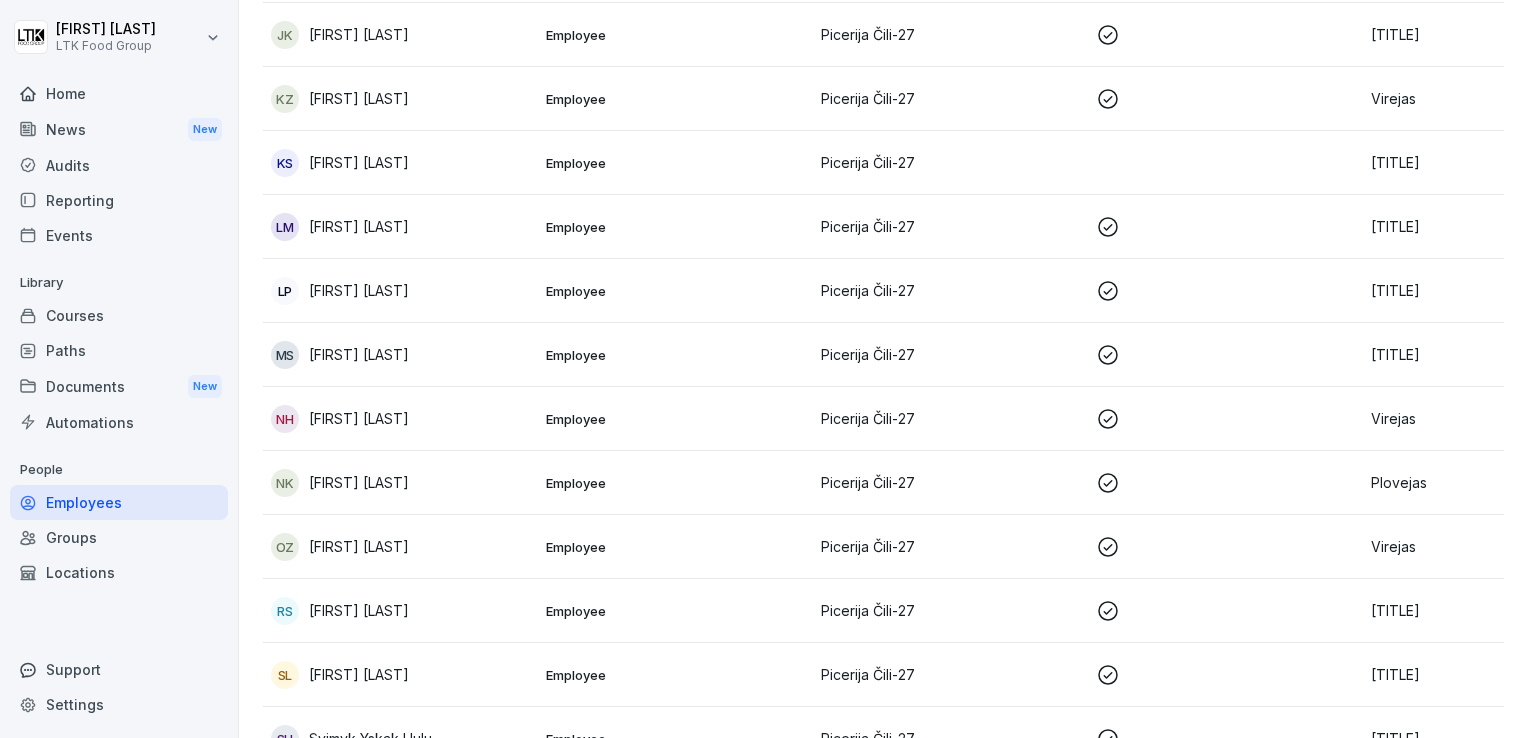 scroll, scrollTop: 868, scrollLeft: 0, axis: vertical 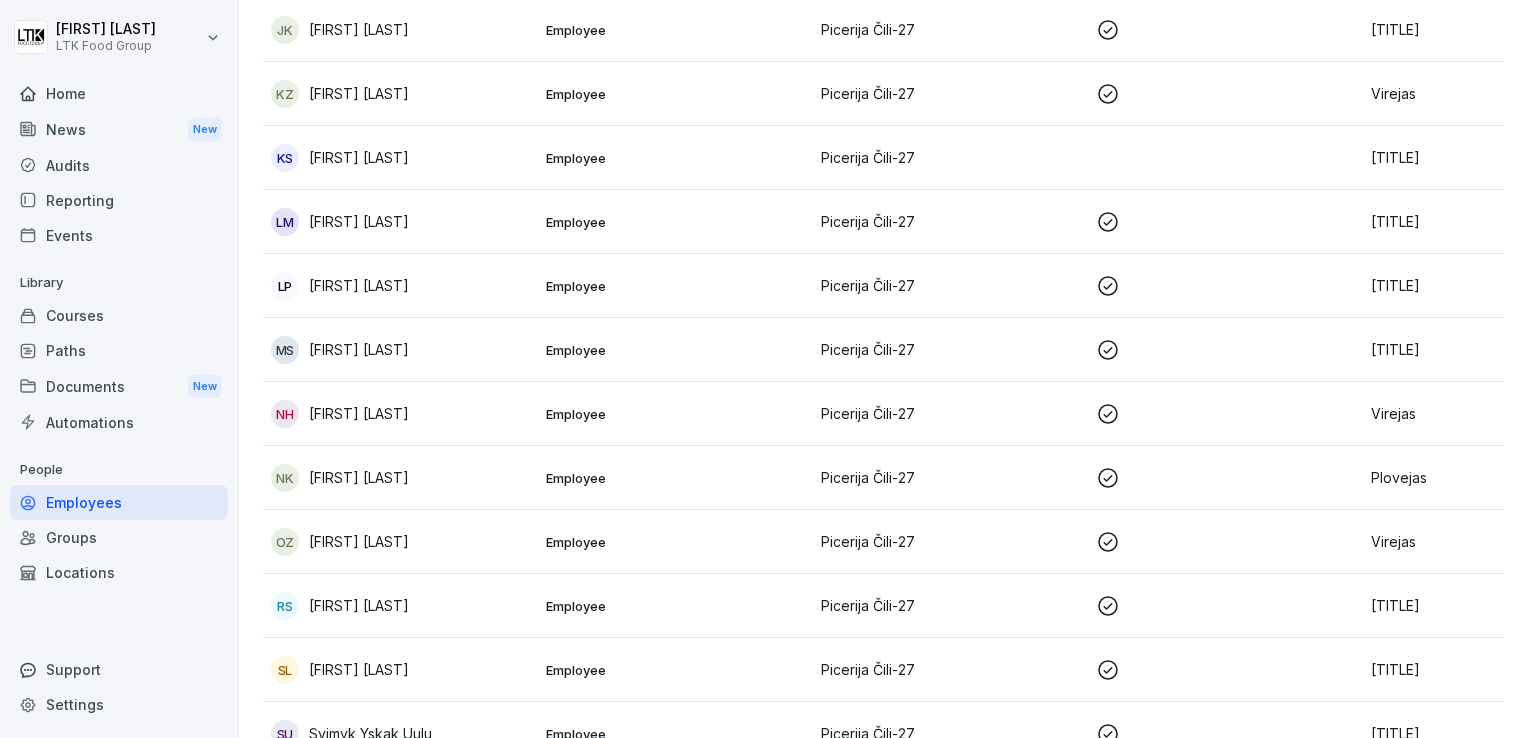 click at bounding box center (1225, 414) 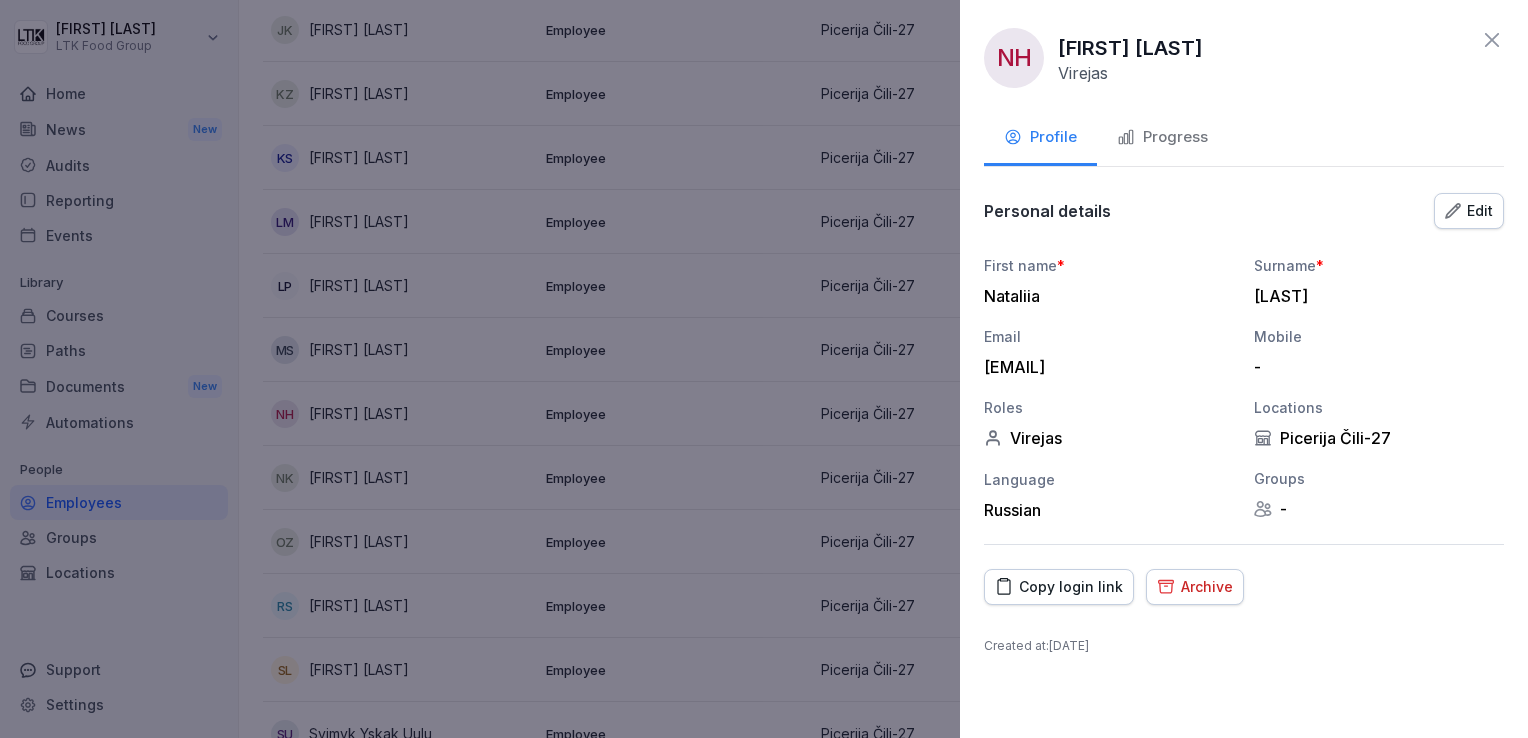 click on "Progress" at bounding box center (1162, 137) 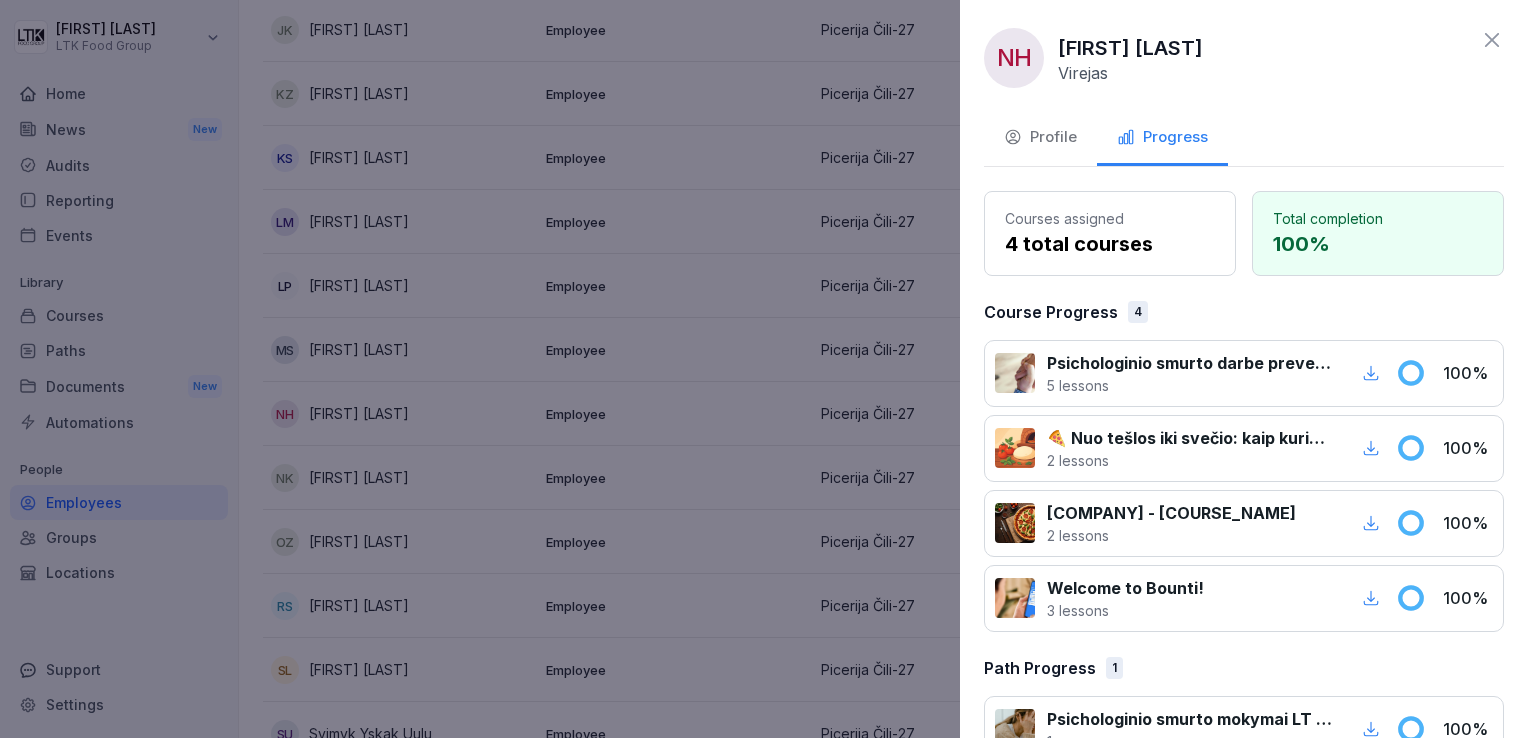click 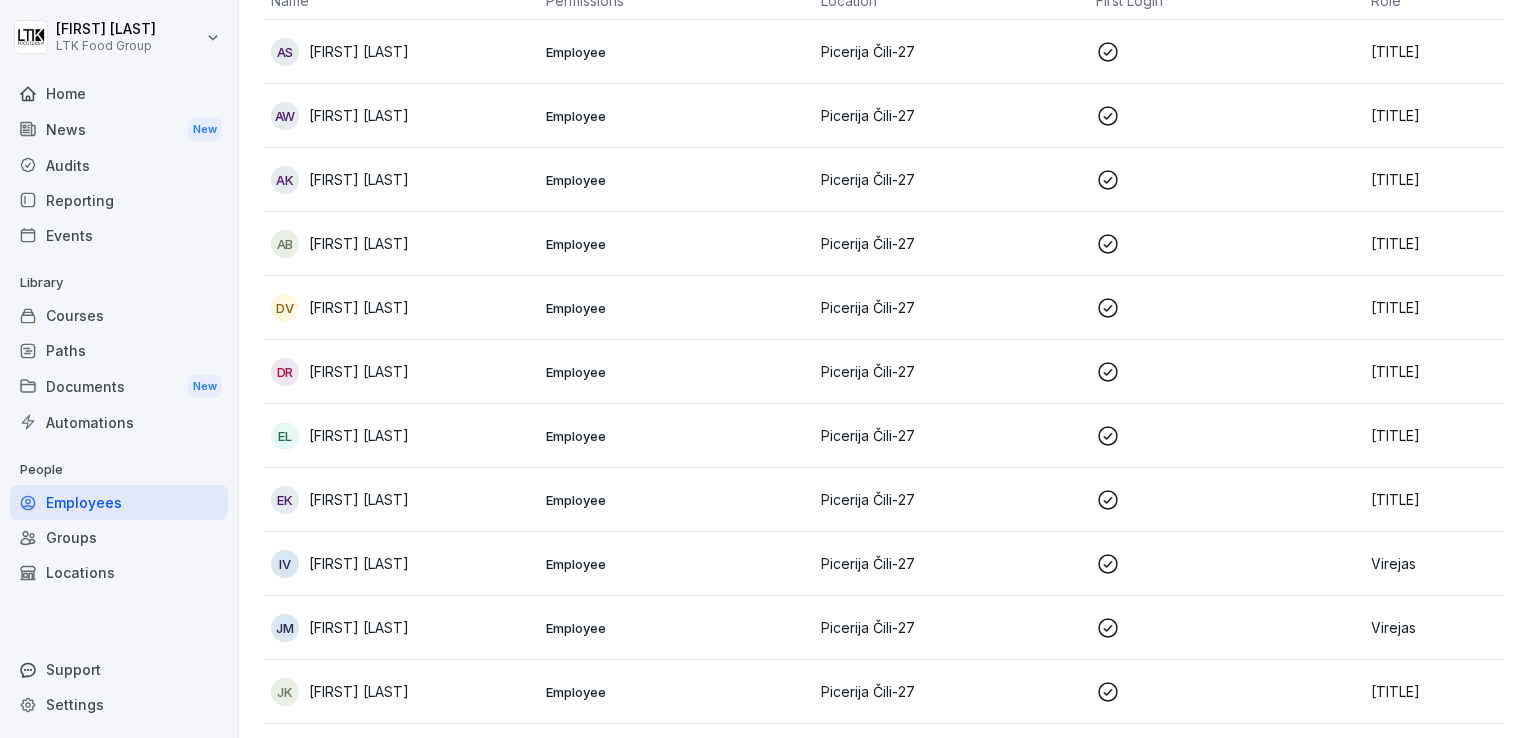 scroll, scrollTop: 0, scrollLeft: 0, axis: both 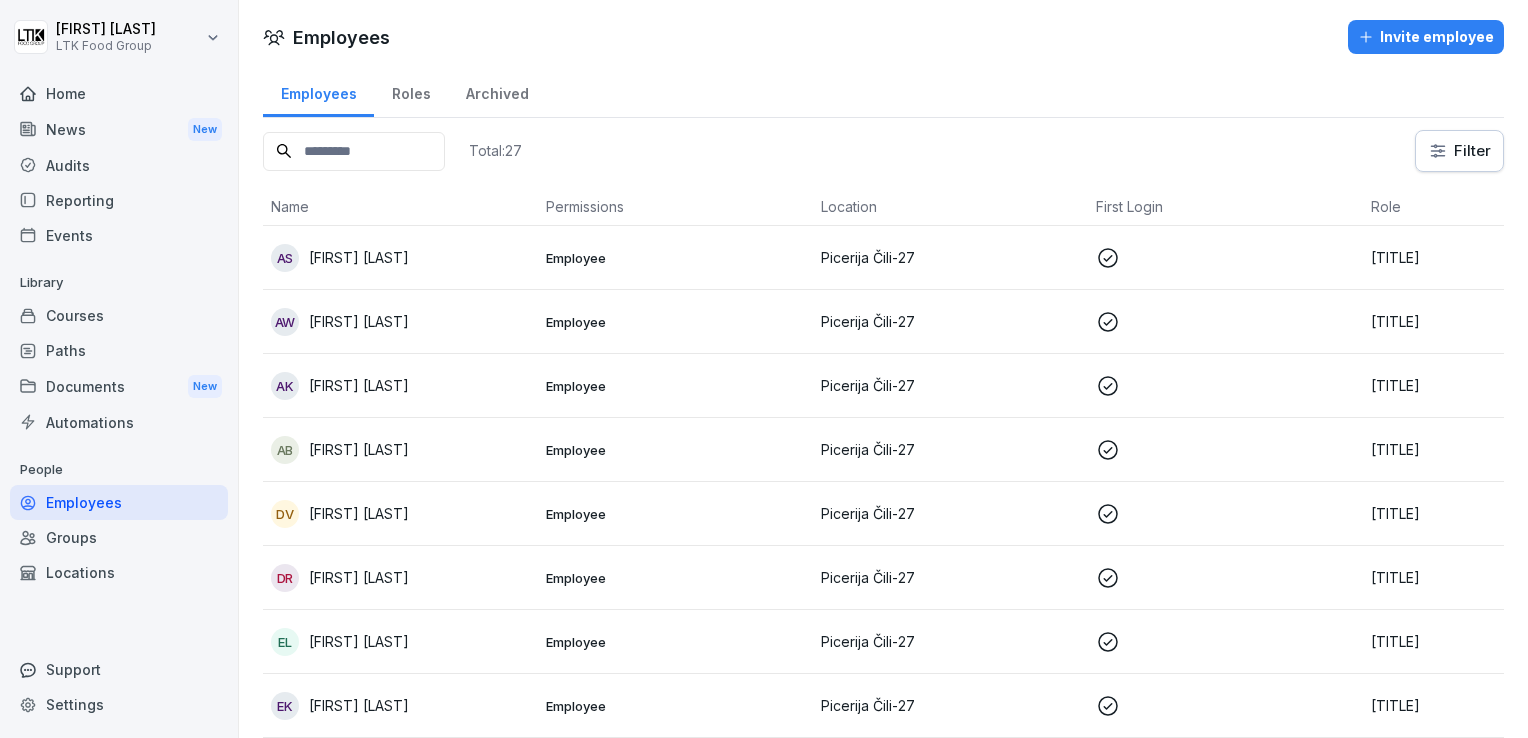 click on "Employees" at bounding box center [119, 502] 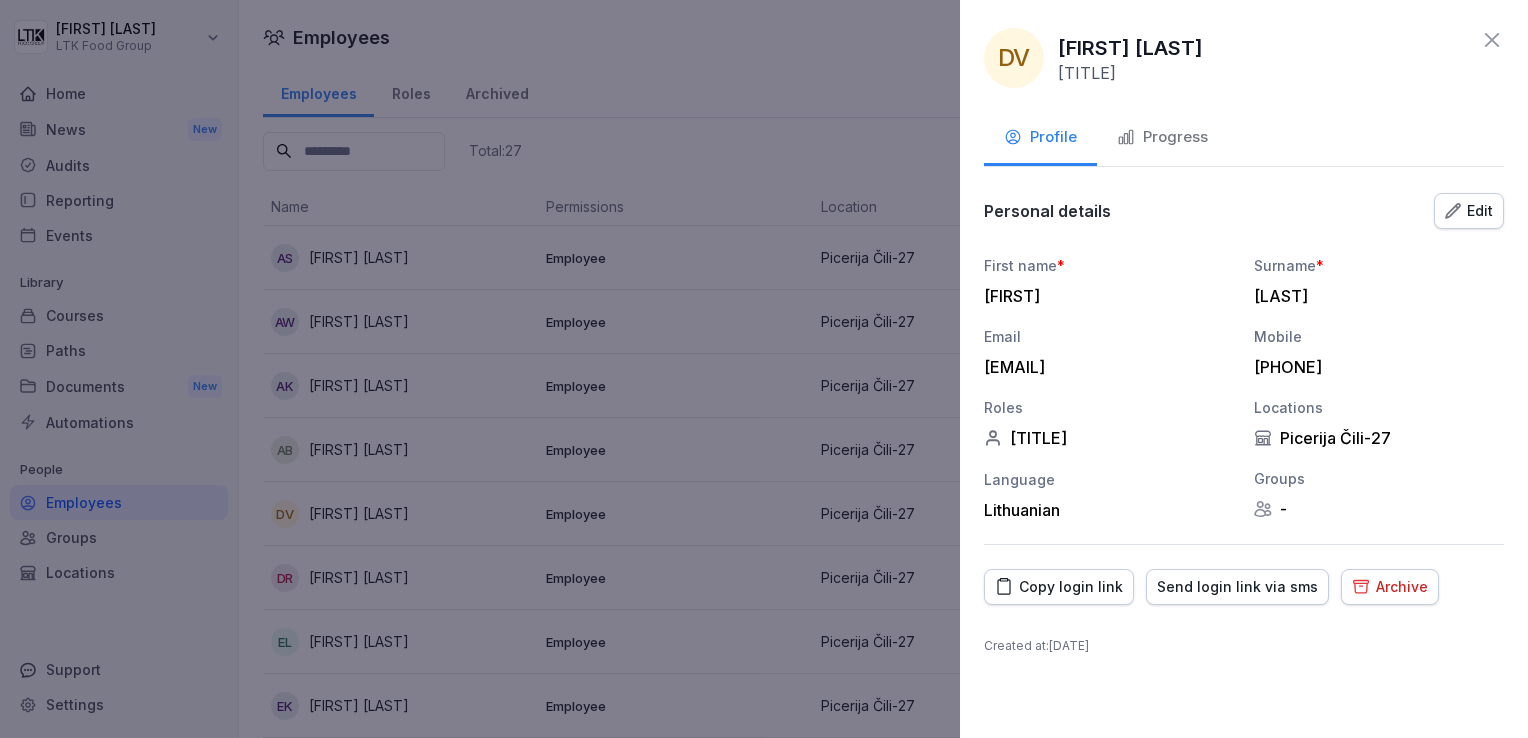 click on "Progress" at bounding box center (1162, 139) 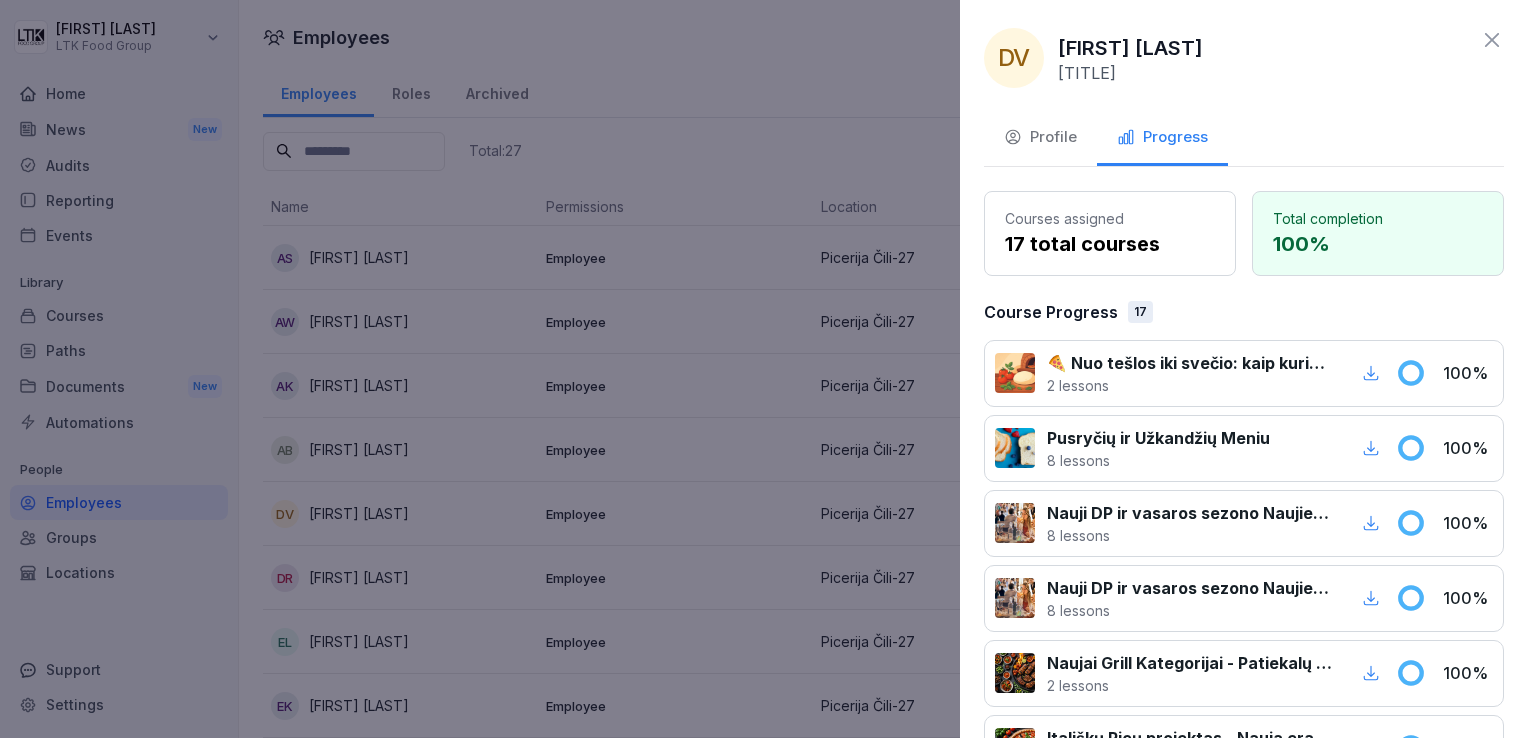 click 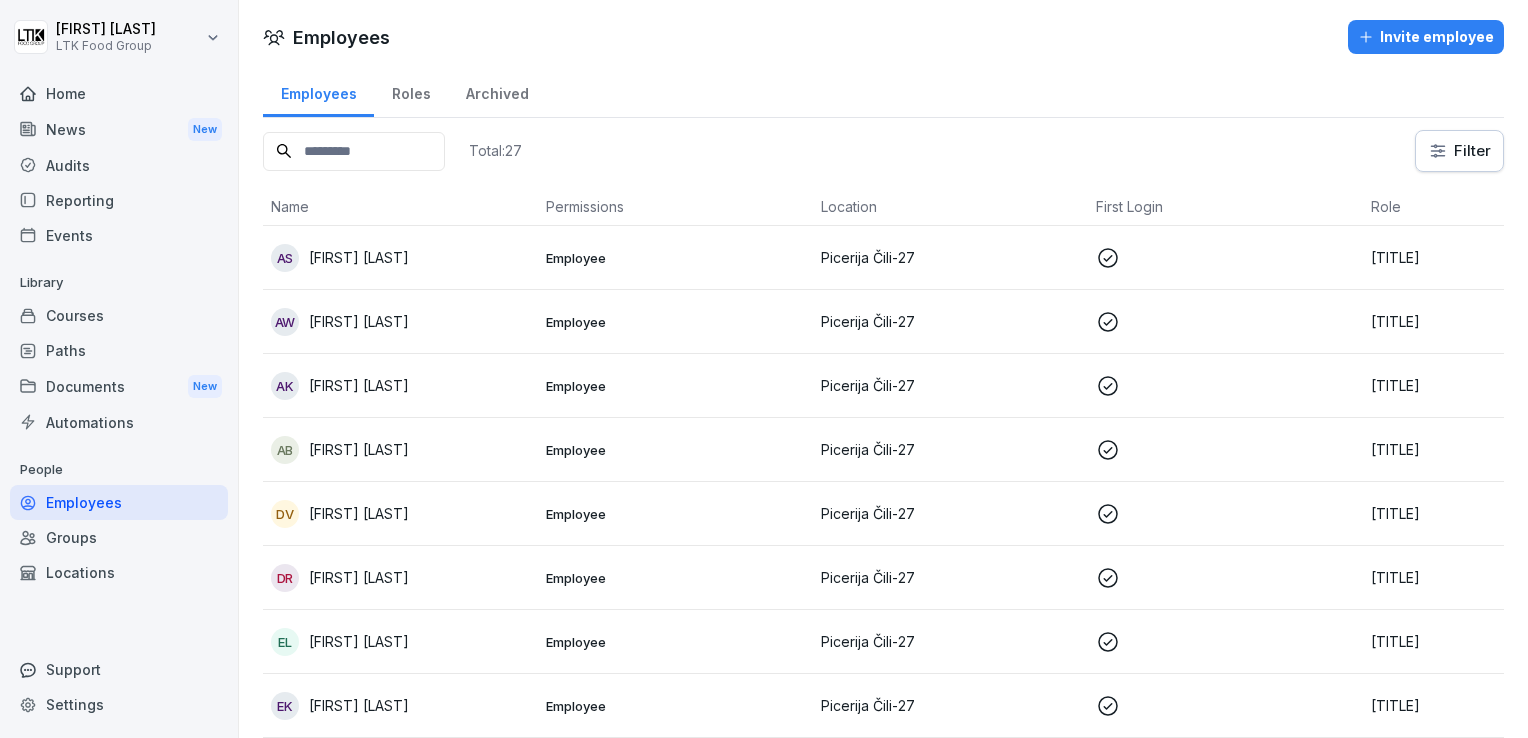 click on "[FIRST] [LAST]" at bounding box center [359, 577] 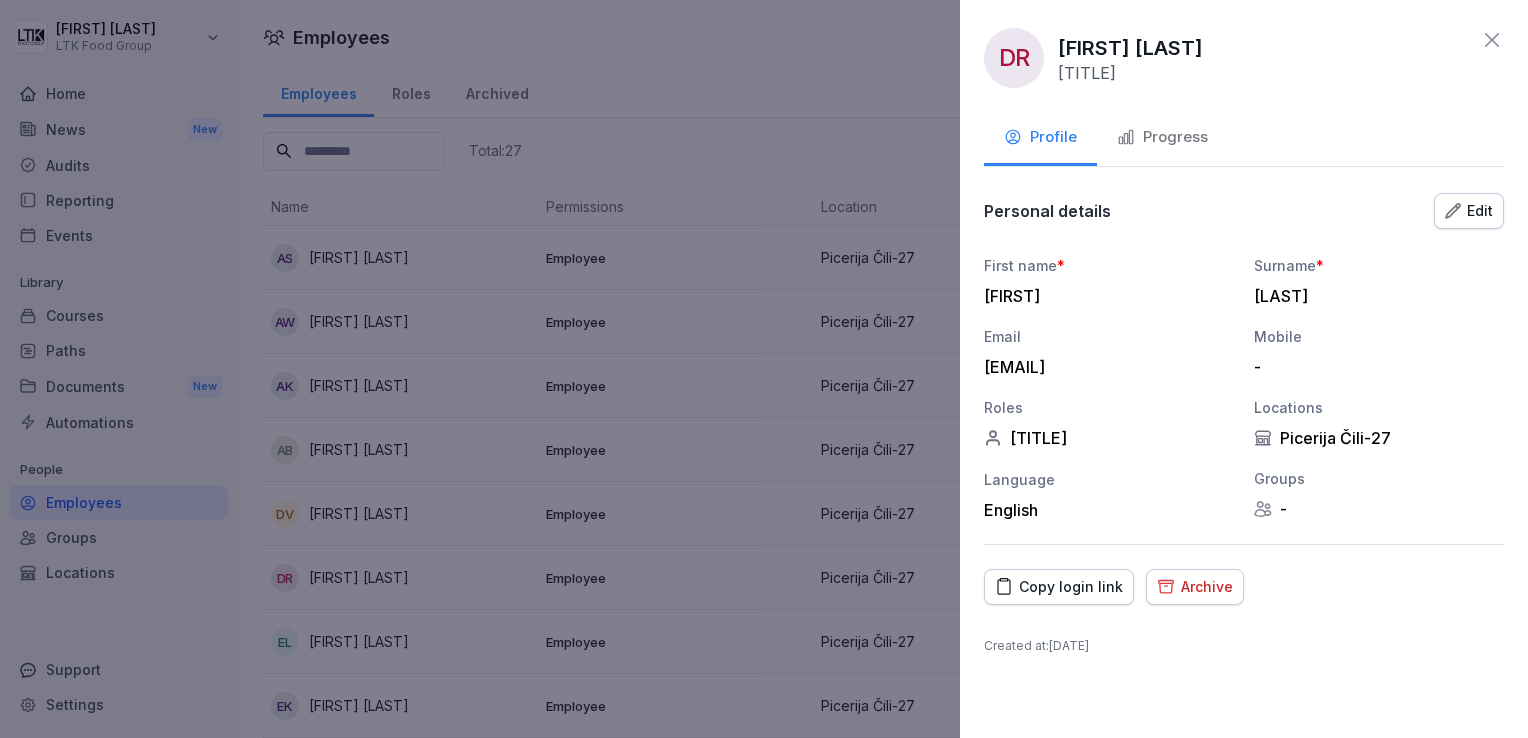 click 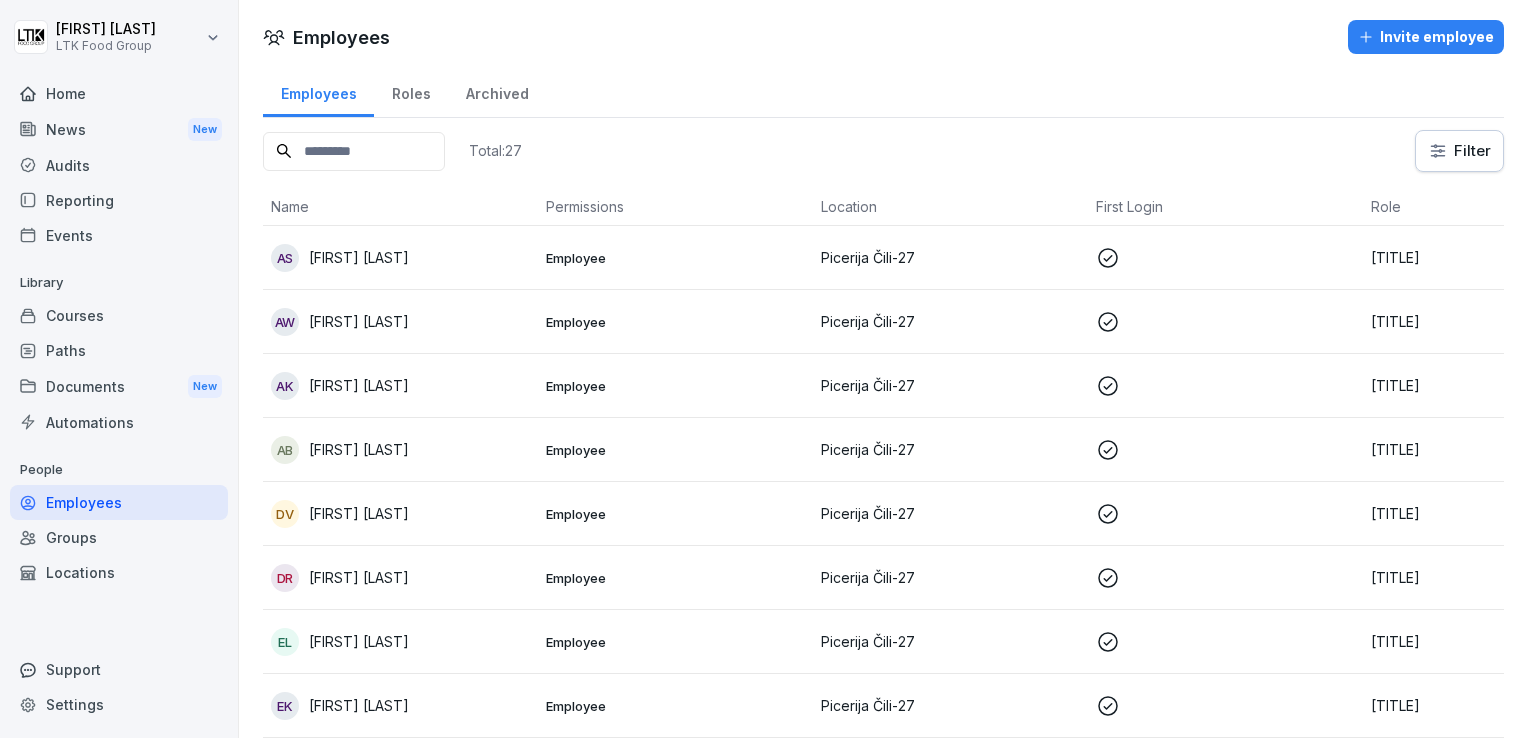 click on "AW Alicija Wilding" at bounding box center (400, 322) 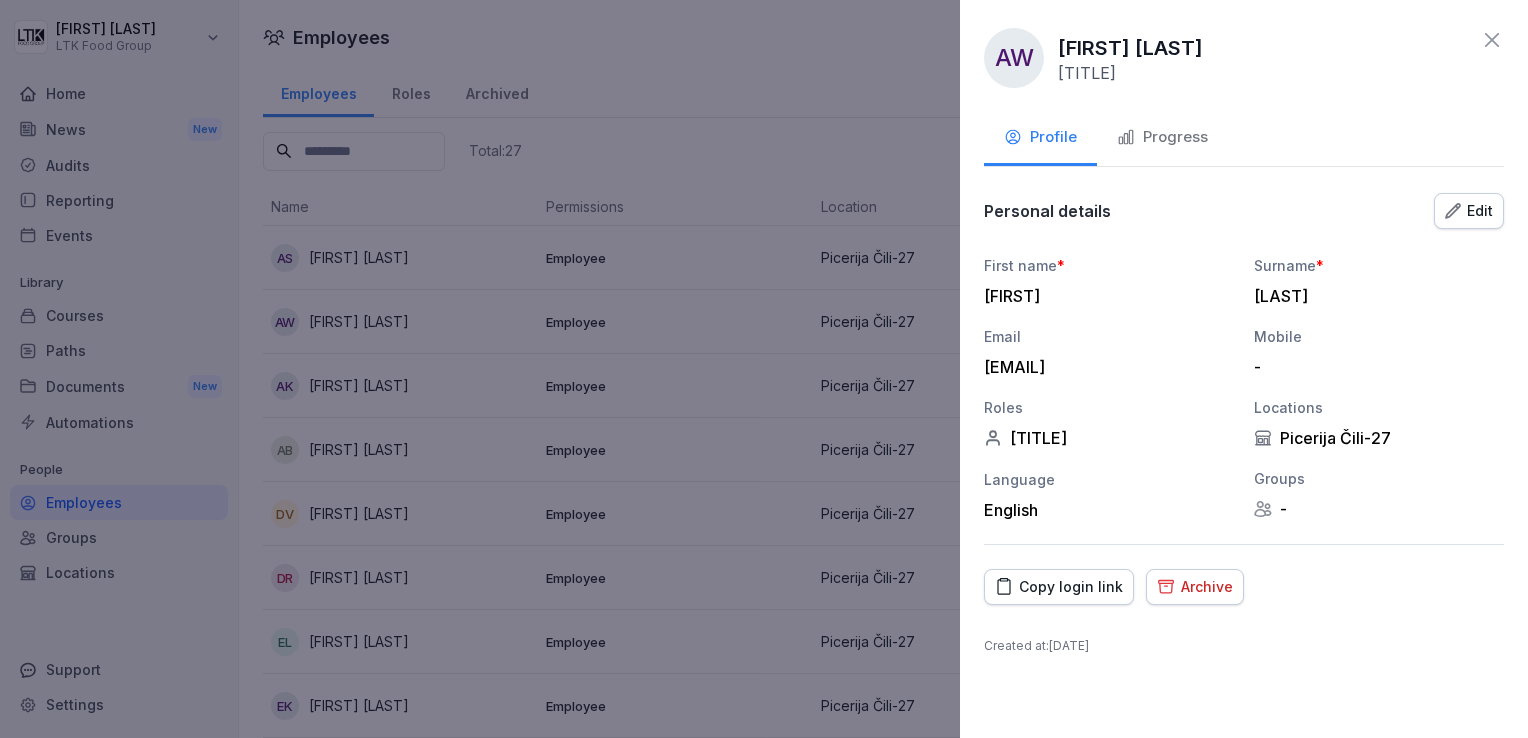 click at bounding box center [764, 369] 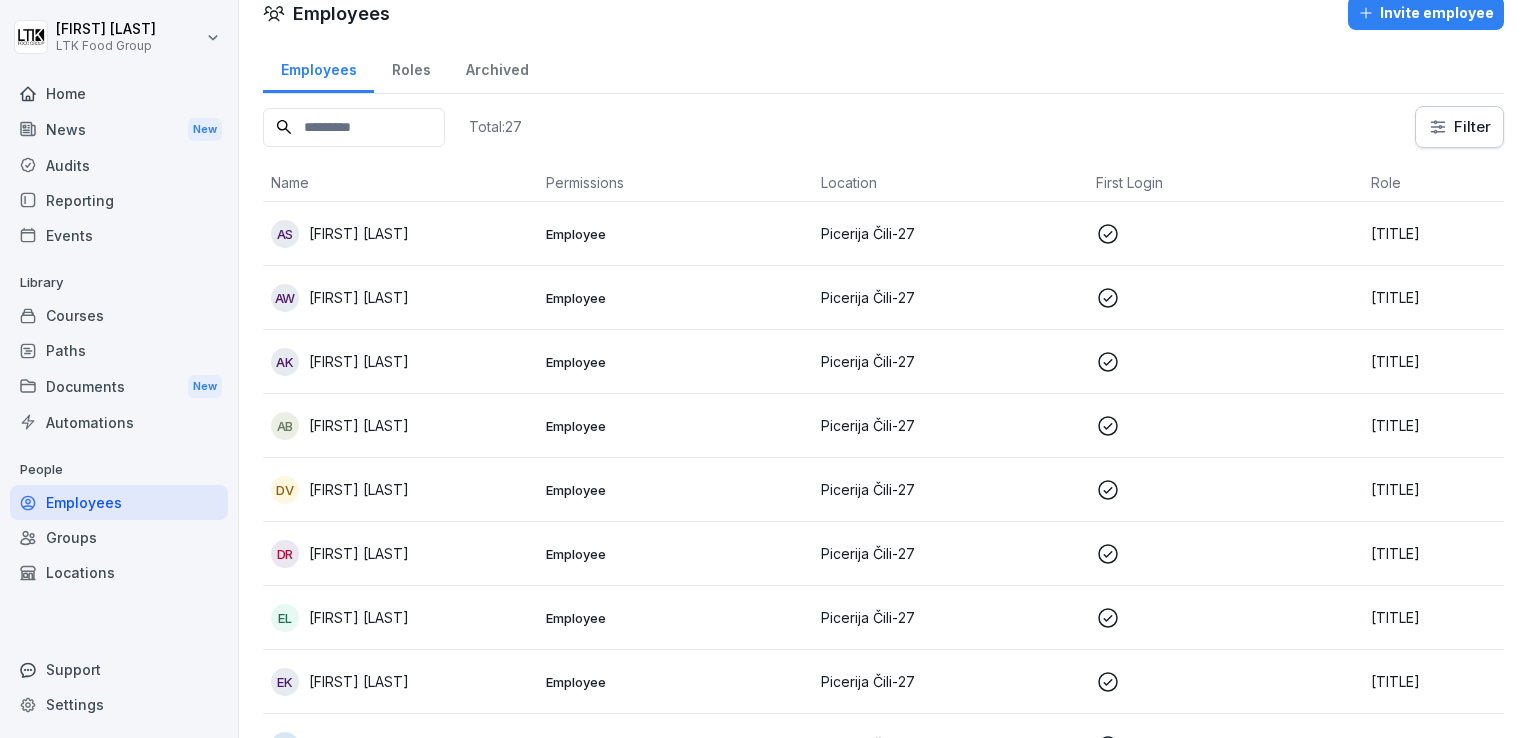 scroll, scrollTop: 0, scrollLeft: 0, axis: both 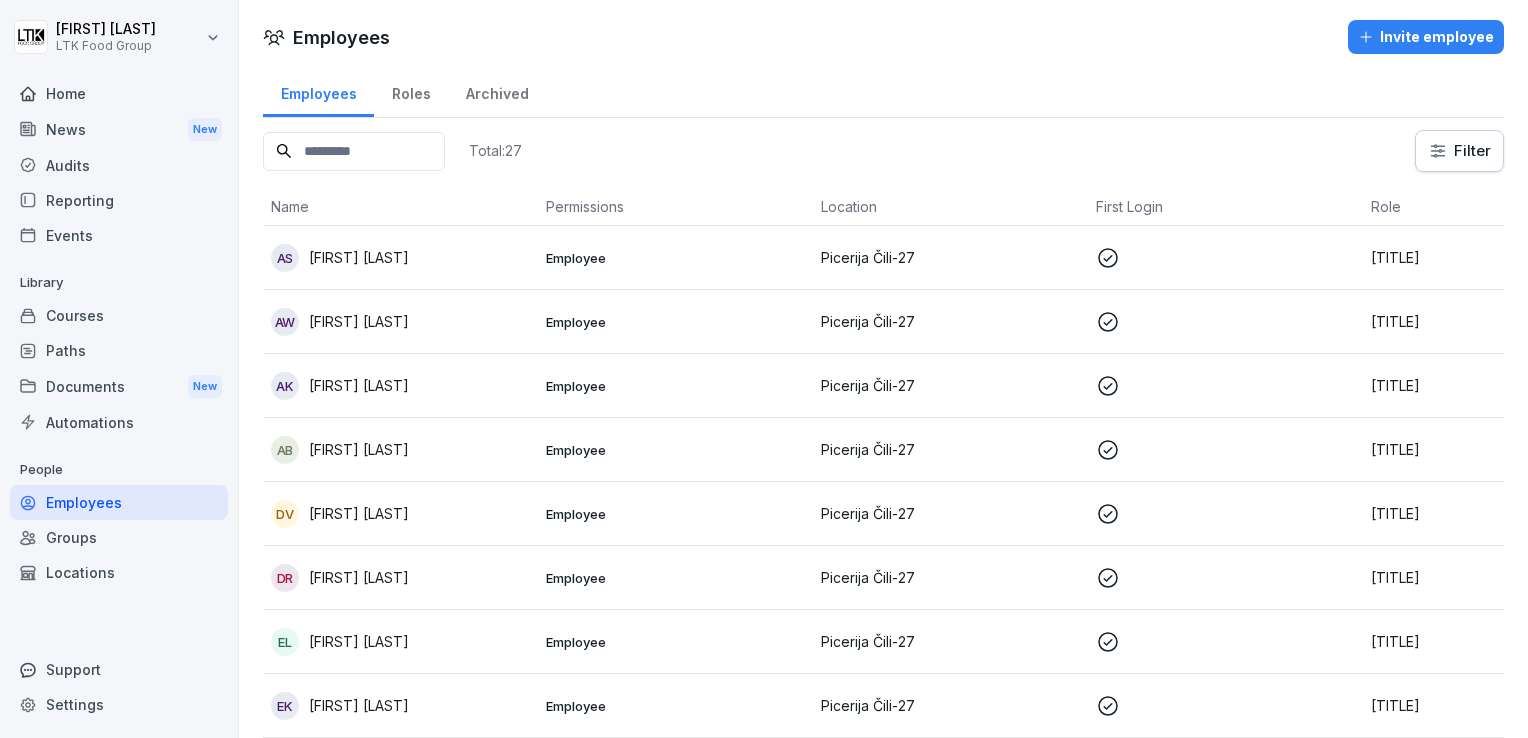 click on "Reporting" at bounding box center [119, 200] 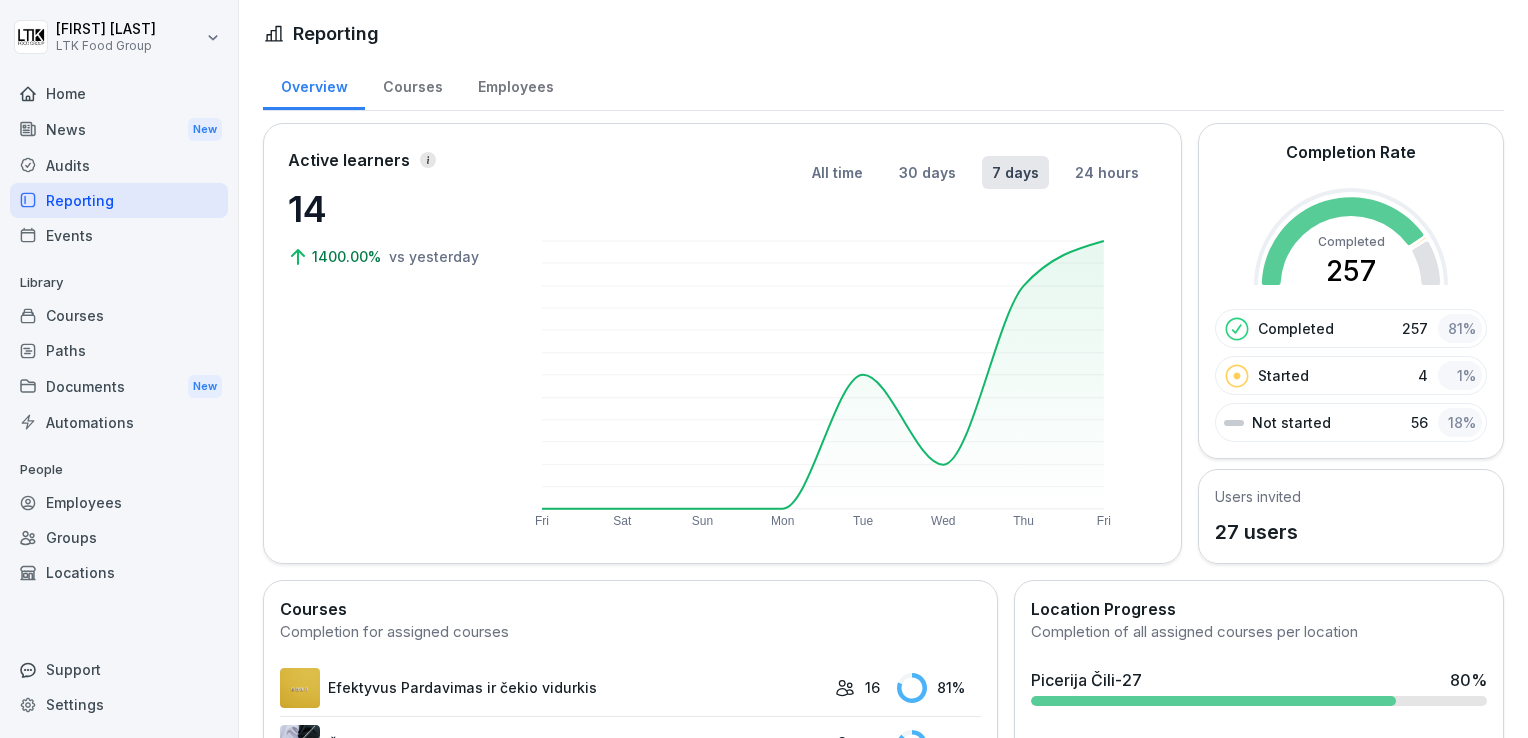 click on "Home" at bounding box center (119, 93) 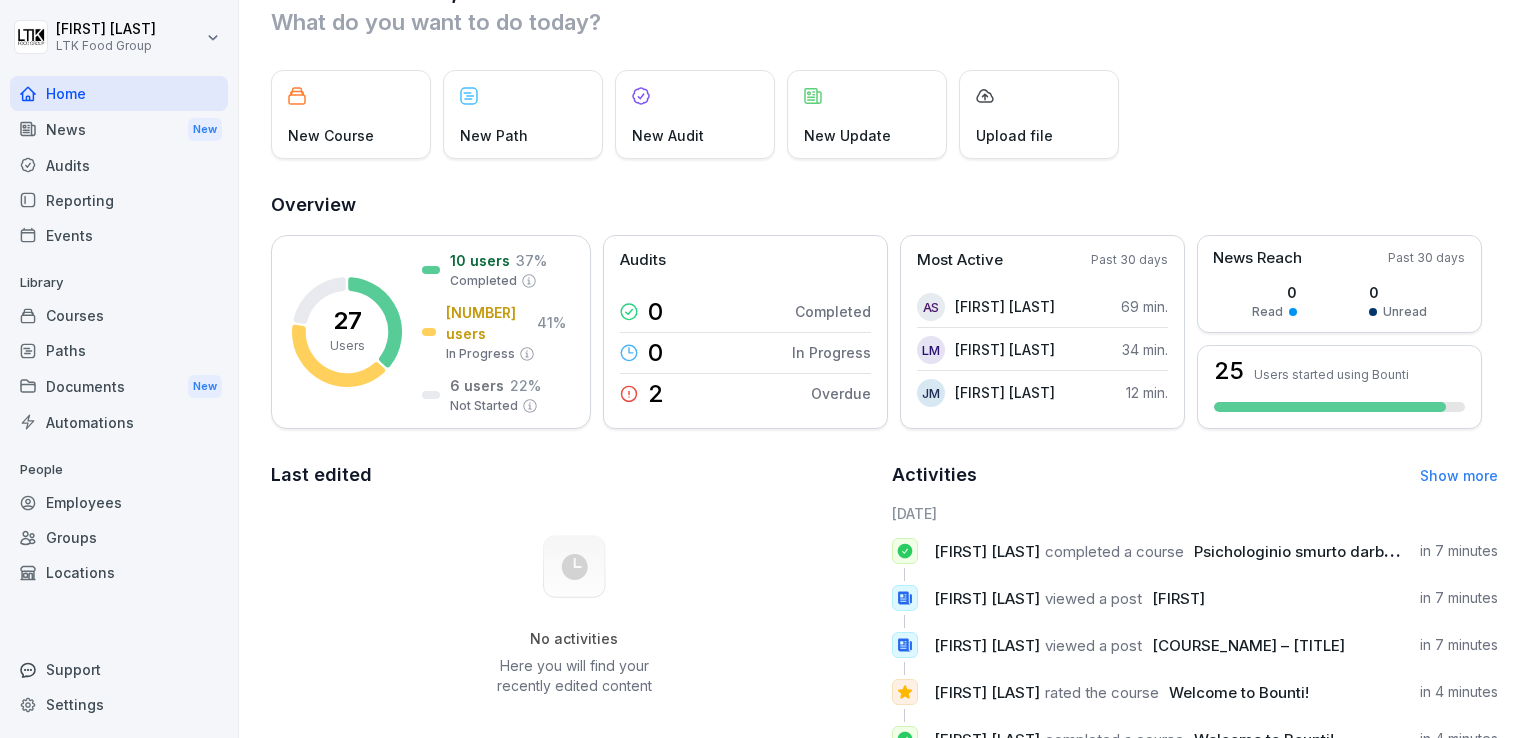scroll, scrollTop: 25, scrollLeft: 0, axis: vertical 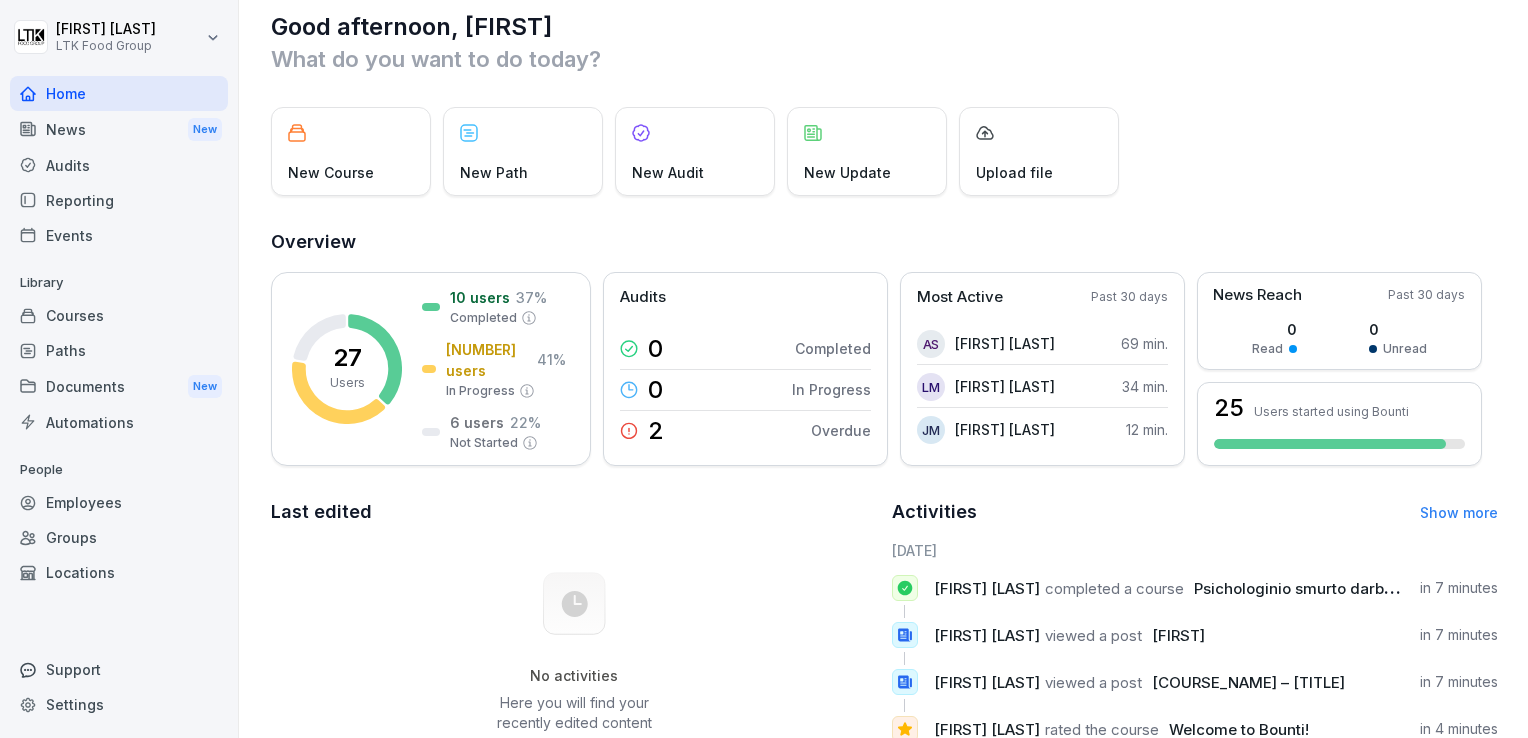 click on "Employees" at bounding box center (119, 502) 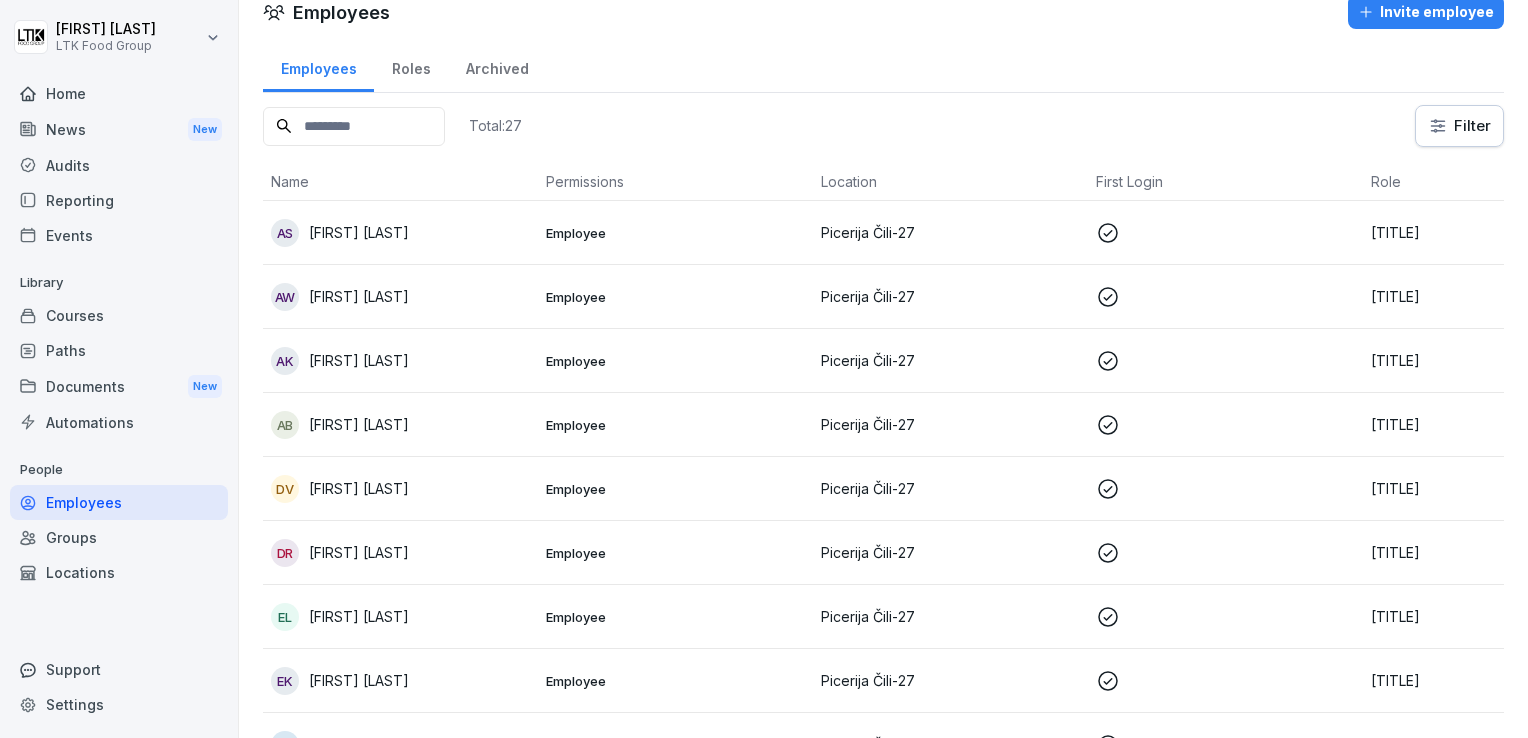 scroll, scrollTop: 20, scrollLeft: 0, axis: vertical 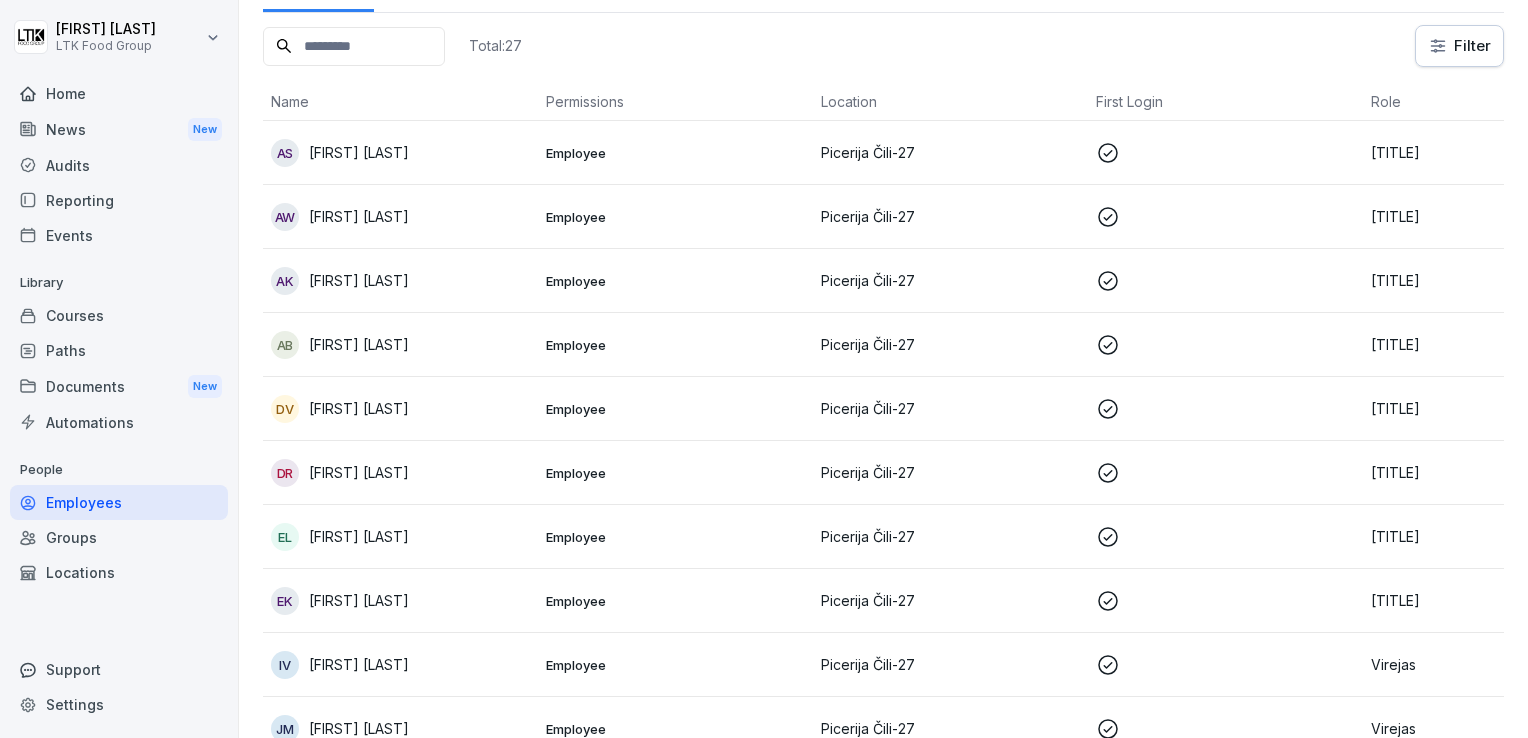 click on "Pamainos vadybininkas" at bounding box center [1500, 217] 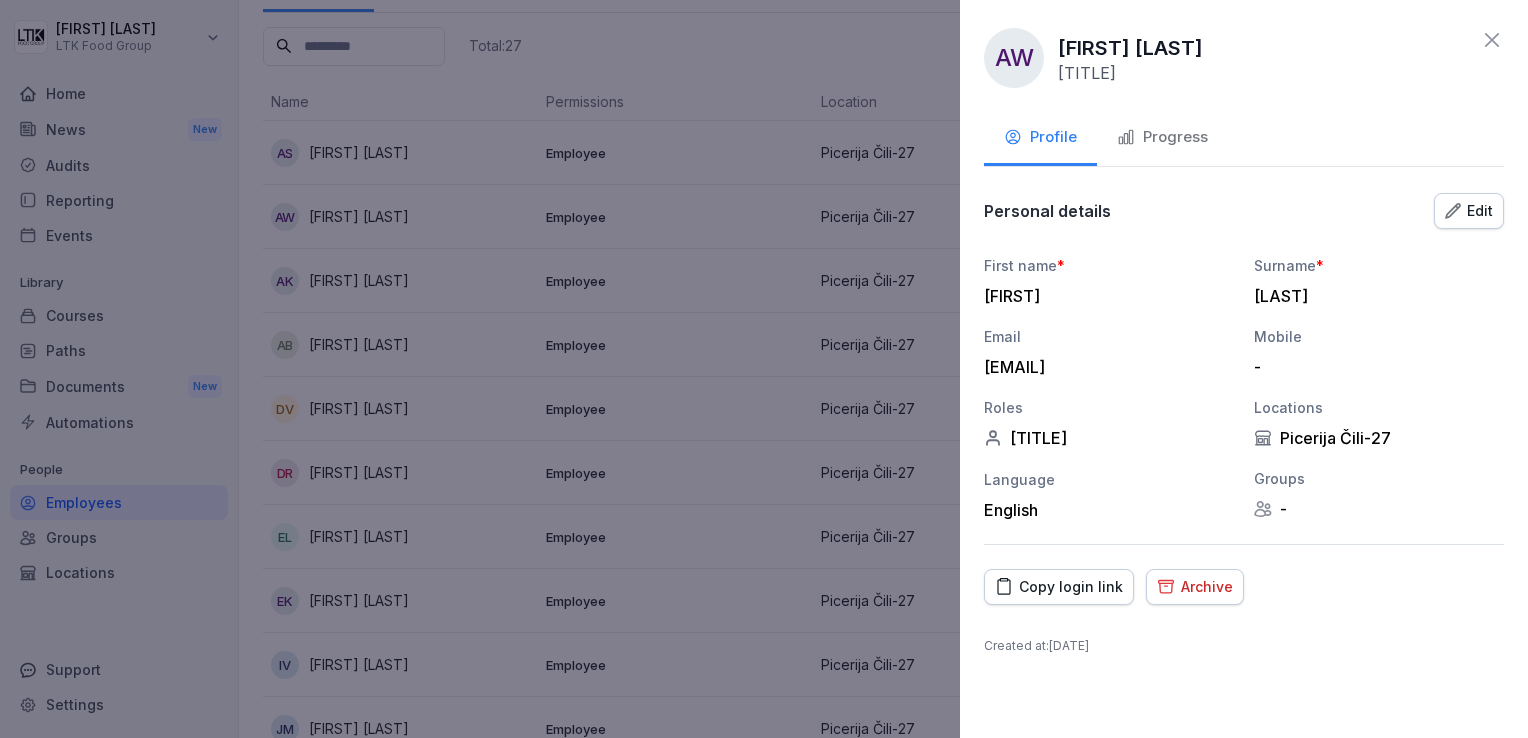 click on "Progress" at bounding box center (1162, 137) 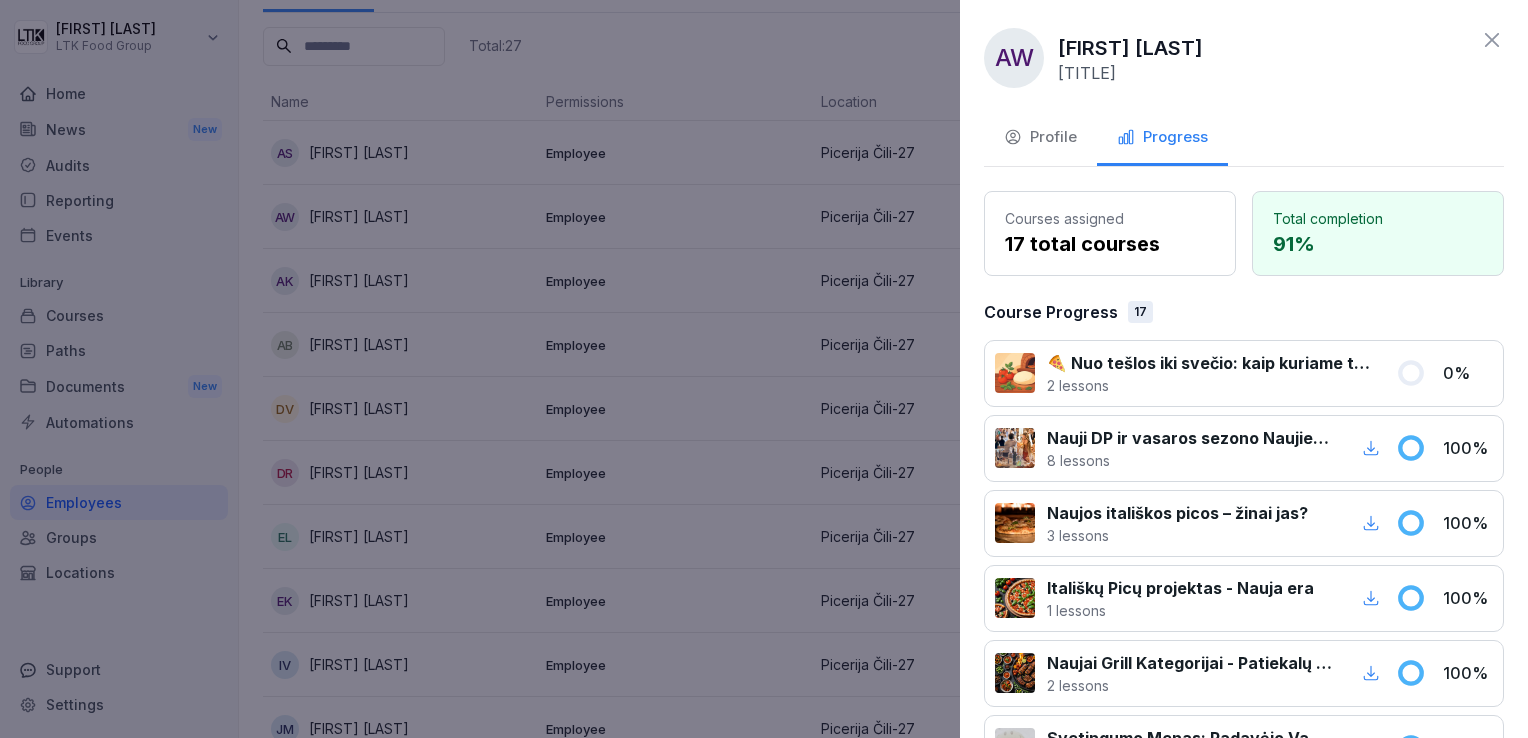 click 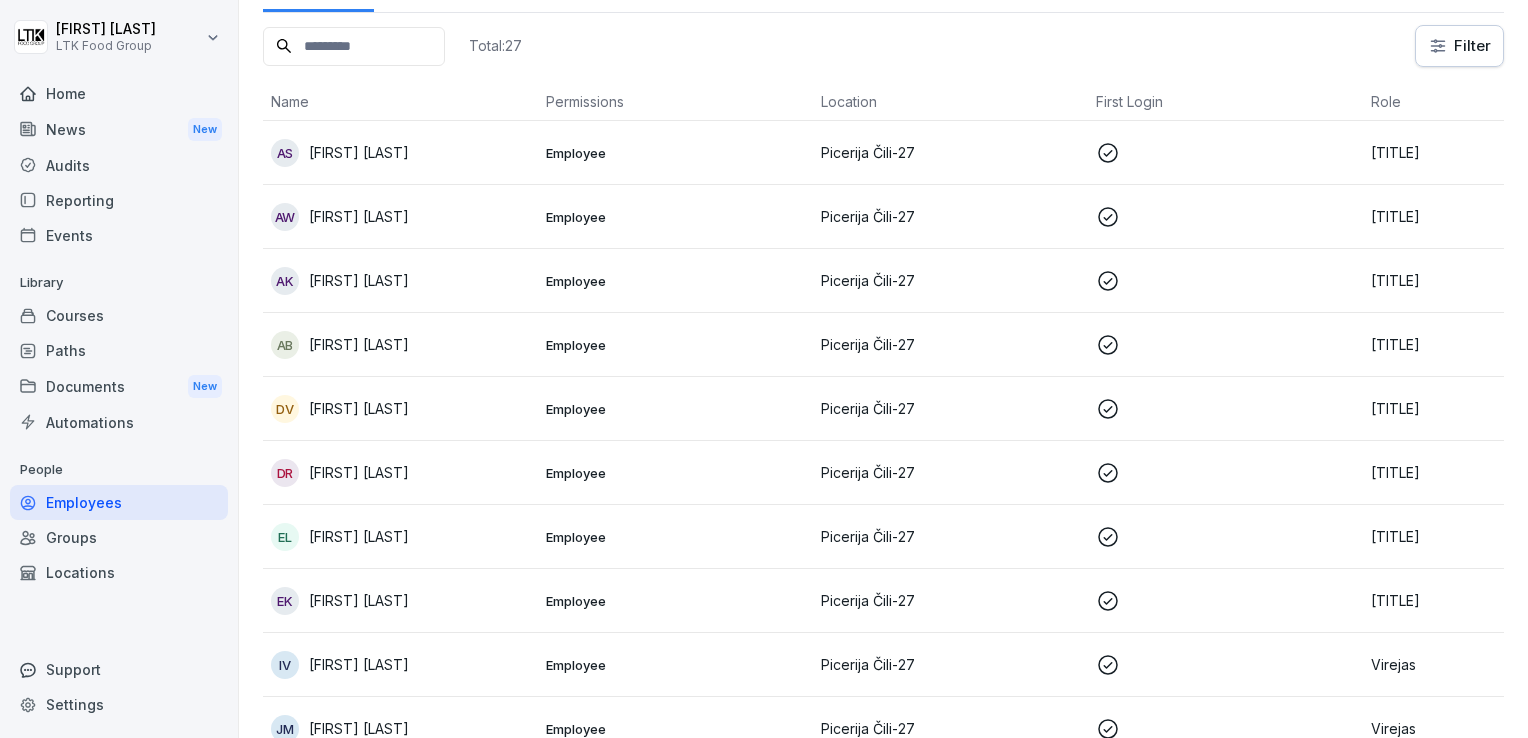 click on "Vyresnysis kepejas" at bounding box center (1500, 344) 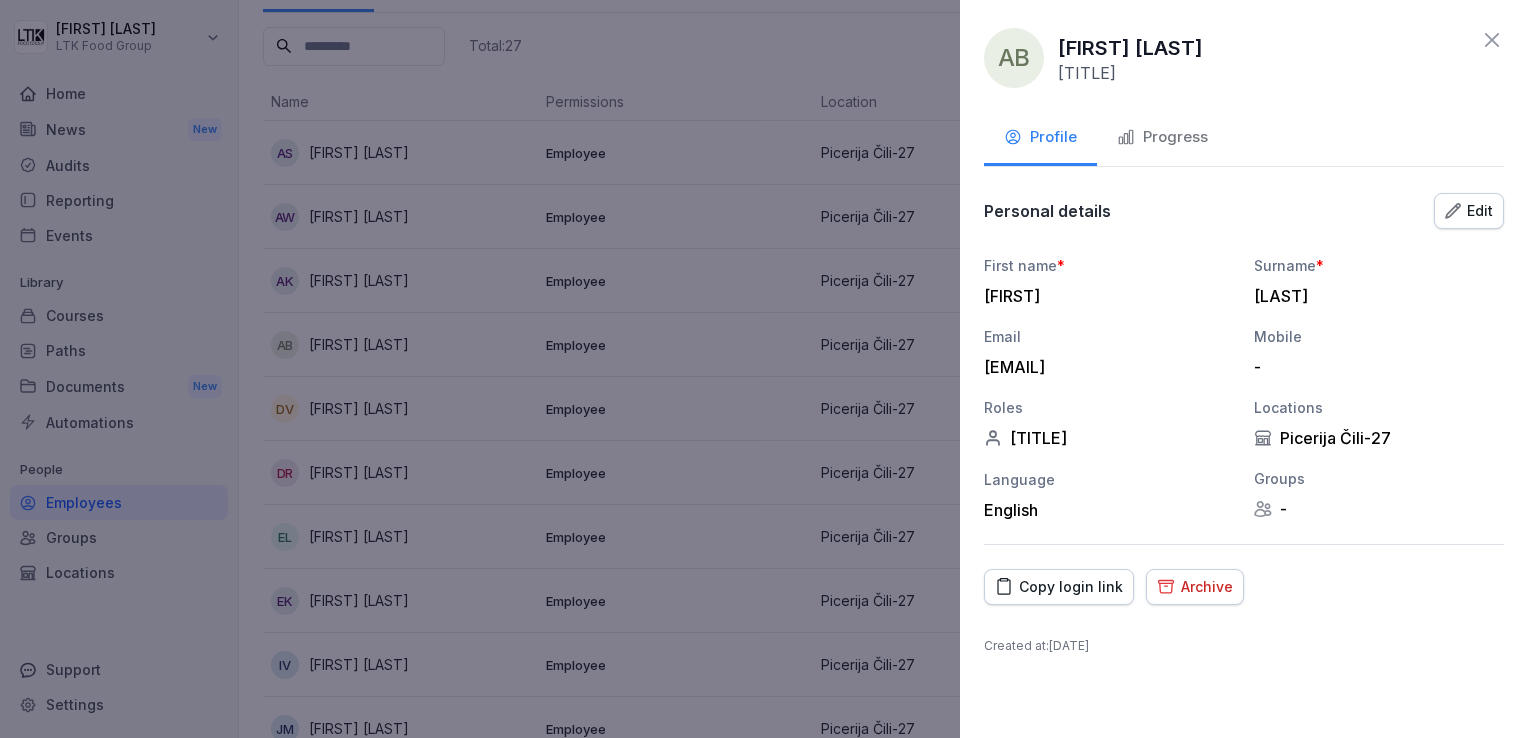 click on "Progress" at bounding box center (1162, 137) 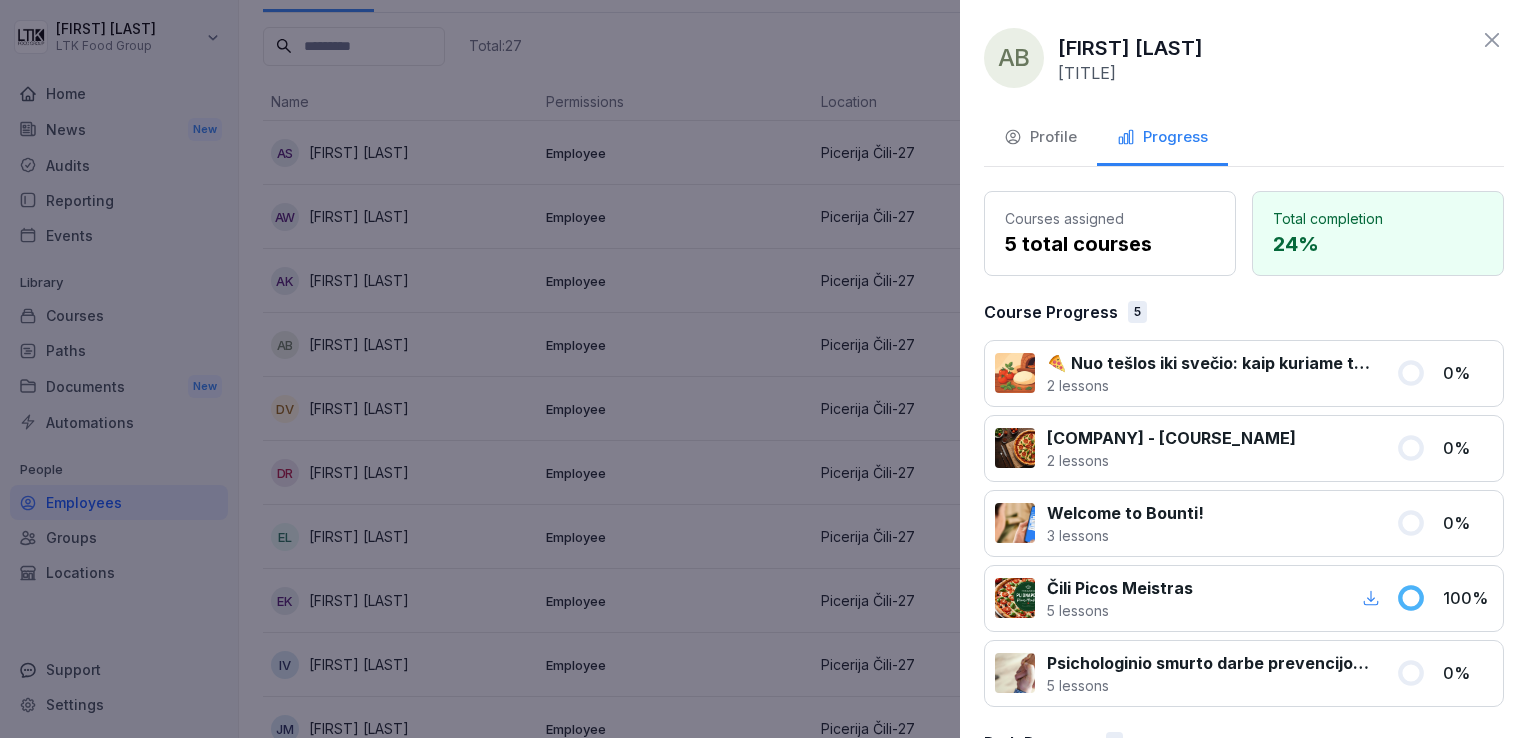 click 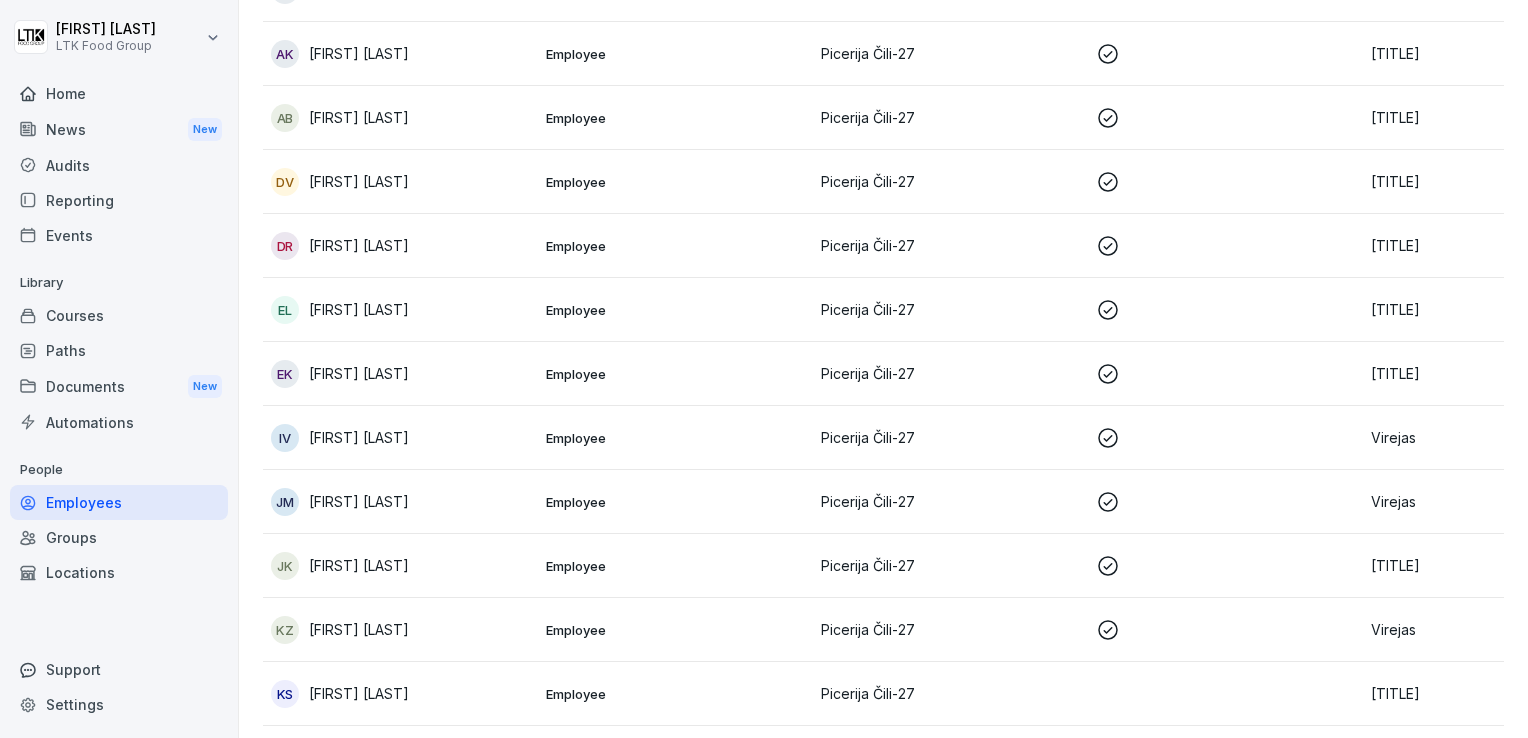 scroll, scrollTop: 372, scrollLeft: 0, axis: vertical 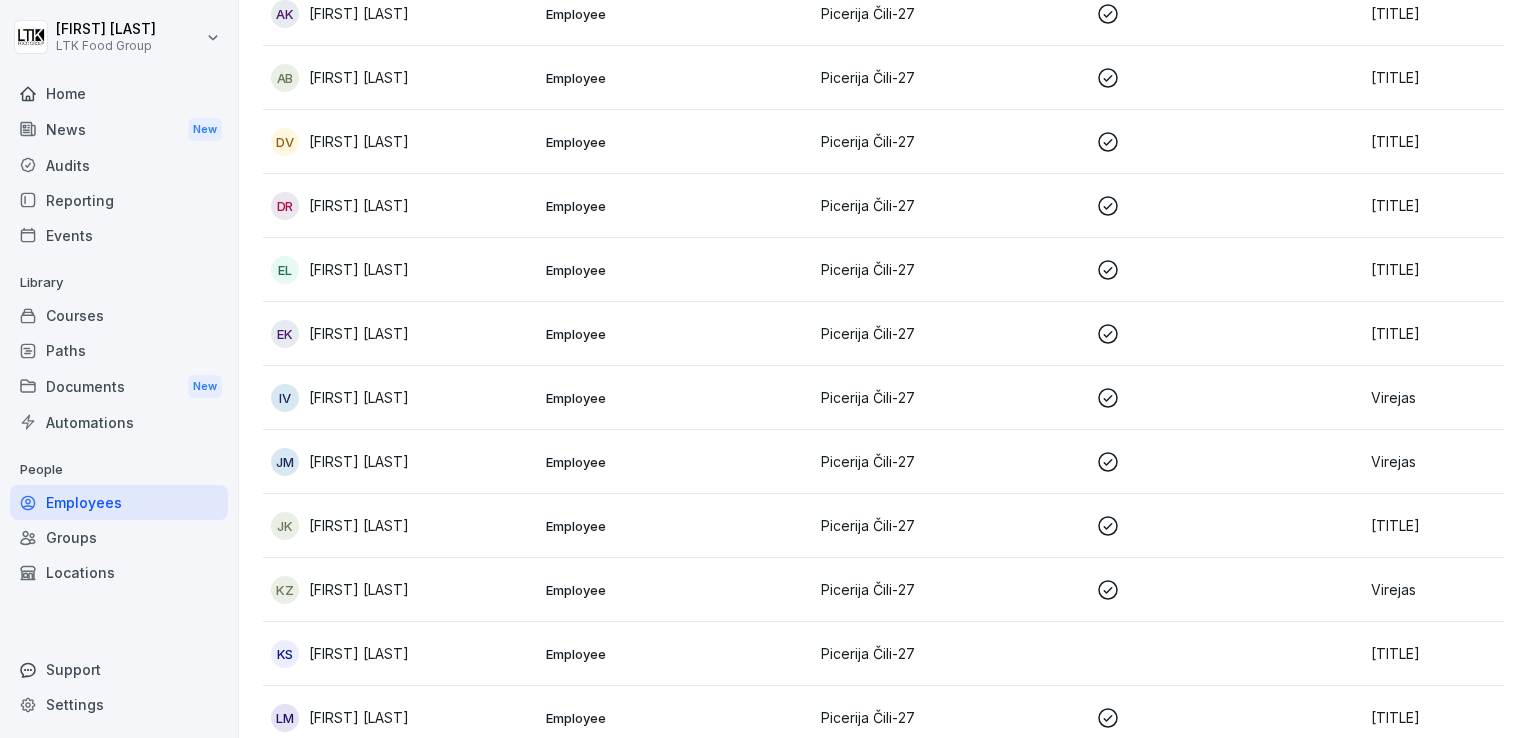 click on "Padavejas" at bounding box center (1500, 525) 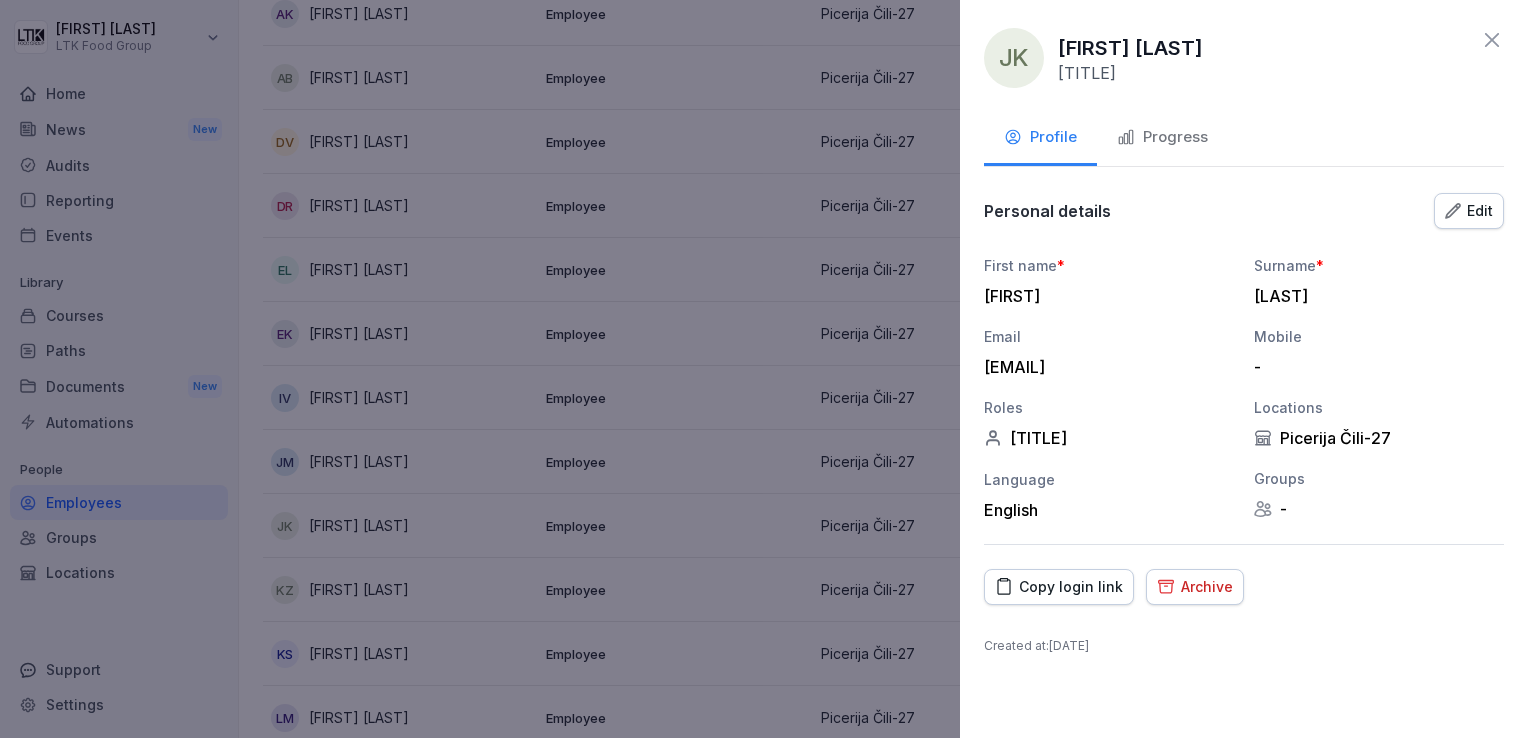 click 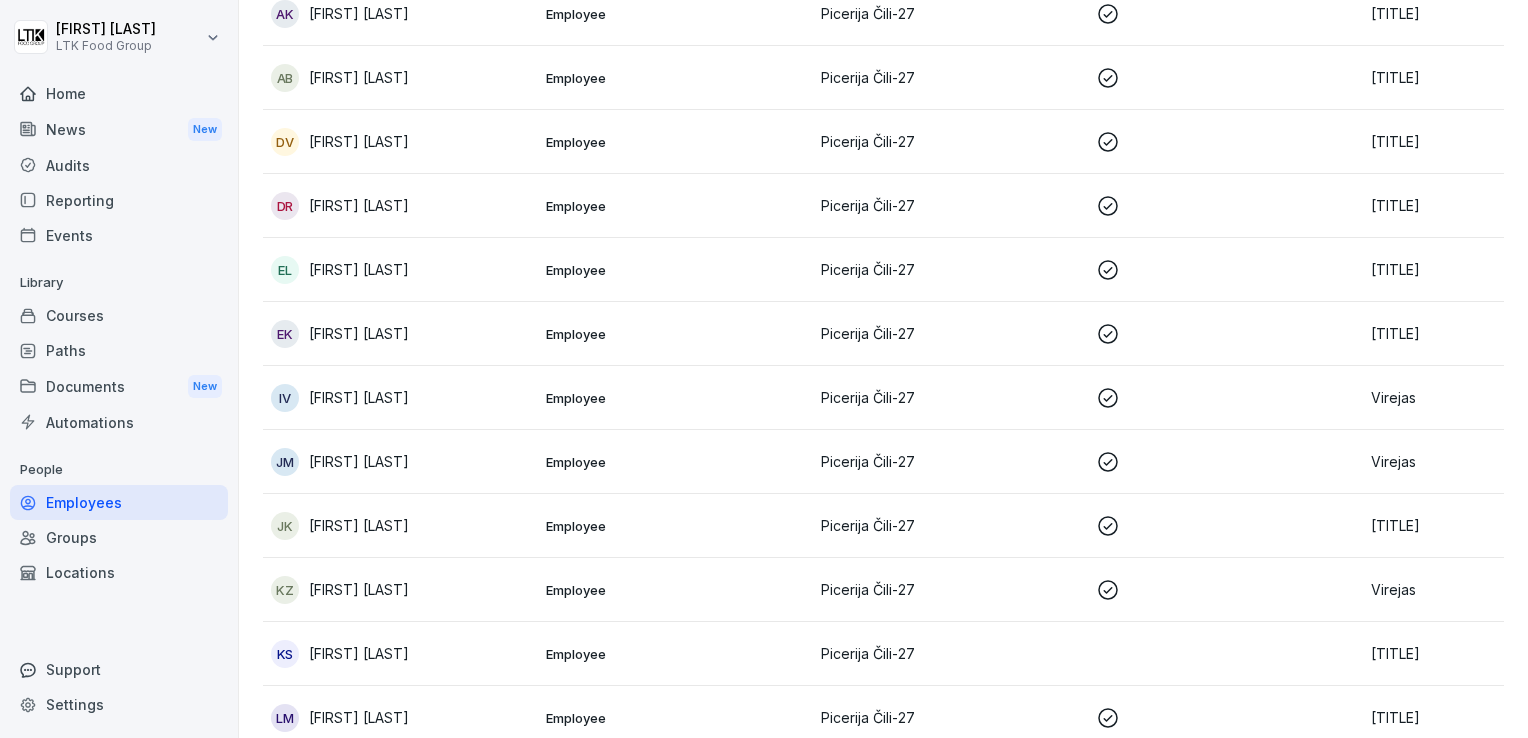 scroll, scrollTop: 0, scrollLeft: 0, axis: both 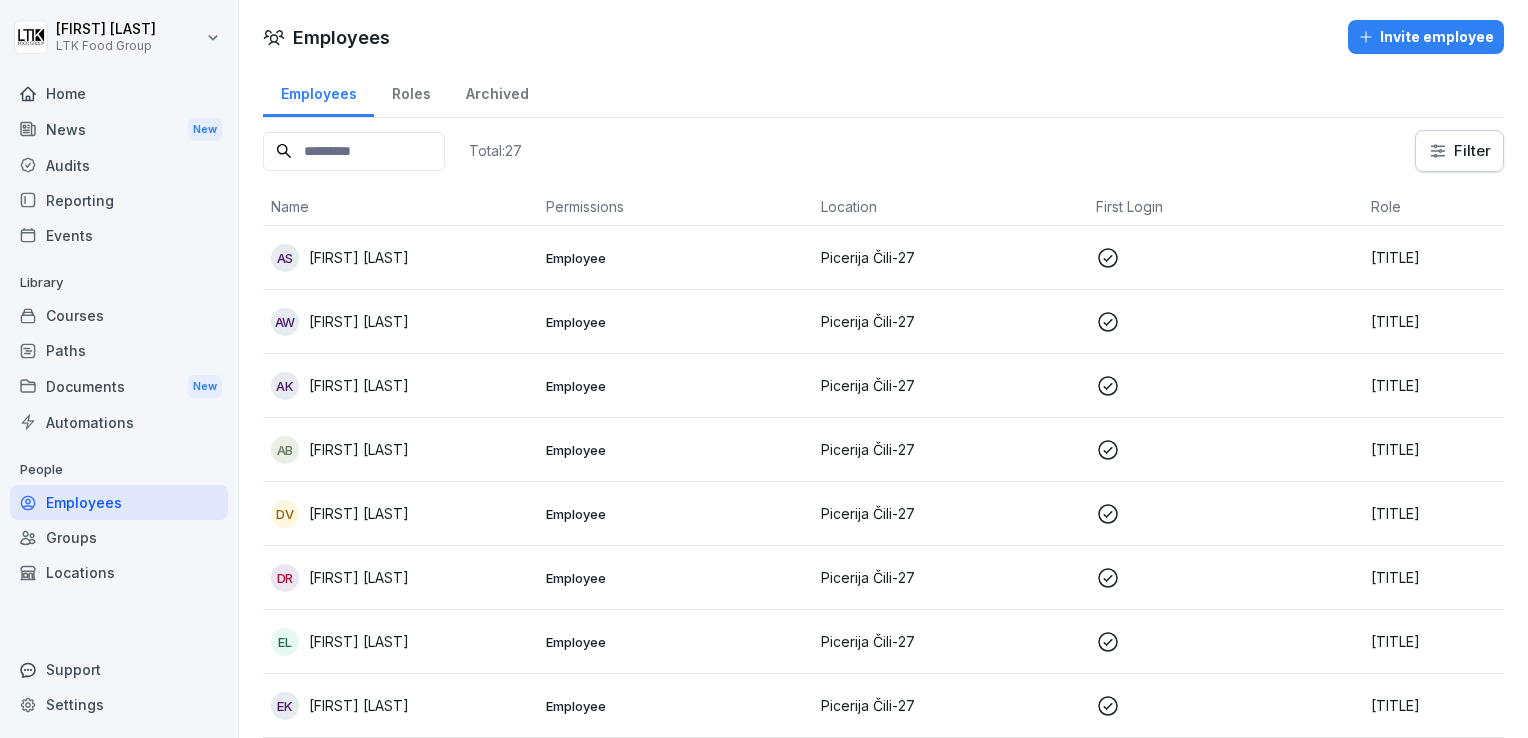 click on "Home" at bounding box center [119, 93] 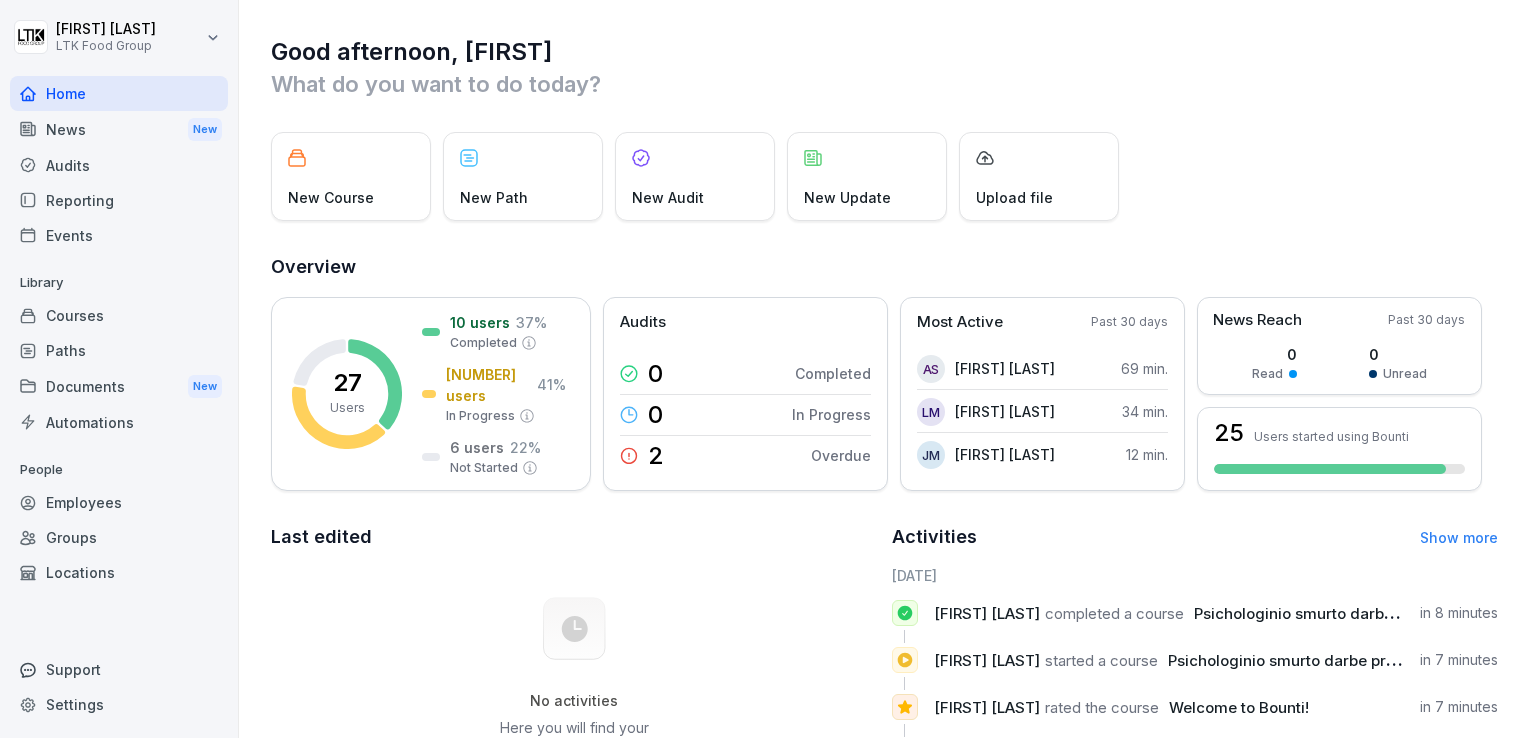 click on "Courses" at bounding box center (119, 315) 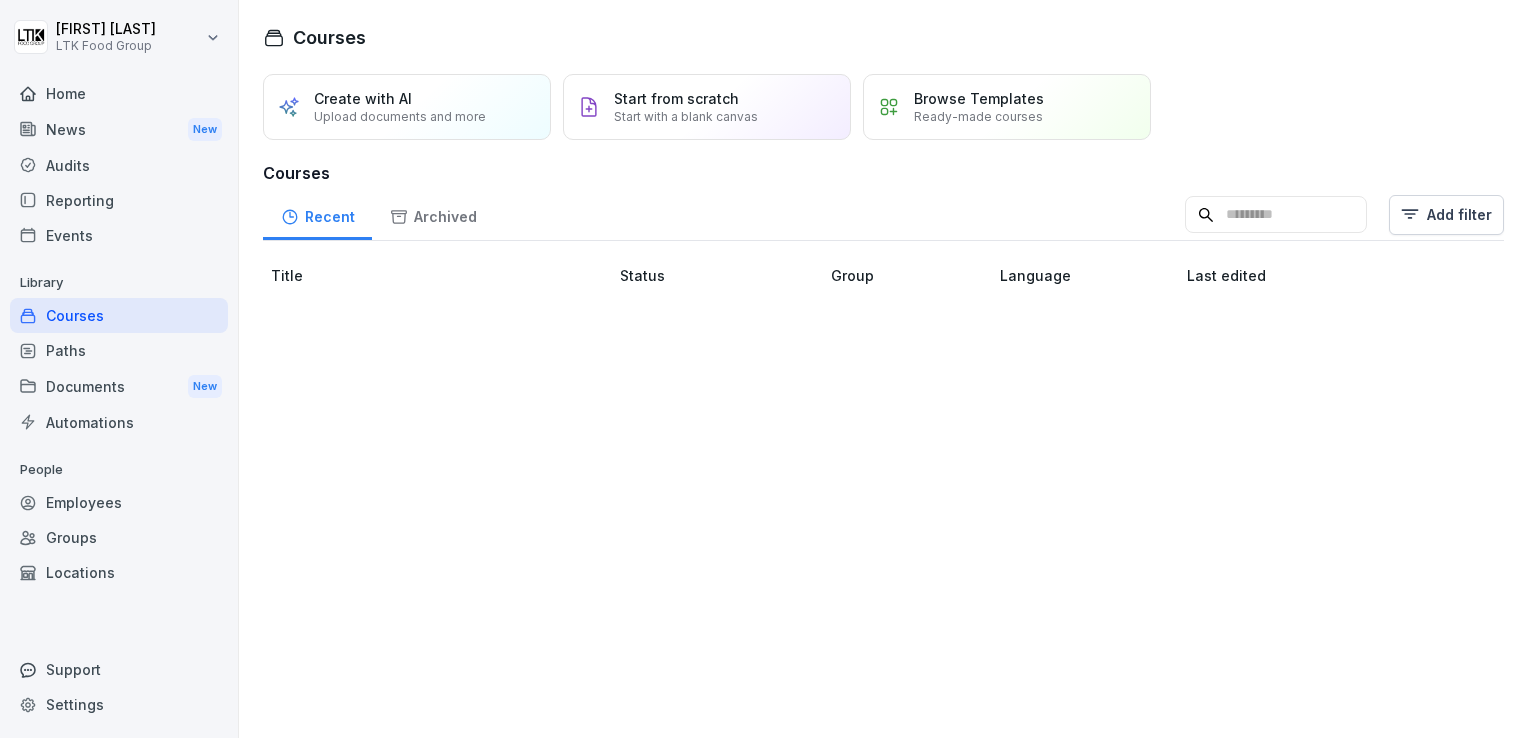click on "Employees" at bounding box center [119, 502] 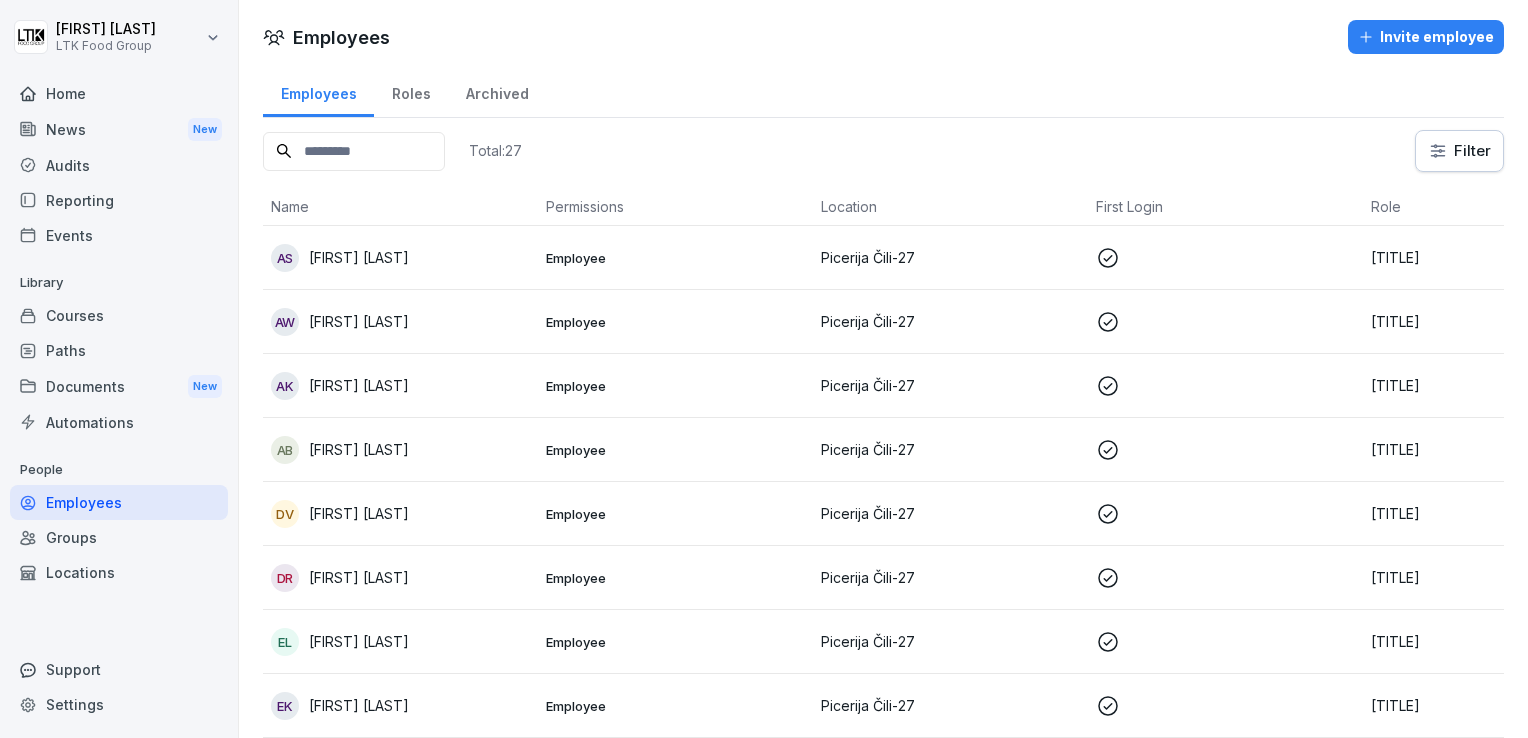 click on "Reporting" at bounding box center (119, 200) 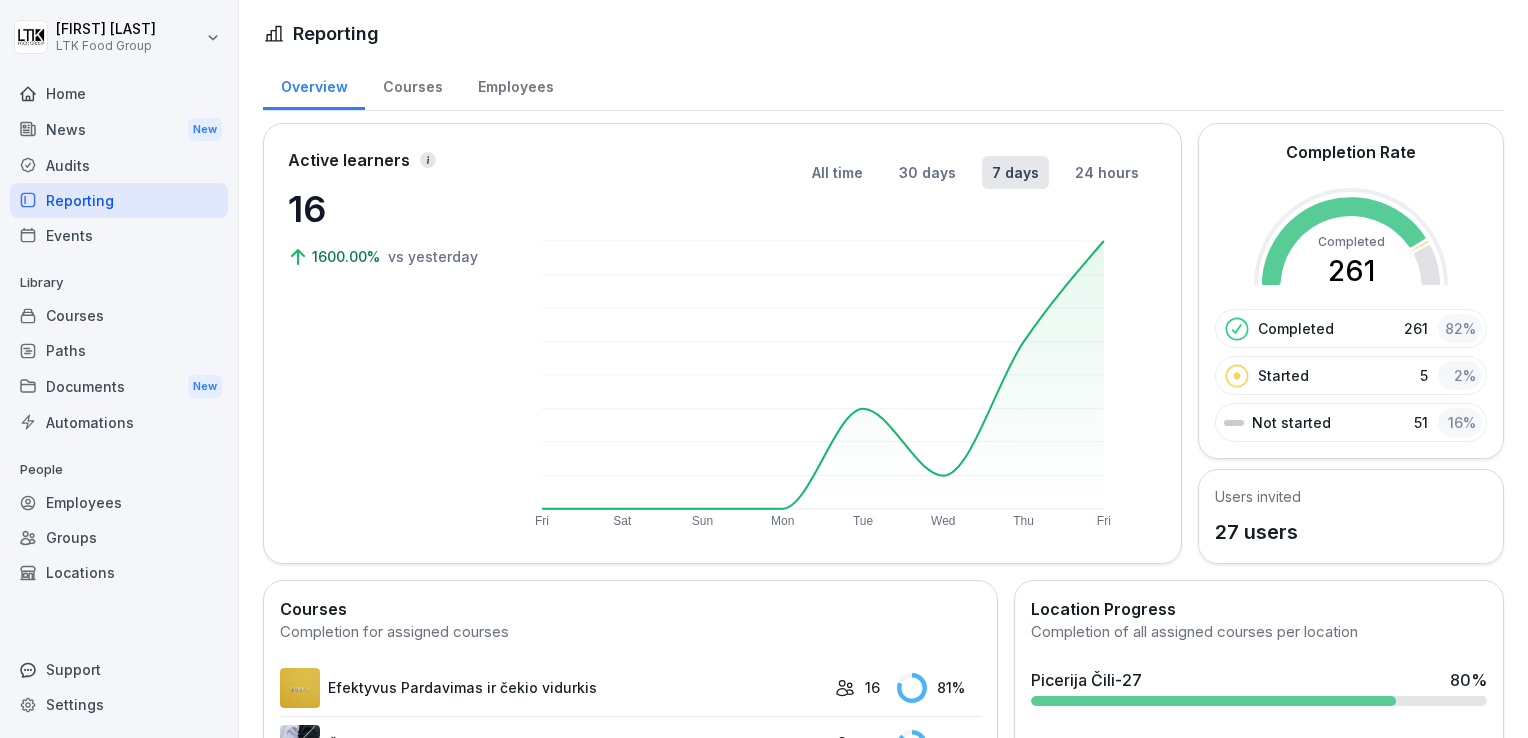 click on "Home" at bounding box center [119, 93] 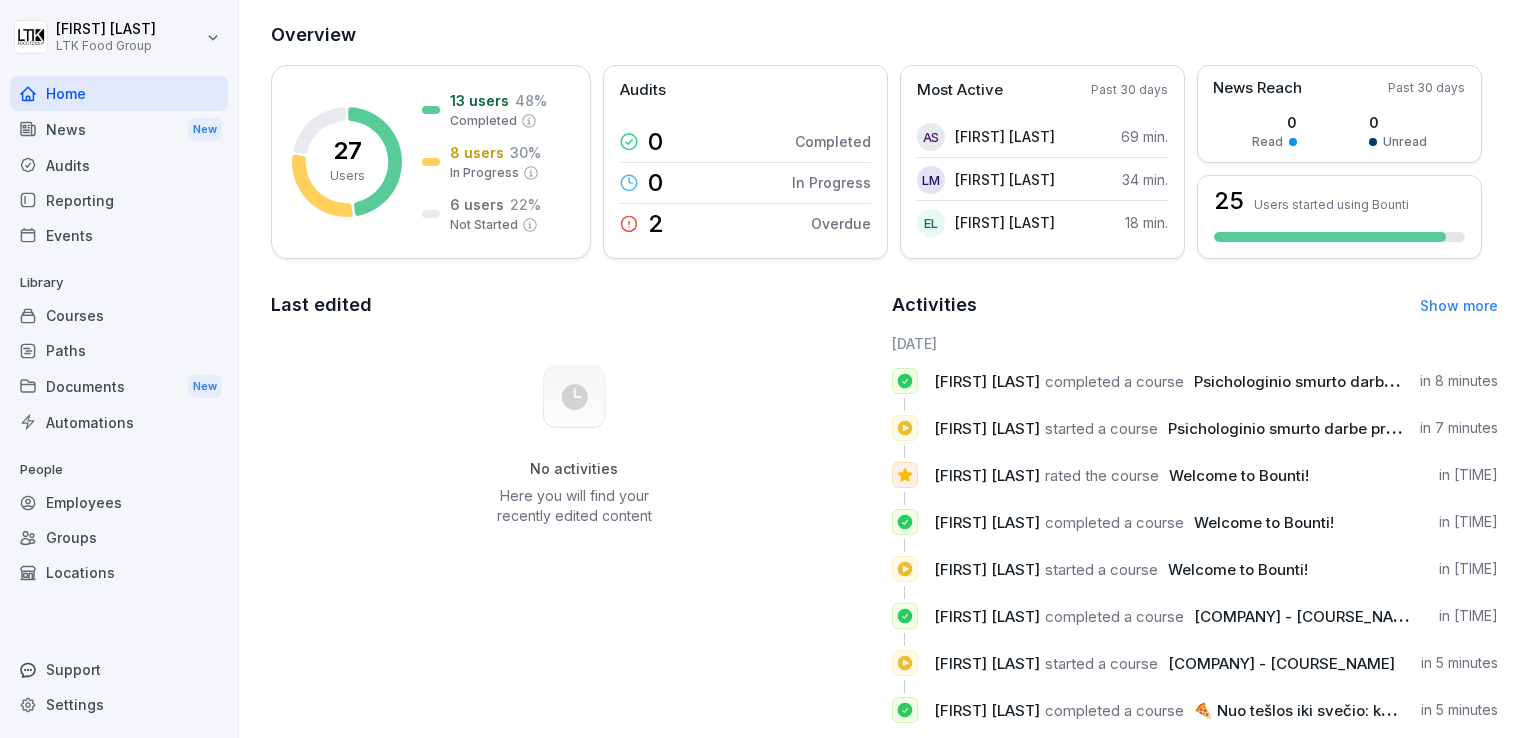 scroll, scrollTop: 284, scrollLeft: 0, axis: vertical 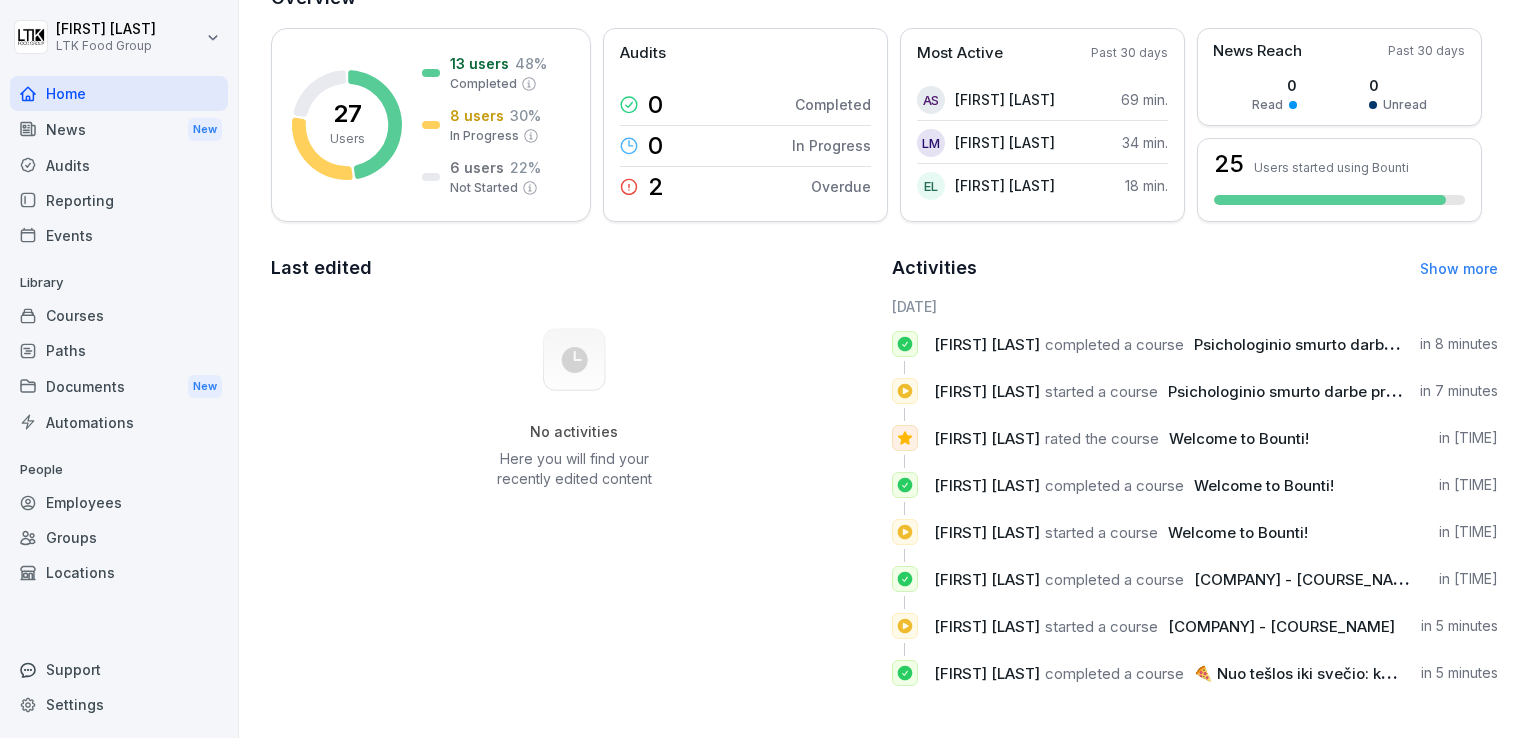 click on "Show more" at bounding box center (1459, 268) 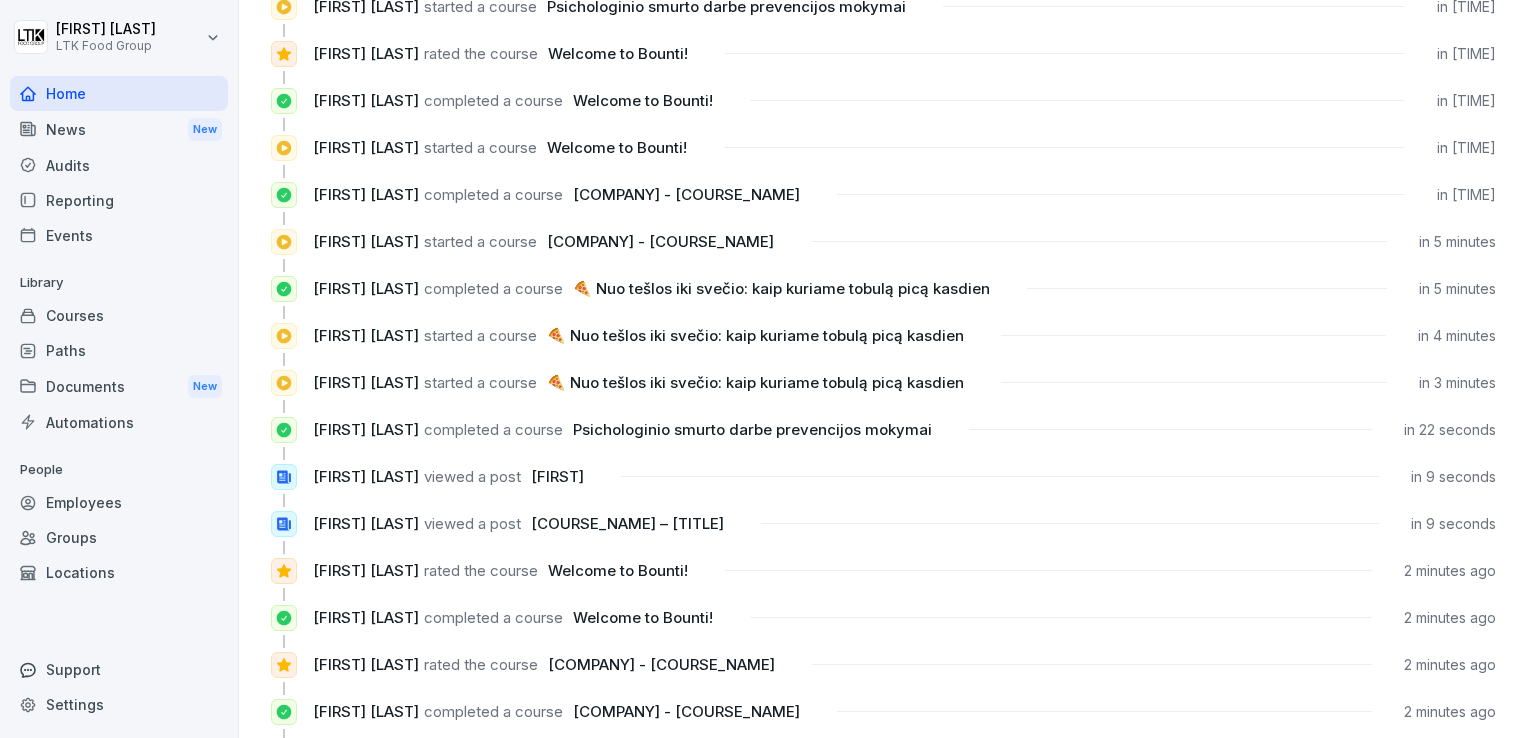 scroll, scrollTop: 0, scrollLeft: 0, axis: both 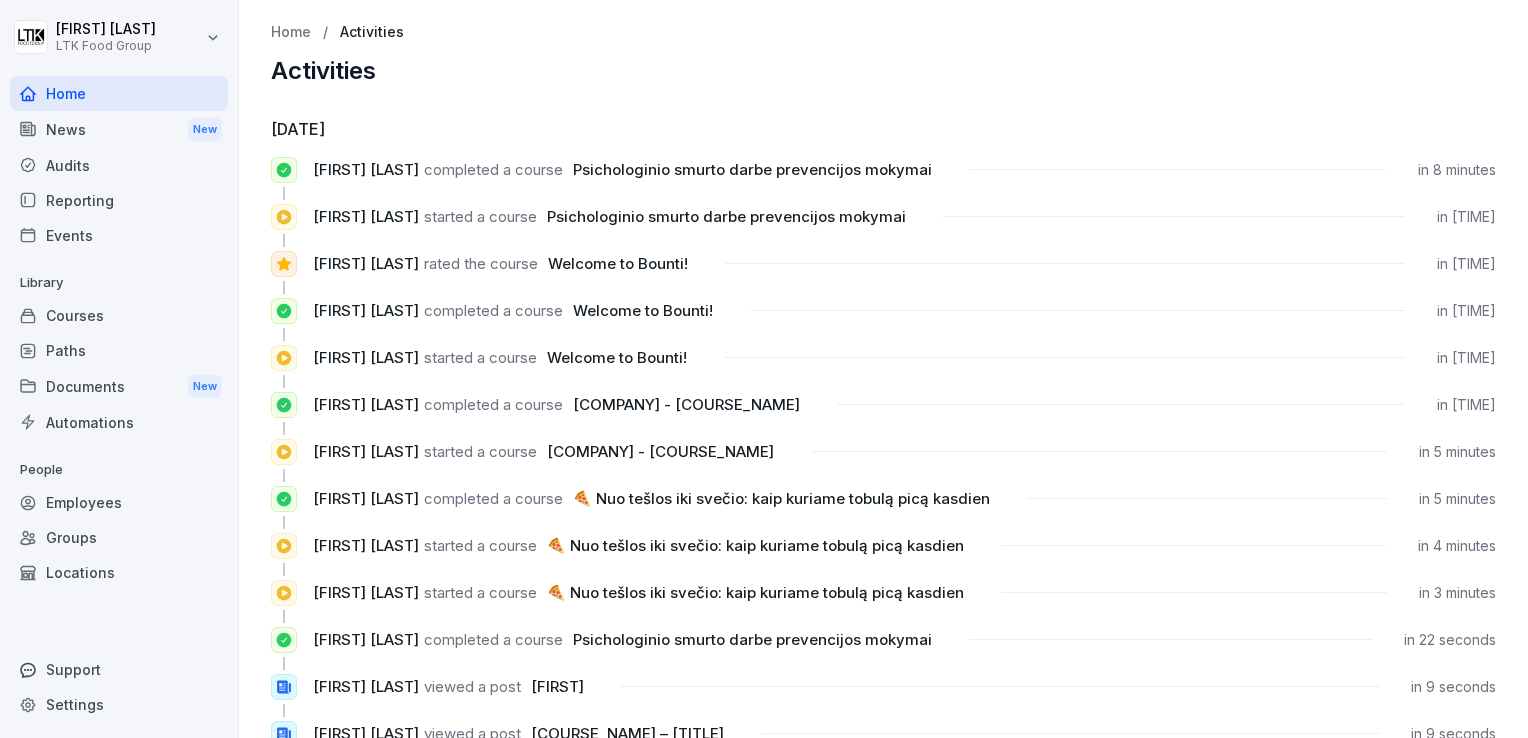 click on "News New" at bounding box center (119, 129) 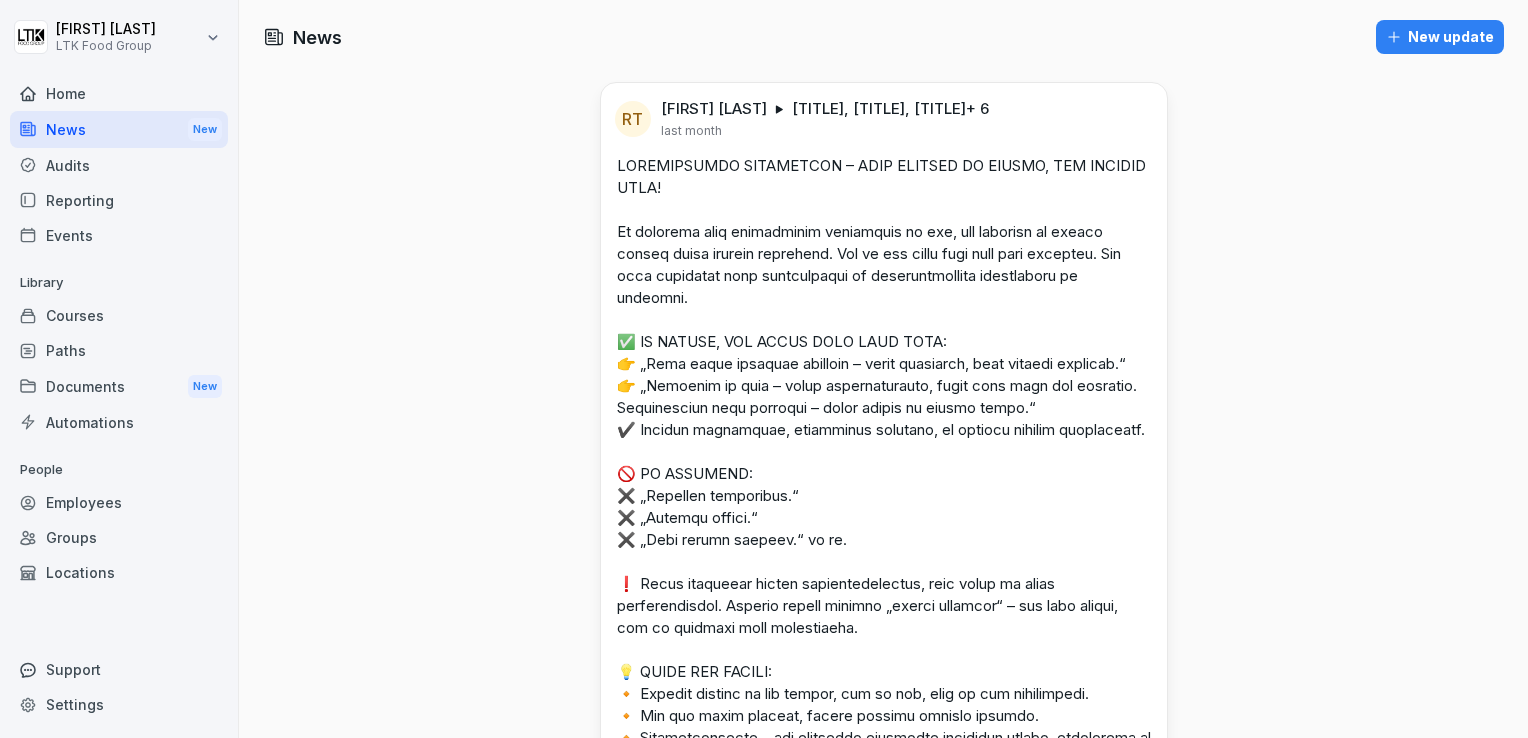 click on "Home" at bounding box center (119, 93) 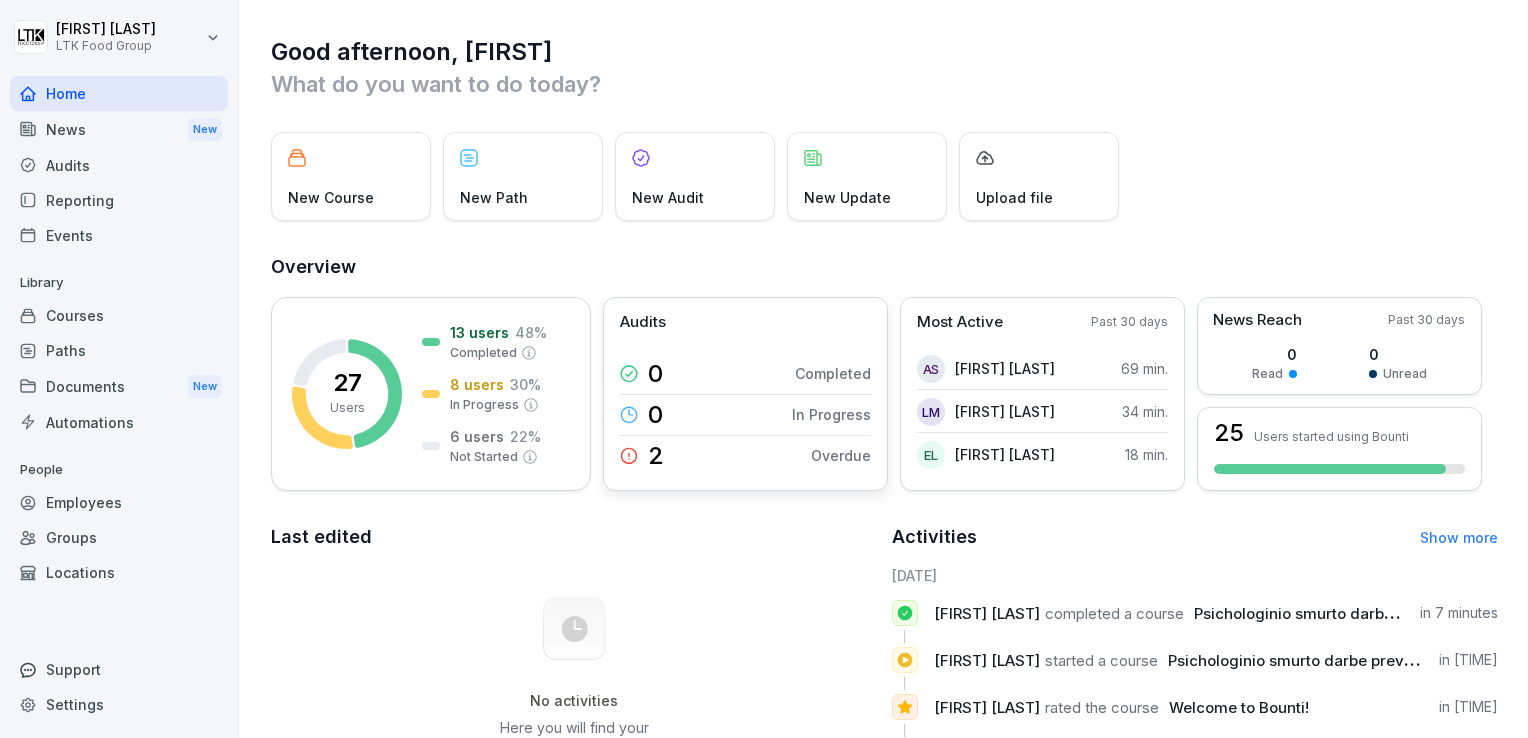 click on "Overdue" at bounding box center (841, 455) 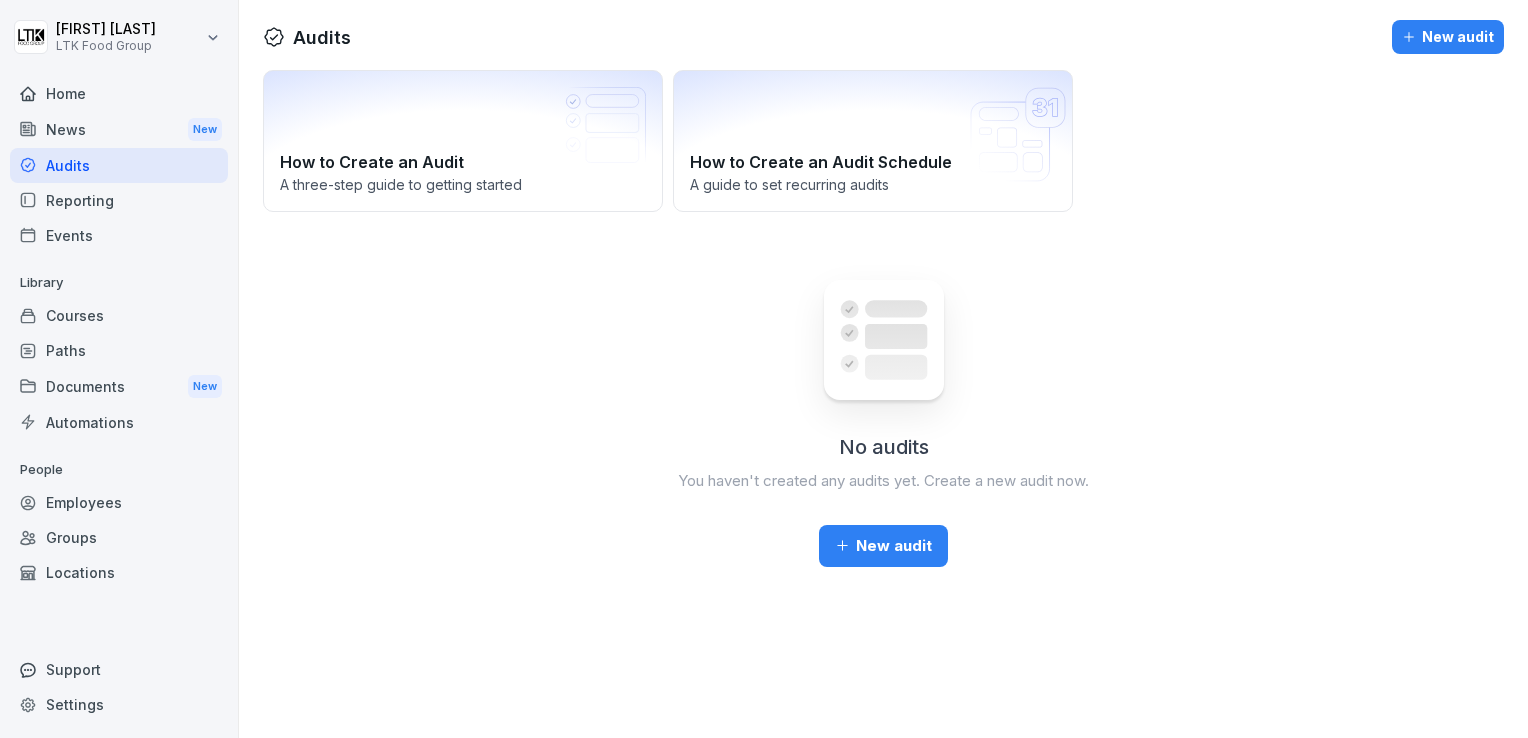 click on "Home" at bounding box center [119, 93] 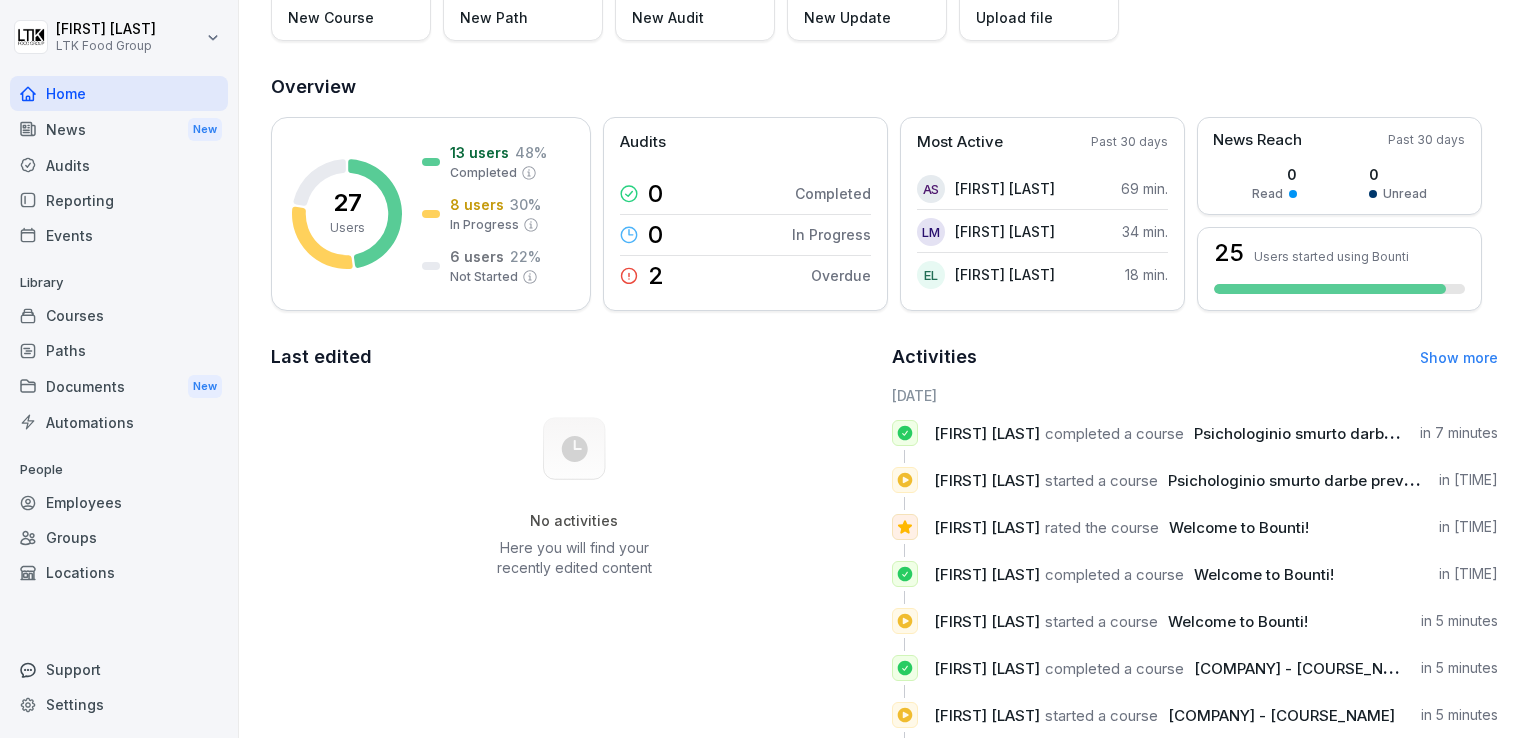 scroll, scrollTop: 0, scrollLeft: 0, axis: both 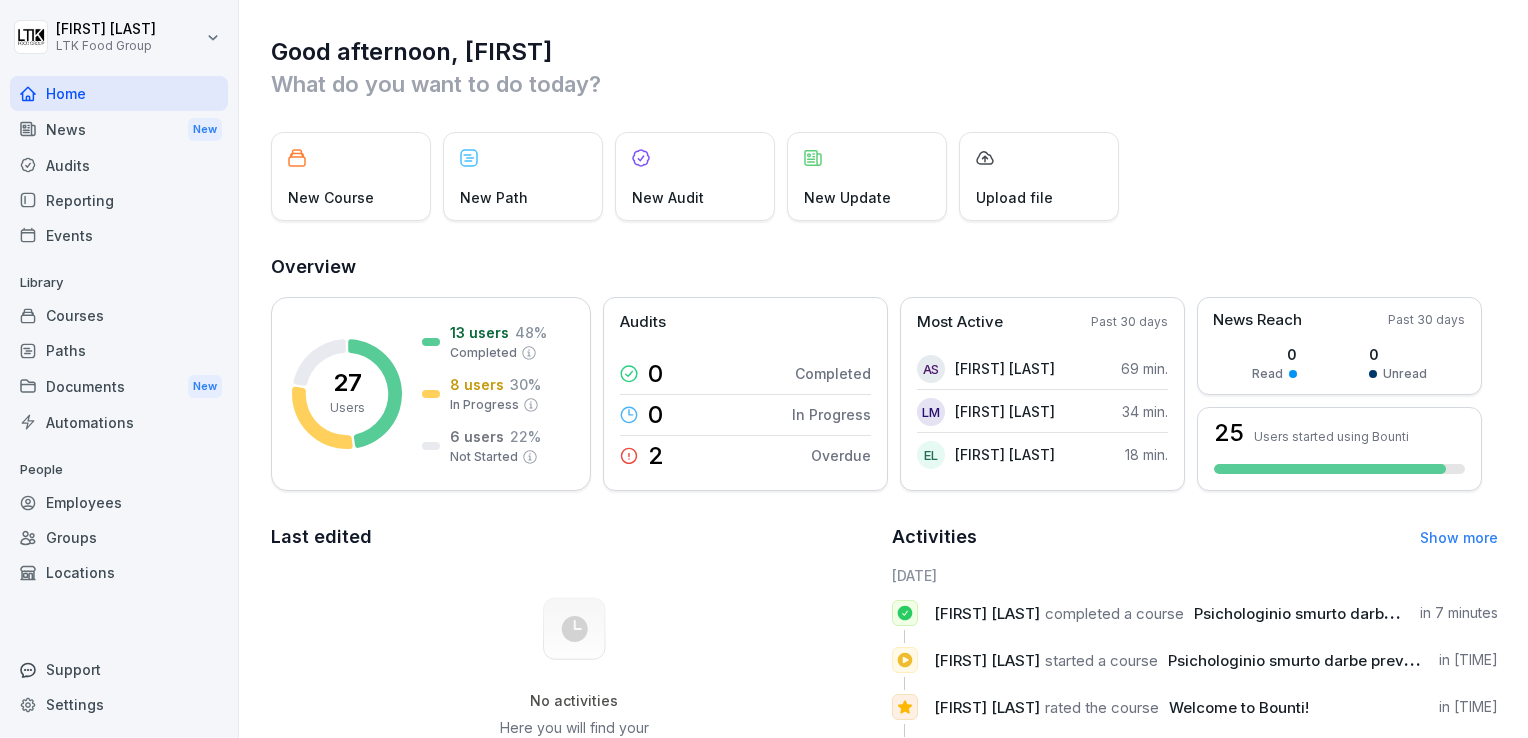 click on "News New" at bounding box center (119, 129) 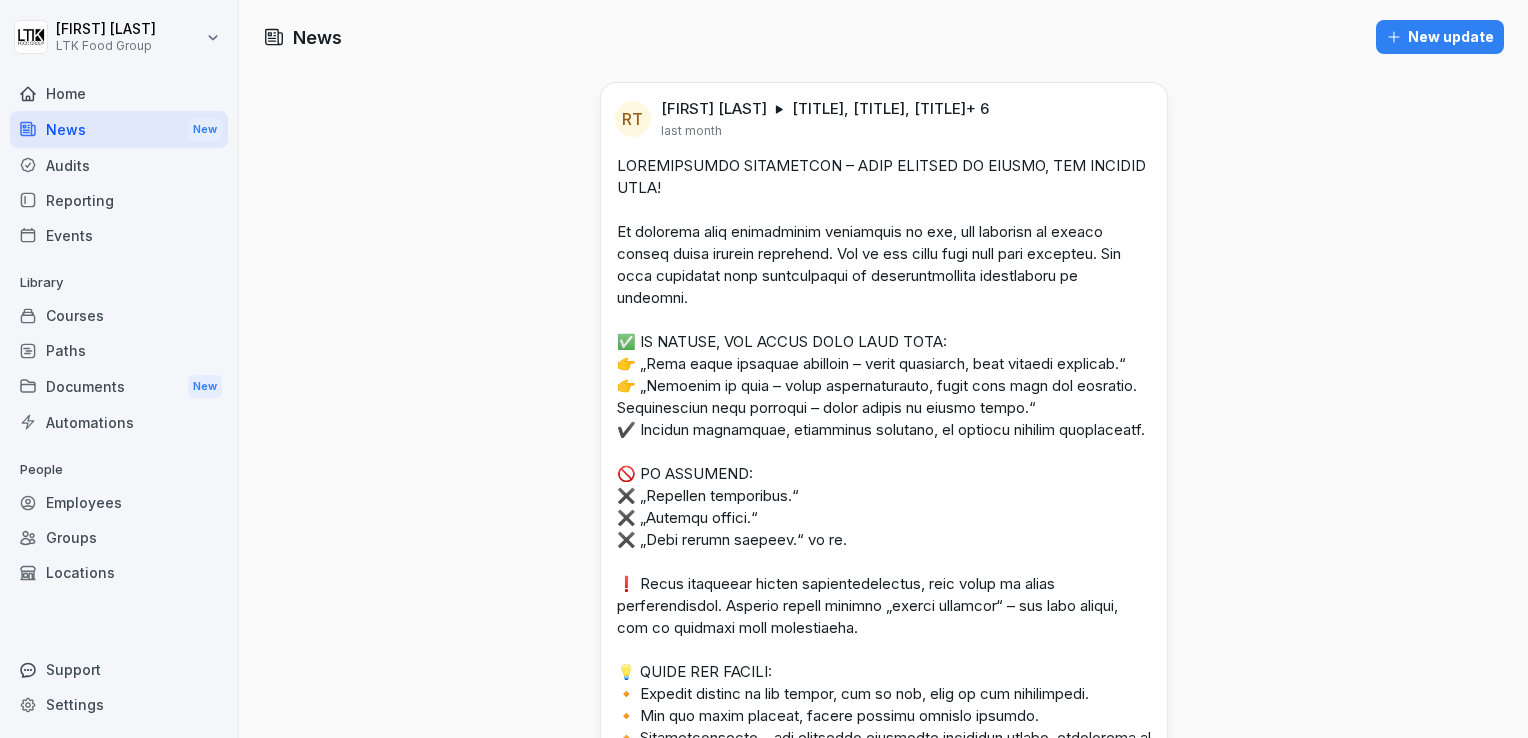 click on "Home" at bounding box center [119, 93] 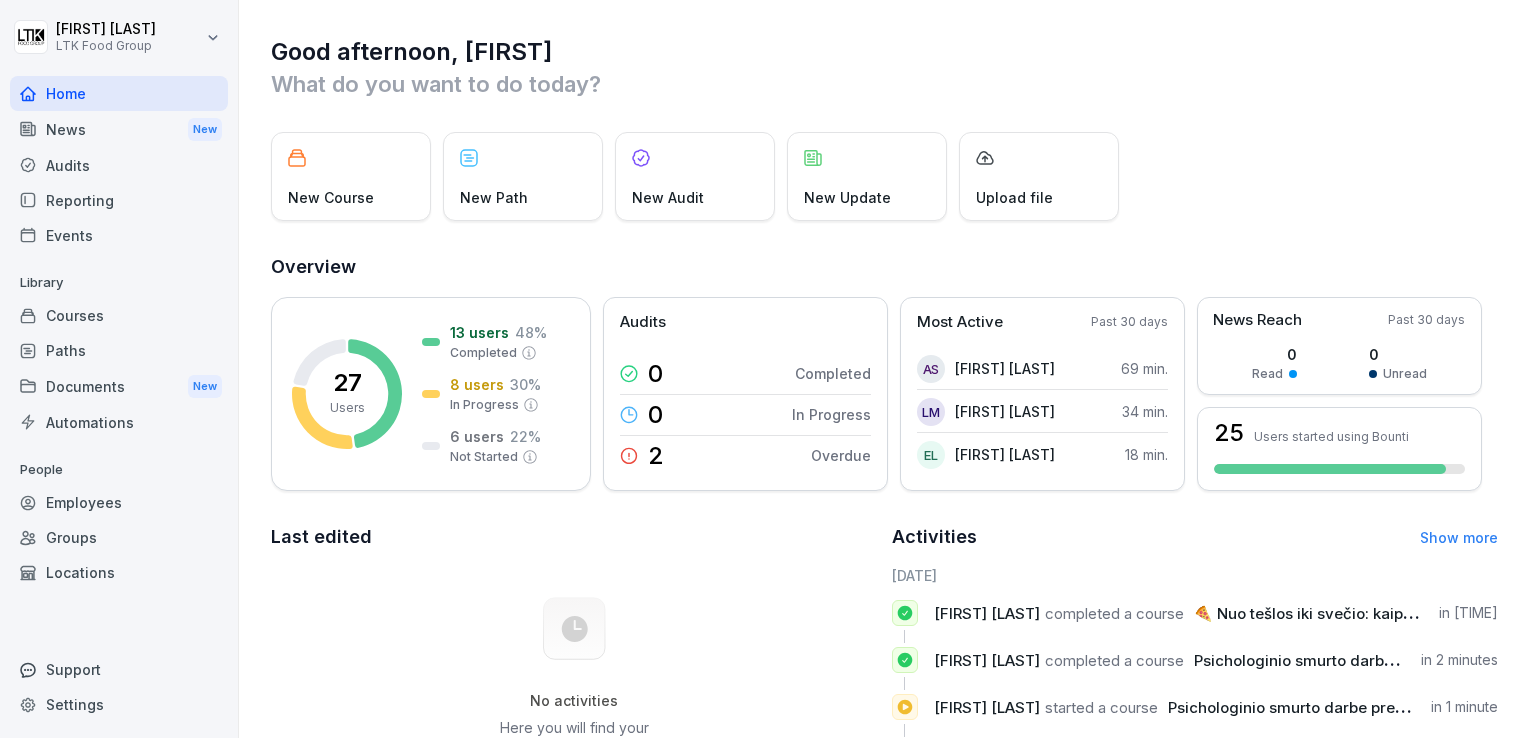 click on "Audits" at bounding box center [119, 165] 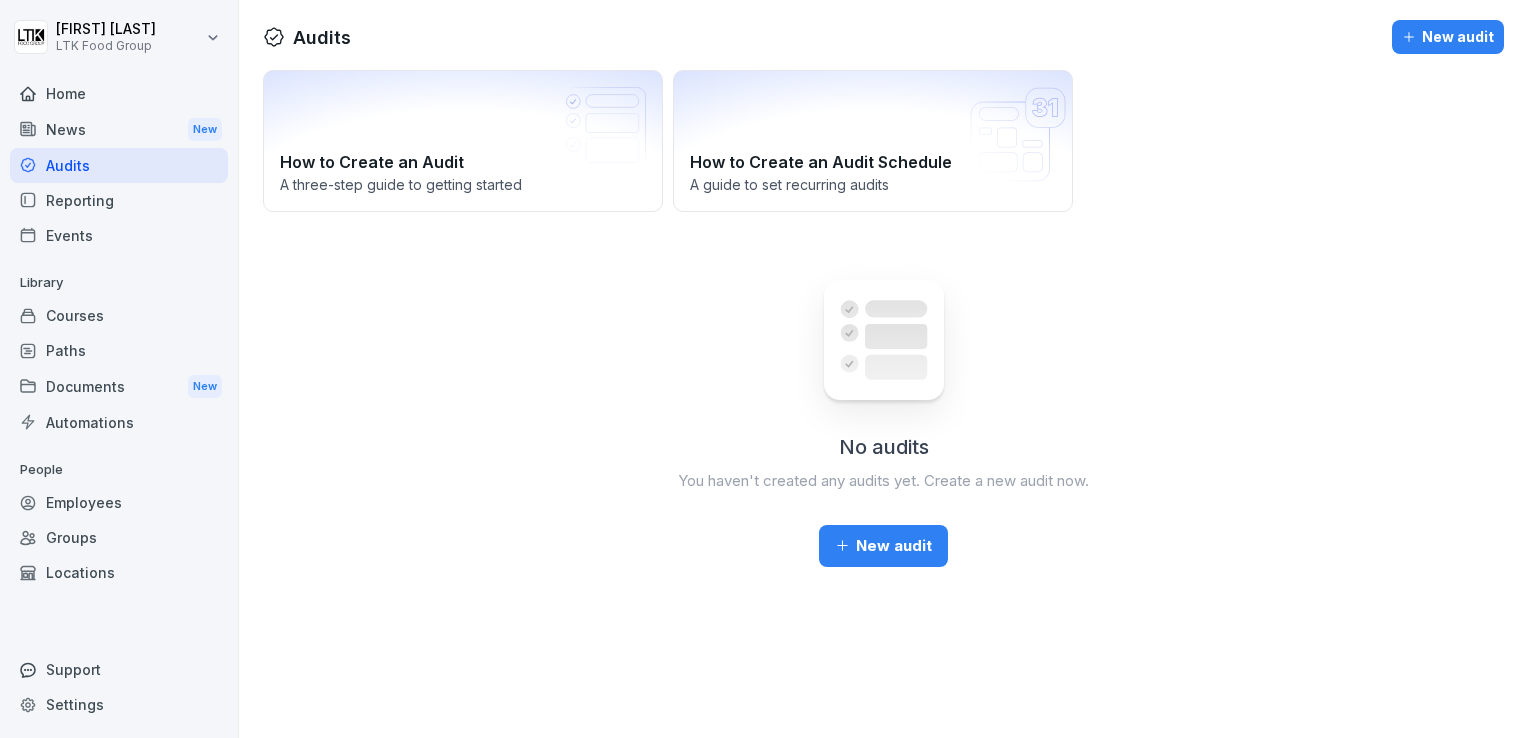 click on "News New" at bounding box center [119, 129] 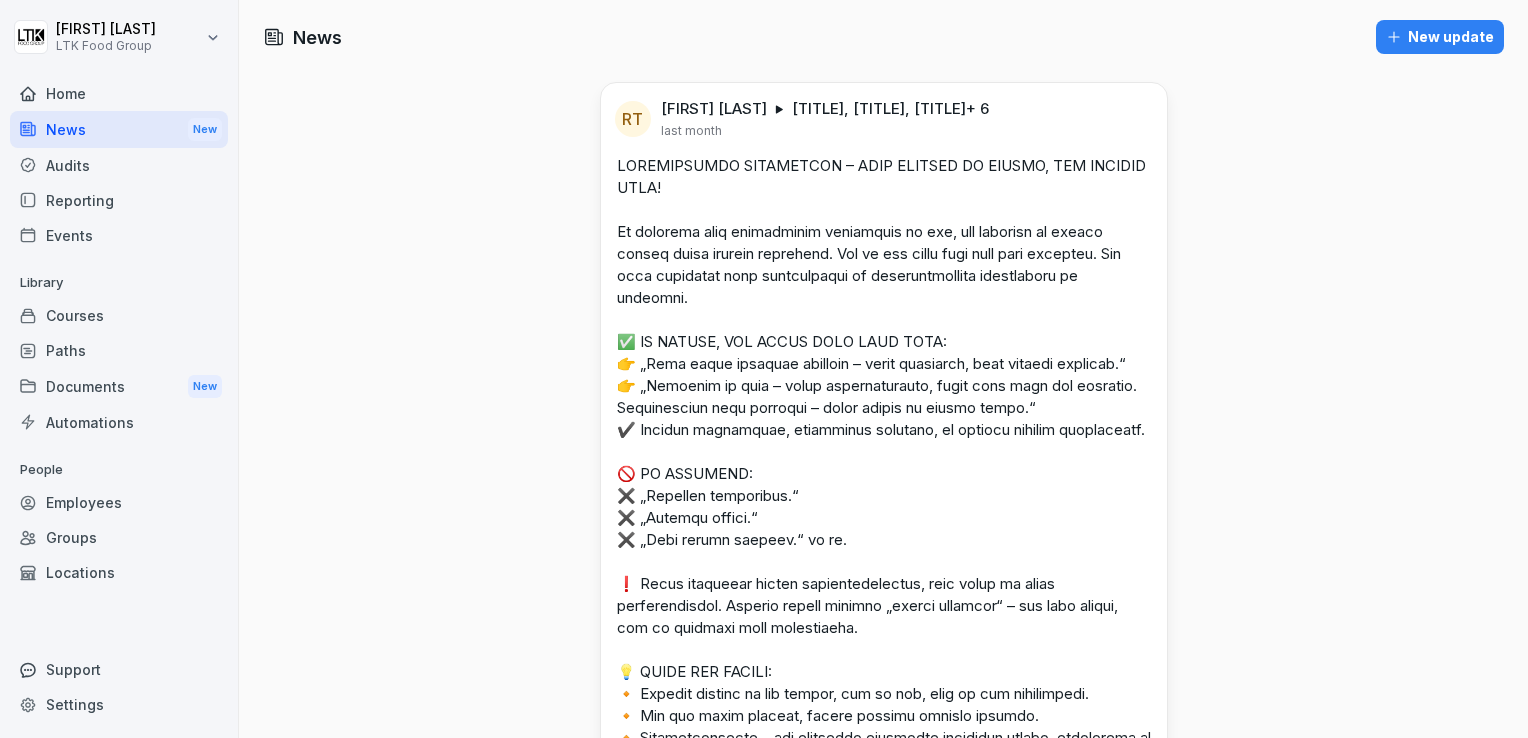 click on "Home" at bounding box center (119, 93) 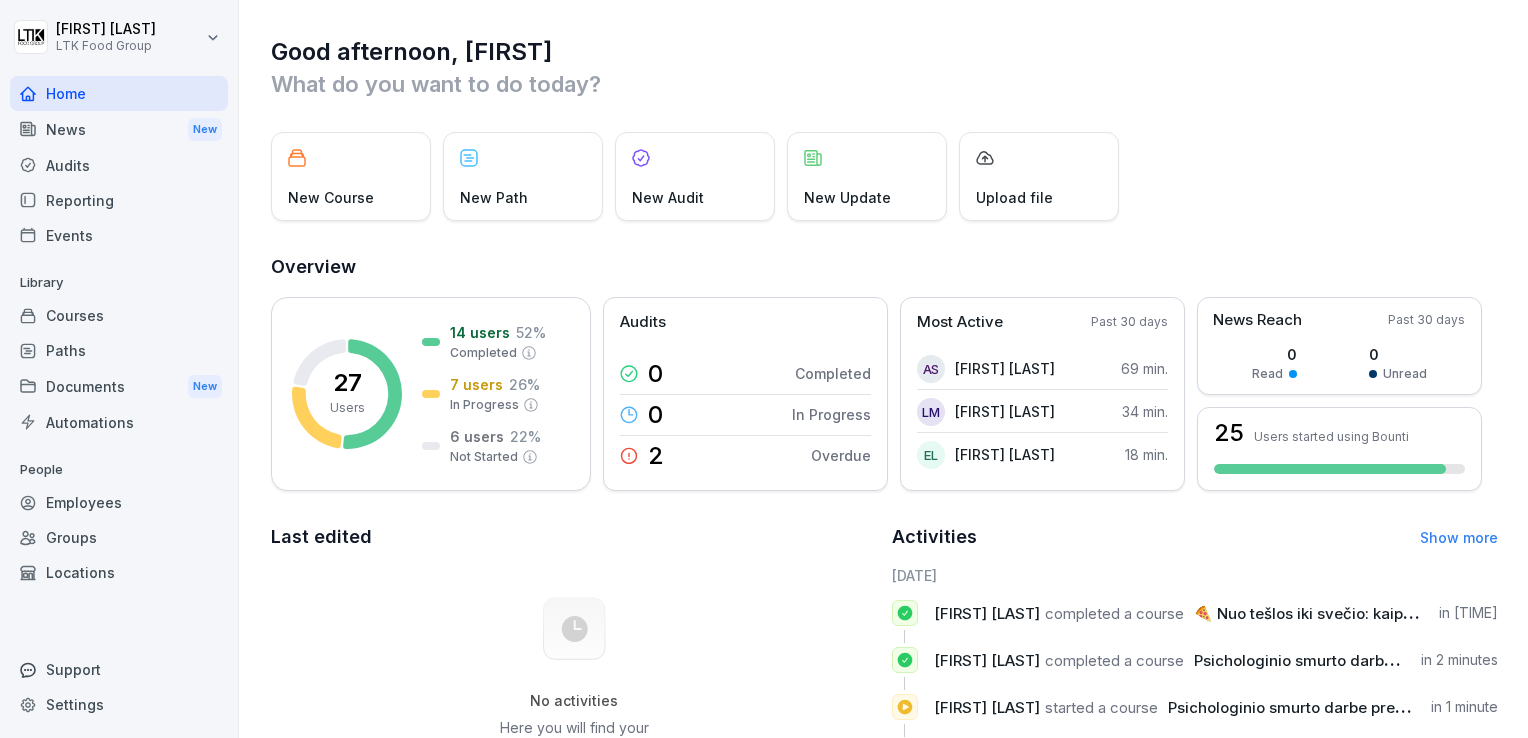 click on "Reporting" at bounding box center [119, 200] 